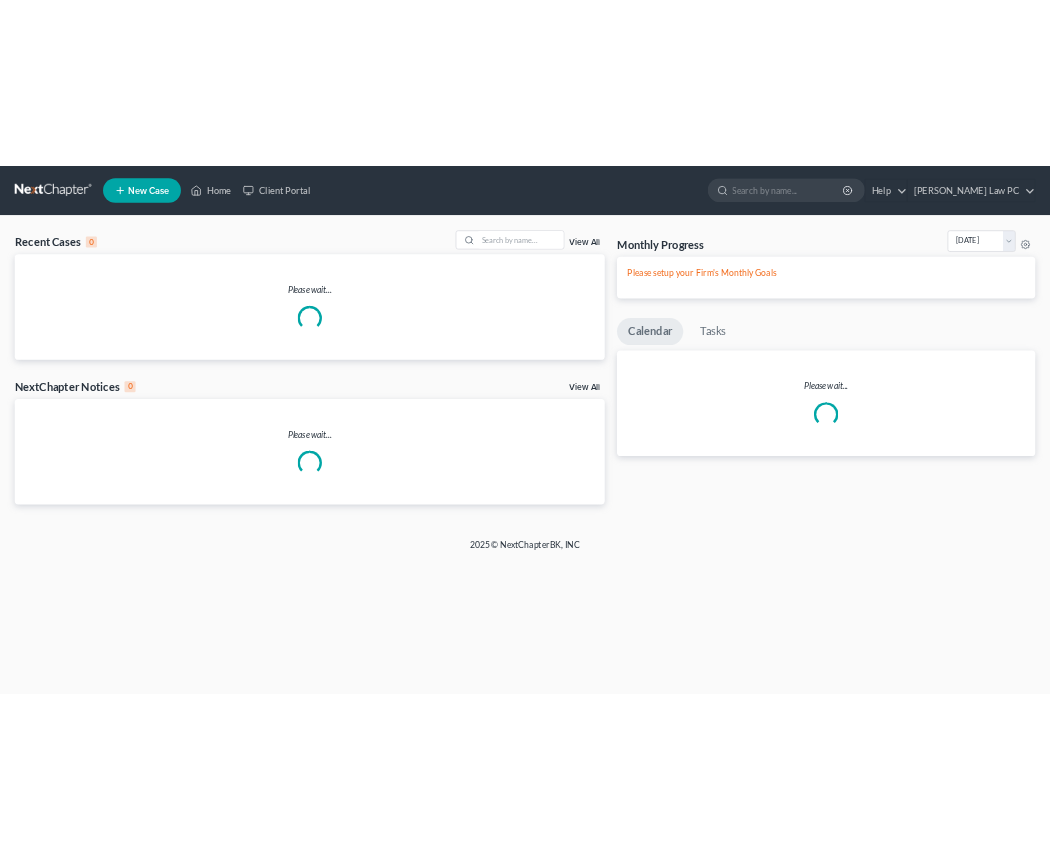 scroll, scrollTop: 0, scrollLeft: 0, axis: both 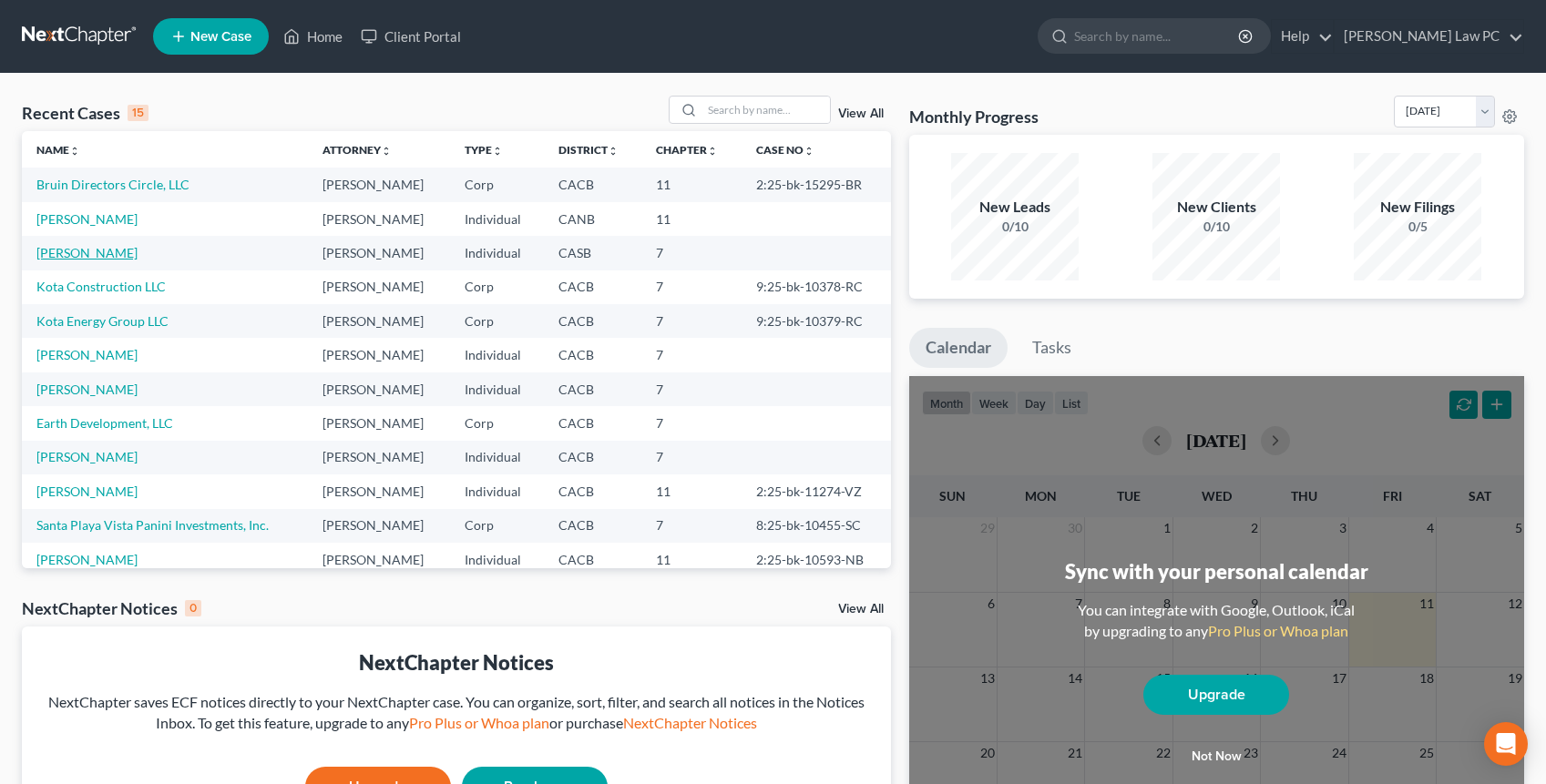 click on "[PERSON_NAME]" at bounding box center (87, 252) 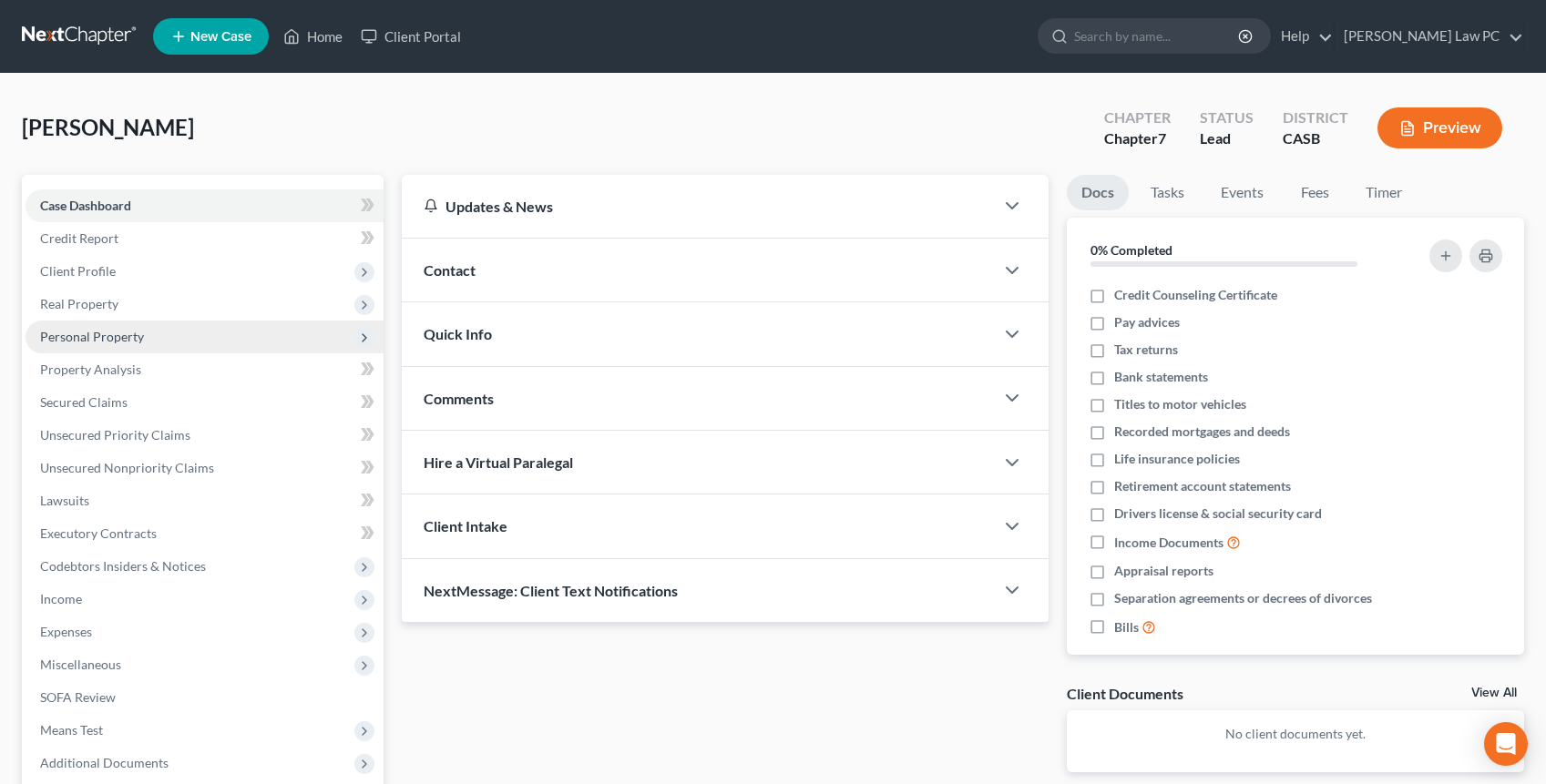 click on "Personal Property" at bounding box center (92, 336) 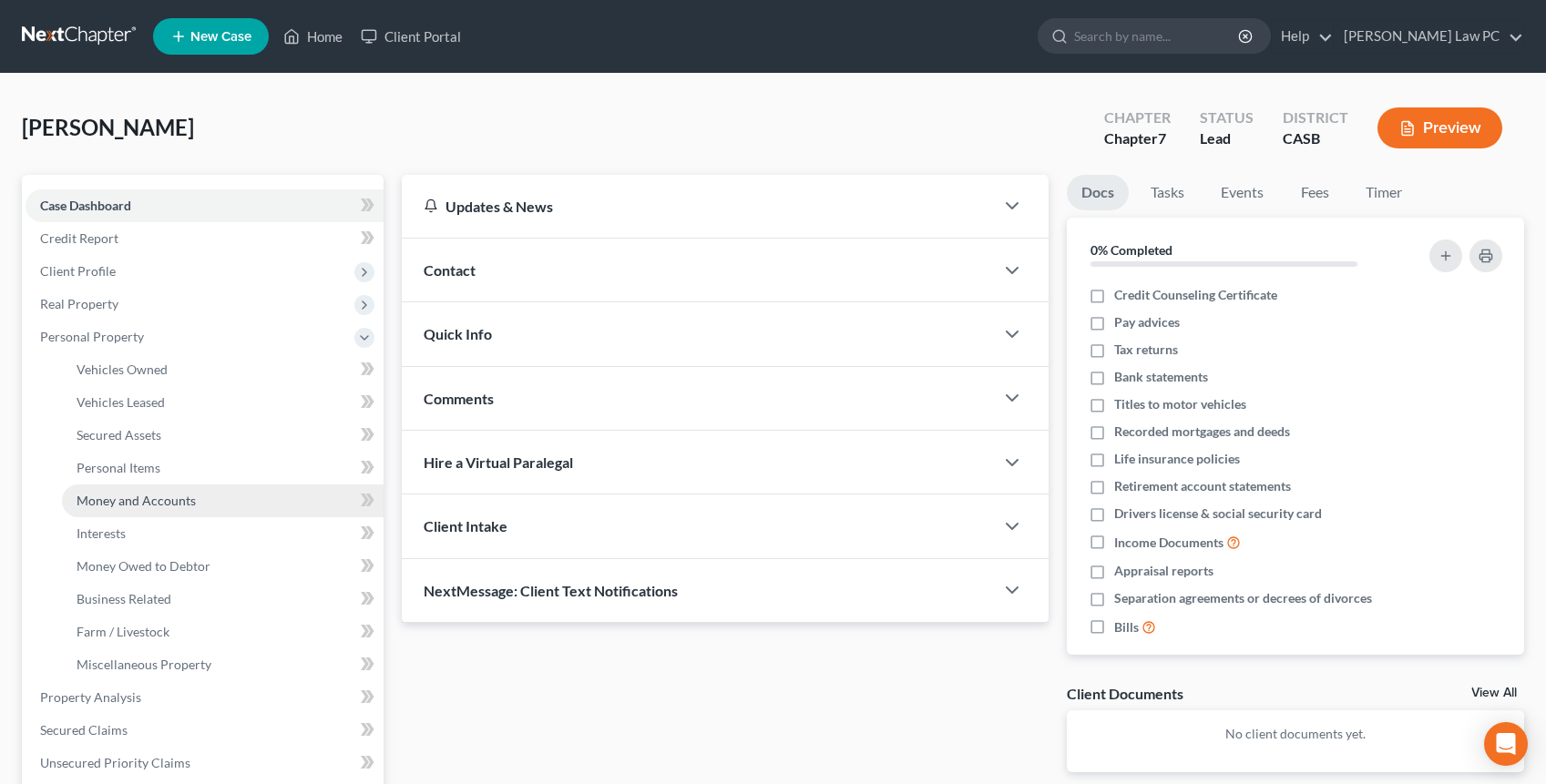 click on "Money and Accounts" at bounding box center (136, 500) 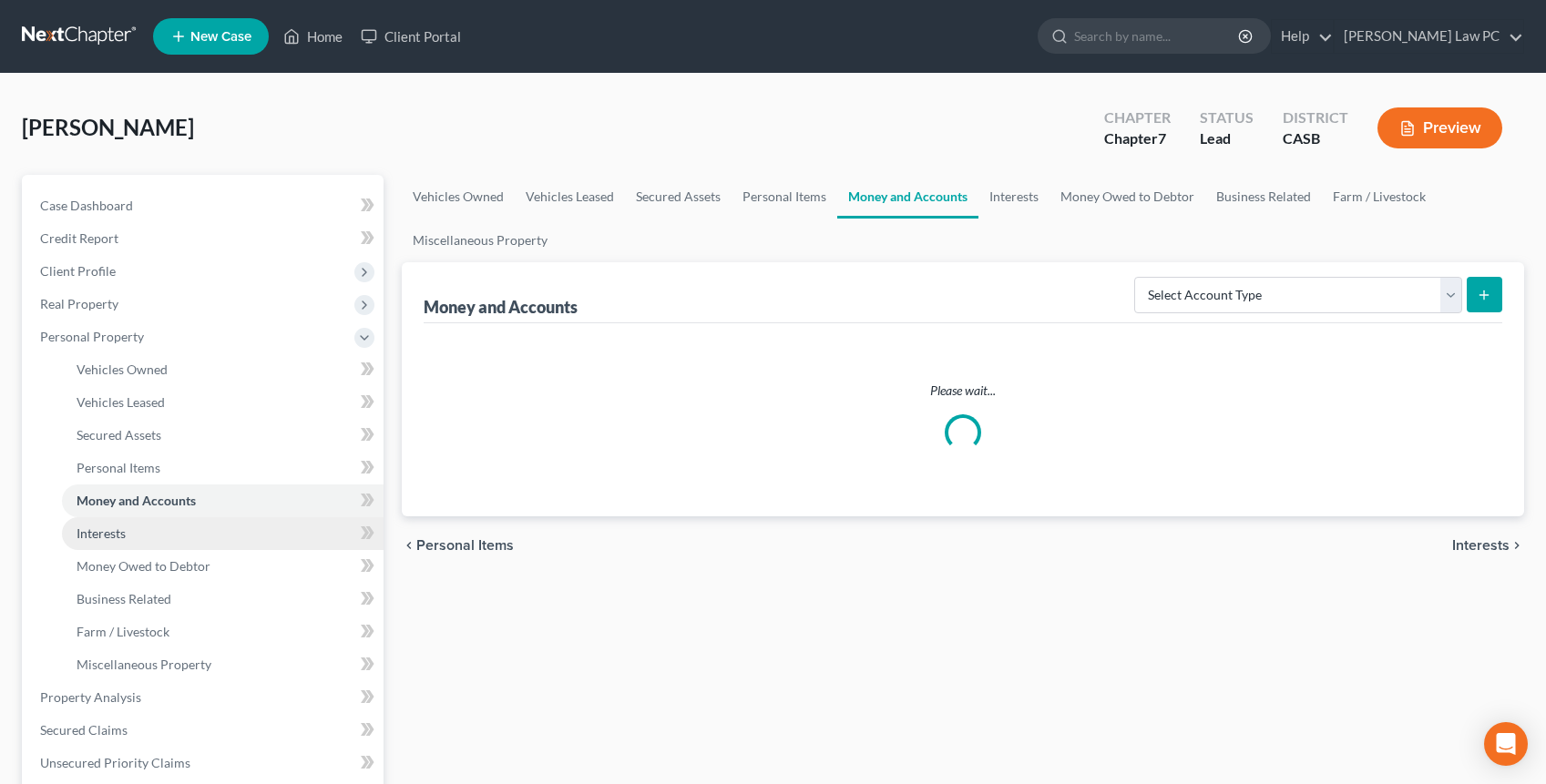 click on "Interests" at bounding box center (101, 533) 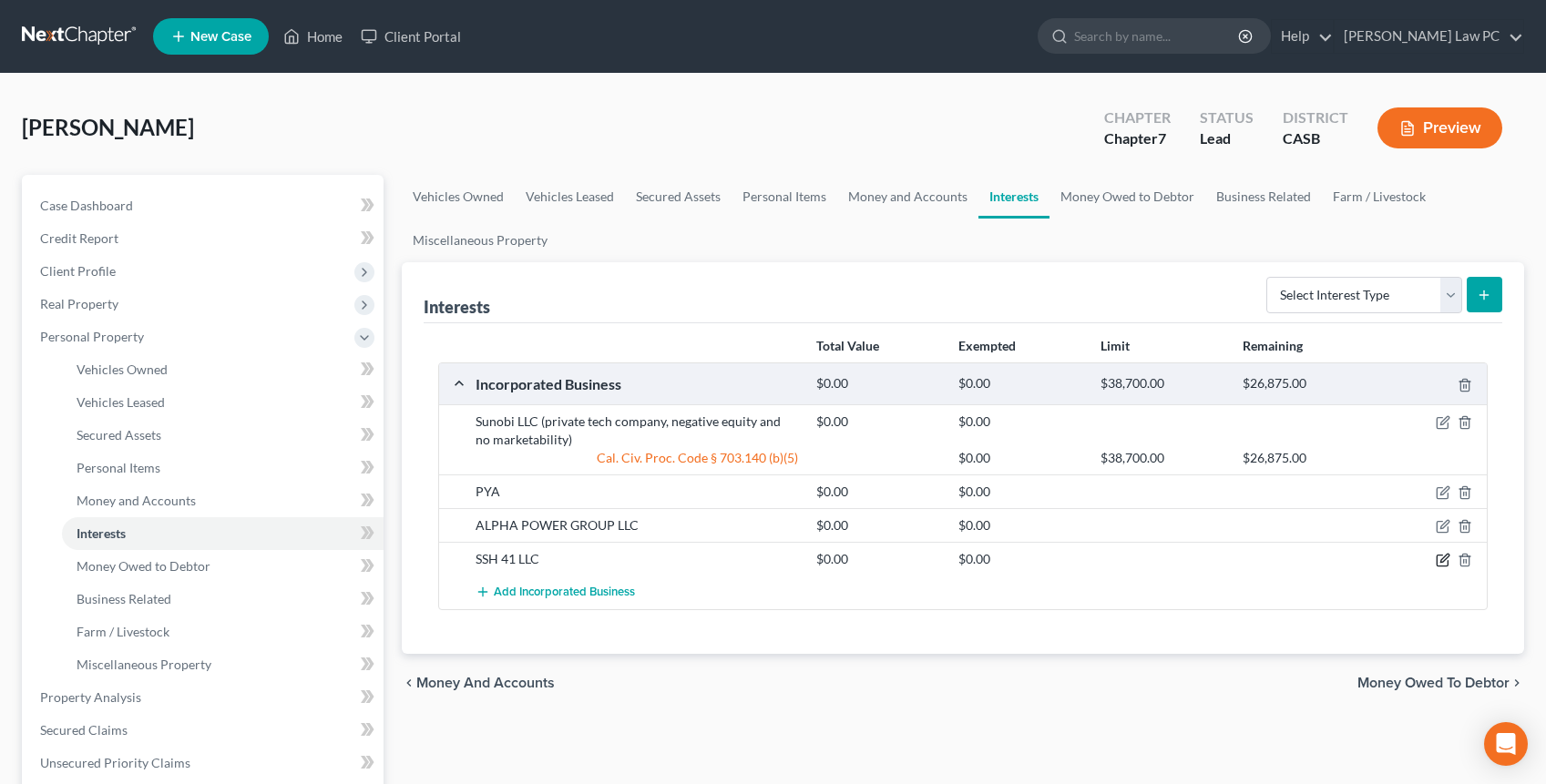 click 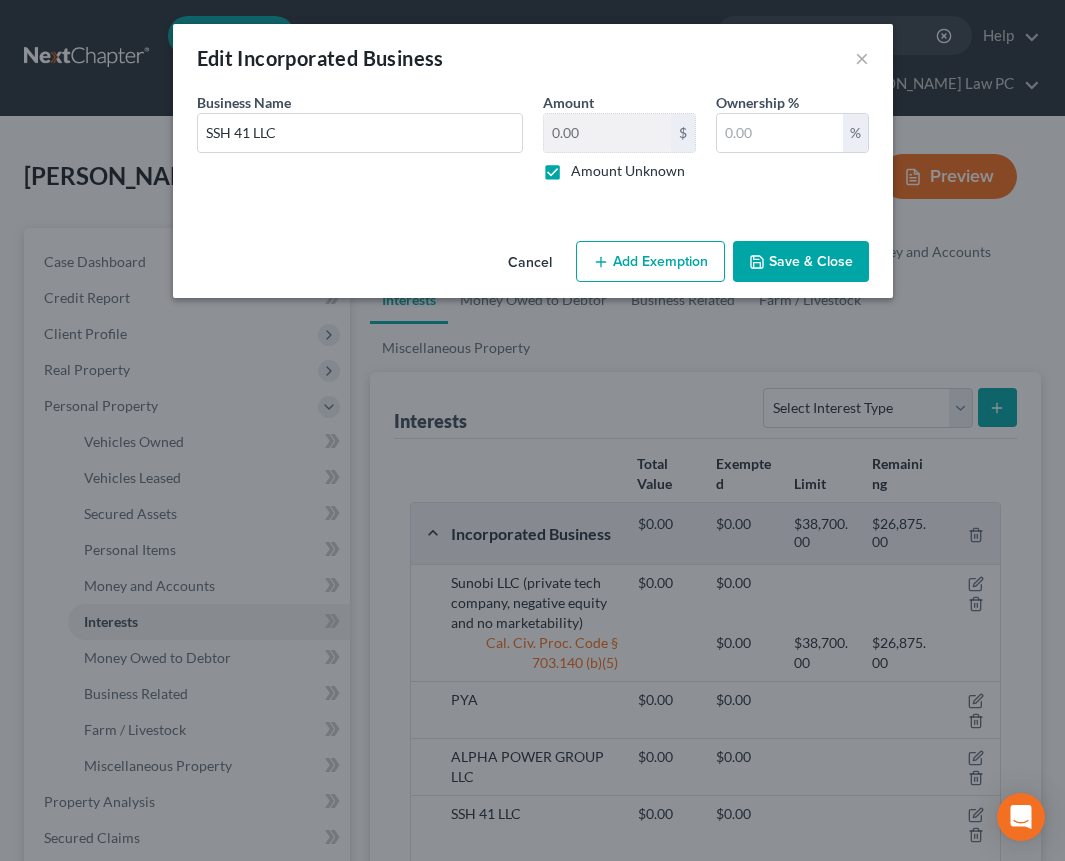 click on "Amount Unknown" at bounding box center (628, 171) 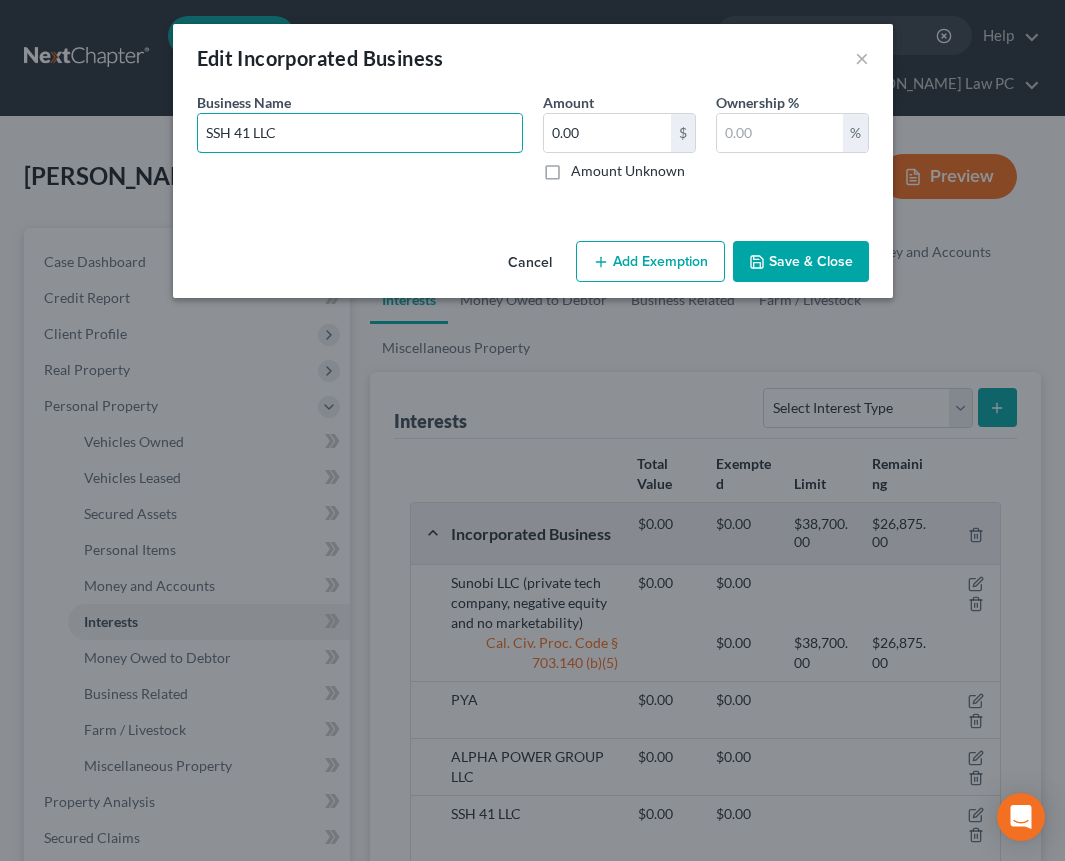 drag, startPoint x: 277, startPoint y: 134, endPoint x: 180, endPoint y: 129, distance: 97.128784 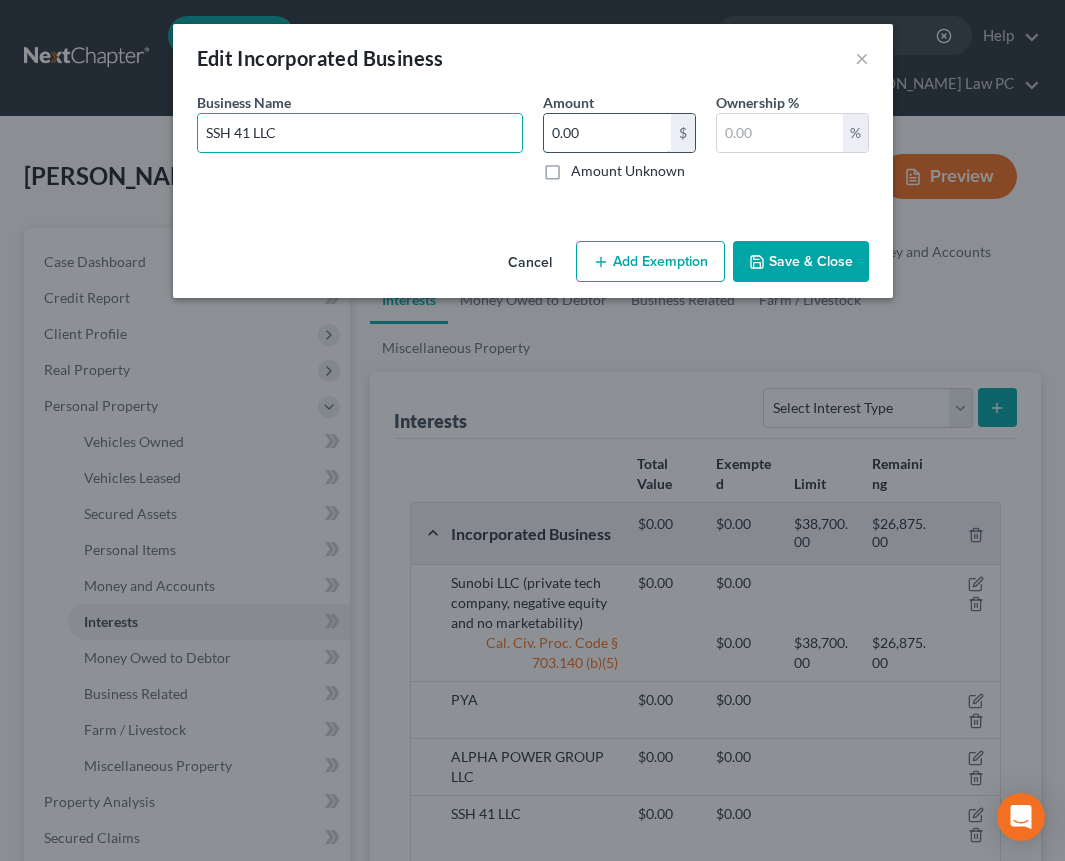 click on "0.00" at bounding box center [607, 133] 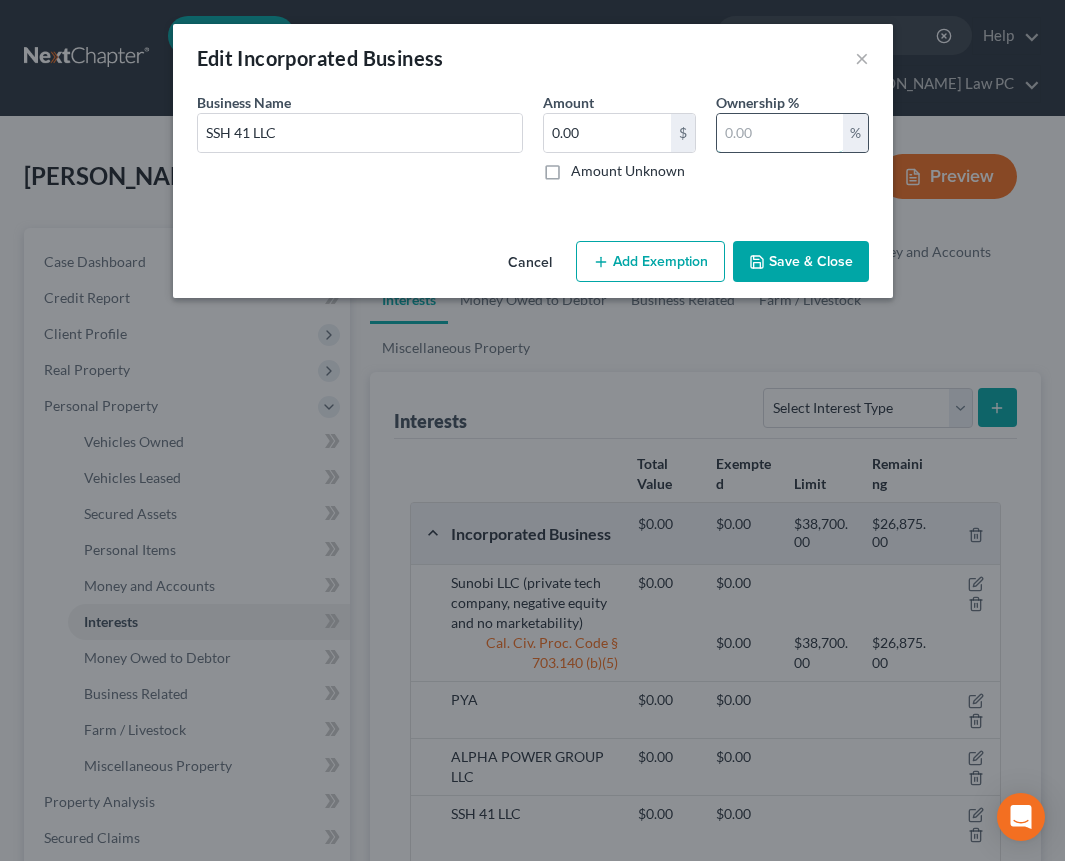 click at bounding box center [780, 133] 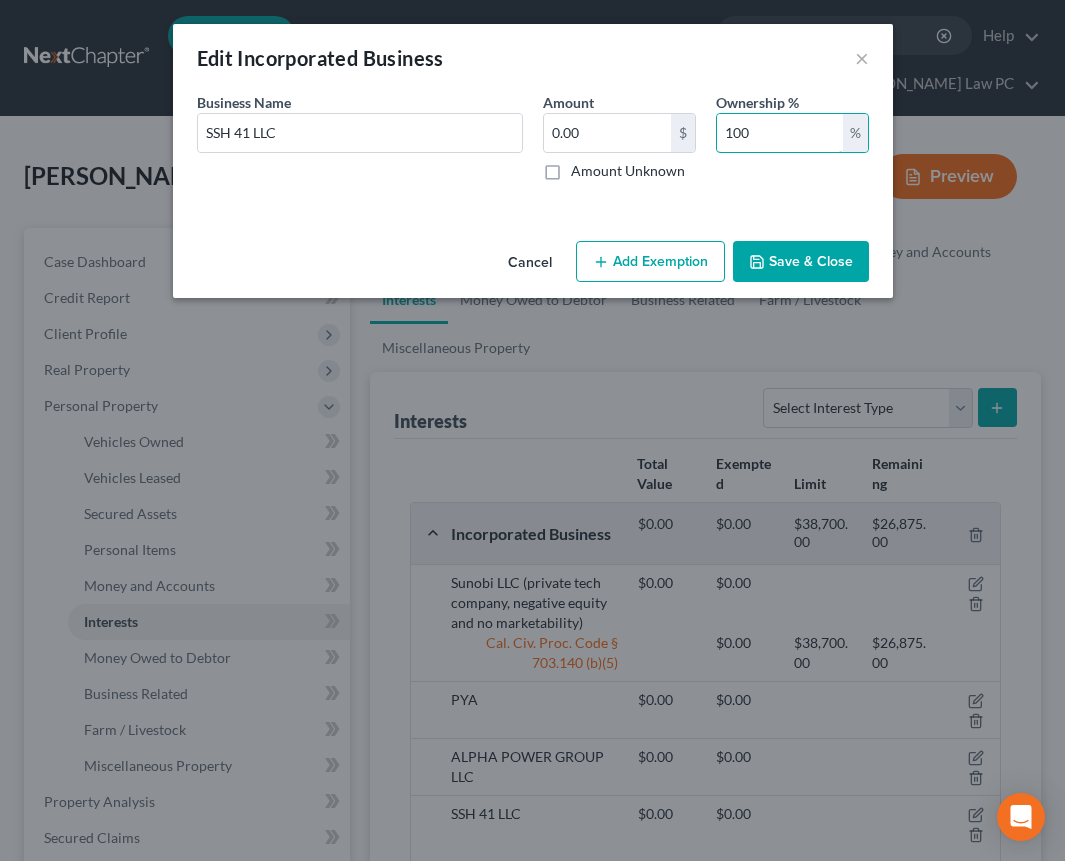 type on "100" 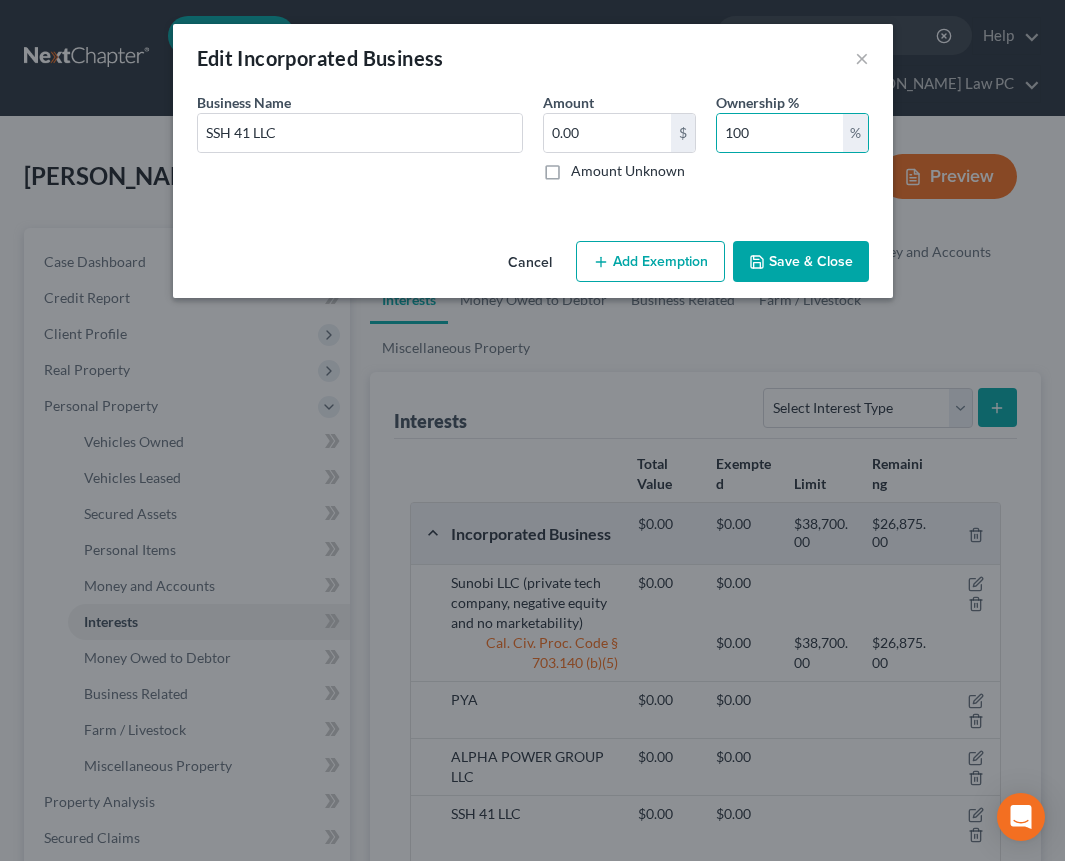 click on "Save & Close" at bounding box center [801, 262] 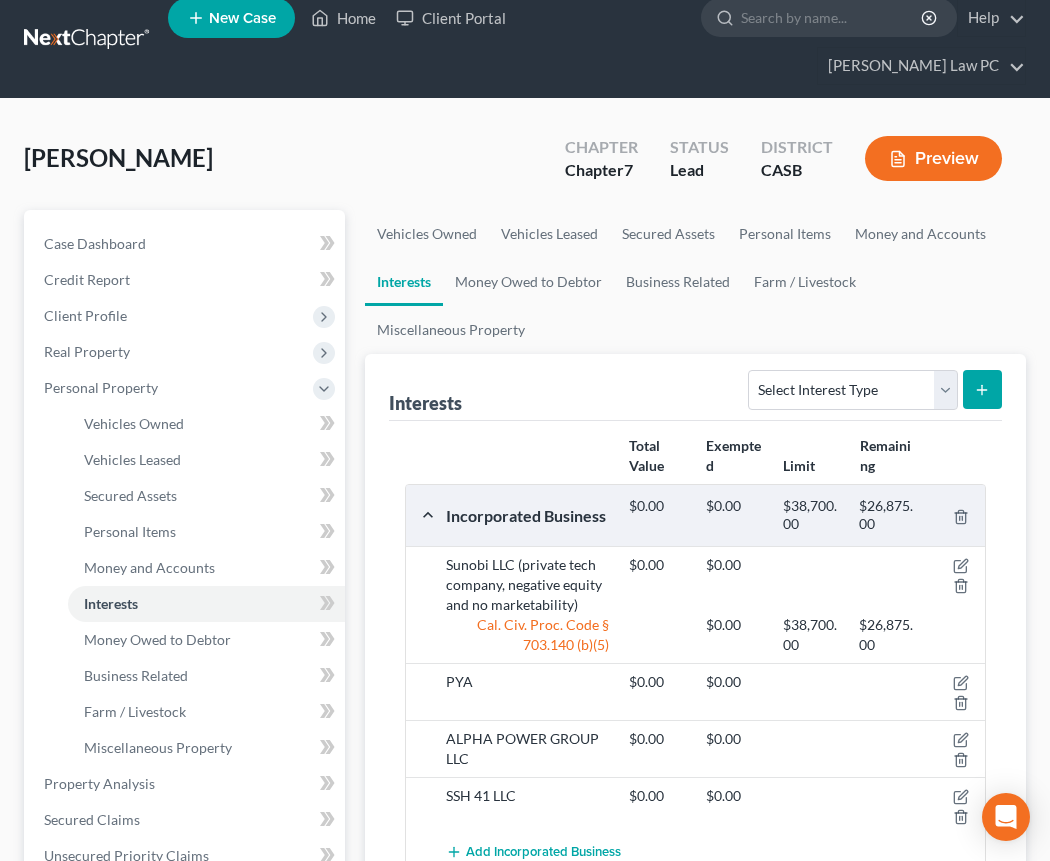 scroll, scrollTop: 24, scrollLeft: 0, axis: vertical 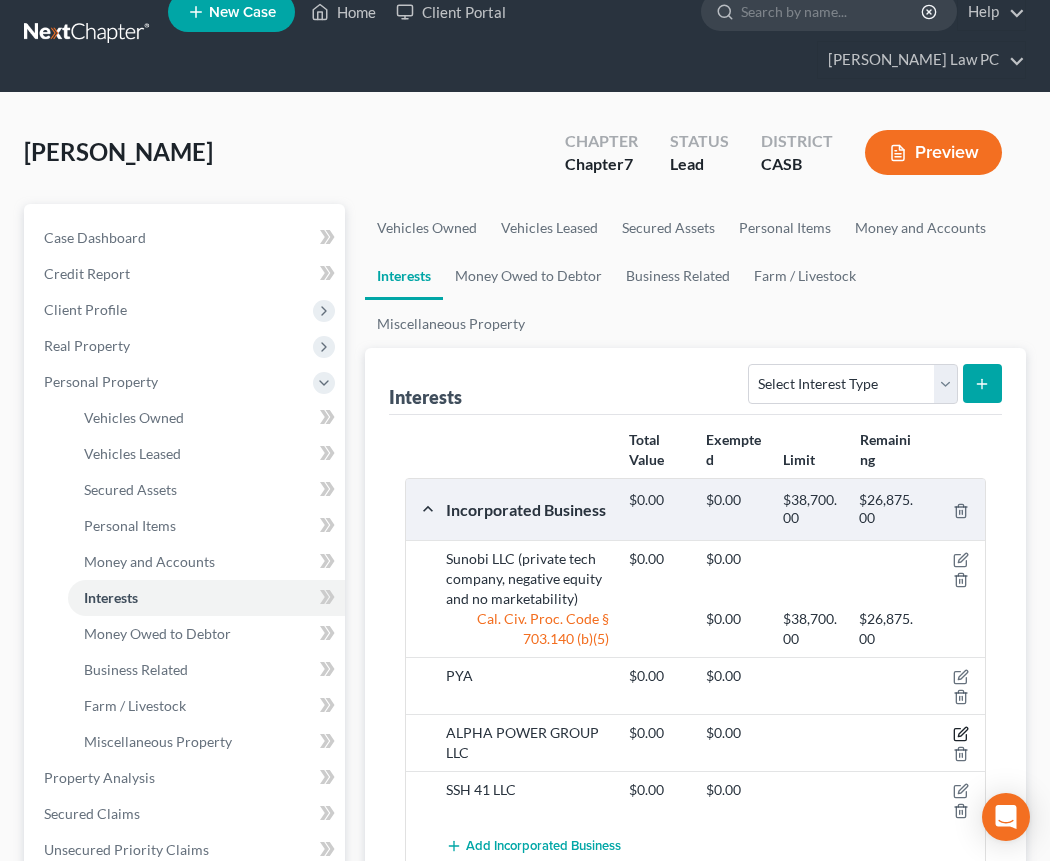 click 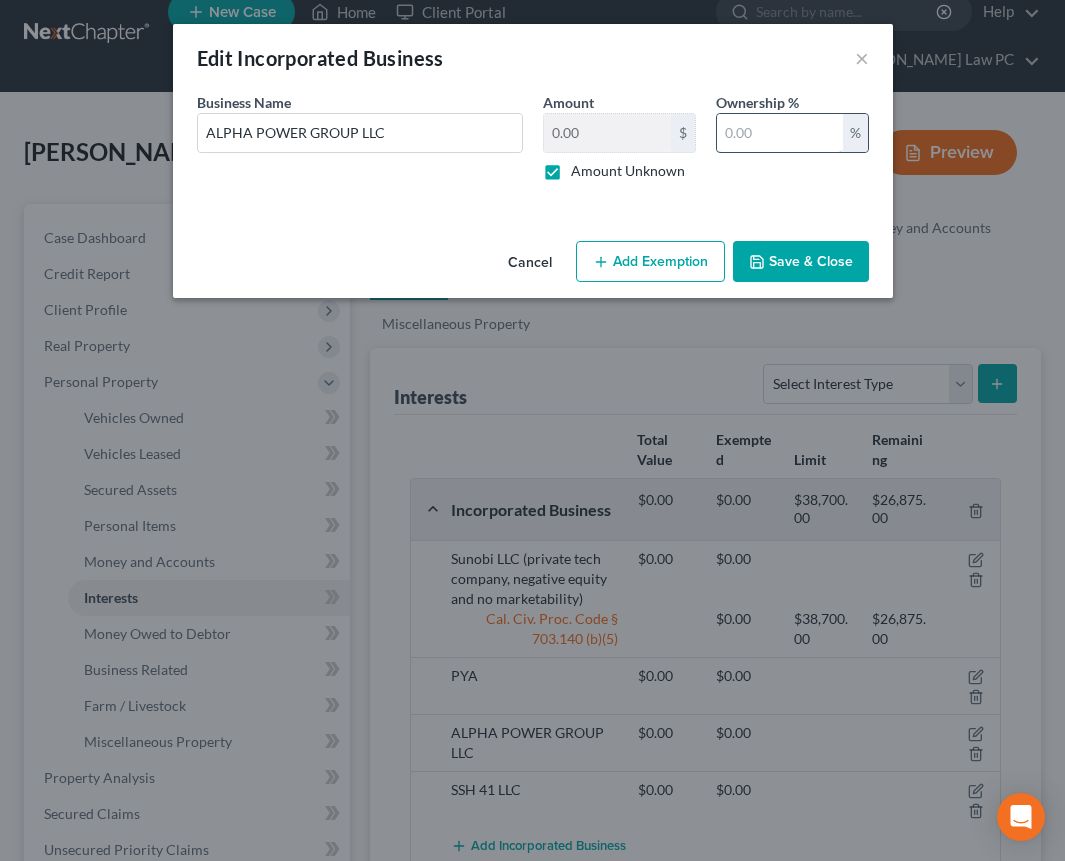 click at bounding box center (780, 133) 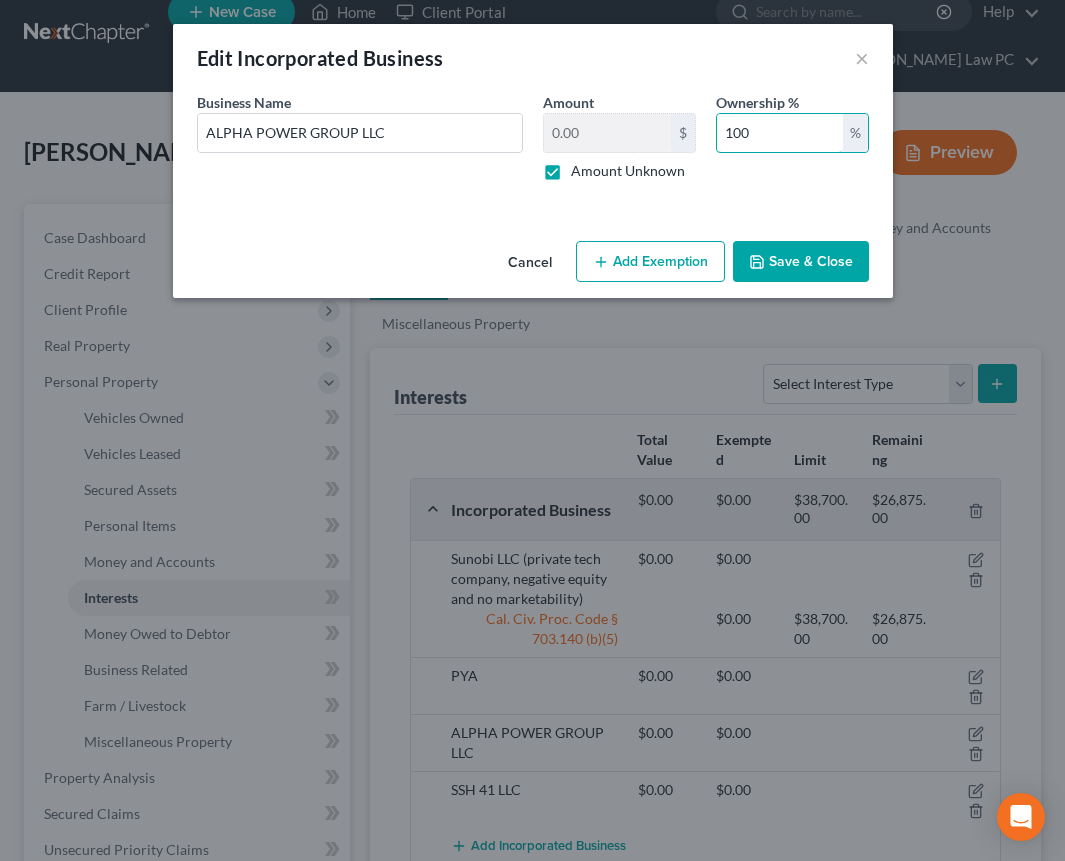 type on "100" 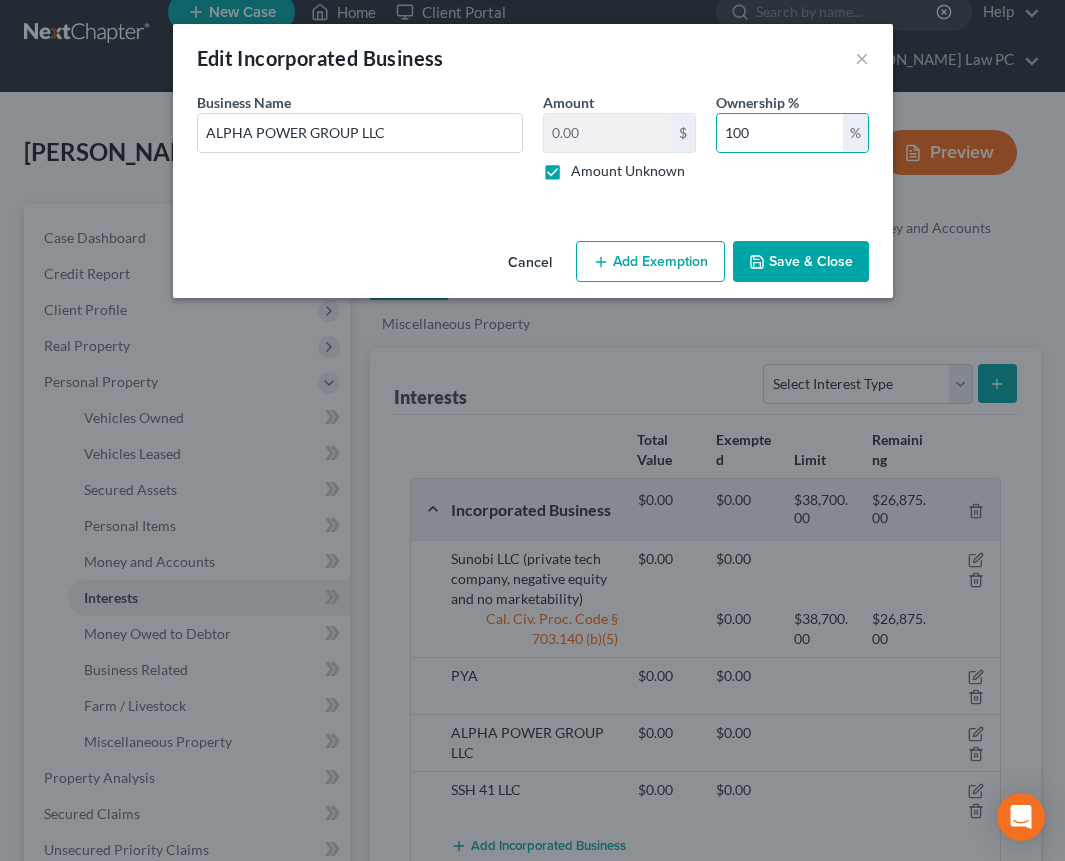 click on "Save & Close" at bounding box center [801, 262] 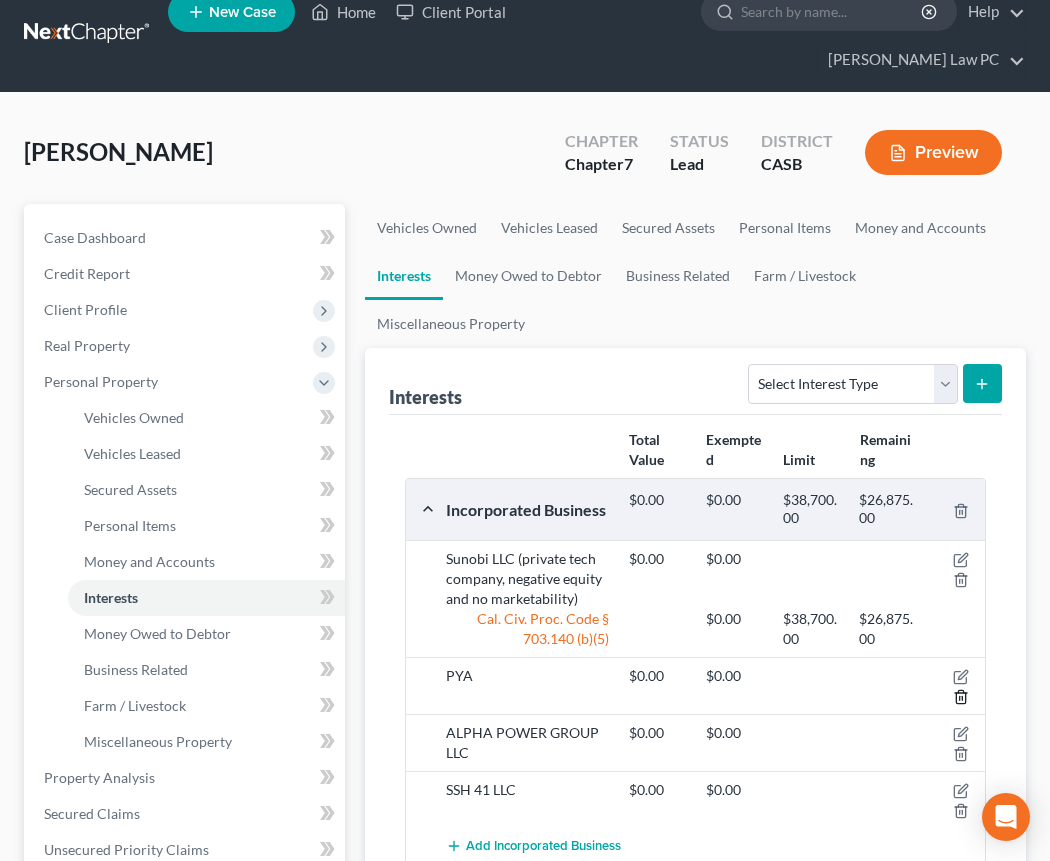 click 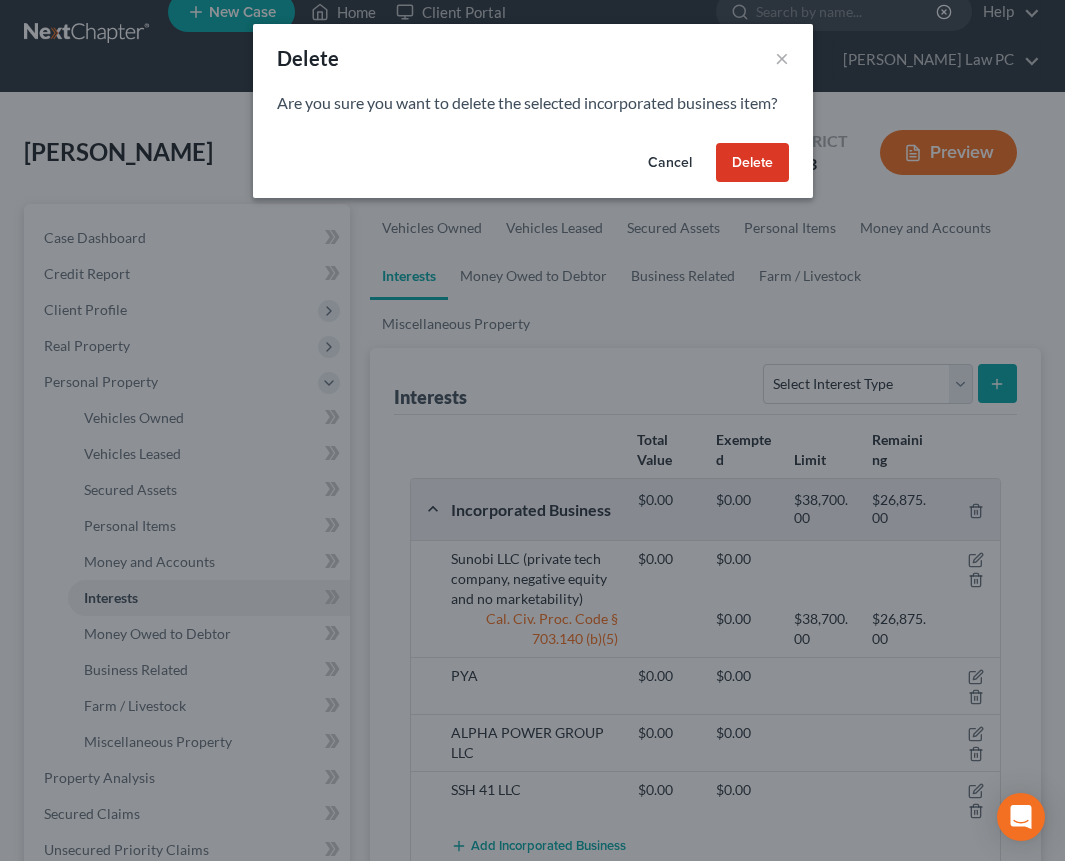click on "Delete" at bounding box center (752, 163) 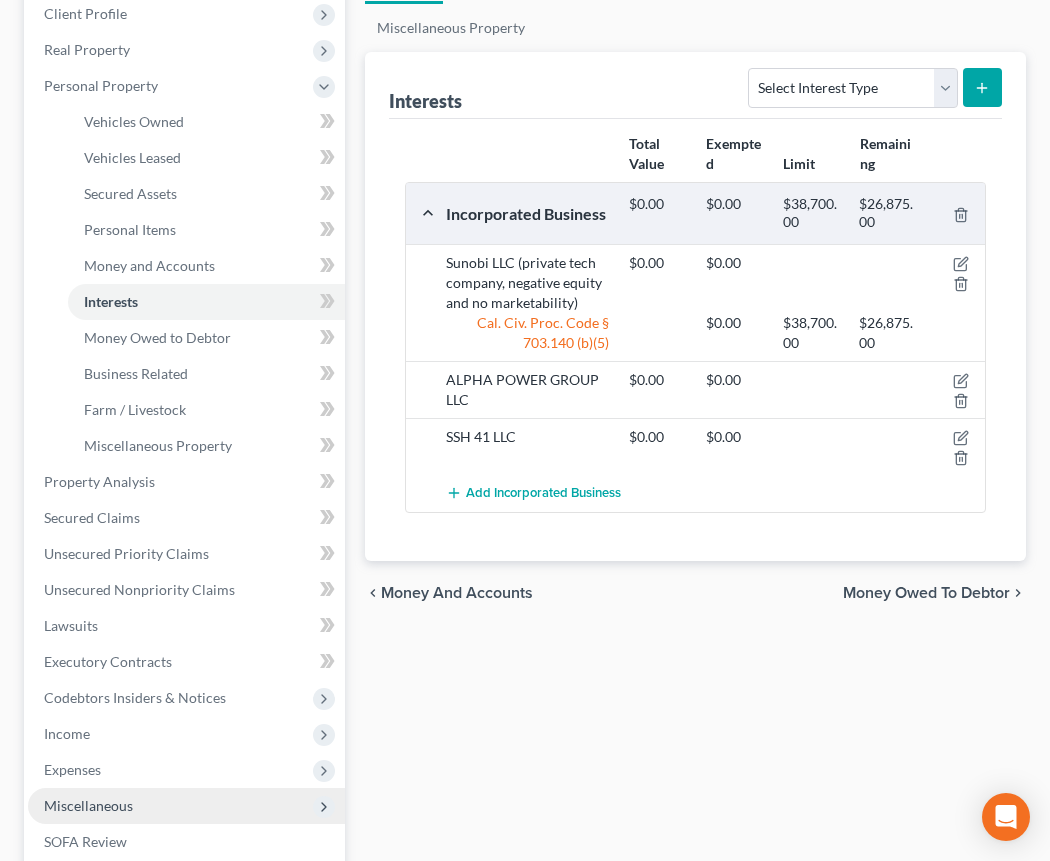 scroll, scrollTop: 327, scrollLeft: 0, axis: vertical 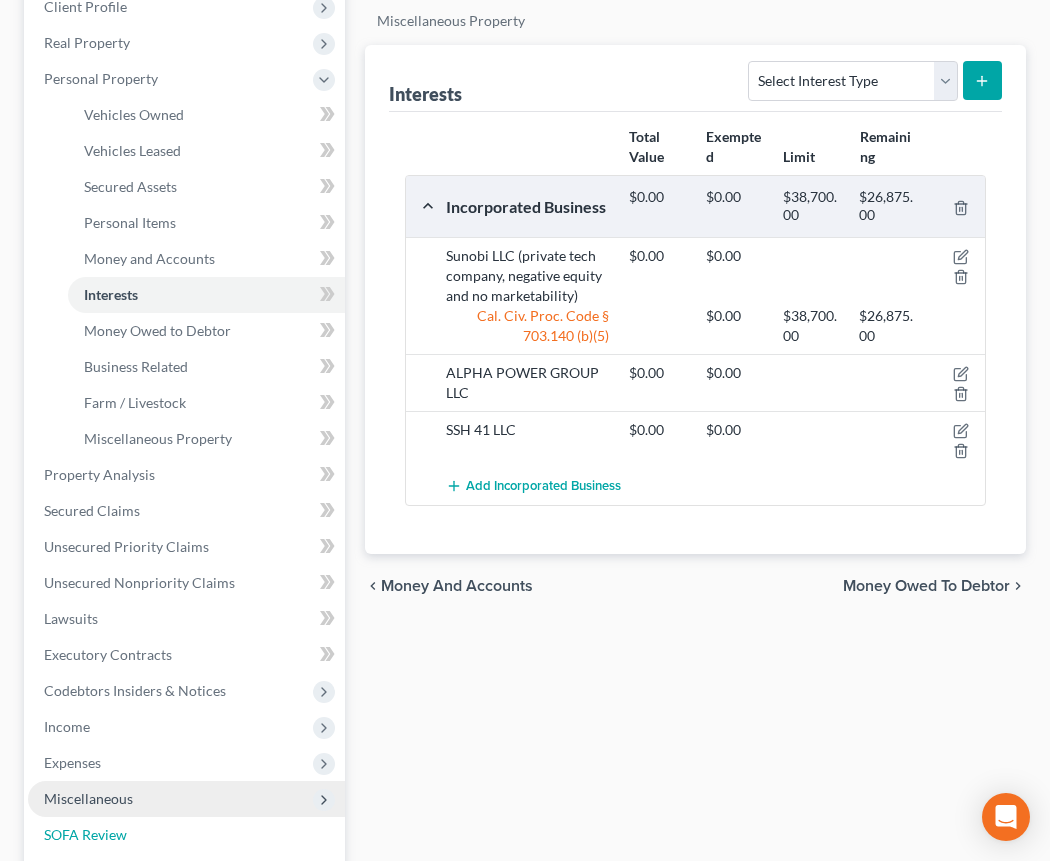 drag, startPoint x: 116, startPoint y: 796, endPoint x: 153, endPoint y: 781, distance: 39.92493 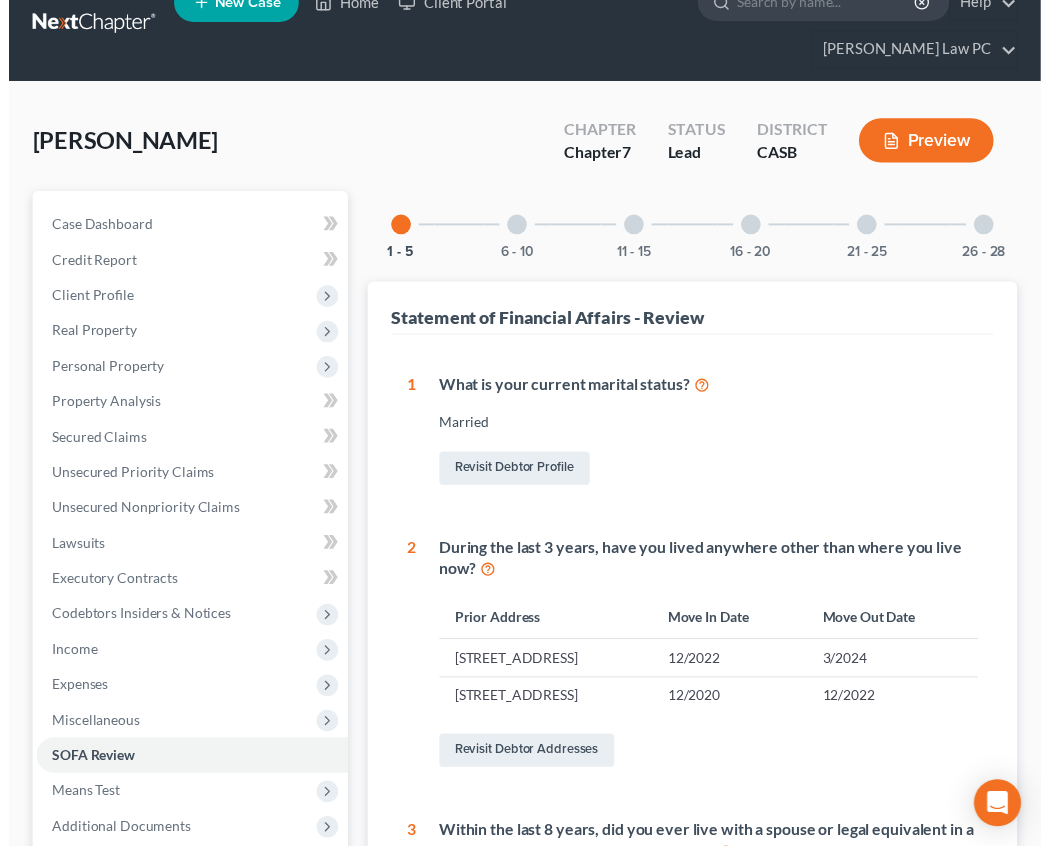 scroll, scrollTop: 0, scrollLeft: 0, axis: both 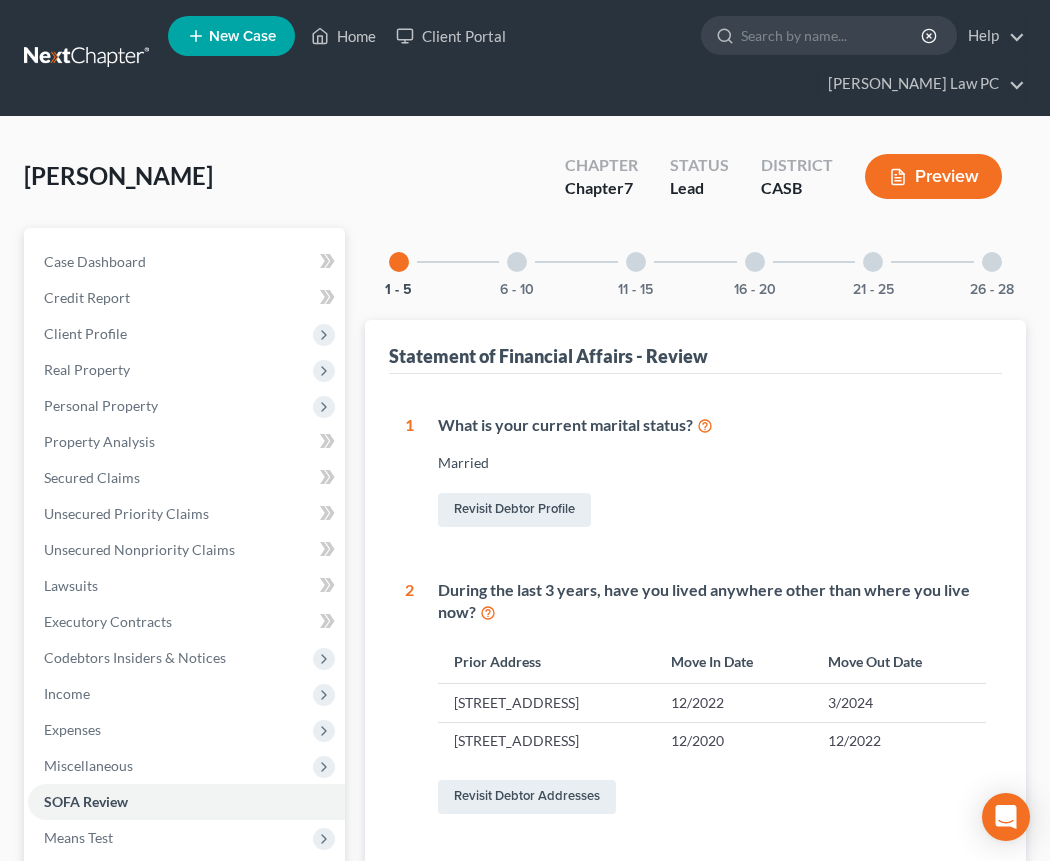 click on "21 - 25" at bounding box center [873, 262] 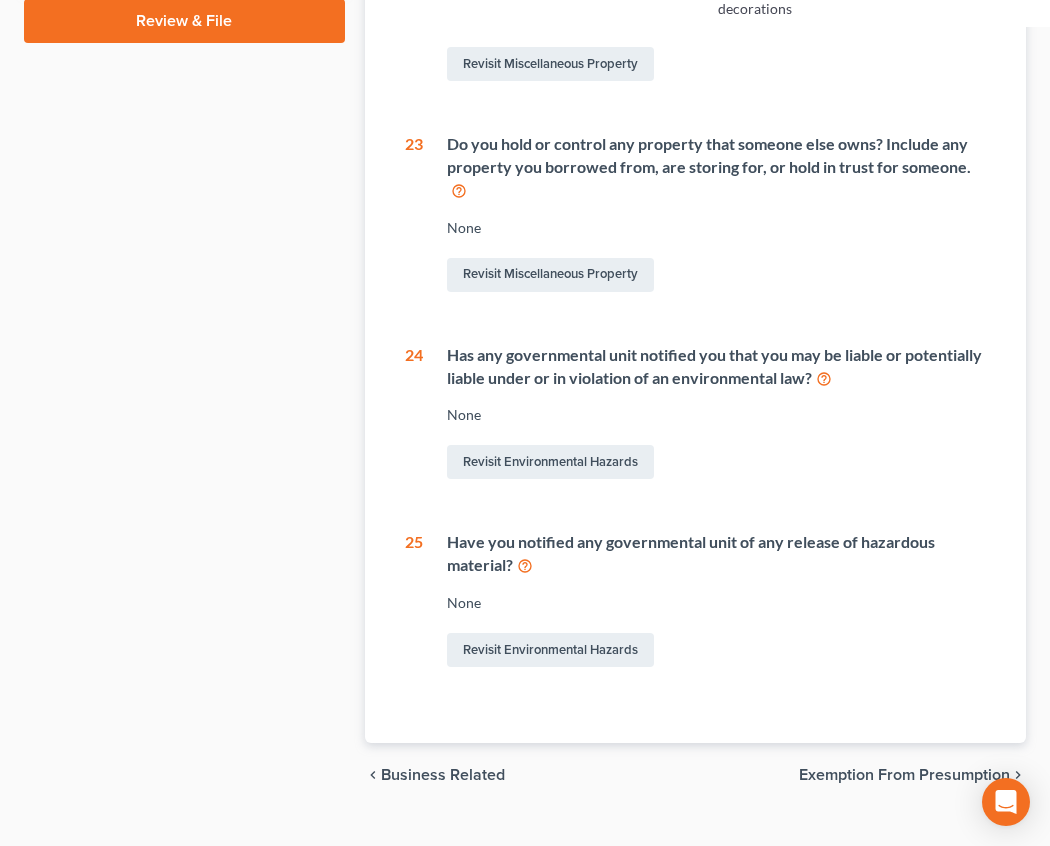 scroll, scrollTop: 0, scrollLeft: 0, axis: both 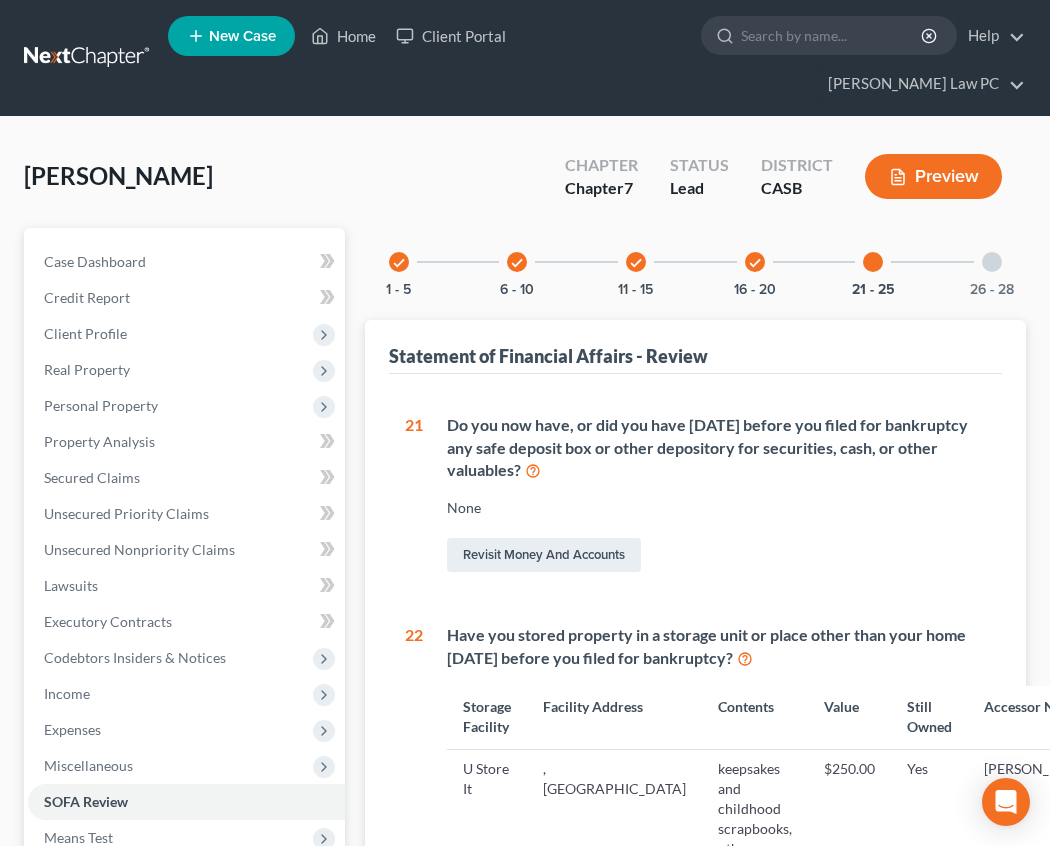 click at bounding box center [992, 262] 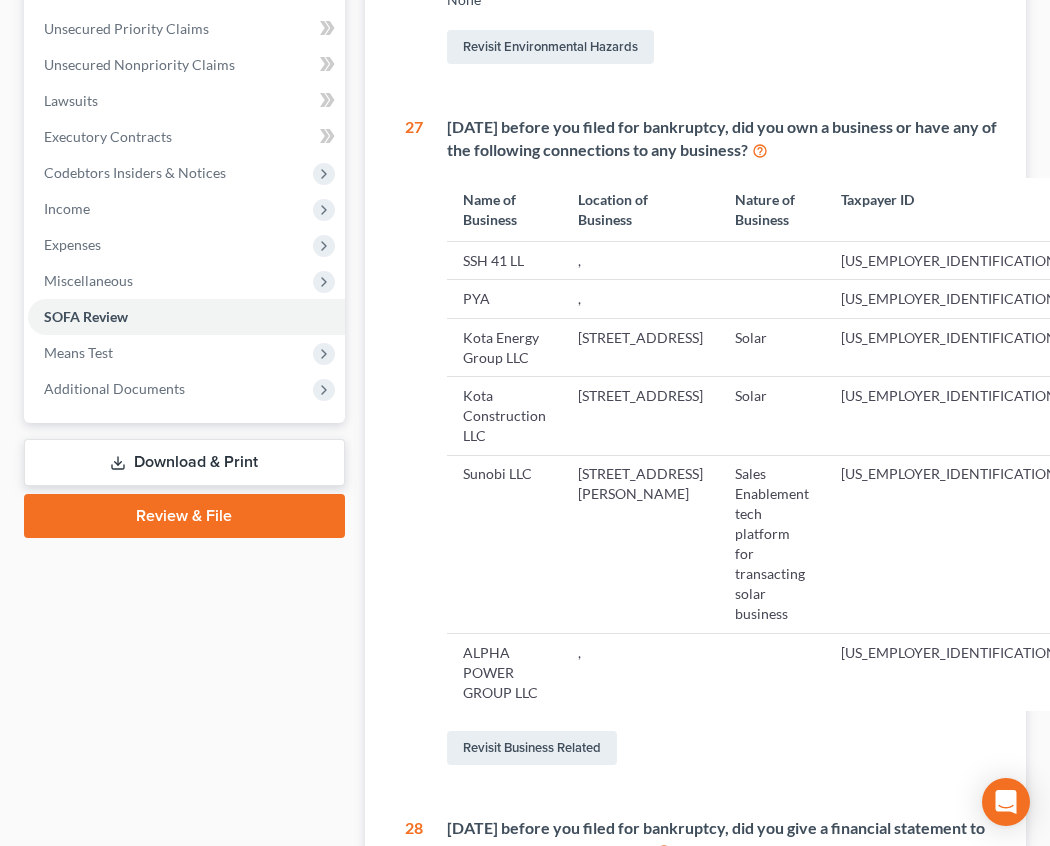scroll, scrollTop: 623, scrollLeft: 0, axis: vertical 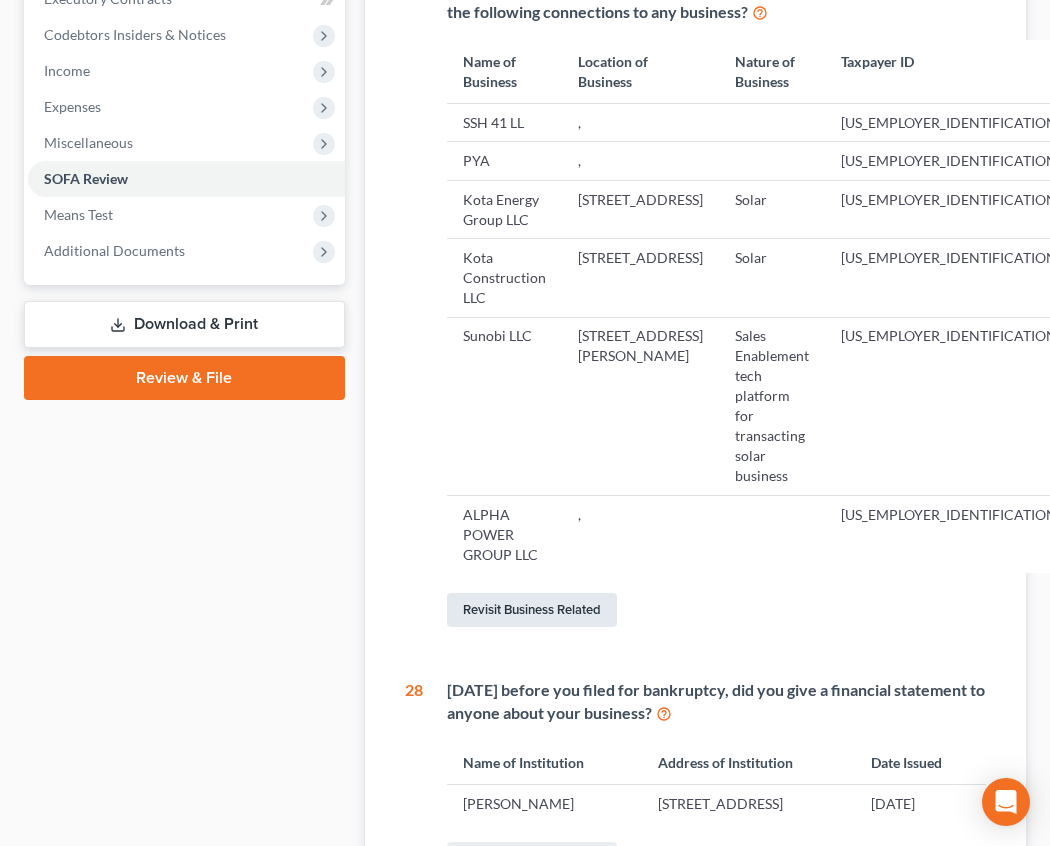 click on "Revisit Business Related" at bounding box center [532, 610] 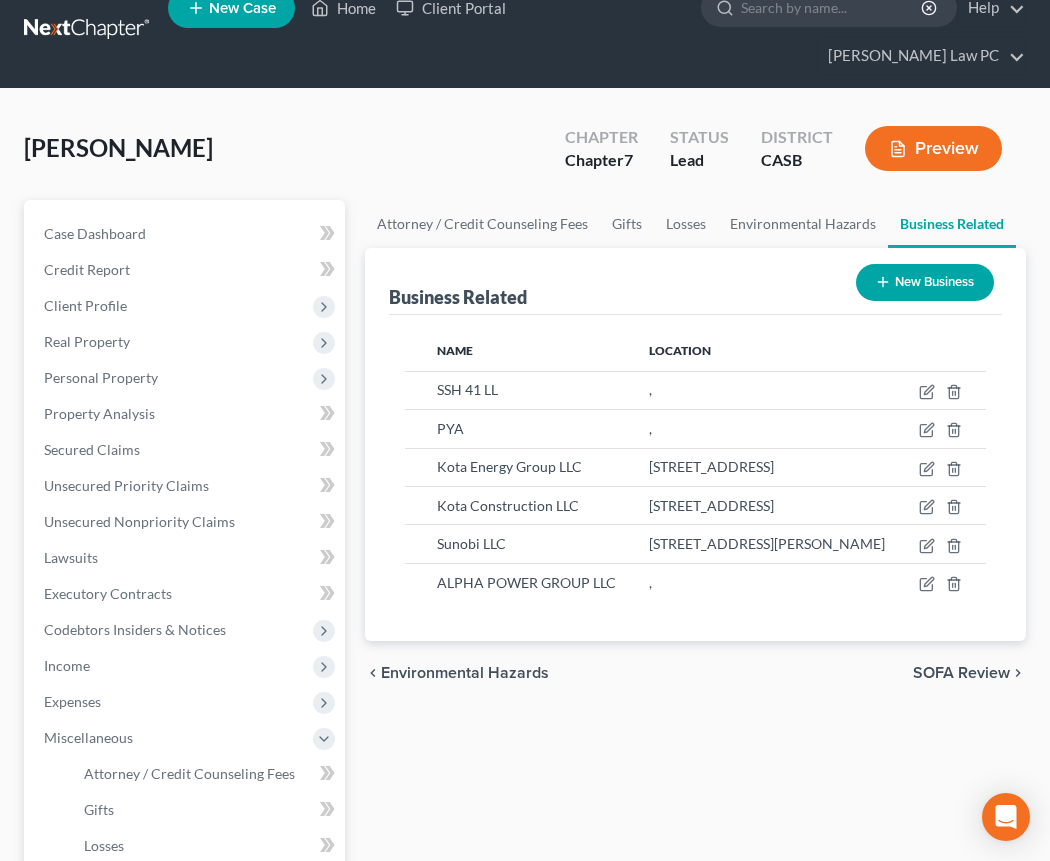 scroll, scrollTop: 0, scrollLeft: 0, axis: both 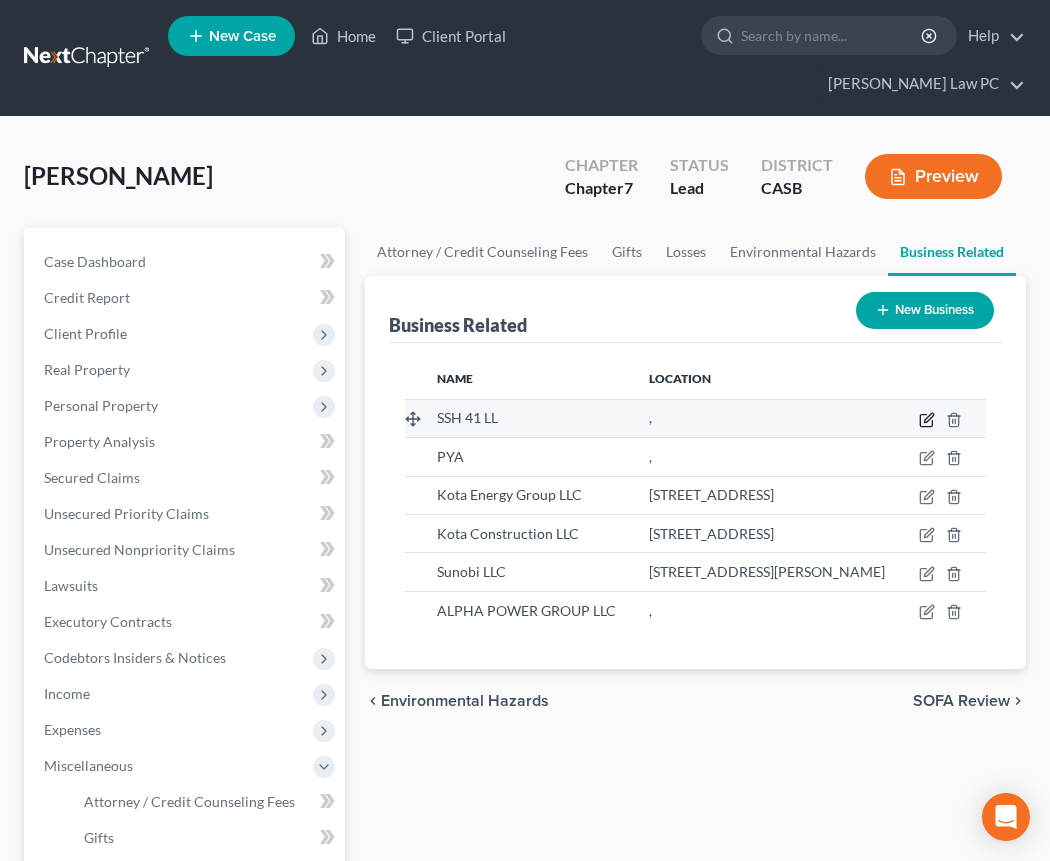 click 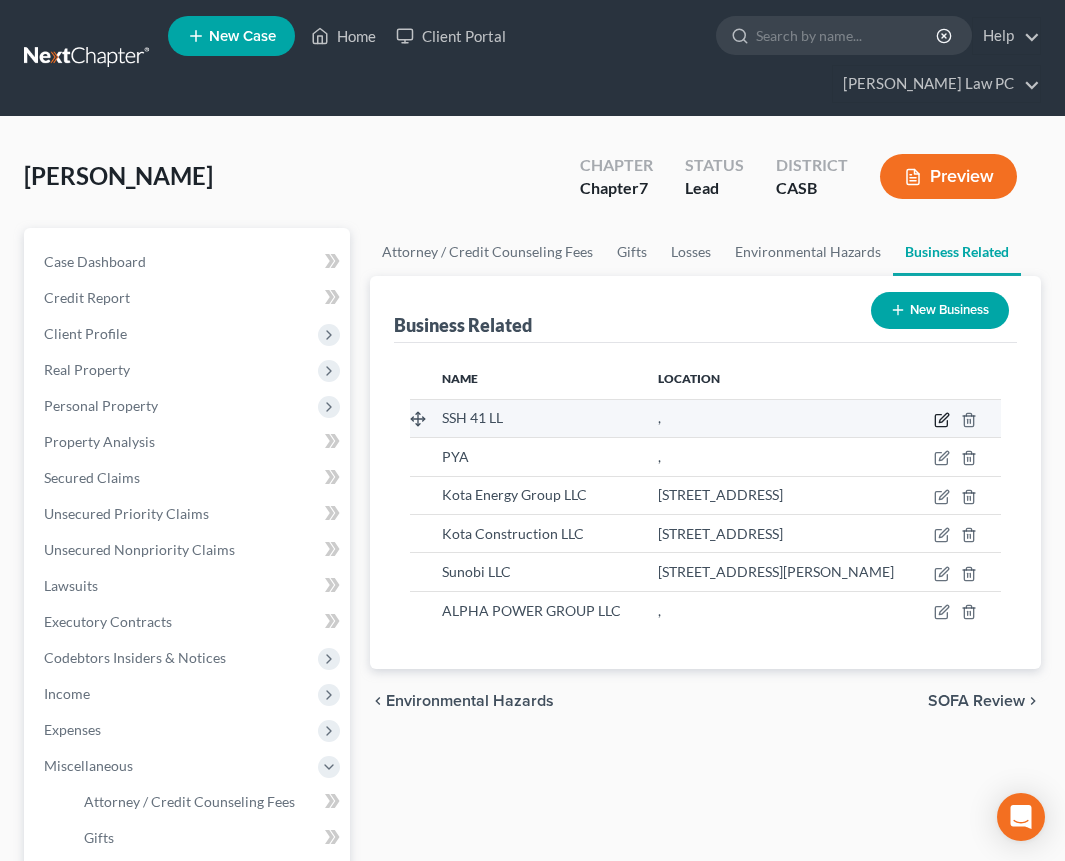 select on "member" 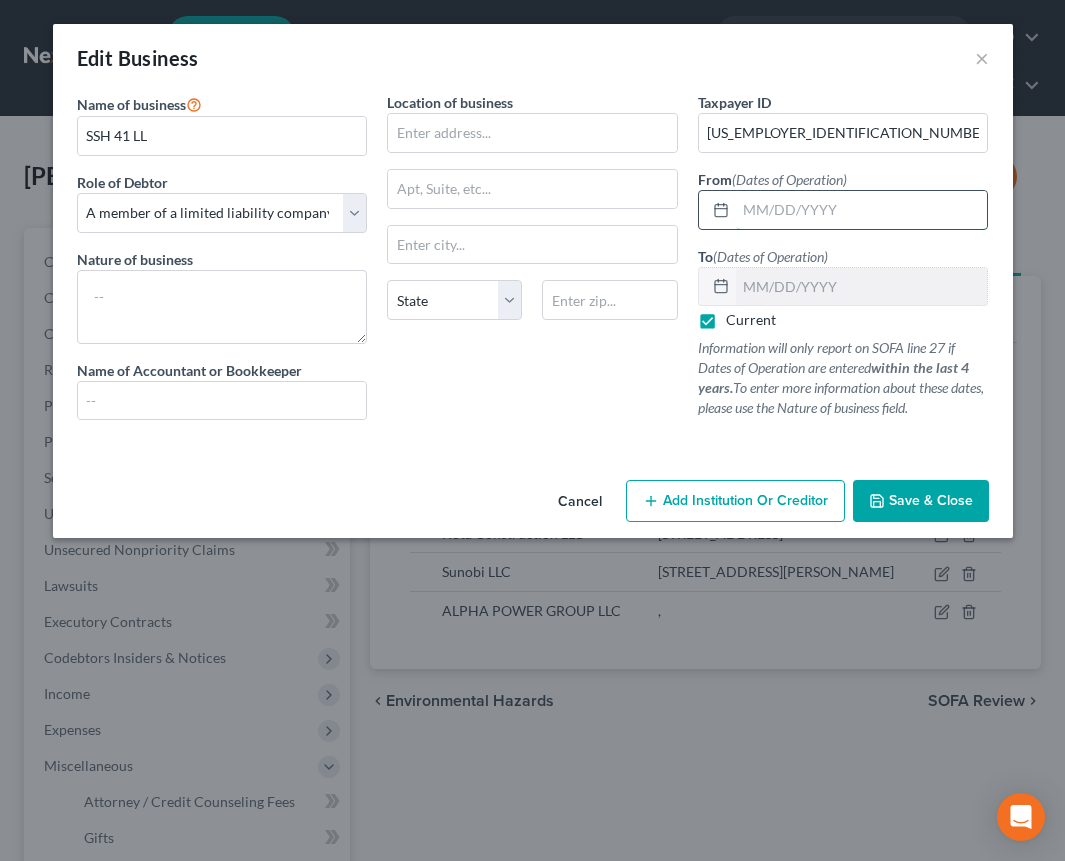 click at bounding box center (862, 210) 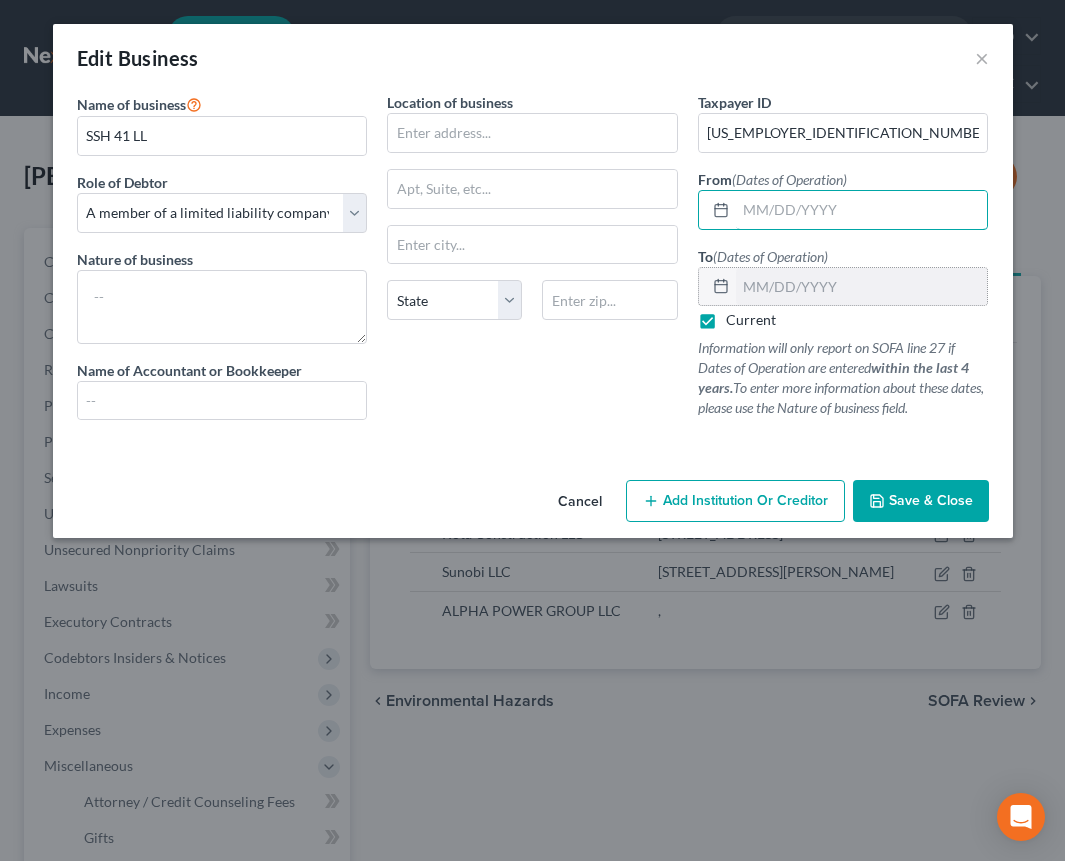 paste on "[DATE]" 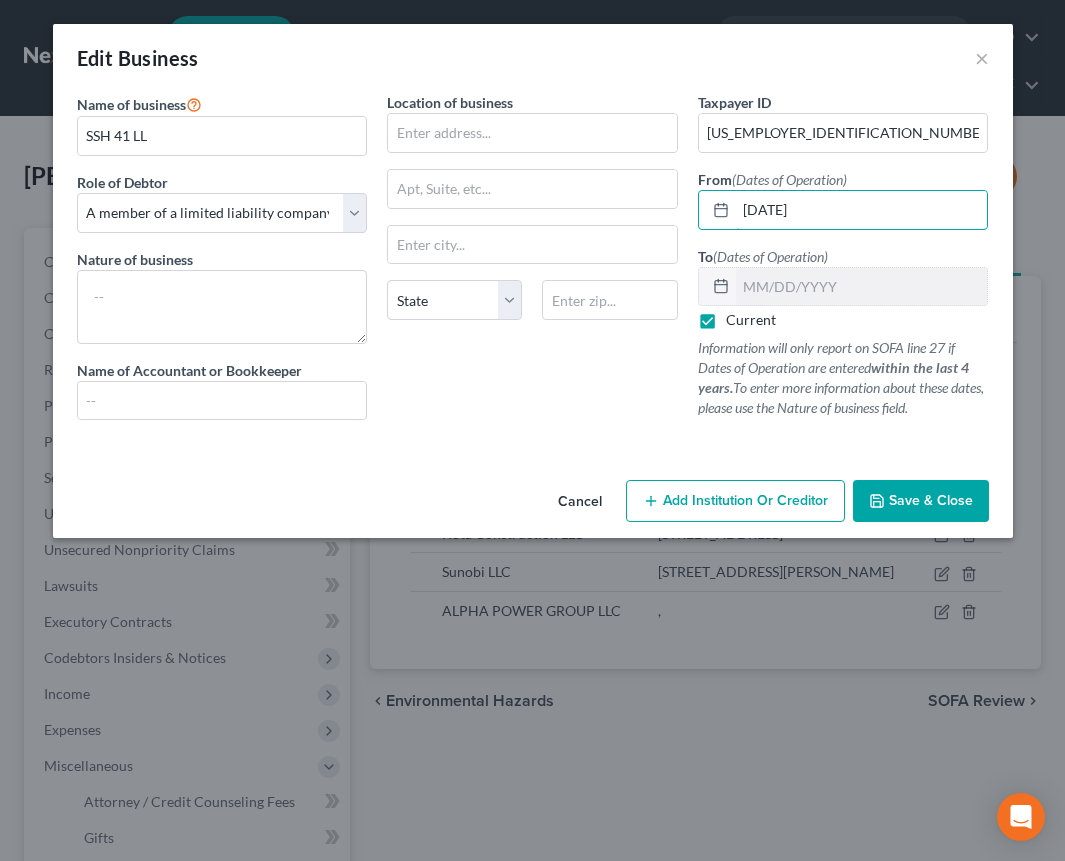 type on "[DATE]" 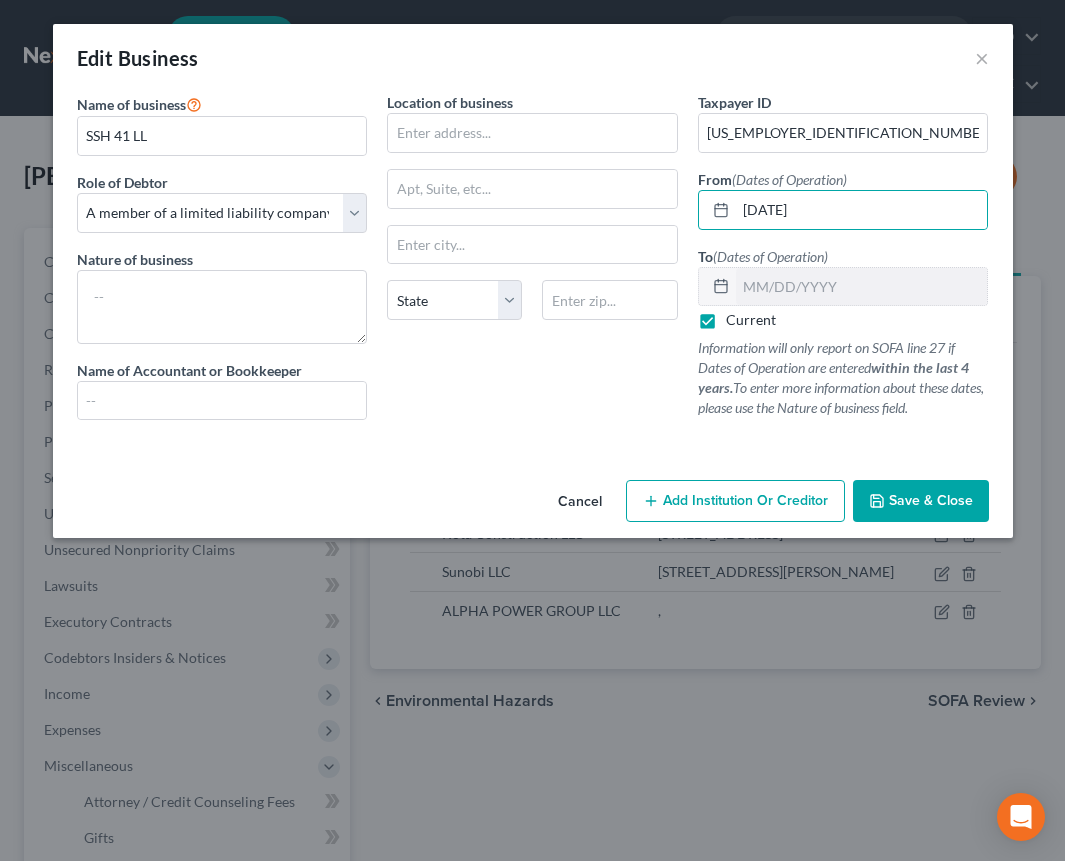 click on "Current" at bounding box center [751, 320] 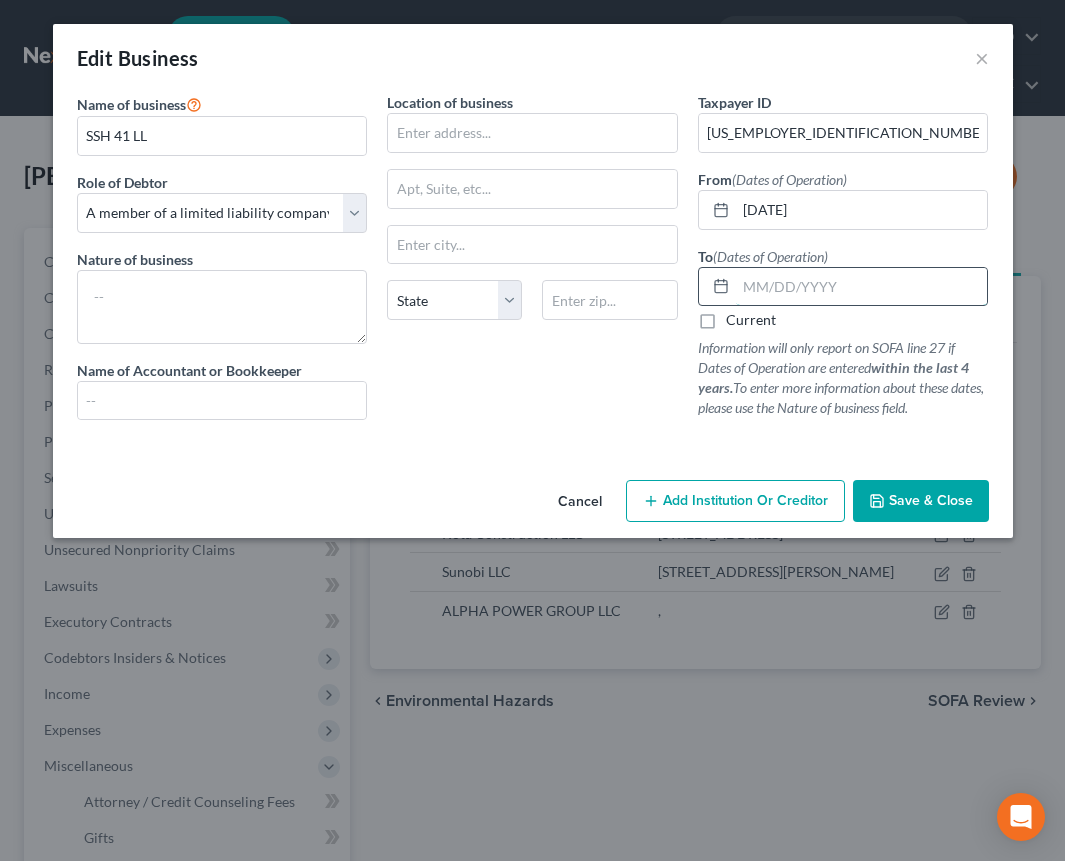 drag, startPoint x: 852, startPoint y: 286, endPoint x: 875, endPoint y: 293, distance: 24.04163 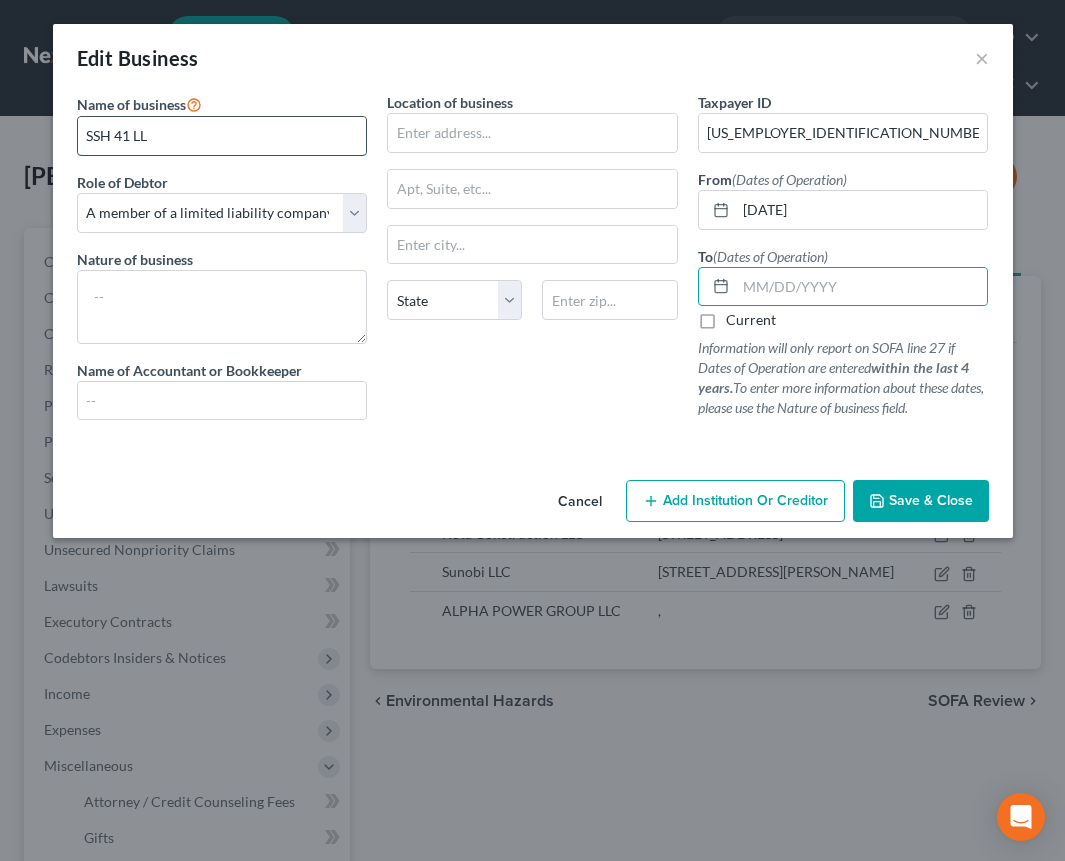 click on "SSH 41 LL" at bounding box center [222, 136] 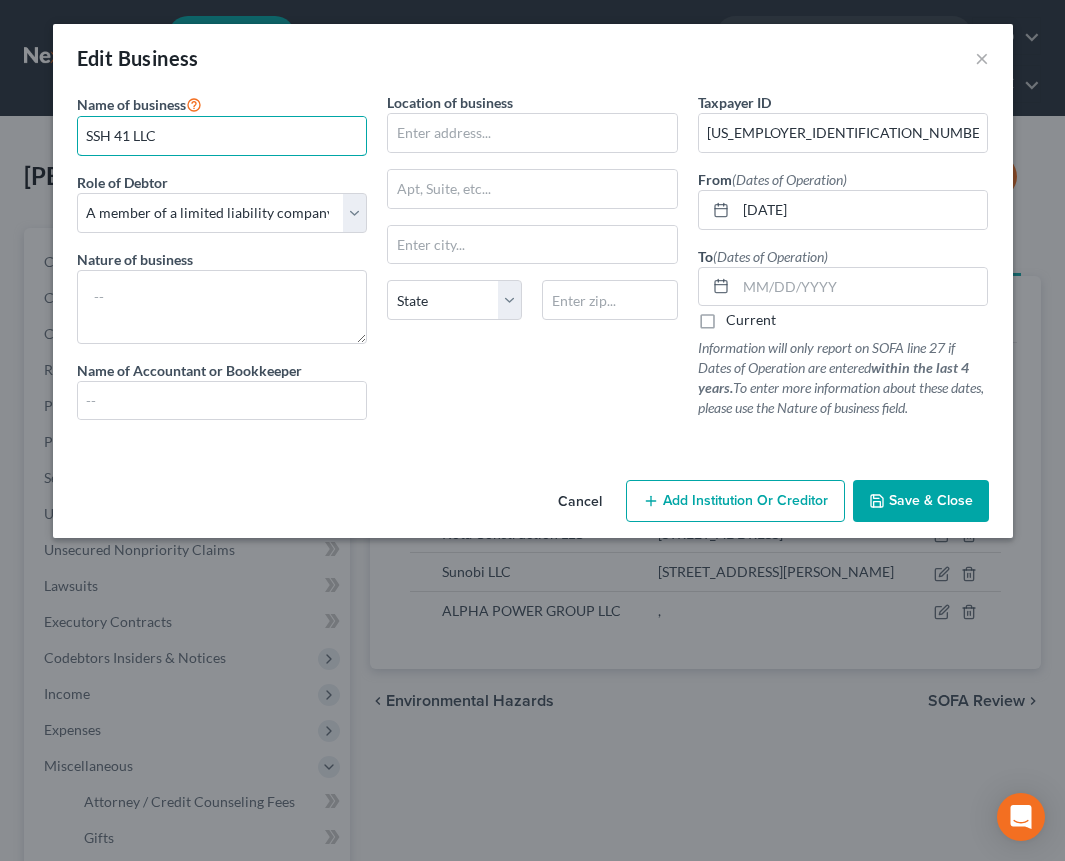 type on "SSH 41 LLC" 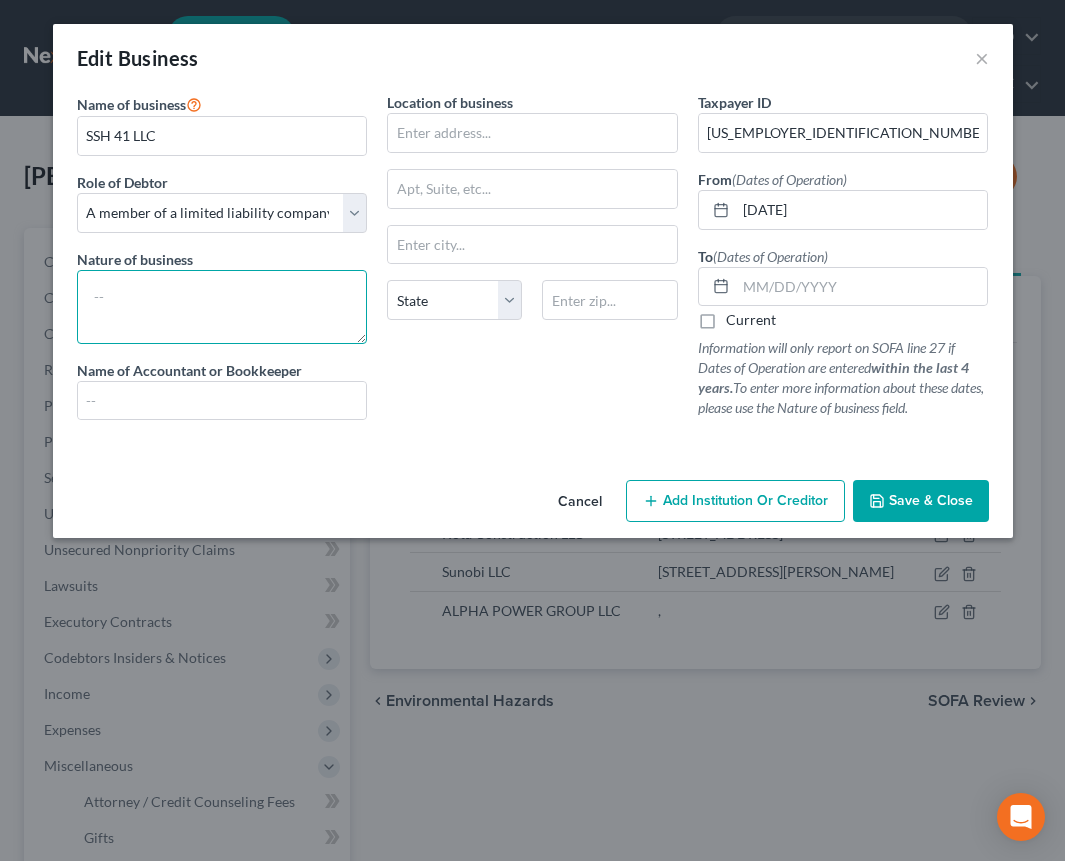 click at bounding box center [222, 307] 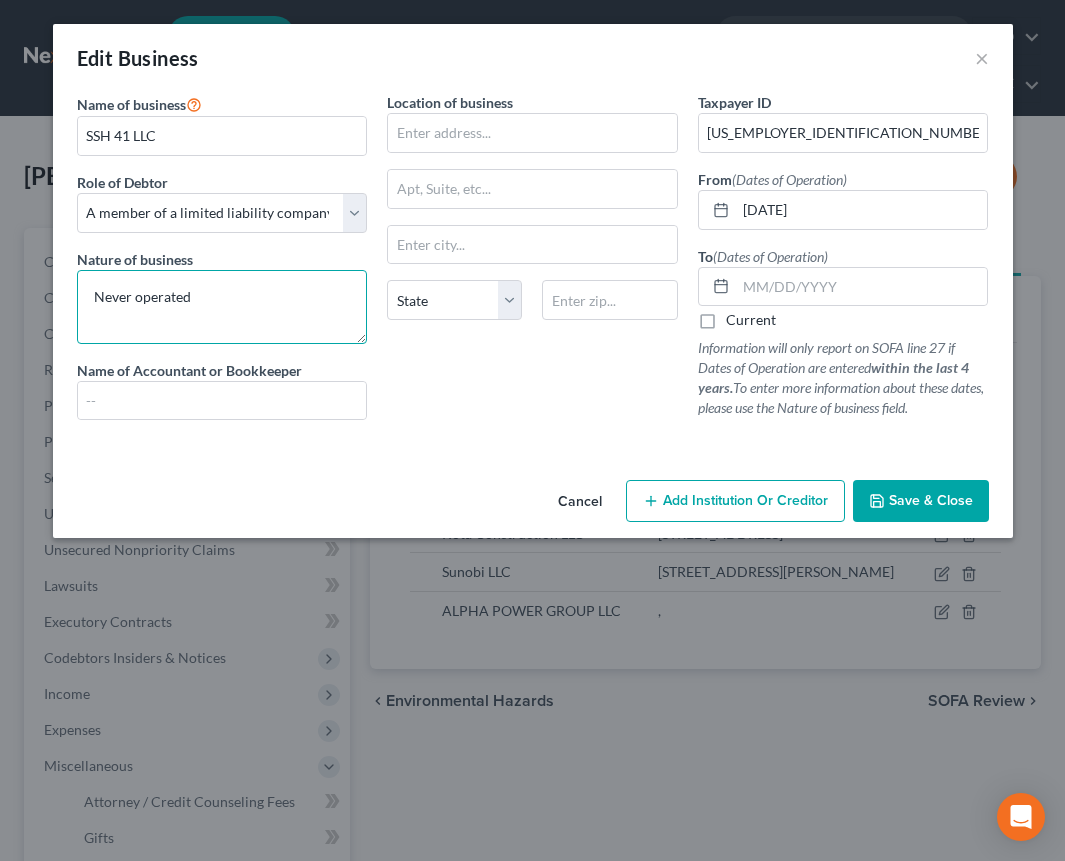 type on "Never operated" 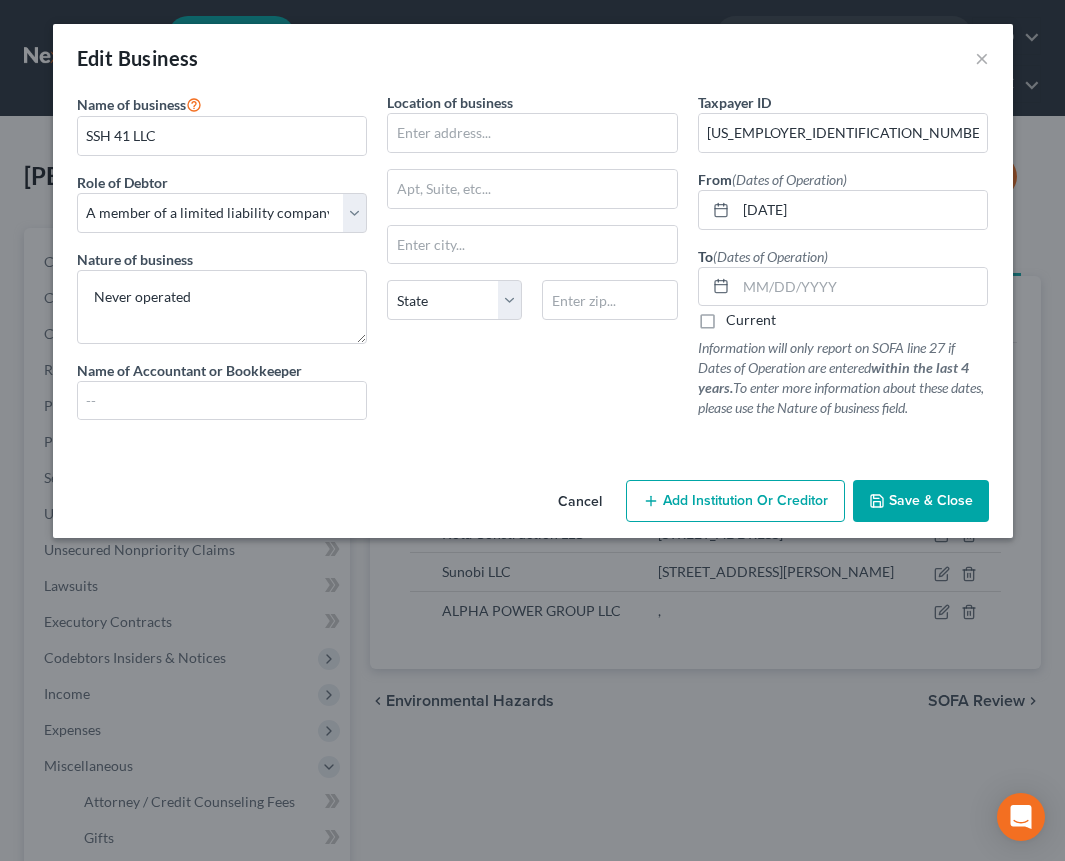 click on "Save & Close" at bounding box center [931, 500] 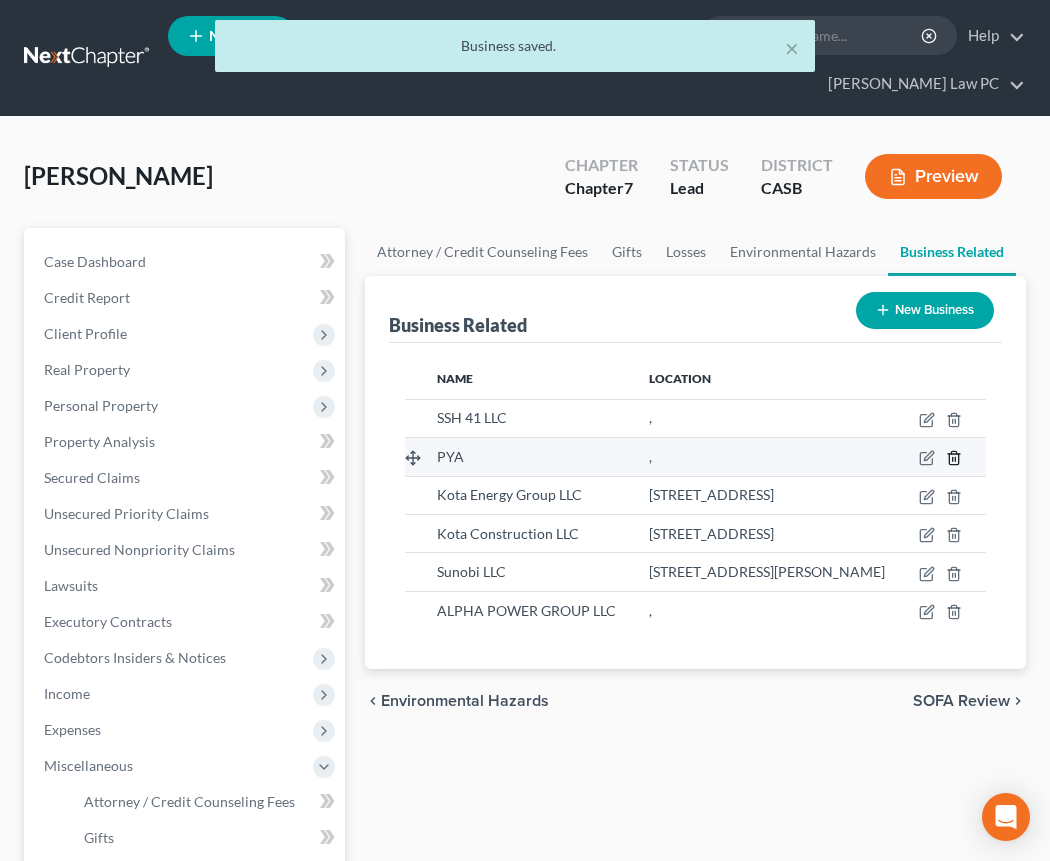 click 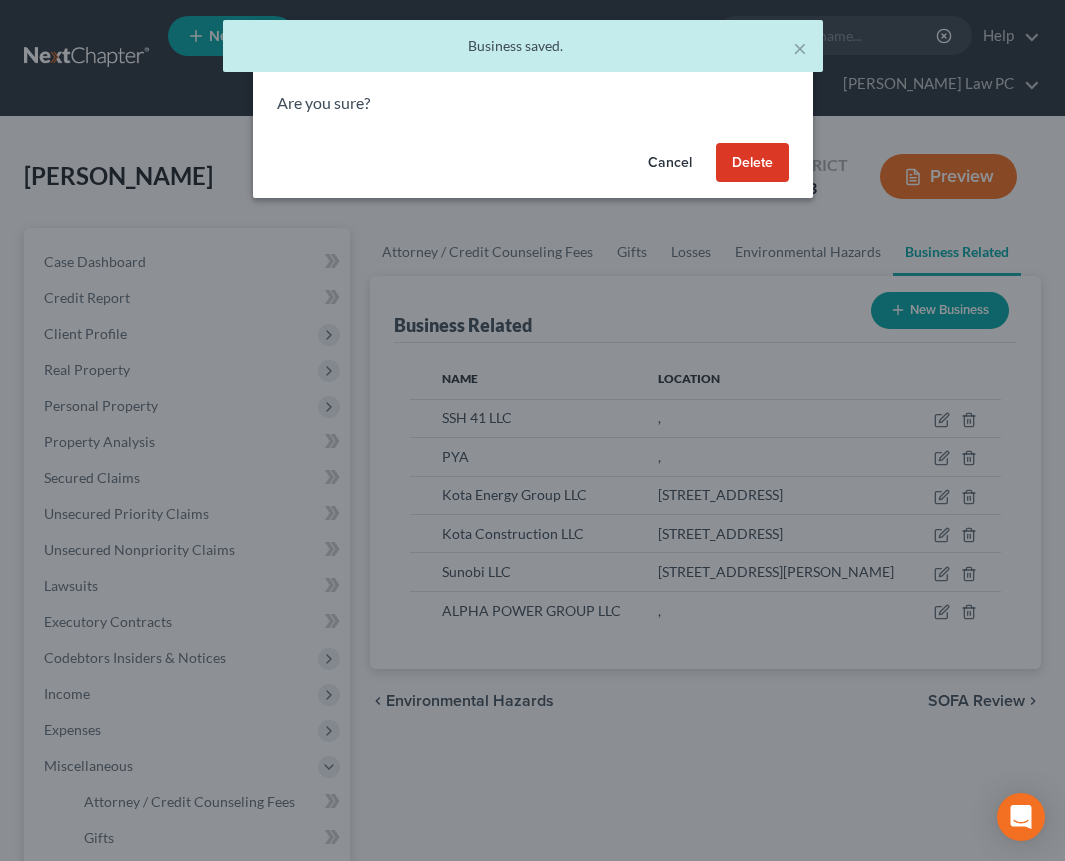 click on "Delete" at bounding box center (752, 163) 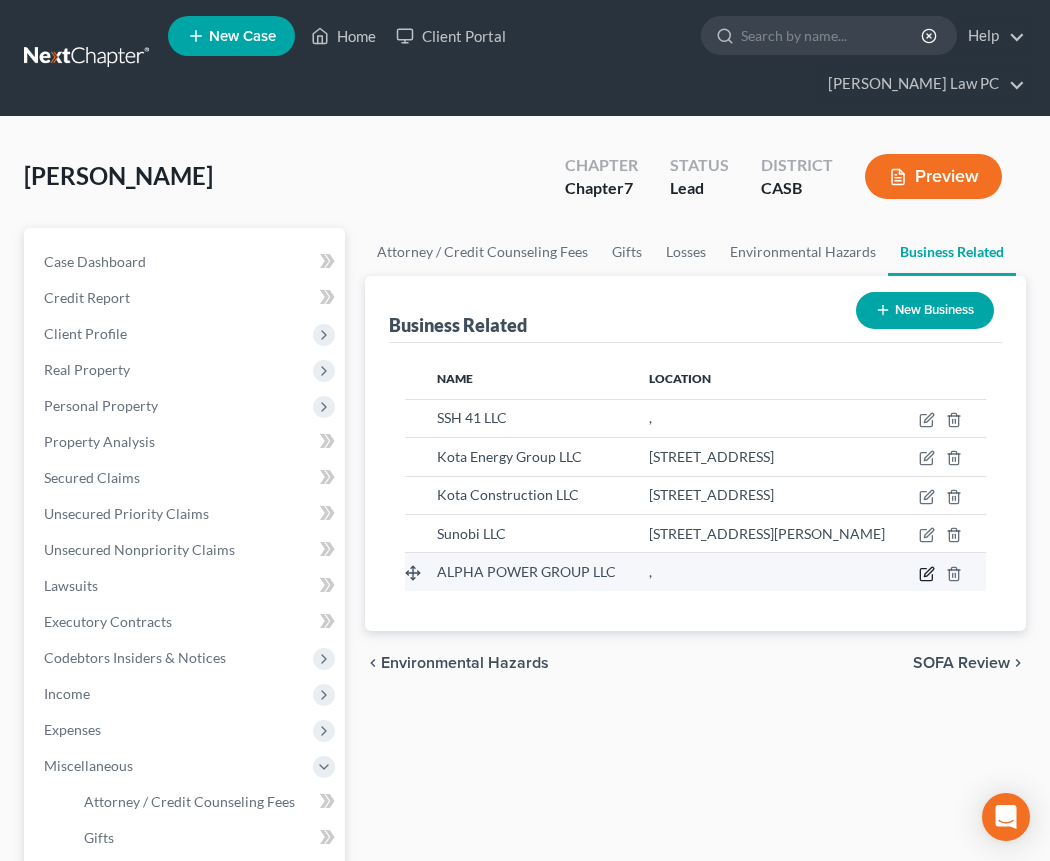click 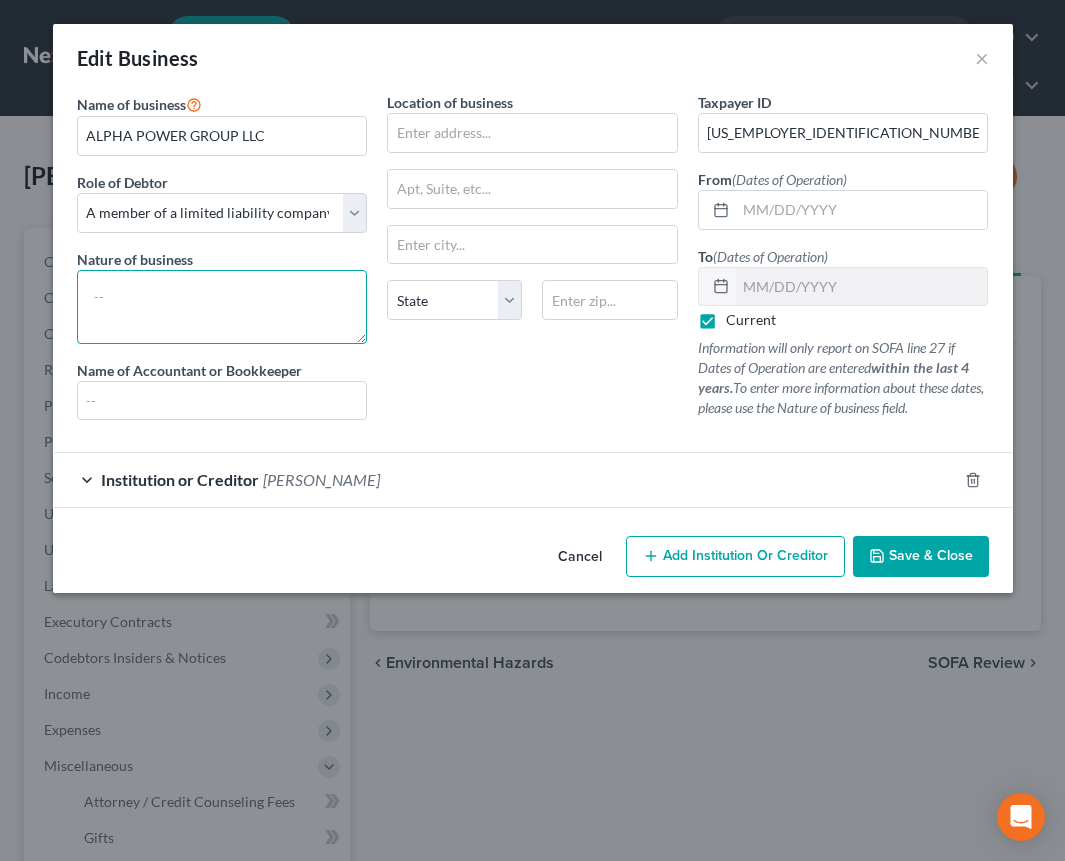click at bounding box center [222, 307] 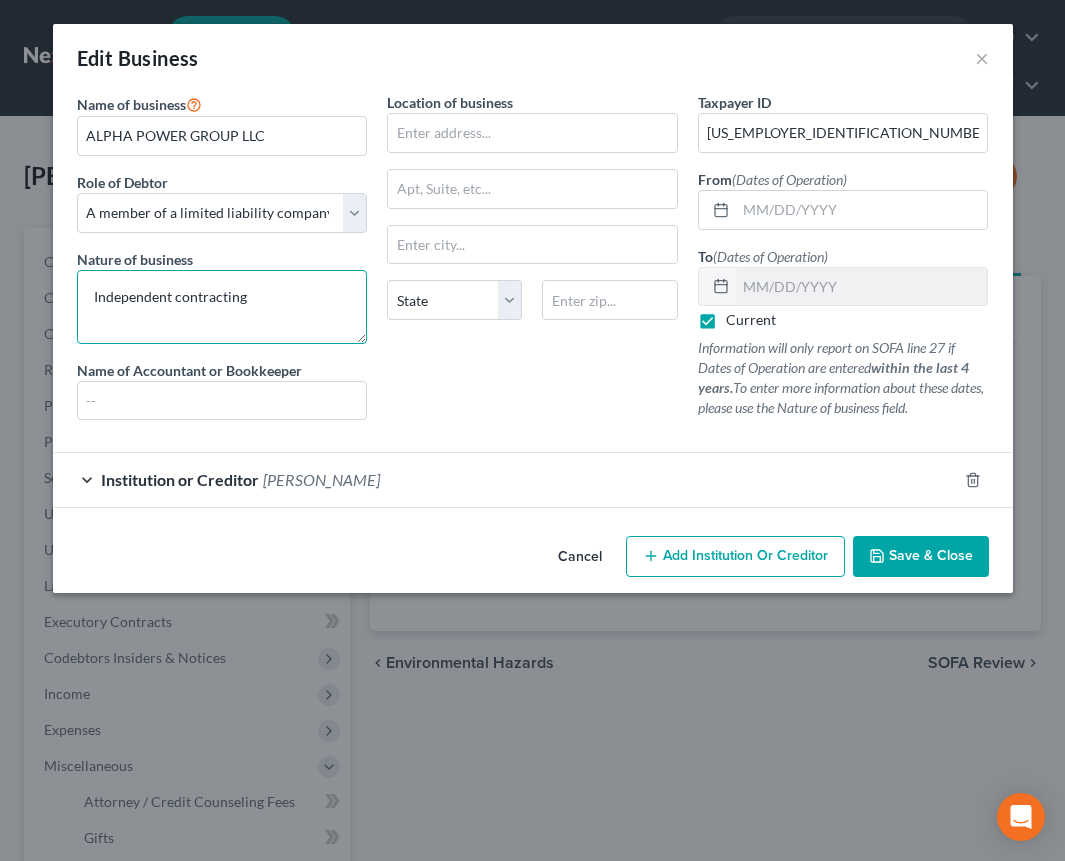 type on "Independent contracting" 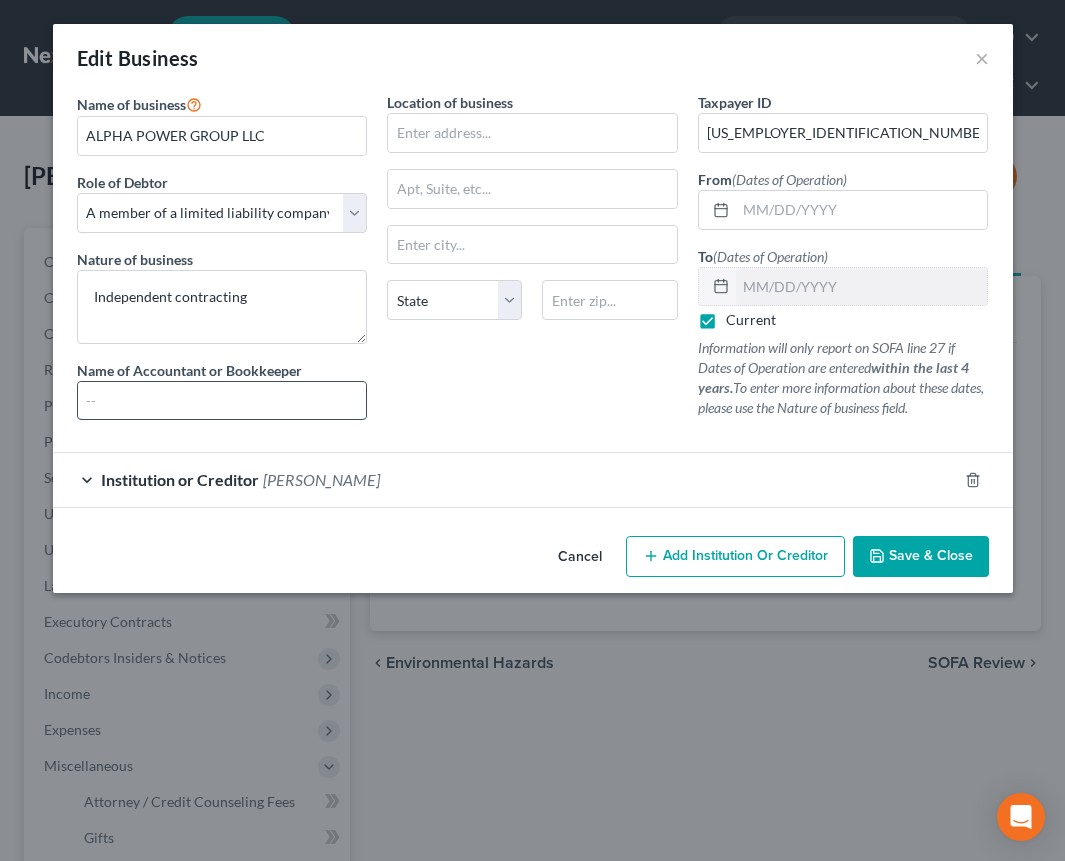 click at bounding box center [222, 401] 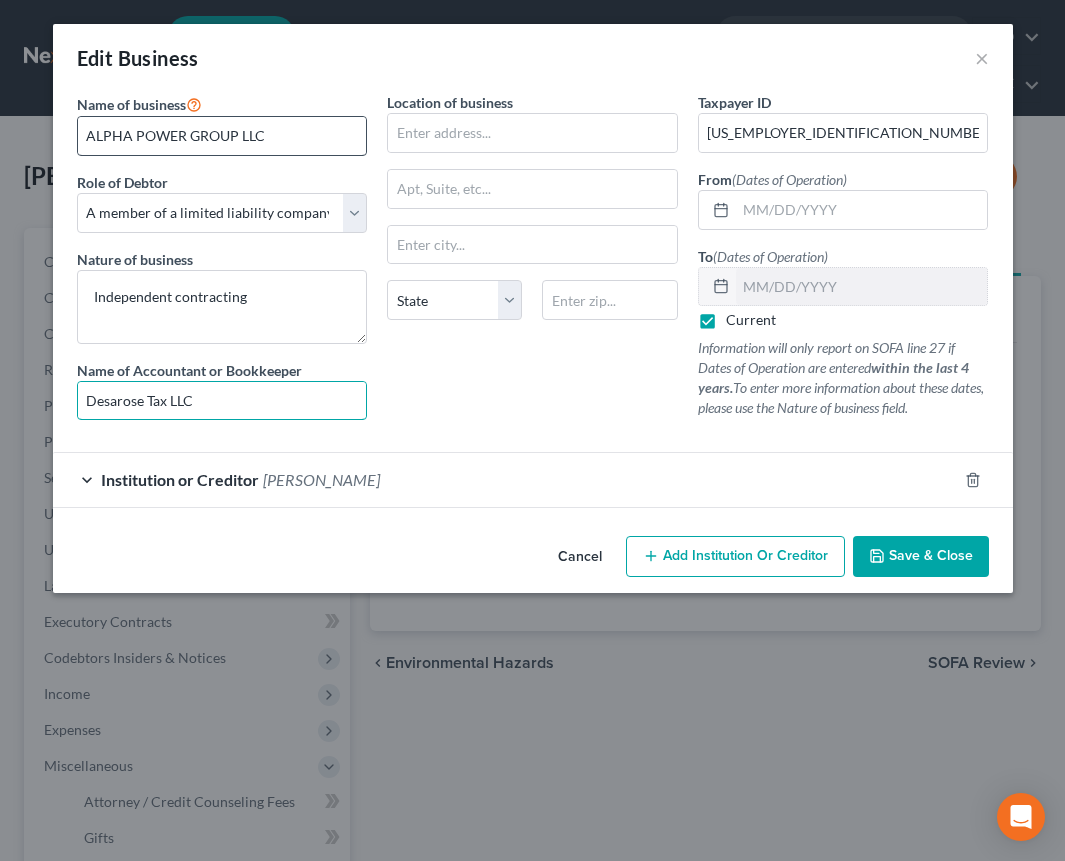 type on "Desarose Tax LLC" 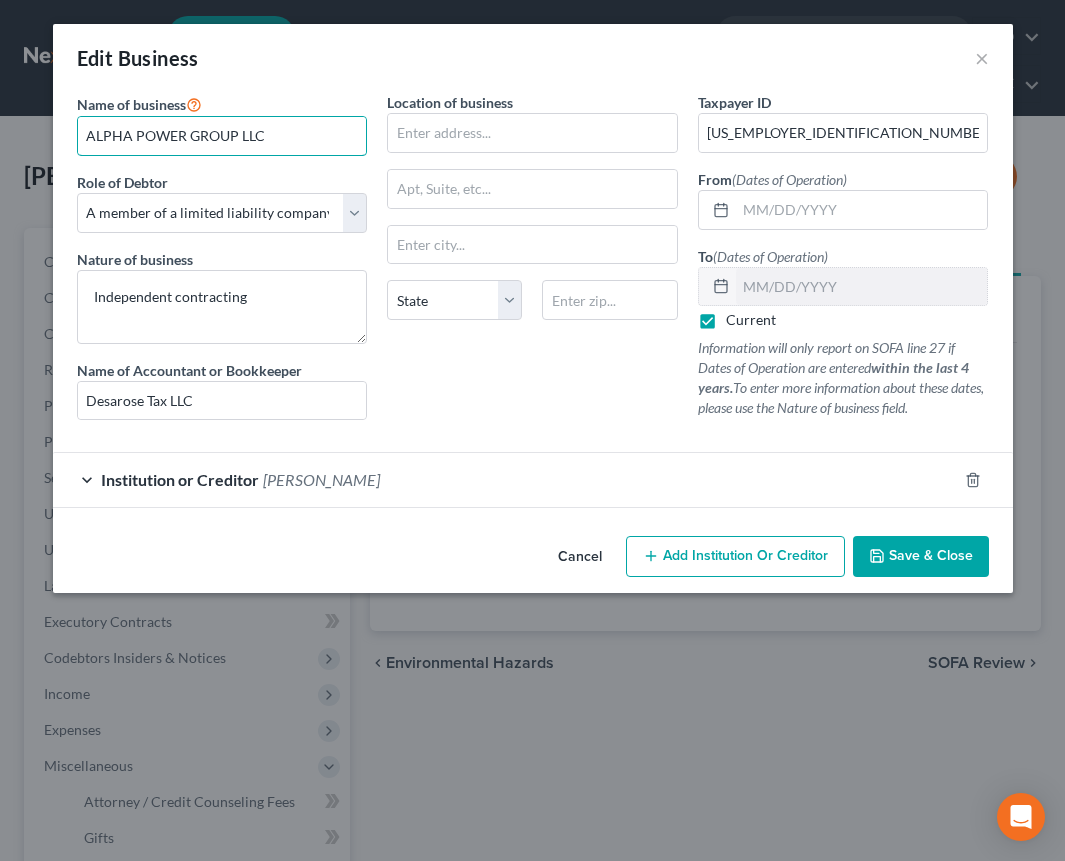 drag, startPoint x: 237, startPoint y: 136, endPoint x: 71, endPoint y: 126, distance: 166.30093 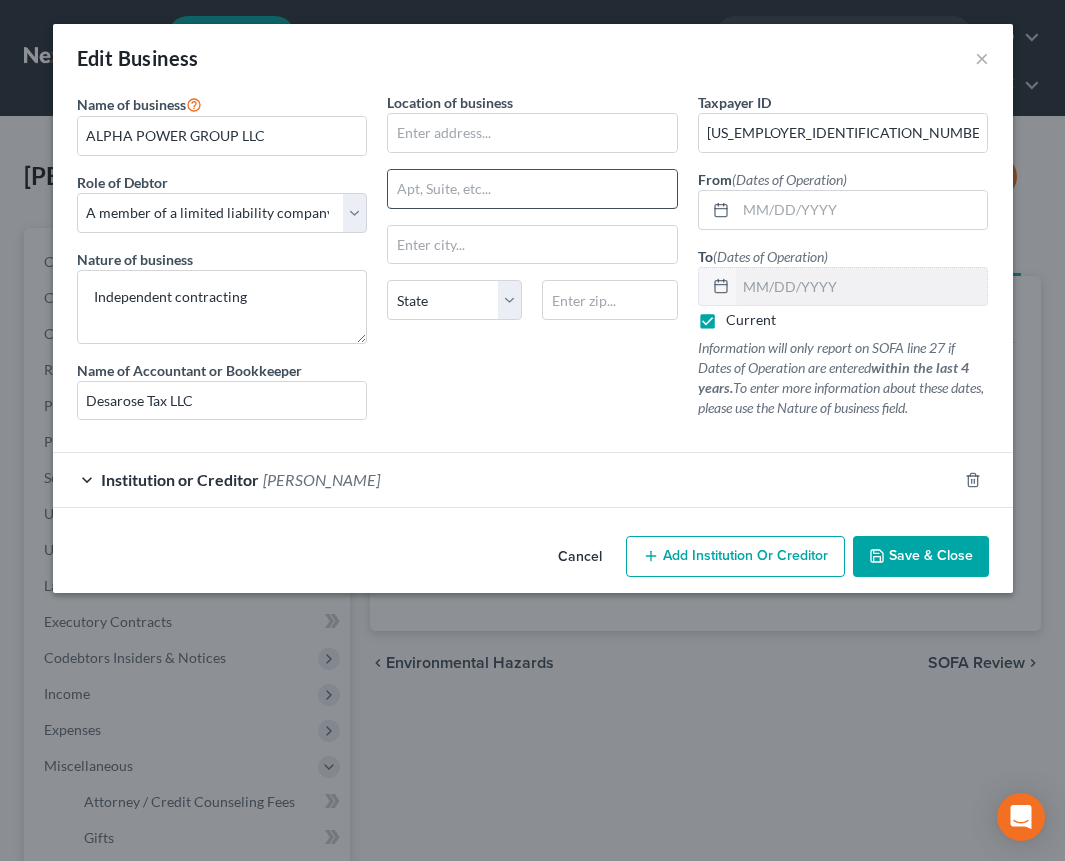 click at bounding box center (532, 189) 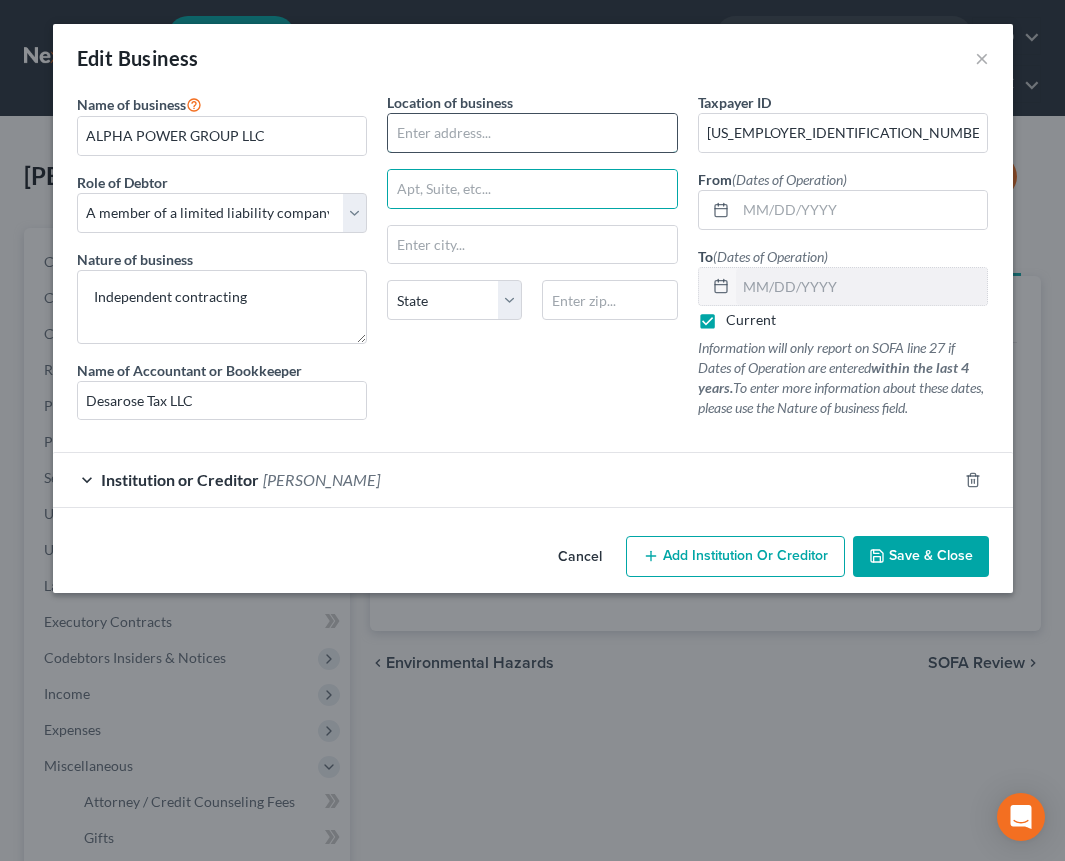 click at bounding box center [532, 133] 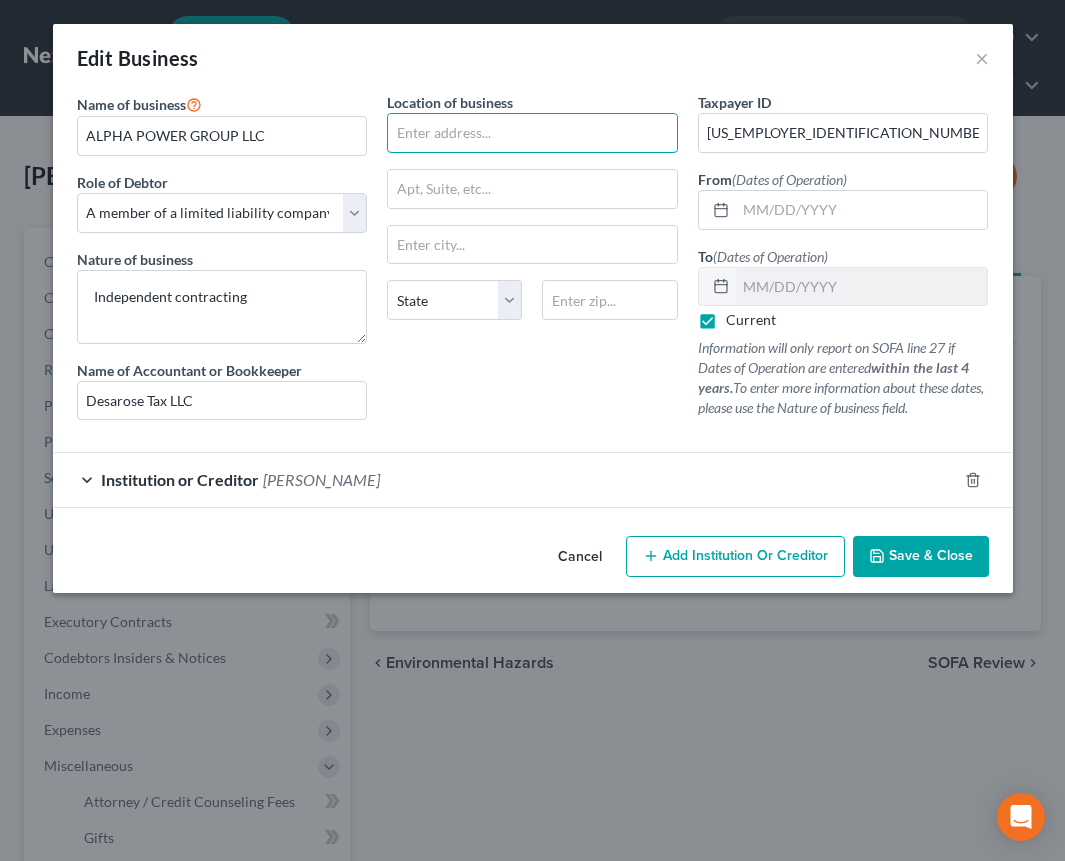 paste on "5235 AVENIDA [PERSON_NAME]" 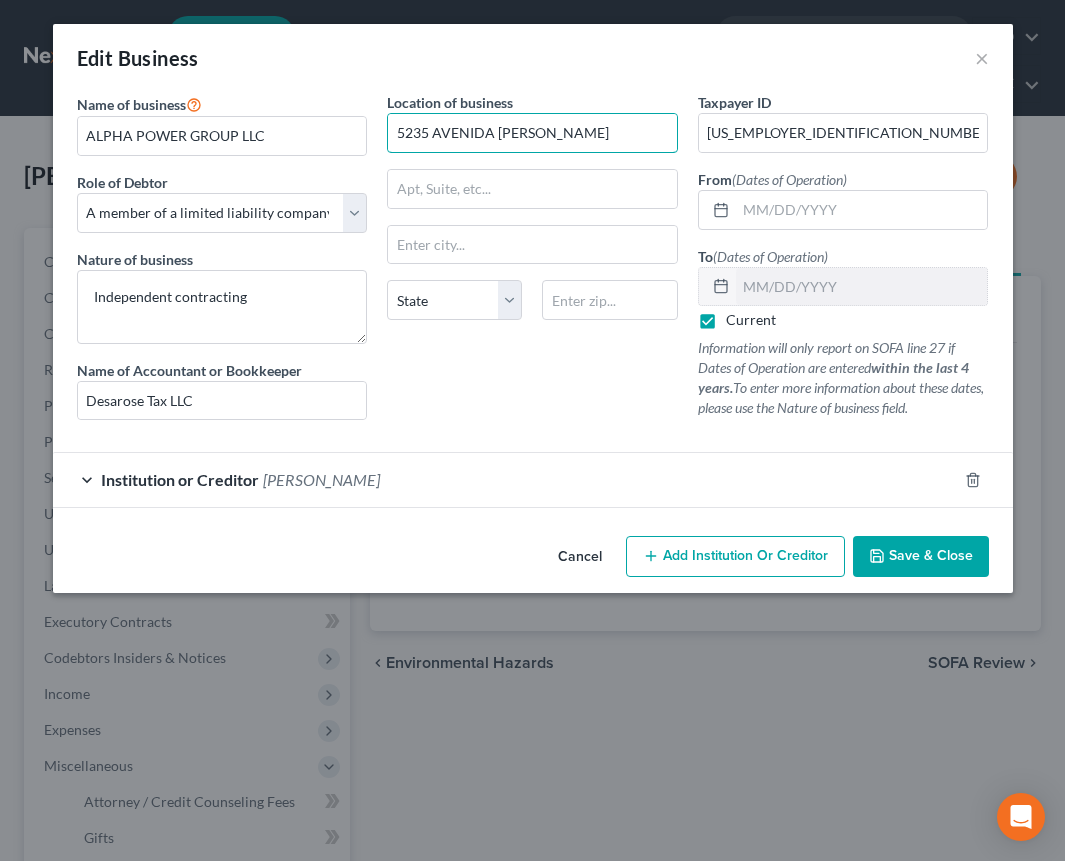type on "5235 AVENIDA [PERSON_NAME]" 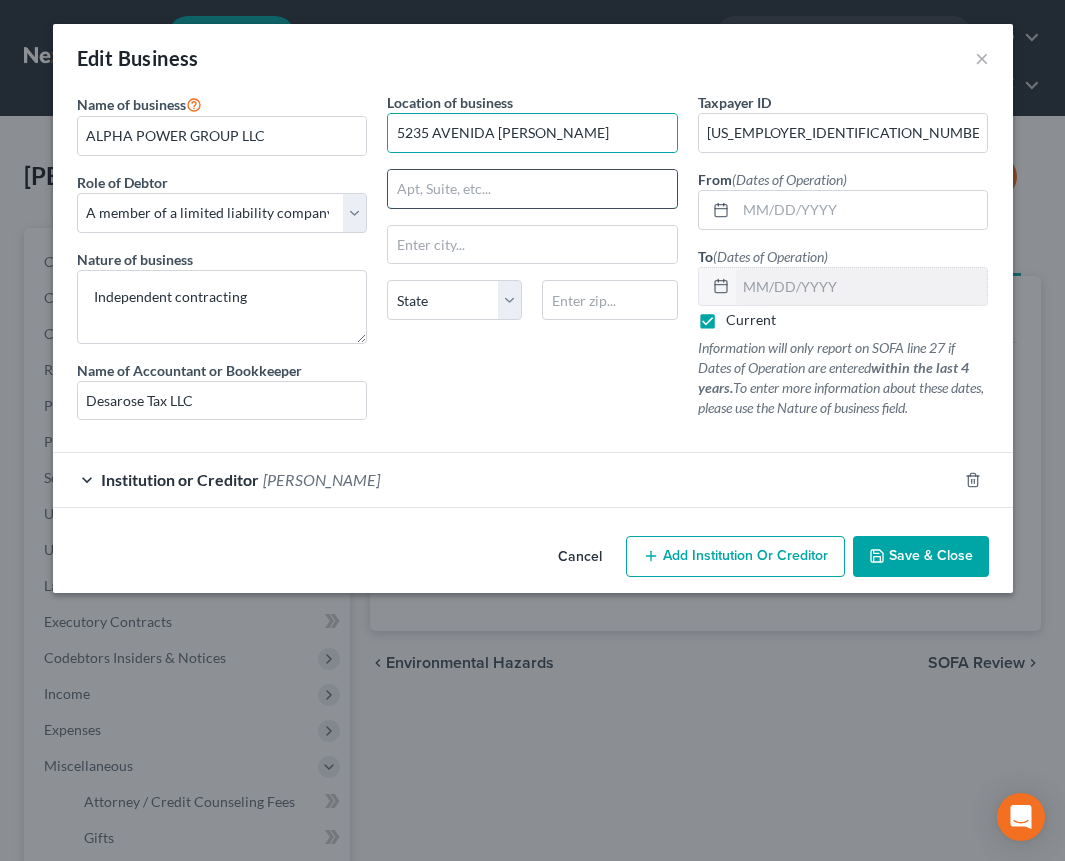 click at bounding box center [532, 189] 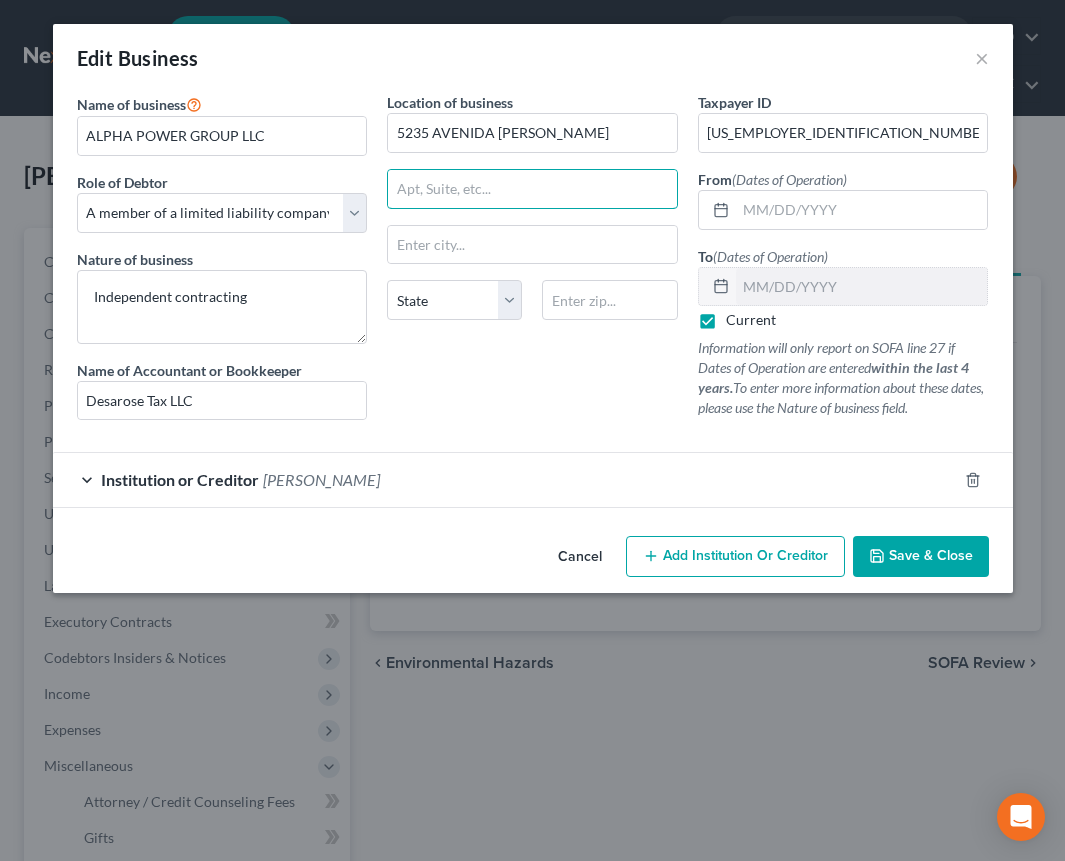 paste on "SUITE D" 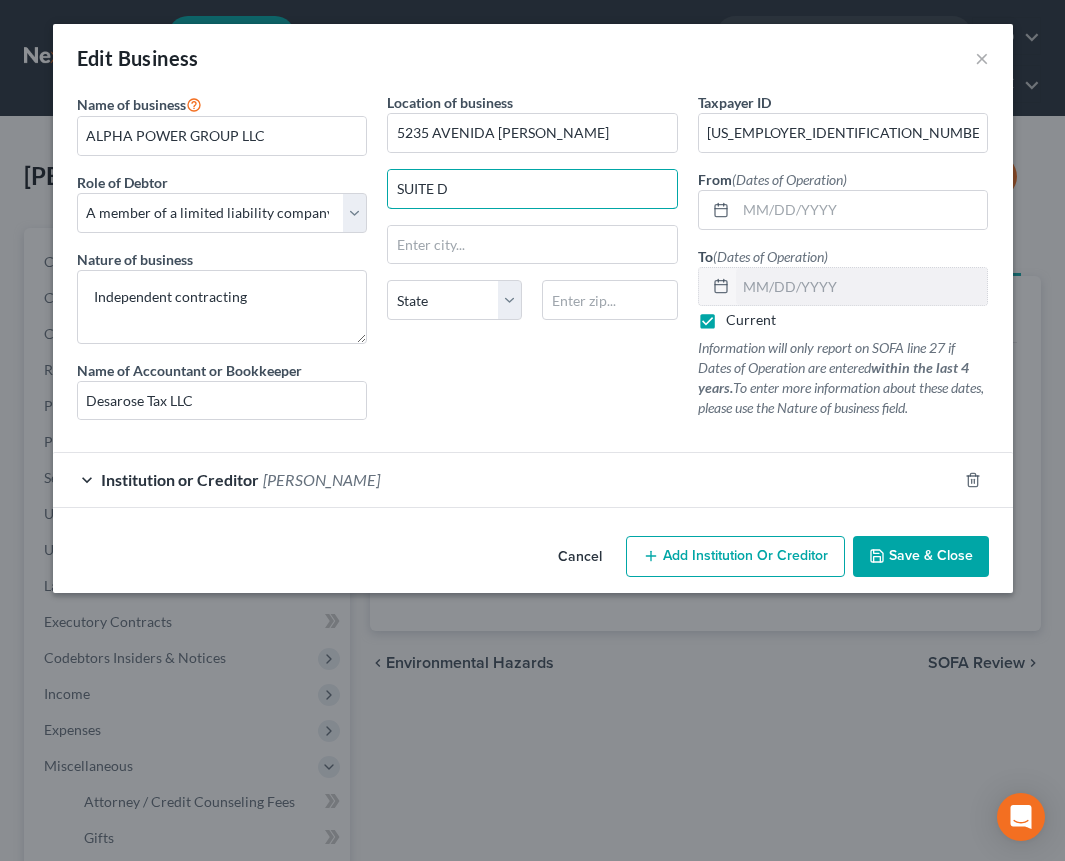 type on "SUITE D" 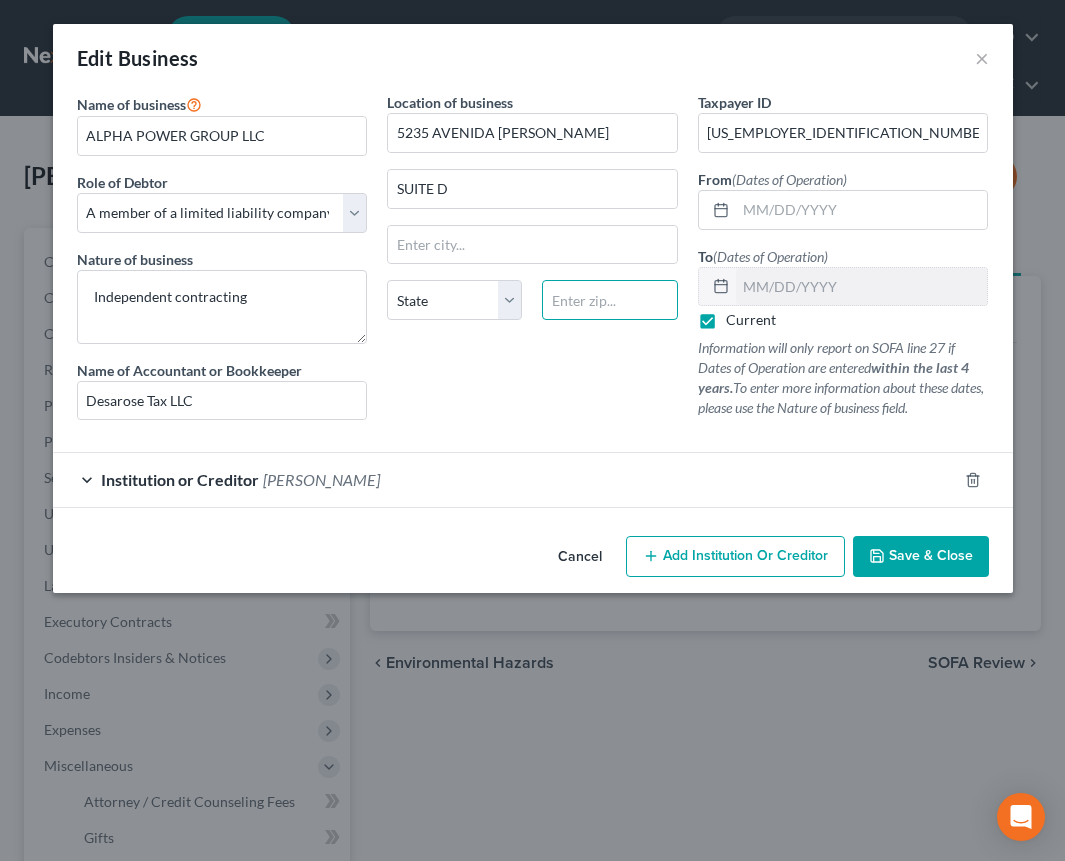 click at bounding box center (609, 300) 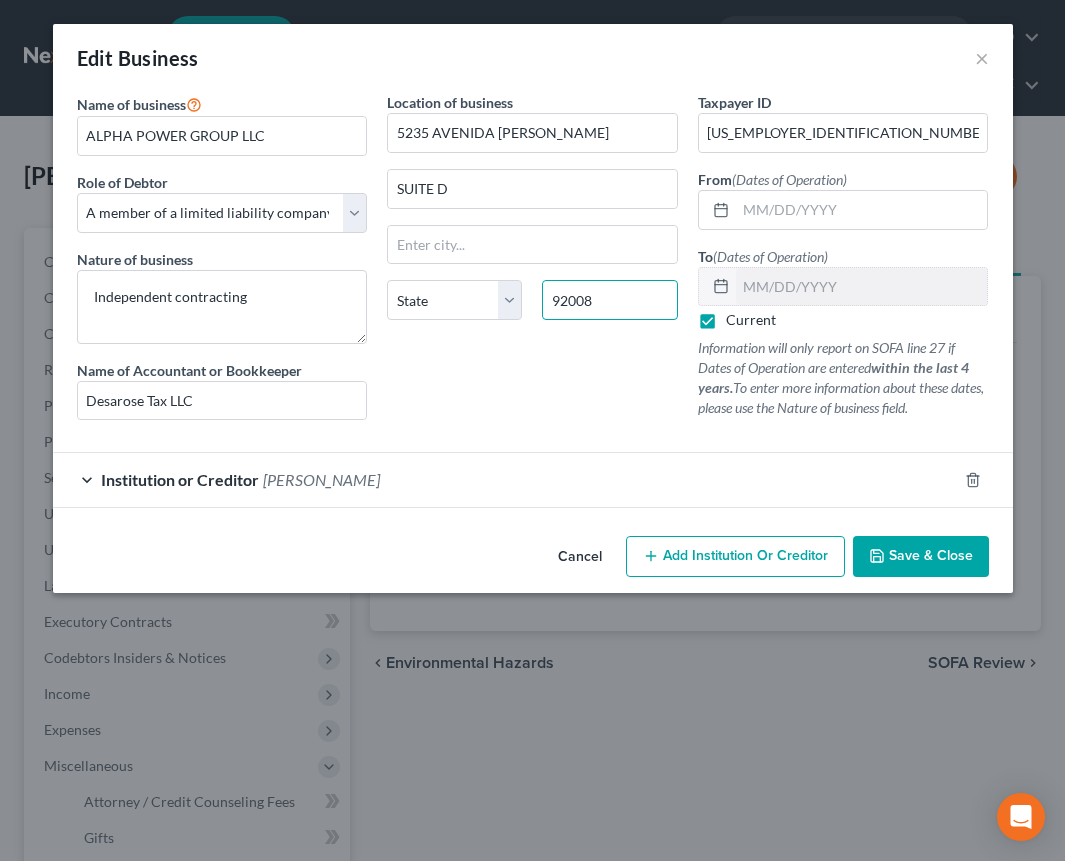 type on "92008" 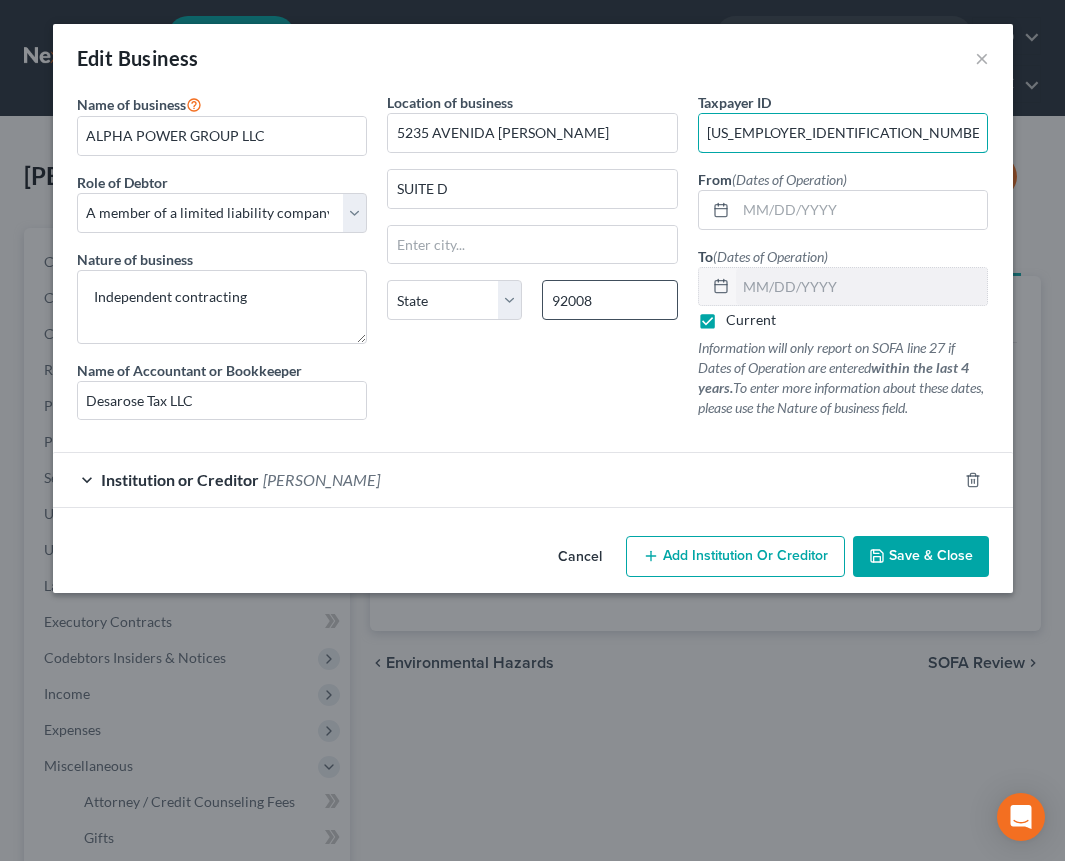 type on "Carlsbad" 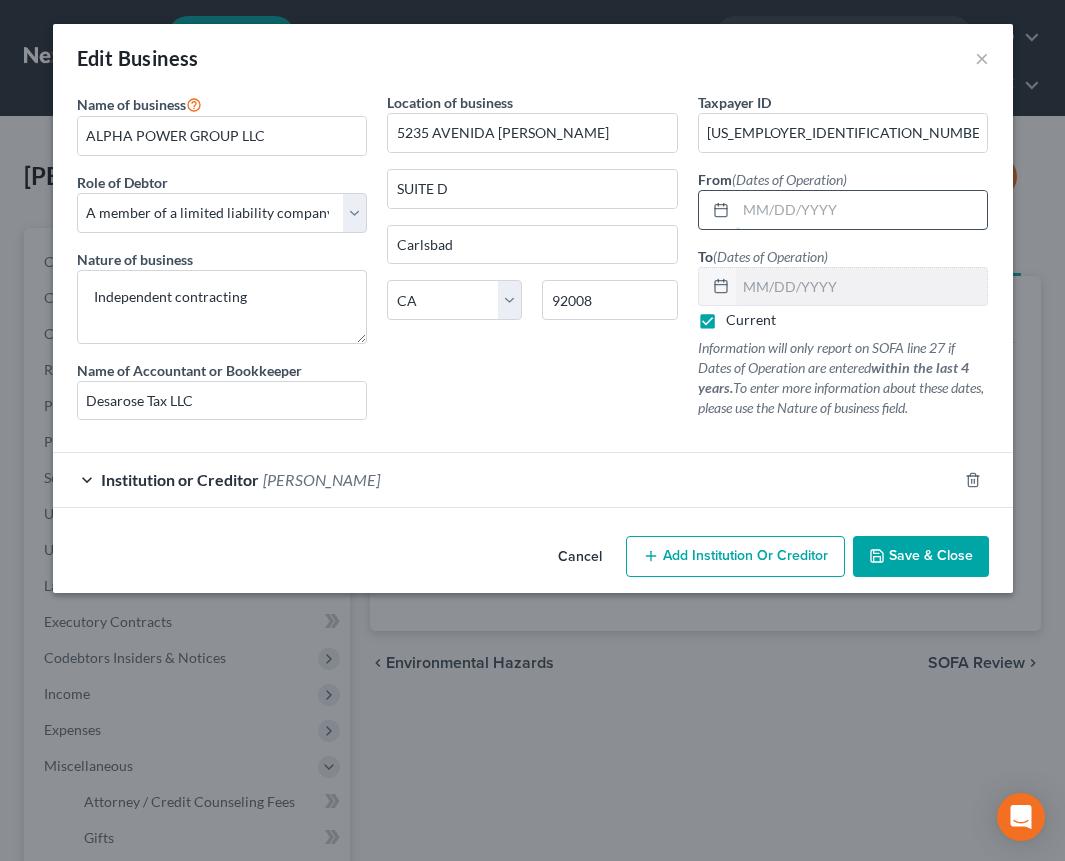 click at bounding box center [862, 210] 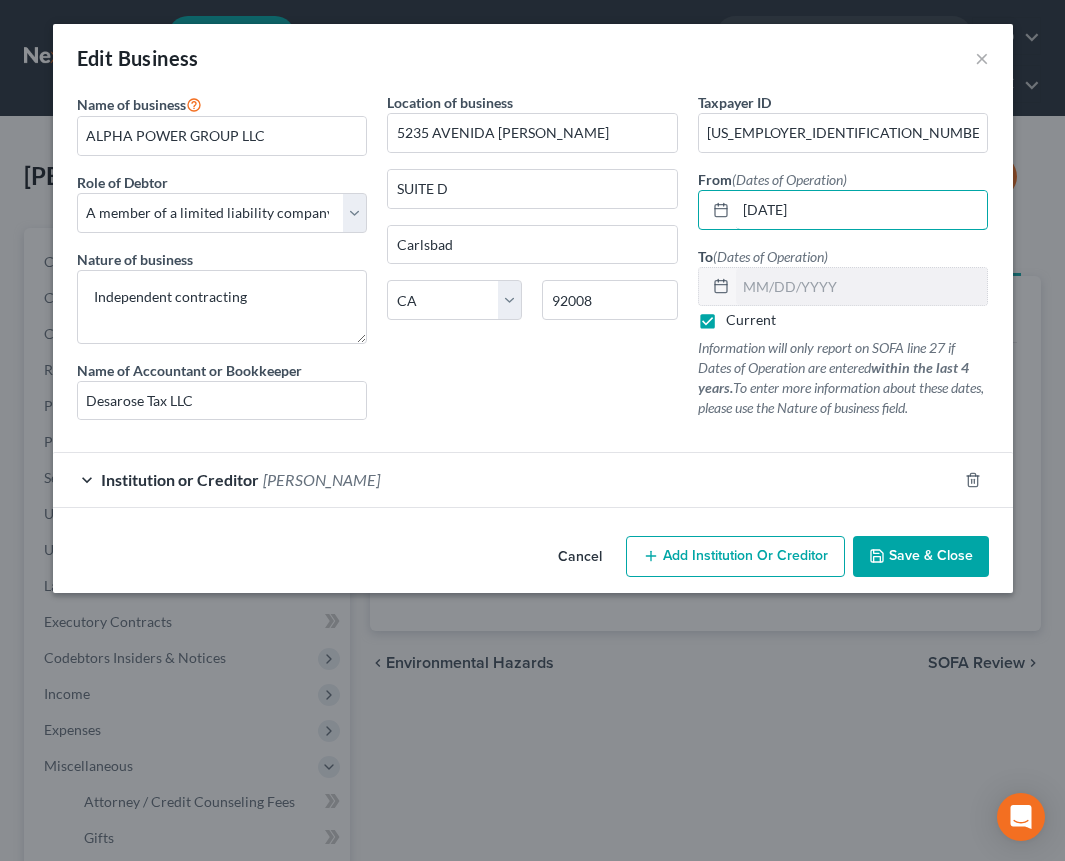 type on "[DATE]" 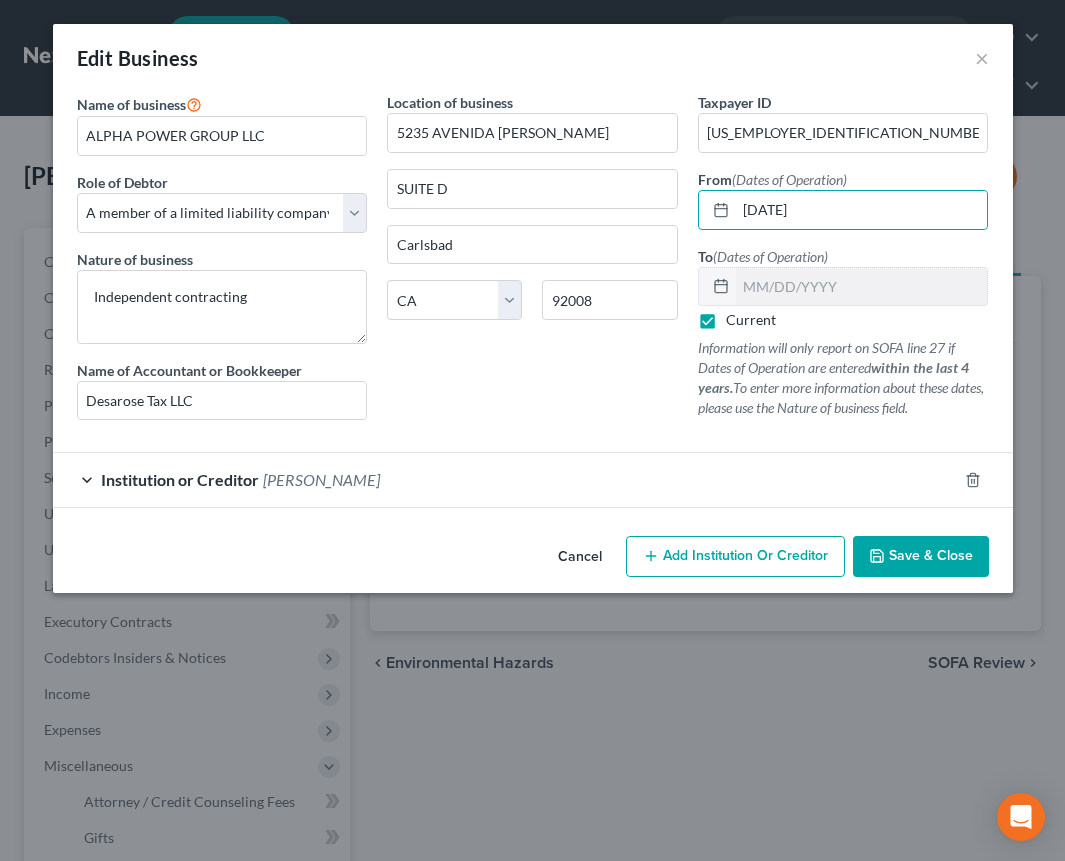 click on "Information will only report on SOFA line 27 if Dates of Operation are entered  within the last 4 years.  To enter more information about these dates, please use the Nature of business field." at bounding box center [843, 378] 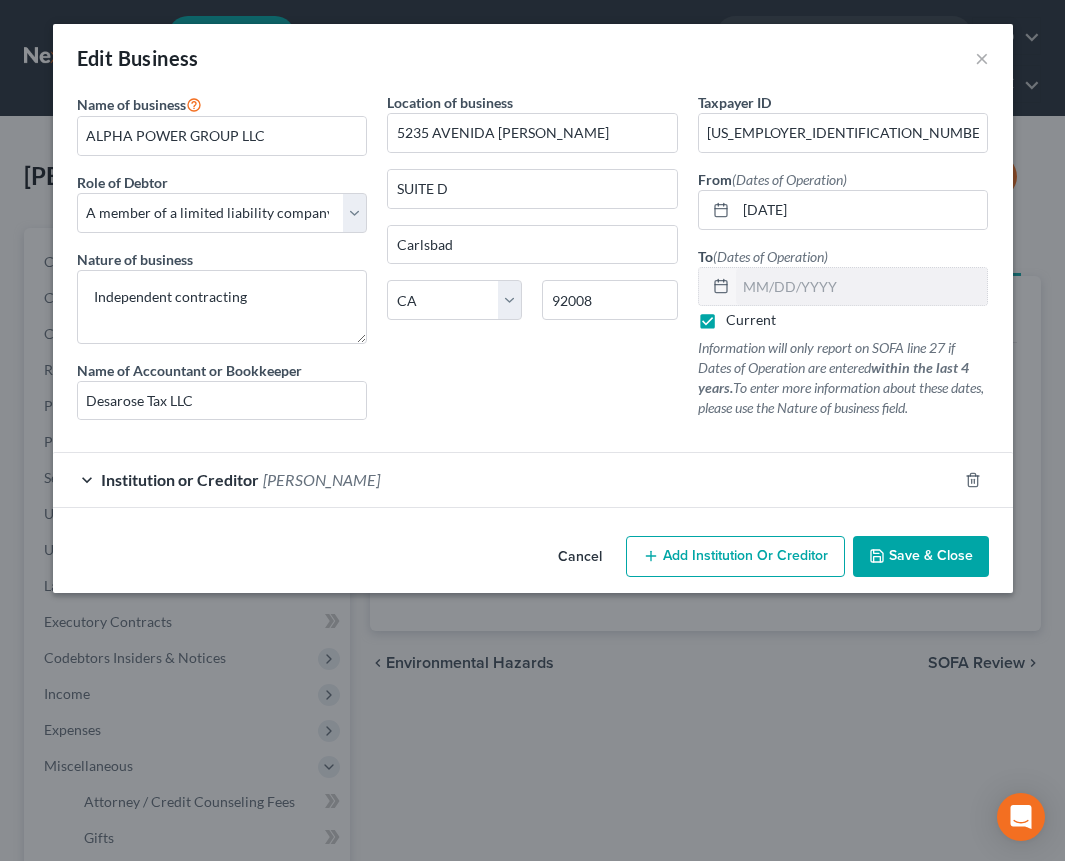 click on "Save & Close" at bounding box center (931, 556) 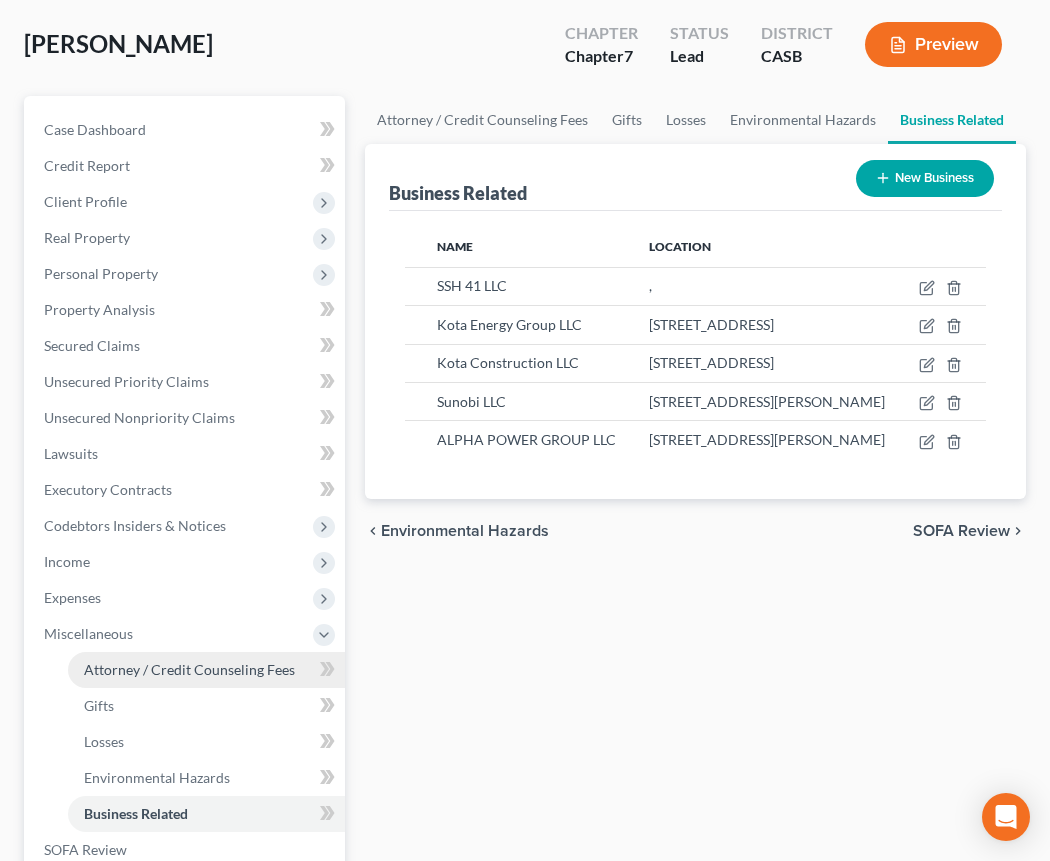 scroll, scrollTop: 145, scrollLeft: 0, axis: vertical 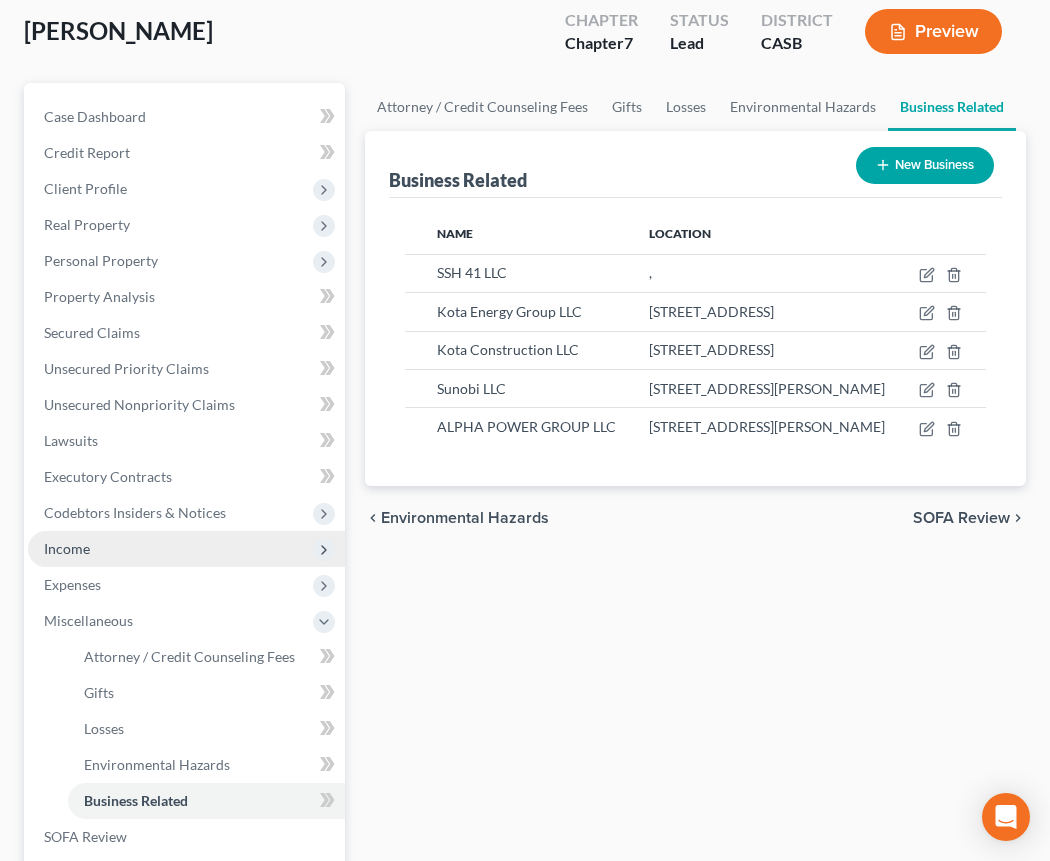 click on "Income" at bounding box center [186, 549] 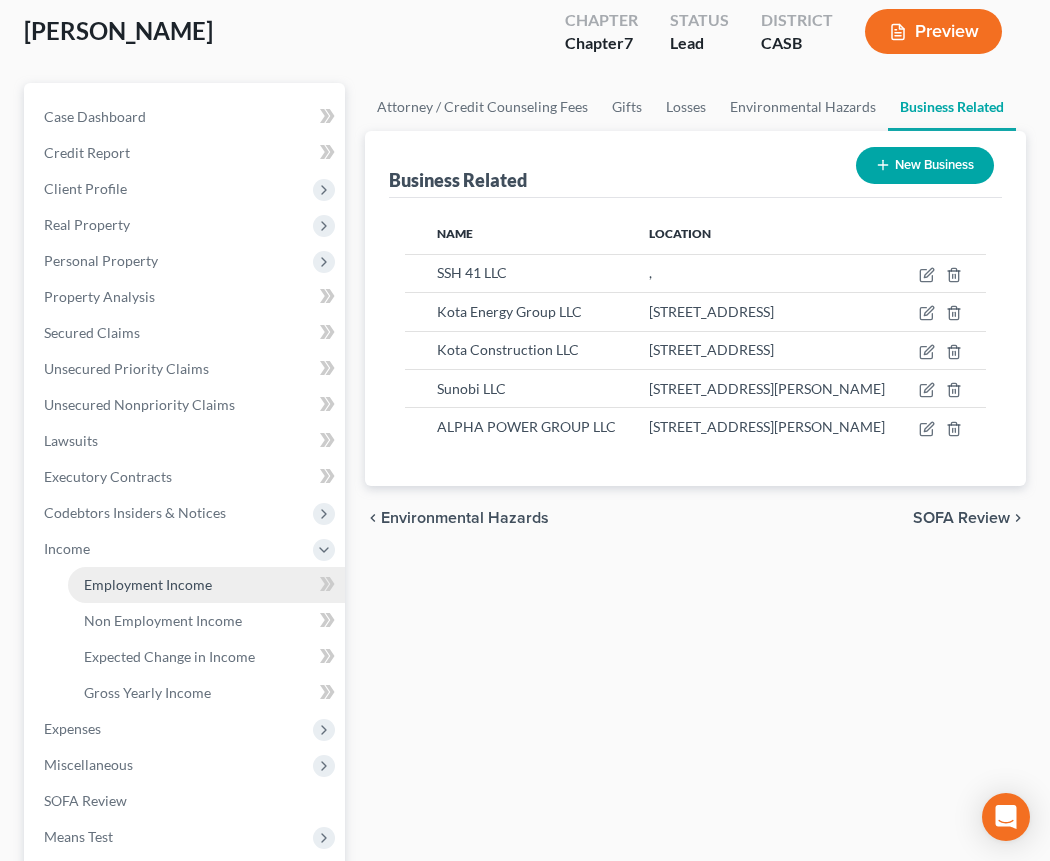 click on "Employment Income" at bounding box center (148, 584) 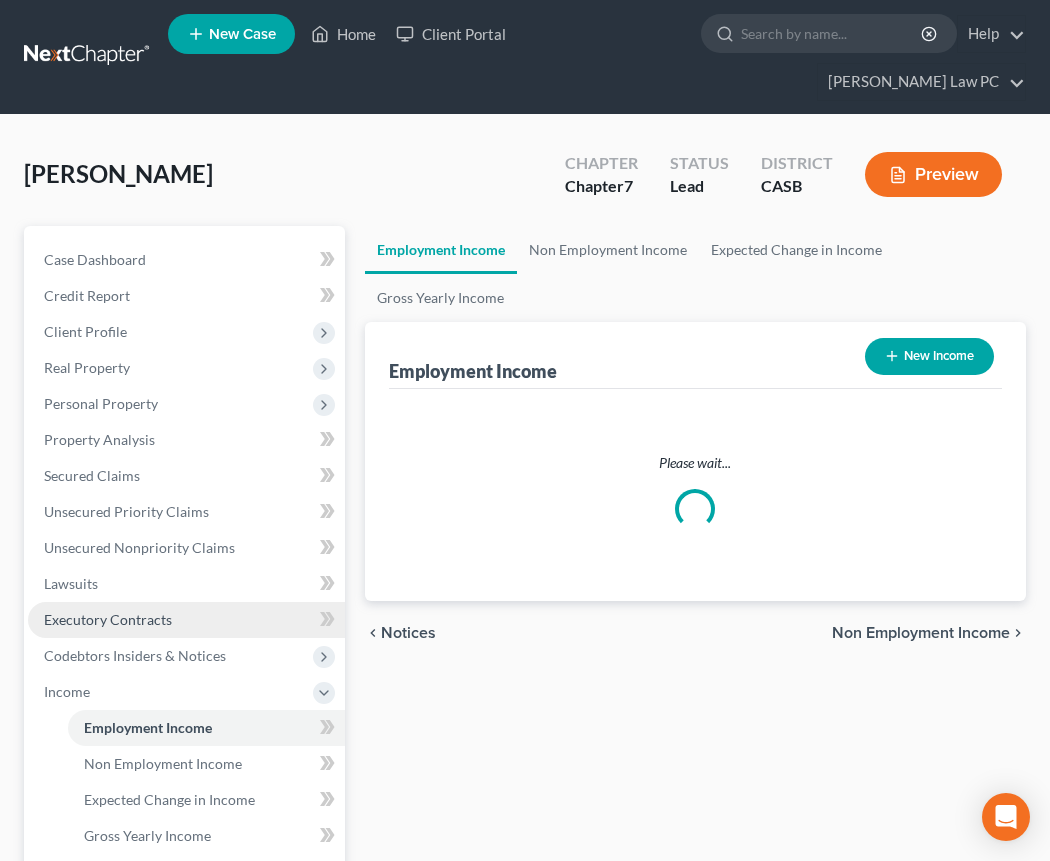 scroll, scrollTop: 0, scrollLeft: 0, axis: both 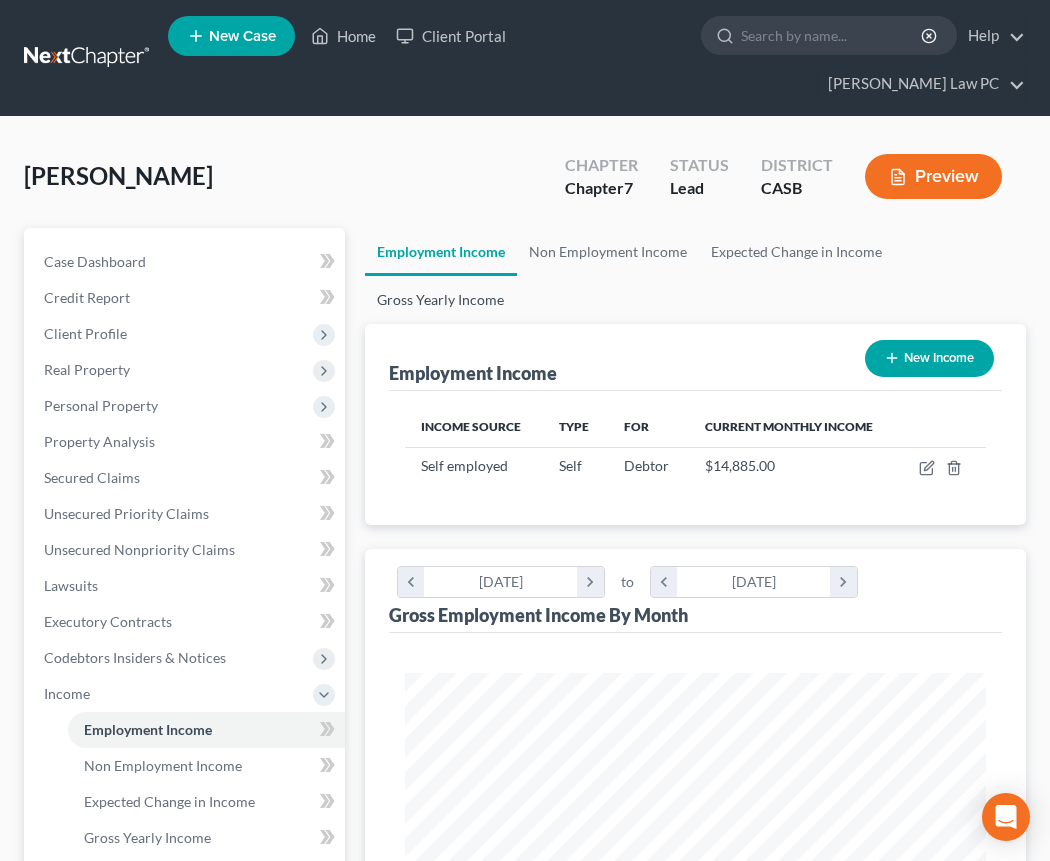 click on "Gross Yearly Income" at bounding box center [440, 300] 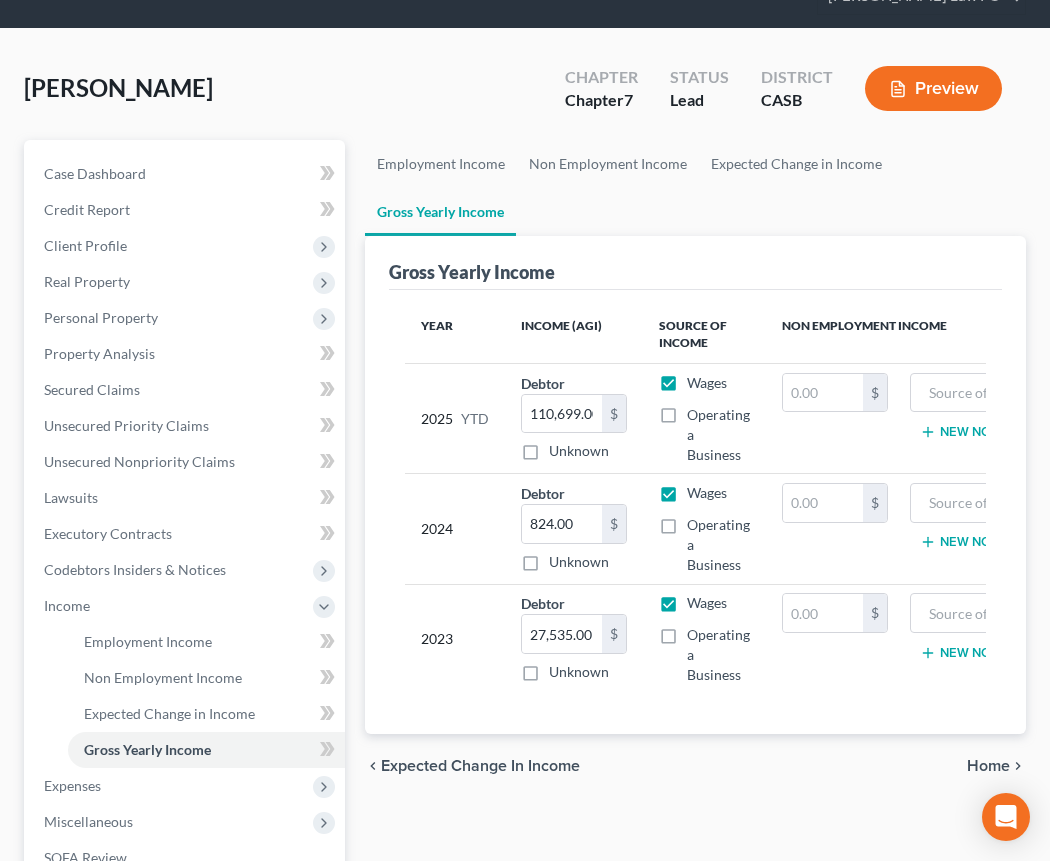 scroll, scrollTop: 136, scrollLeft: 0, axis: vertical 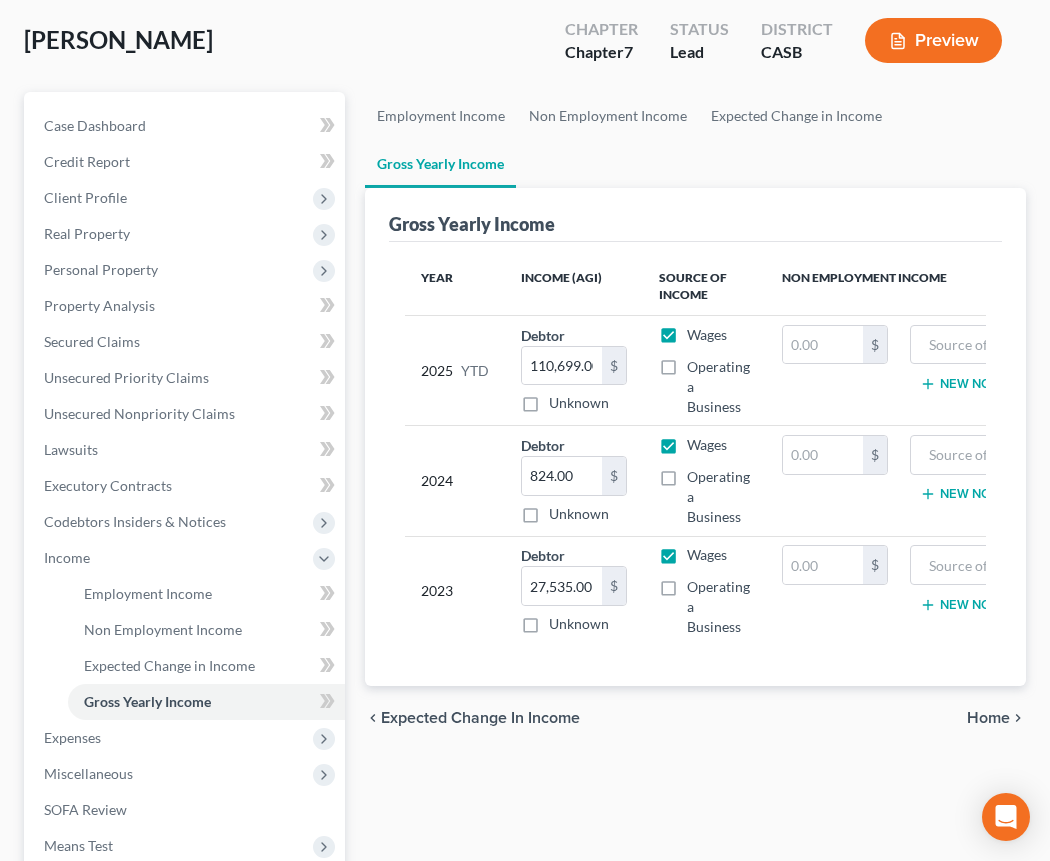 click on "Home" at bounding box center (988, 718) 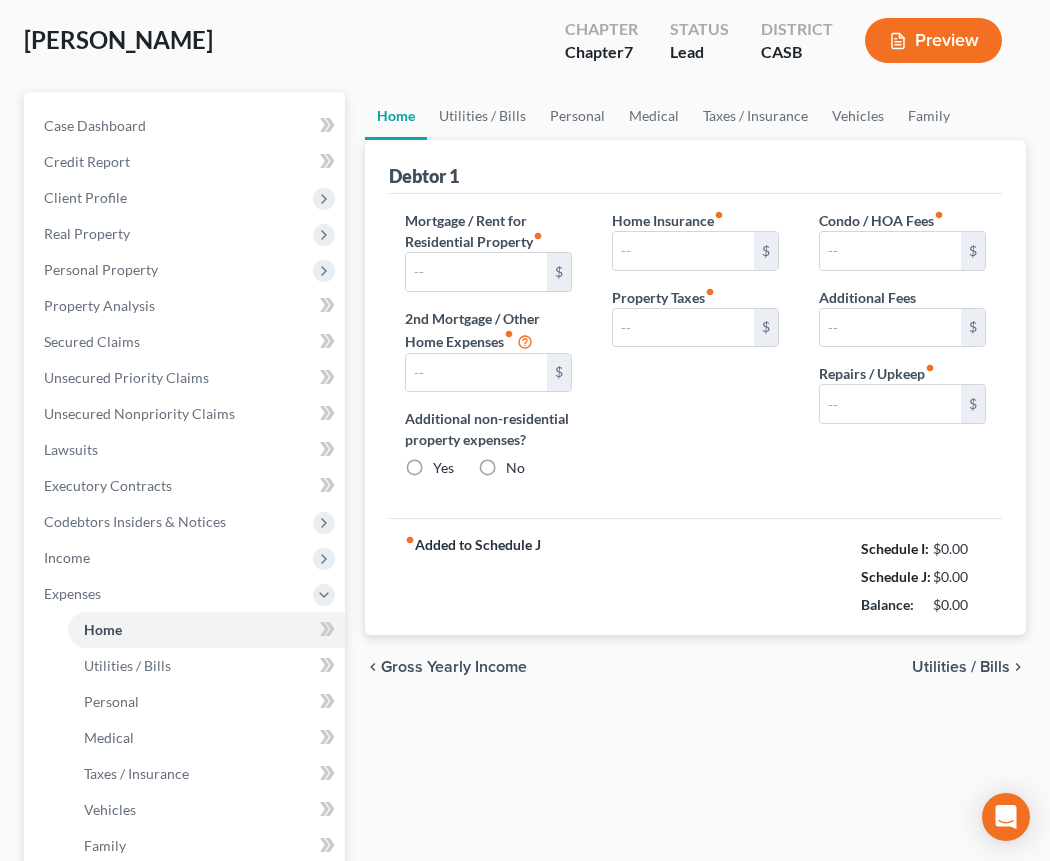 type on "12,159.00" 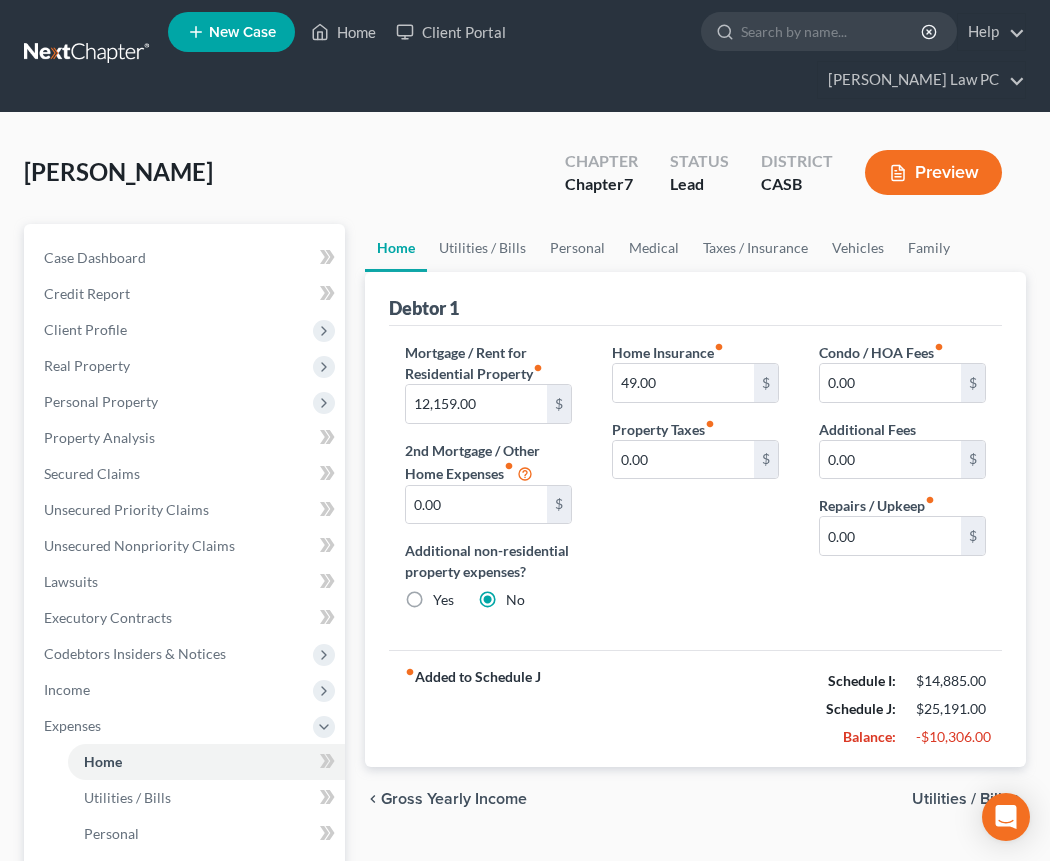 scroll, scrollTop: 0, scrollLeft: 0, axis: both 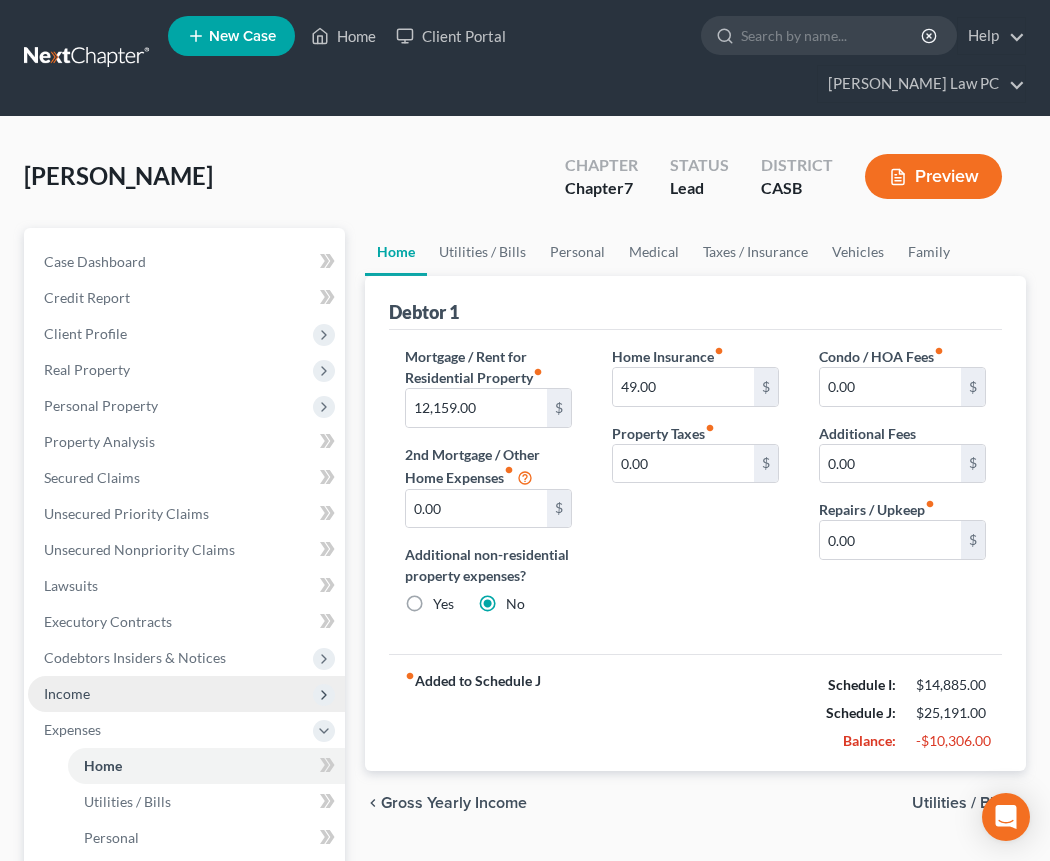 click on "Income" at bounding box center [186, 694] 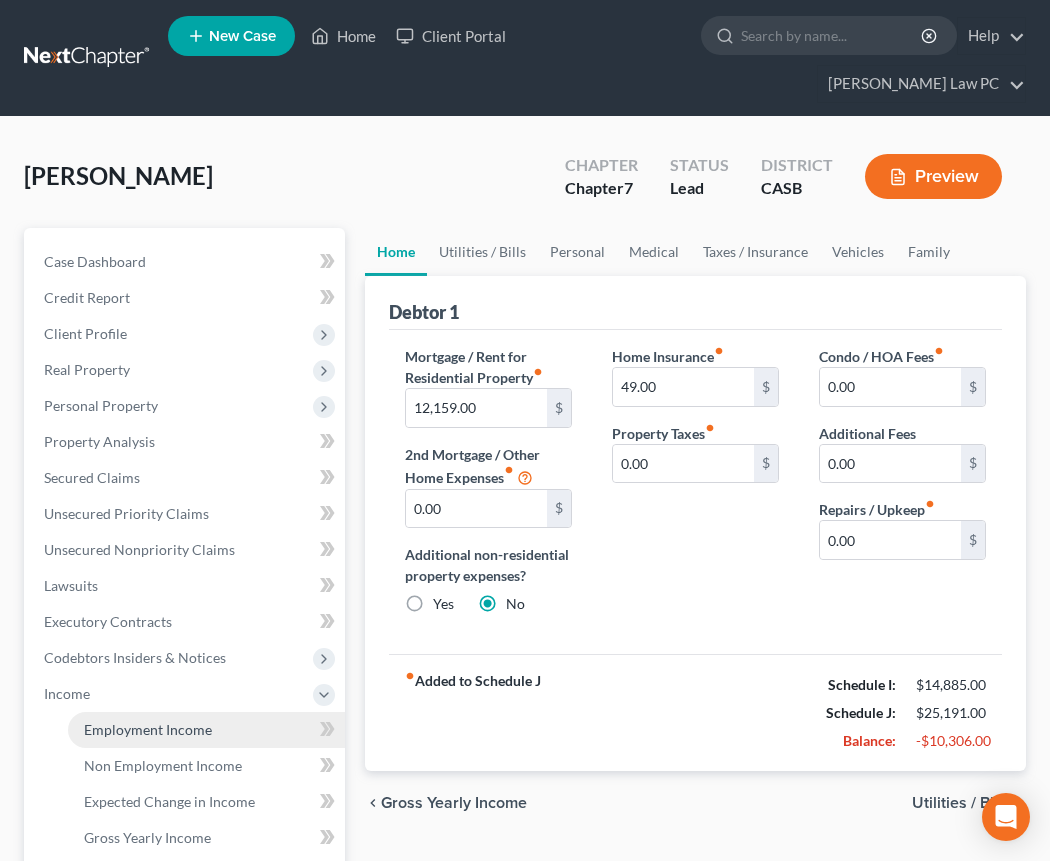 click on "Employment Income" at bounding box center (206, 730) 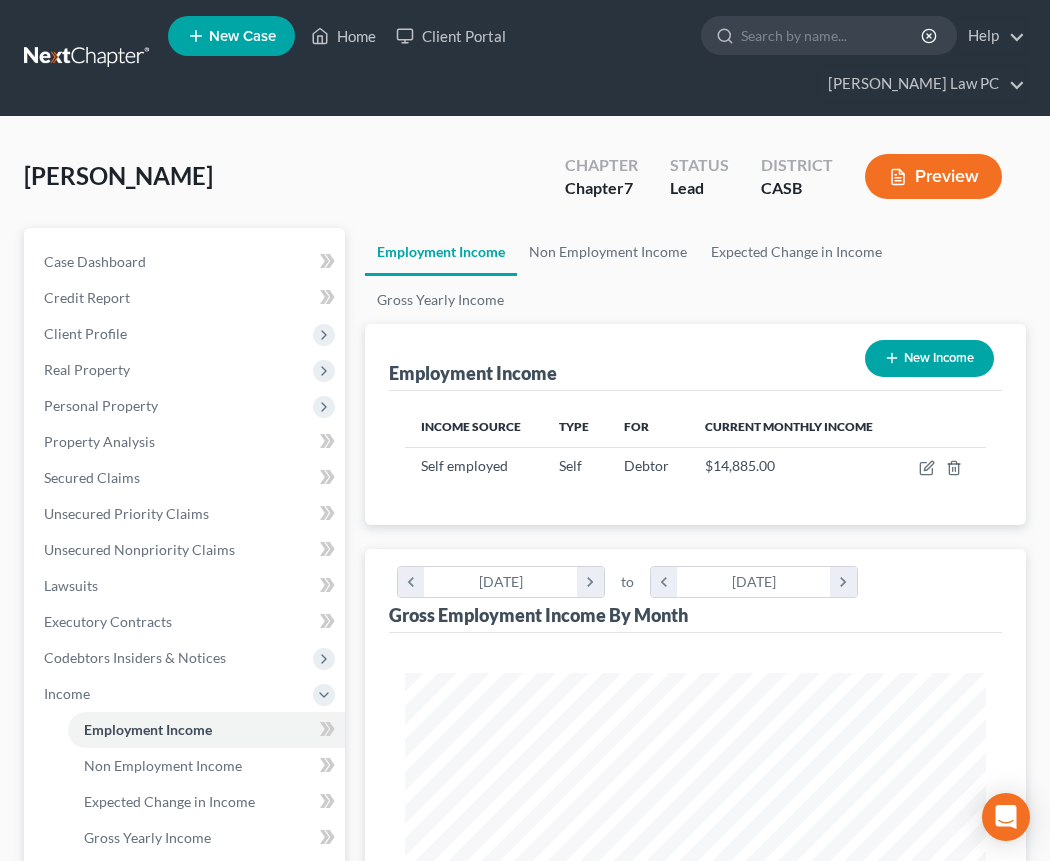 scroll, scrollTop: 999710, scrollLeft: 999378, axis: both 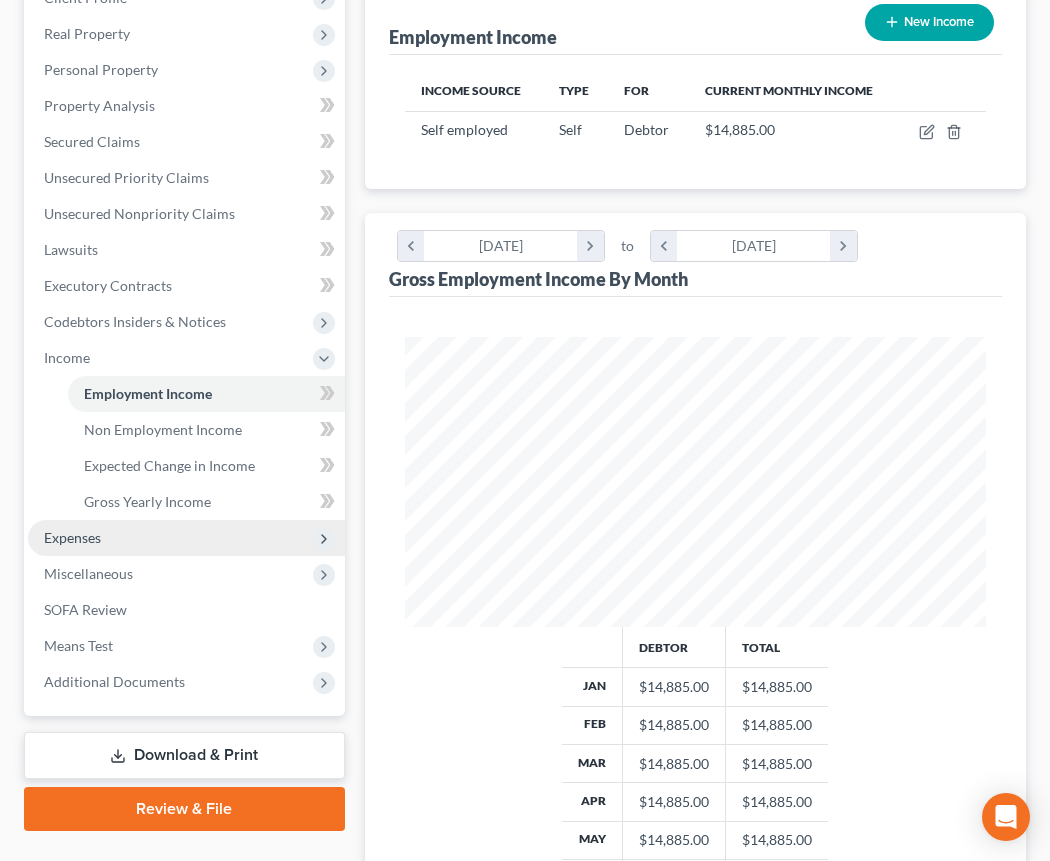 click on "Expenses" at bounding box center (186, 538) 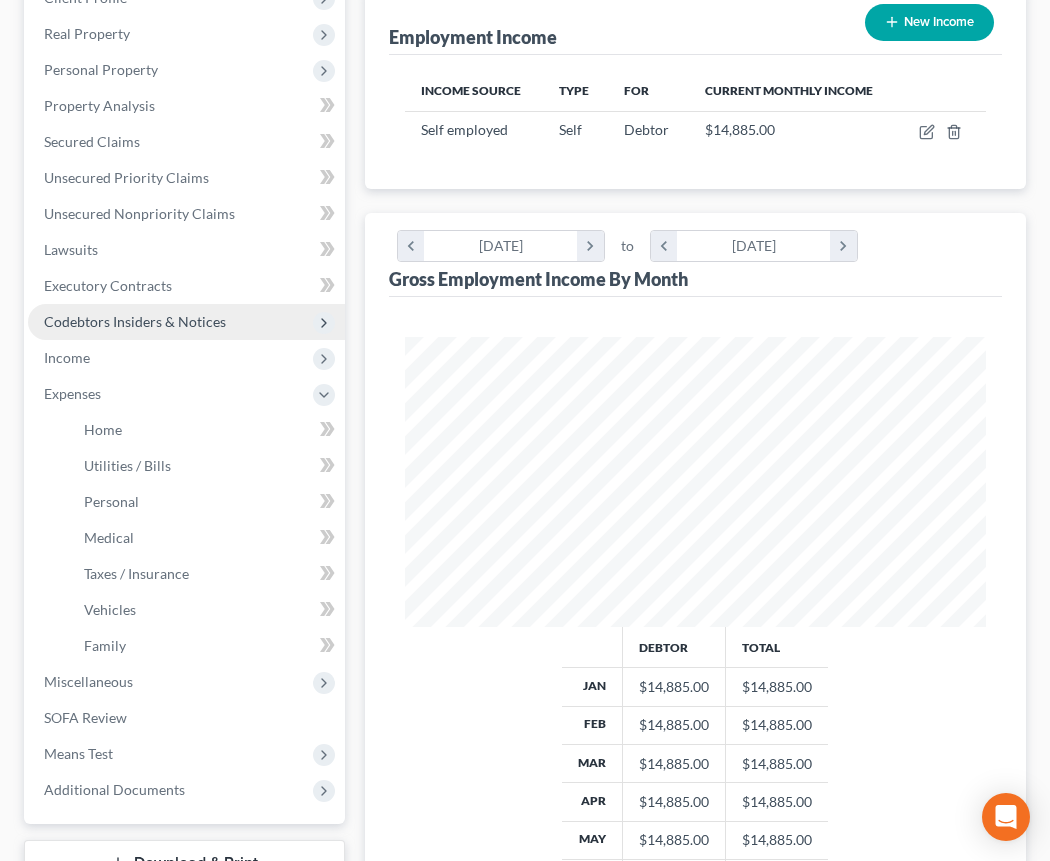 click on "Codebtors Insiders & Notices" at bounding box center (135, 321) 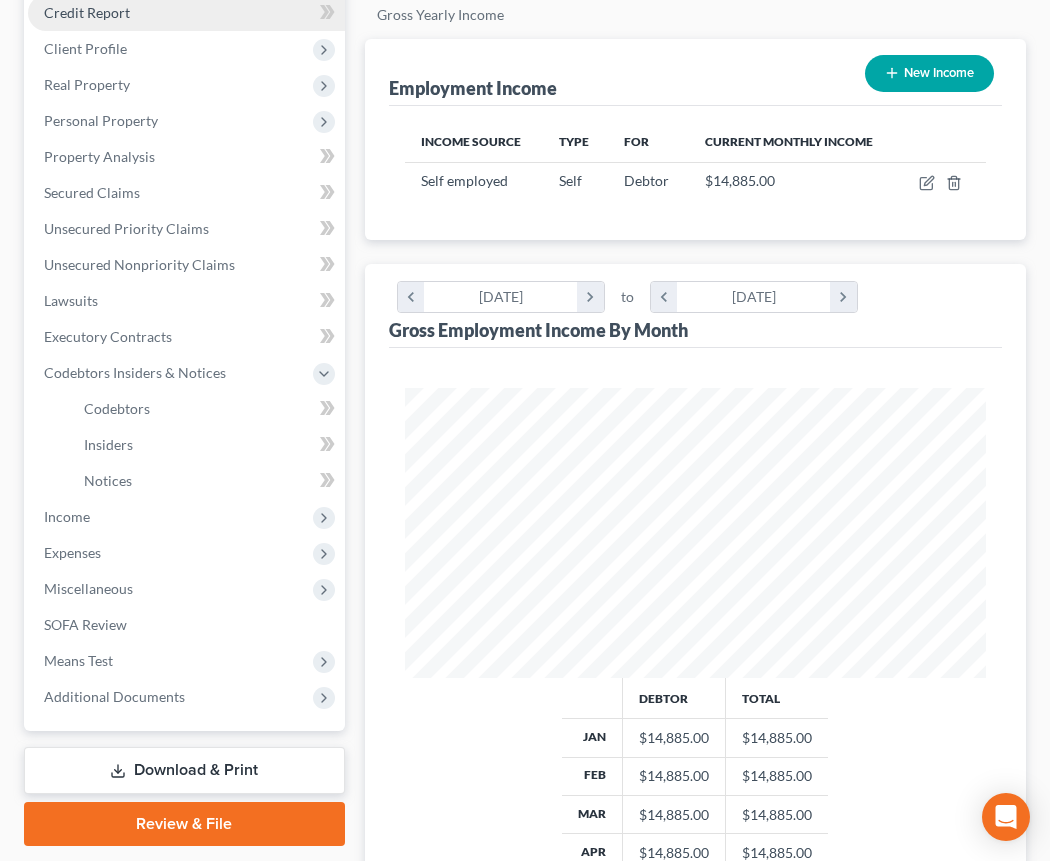 scroll, scrollTop: 32, scrollLeft: 0, axis: vertical 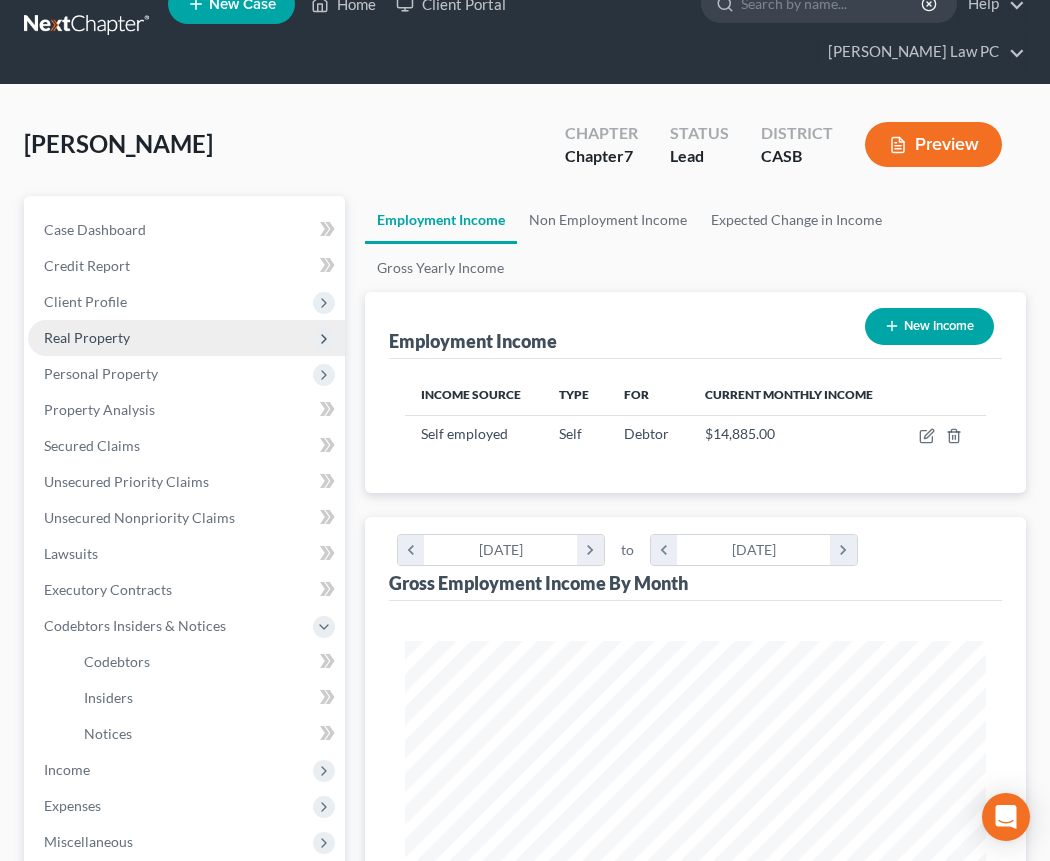 click on "Real Property" at bounding box center [87, 337] 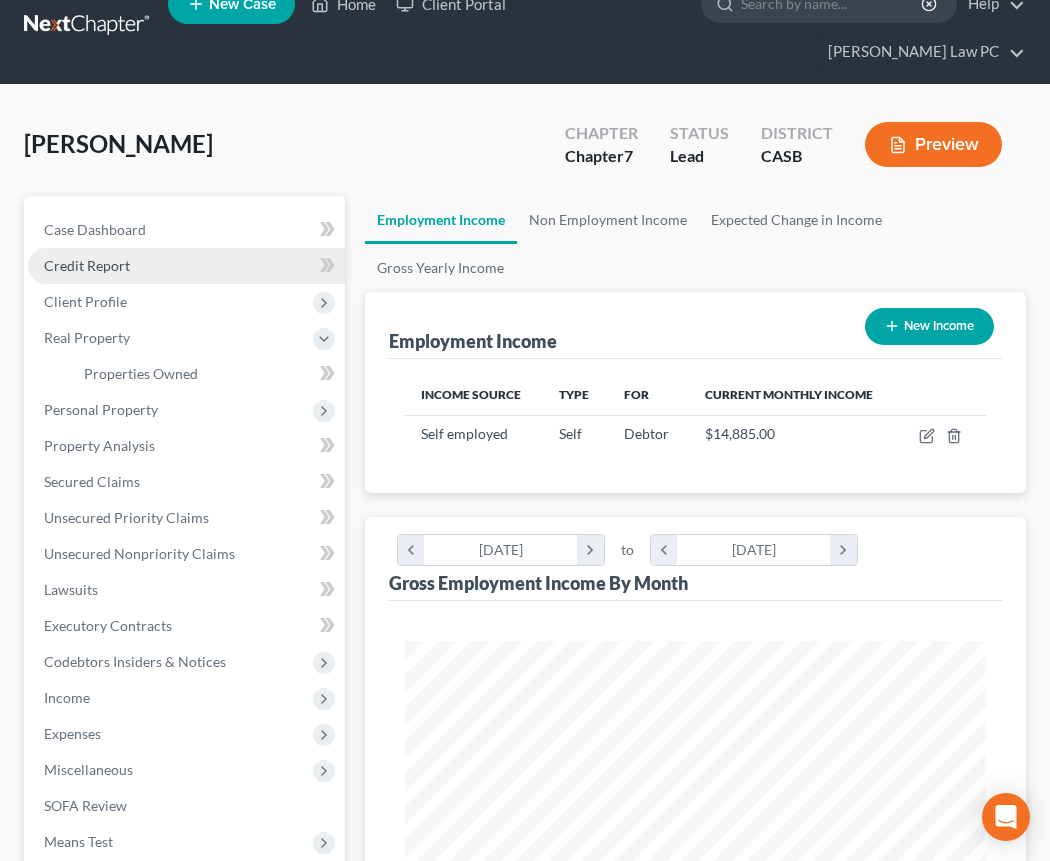 click on "Credit Report" at bounding box center (87, 265) 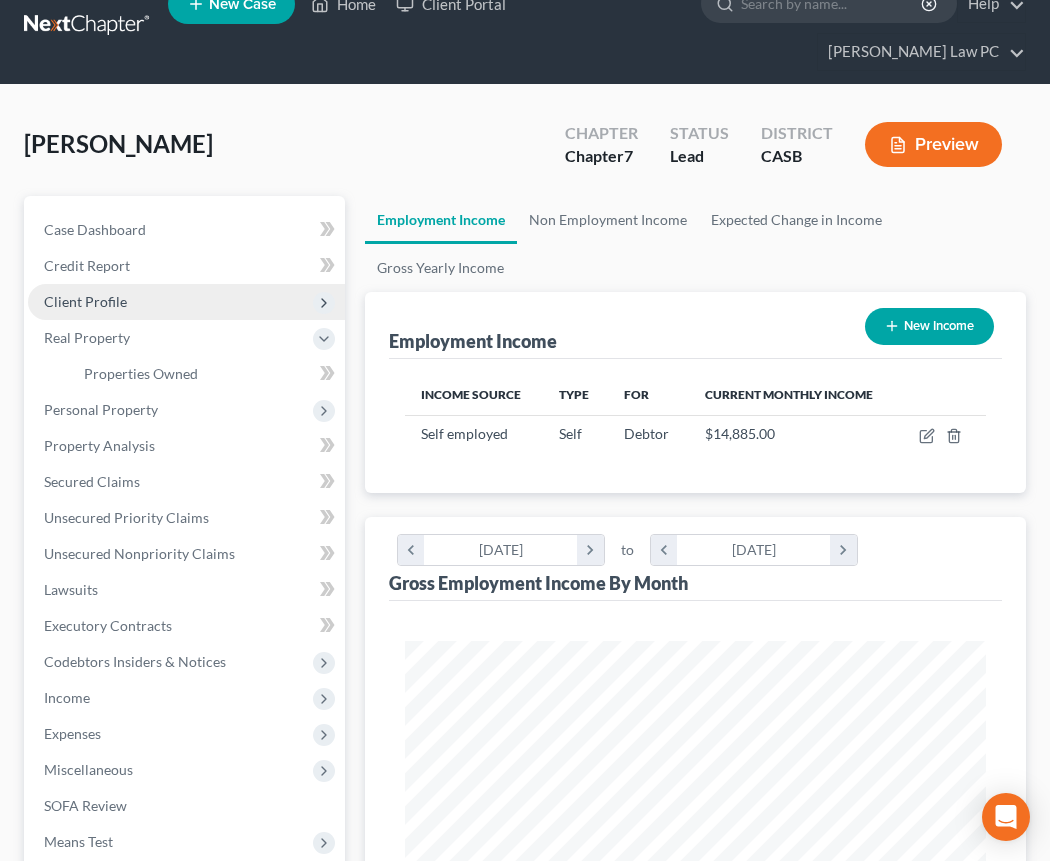 click on "Client Profile" at bounding box center (85, 301) 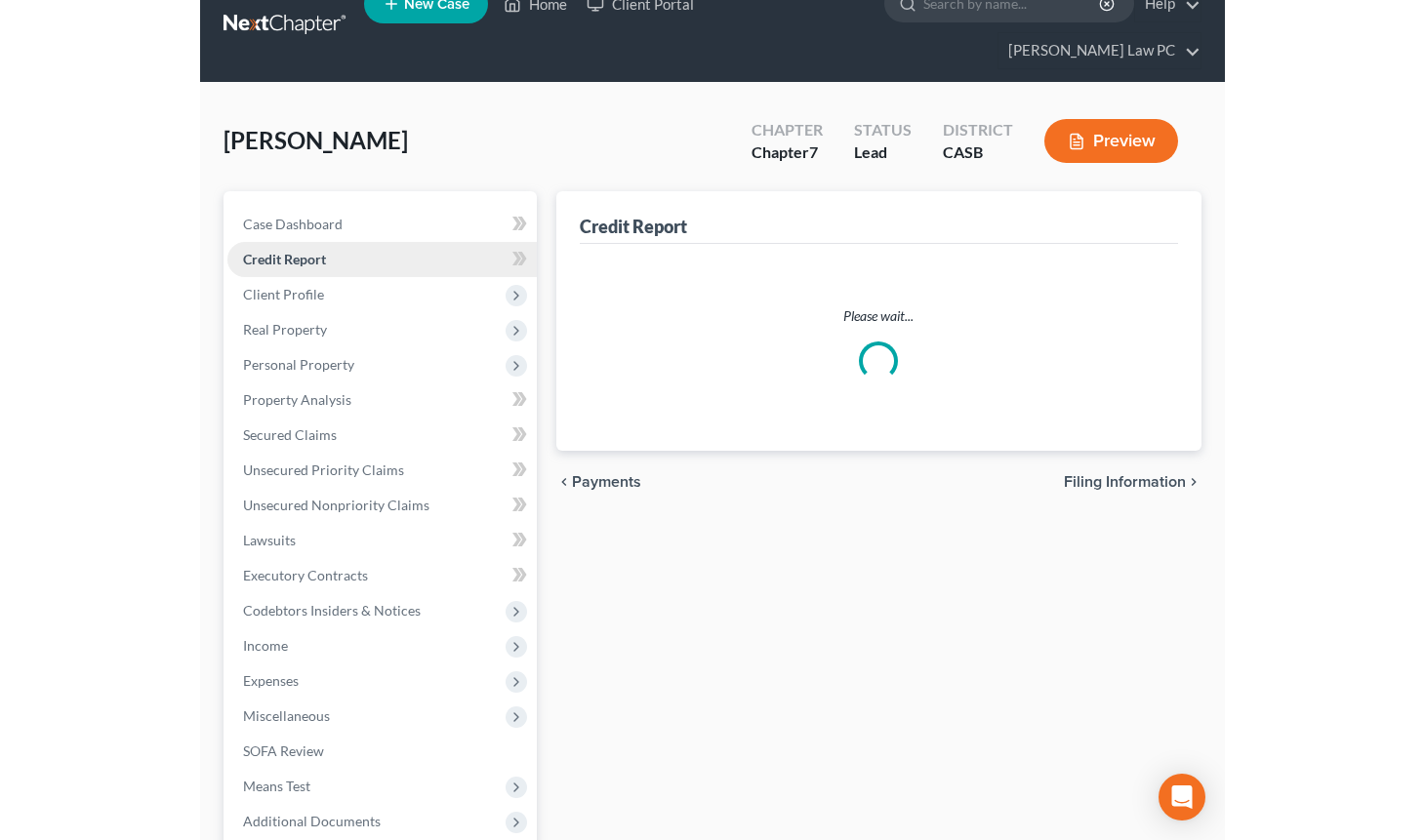 scroll, scrollTop: 0, scrollLeft: 0, axis: both 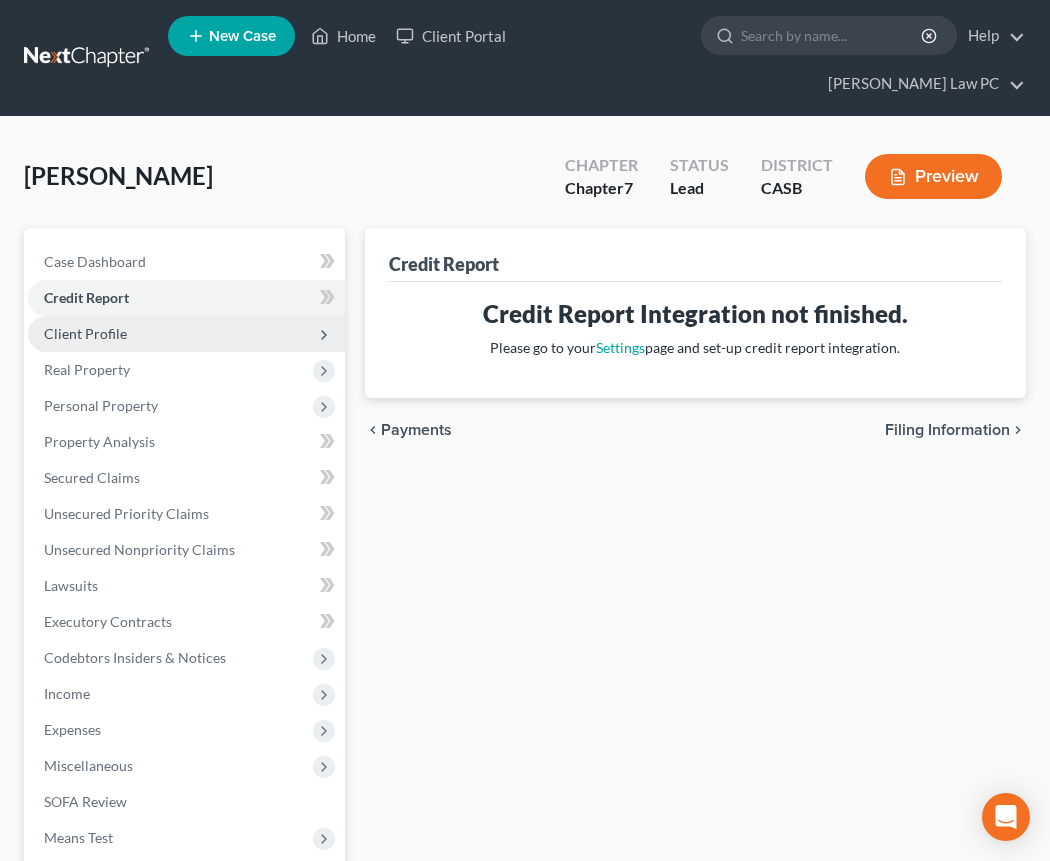 click on "Client Profile" at bounding box center (186, 334) 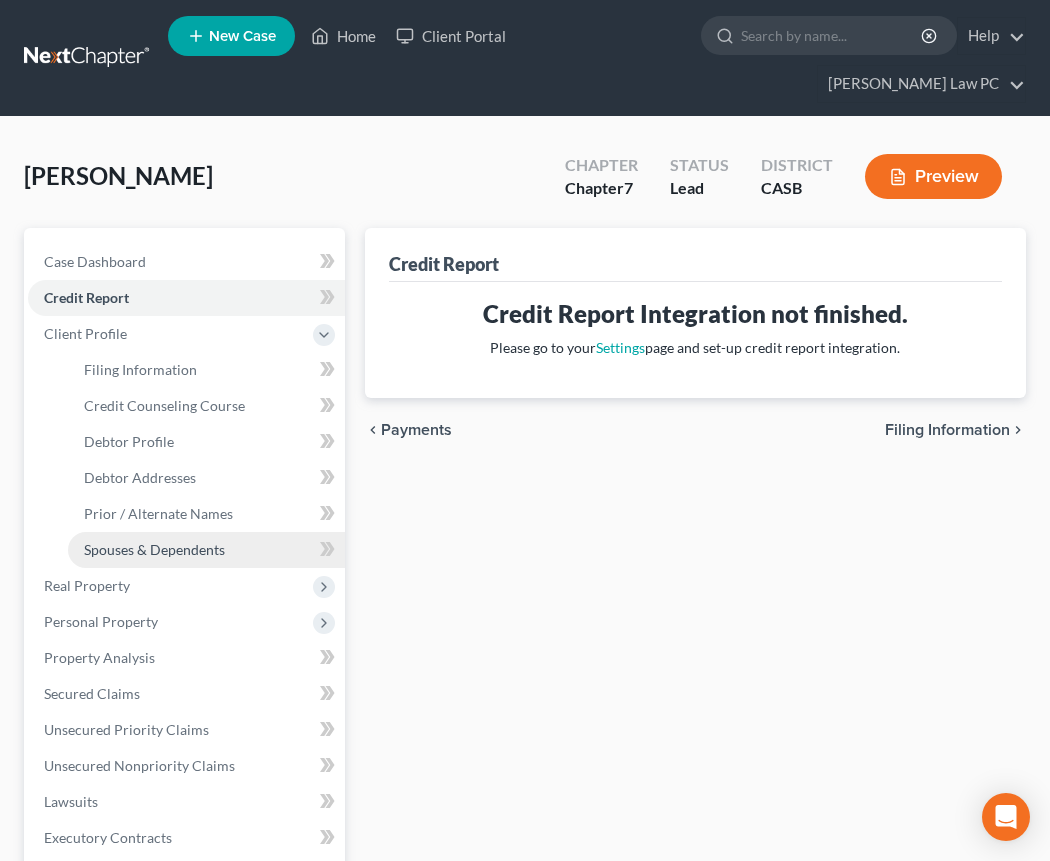 click on "Spouses & Dependents" at bounding box center [154, 549] 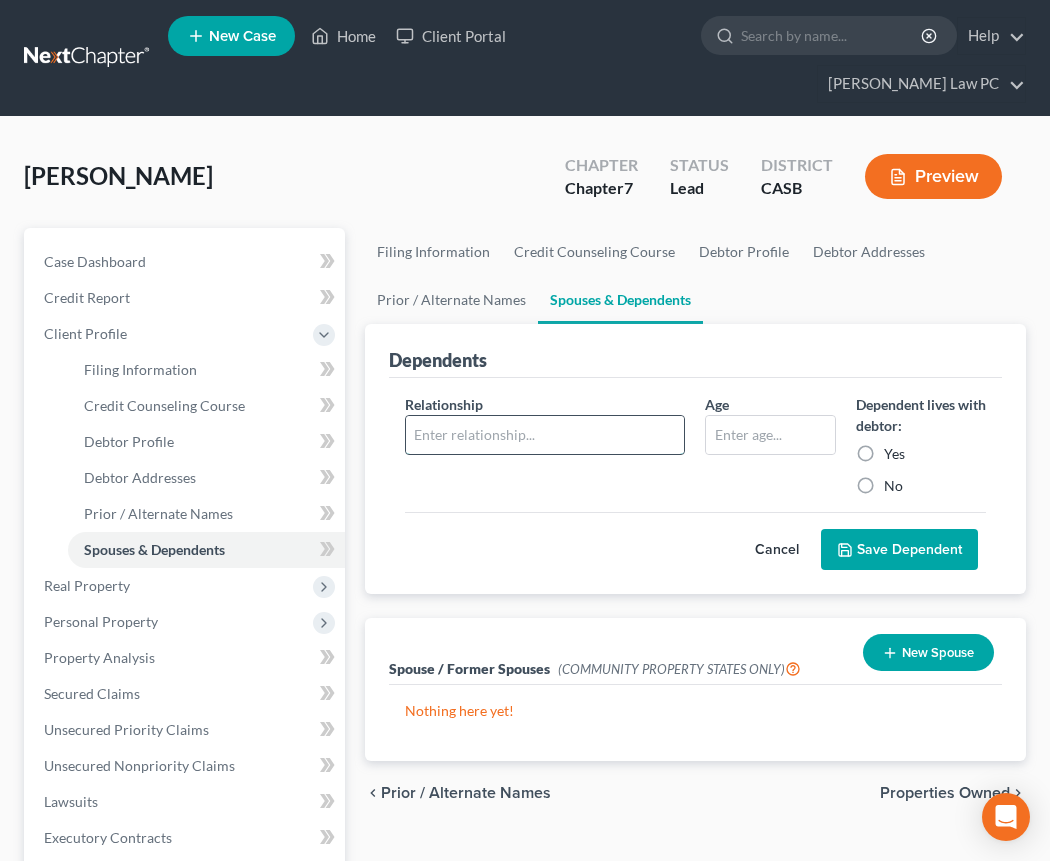 click at bounding box center (545, 435) 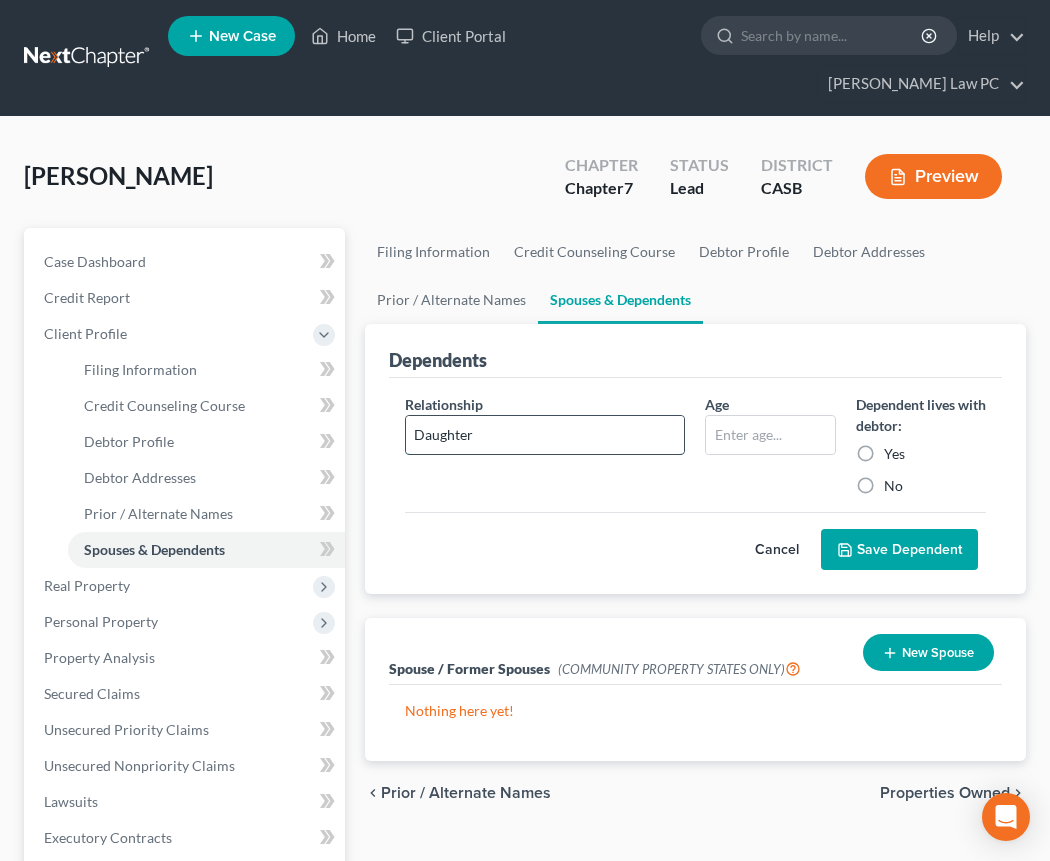 type on "Daughter" 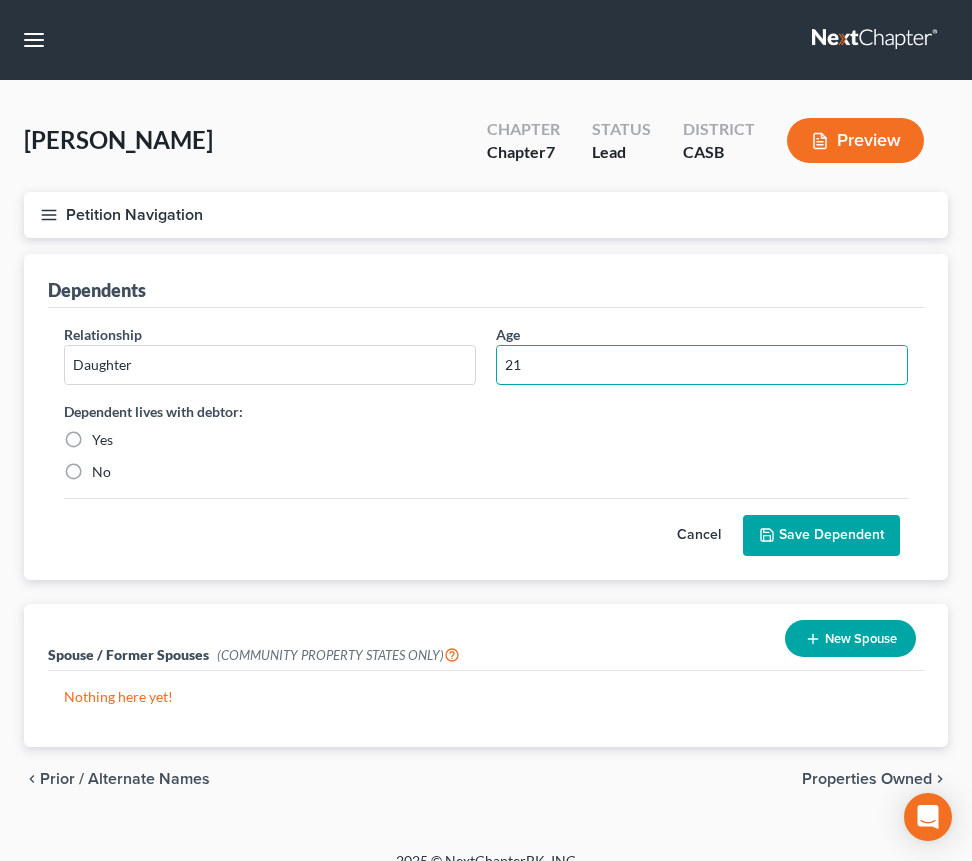 type on "21" 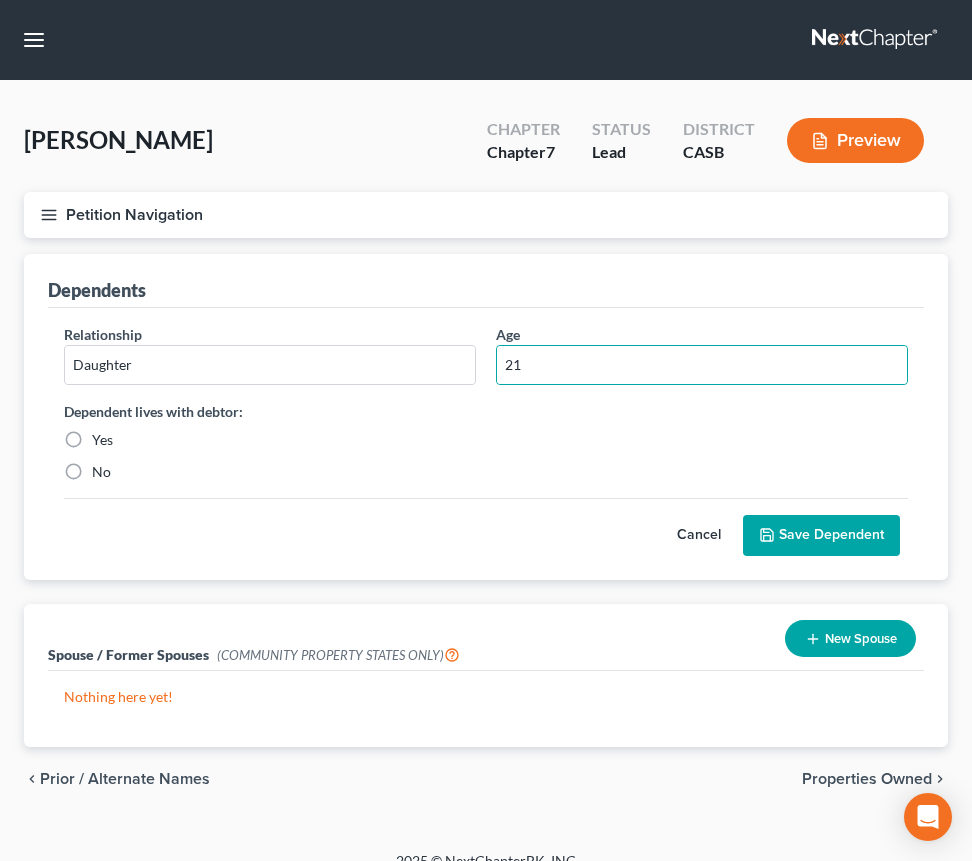 click on "Yes" at bounding box center (102, 440) 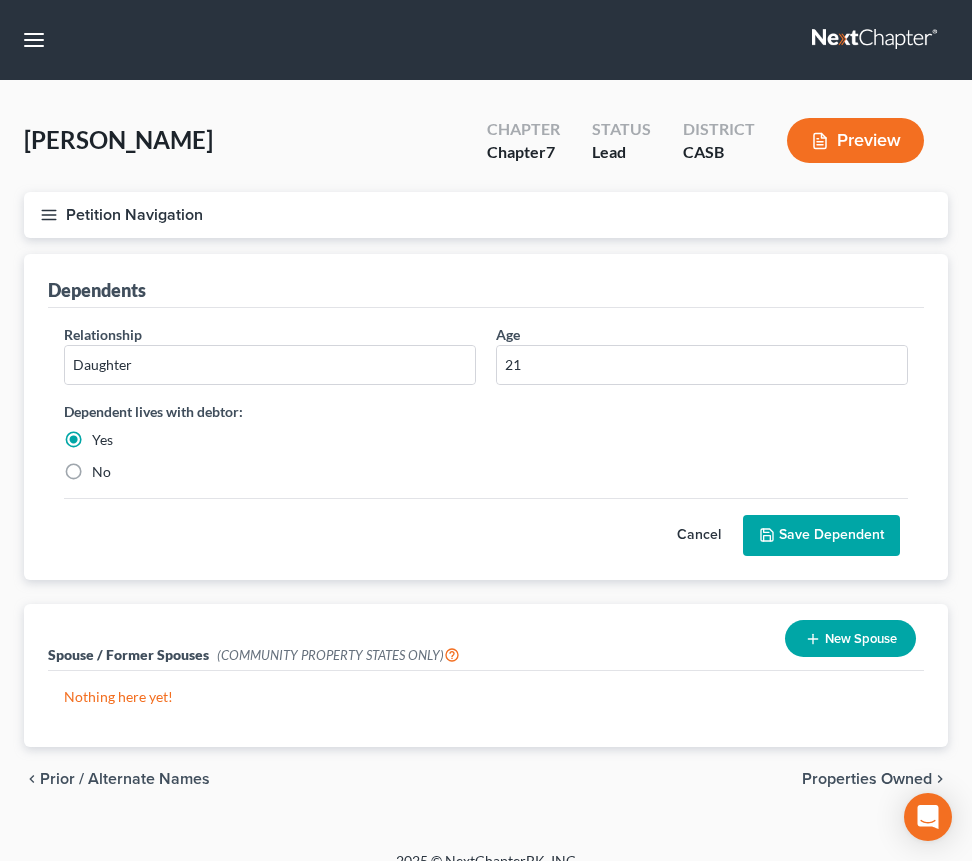 click on "Save Dependent" at bounding box center (821, 536) 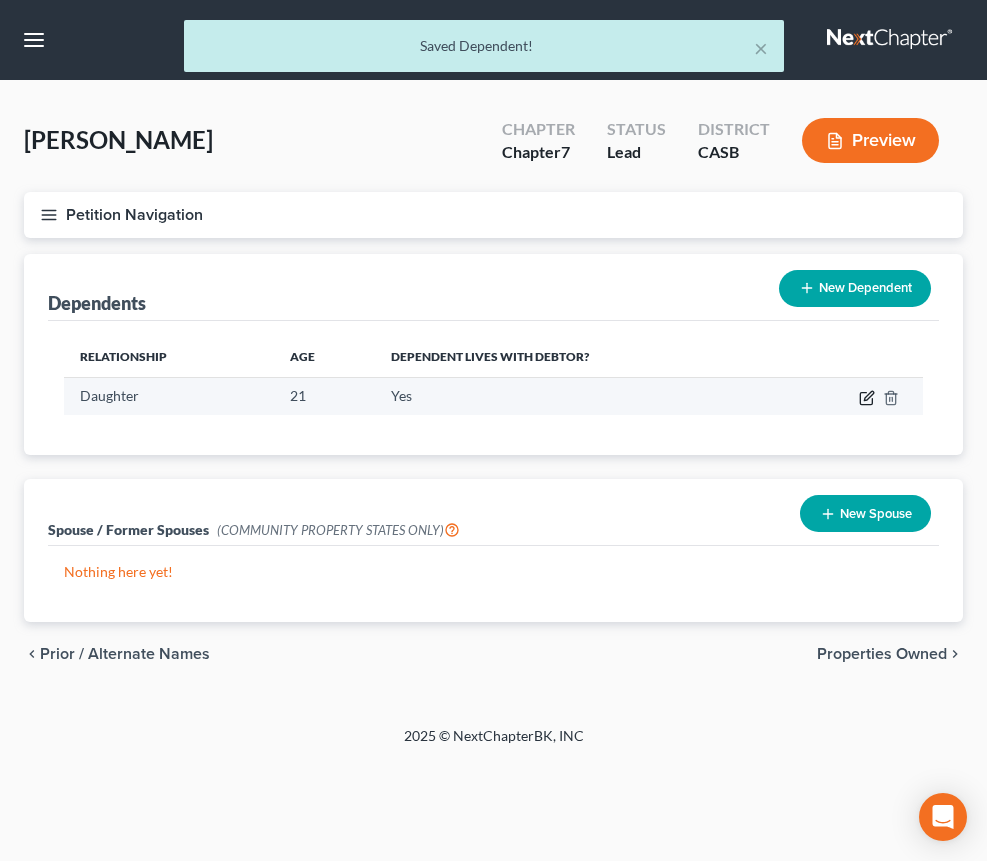 click 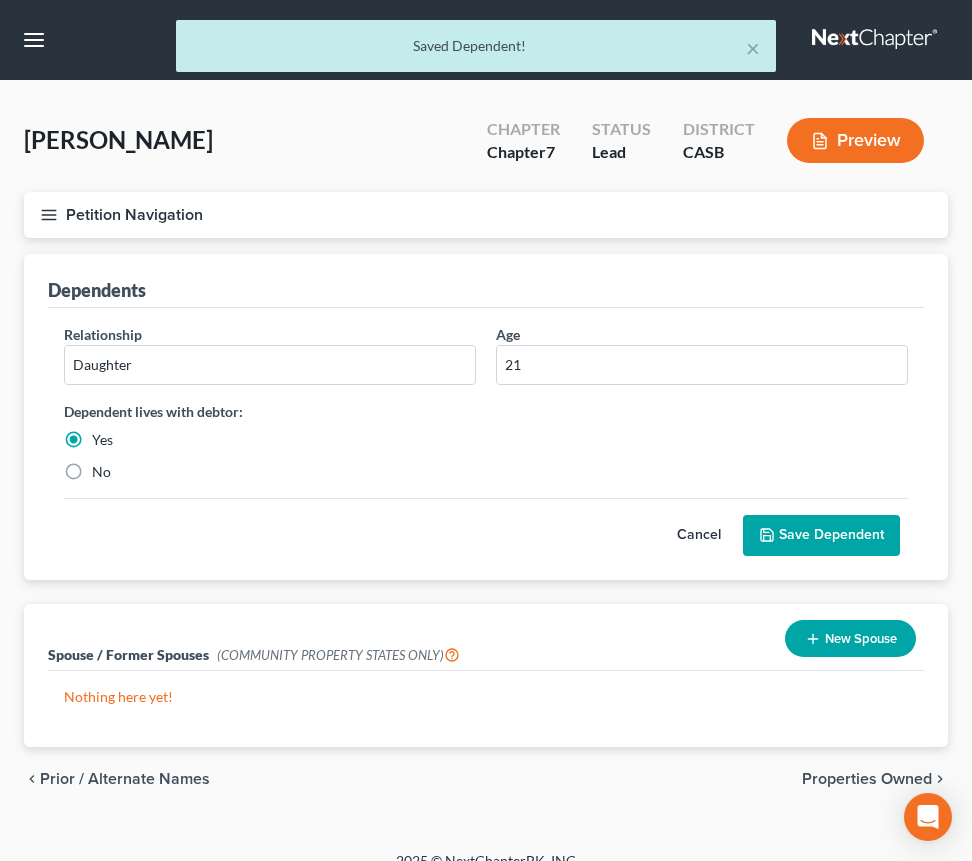 click on "Save Dependent" at bounding box center (821, 536) 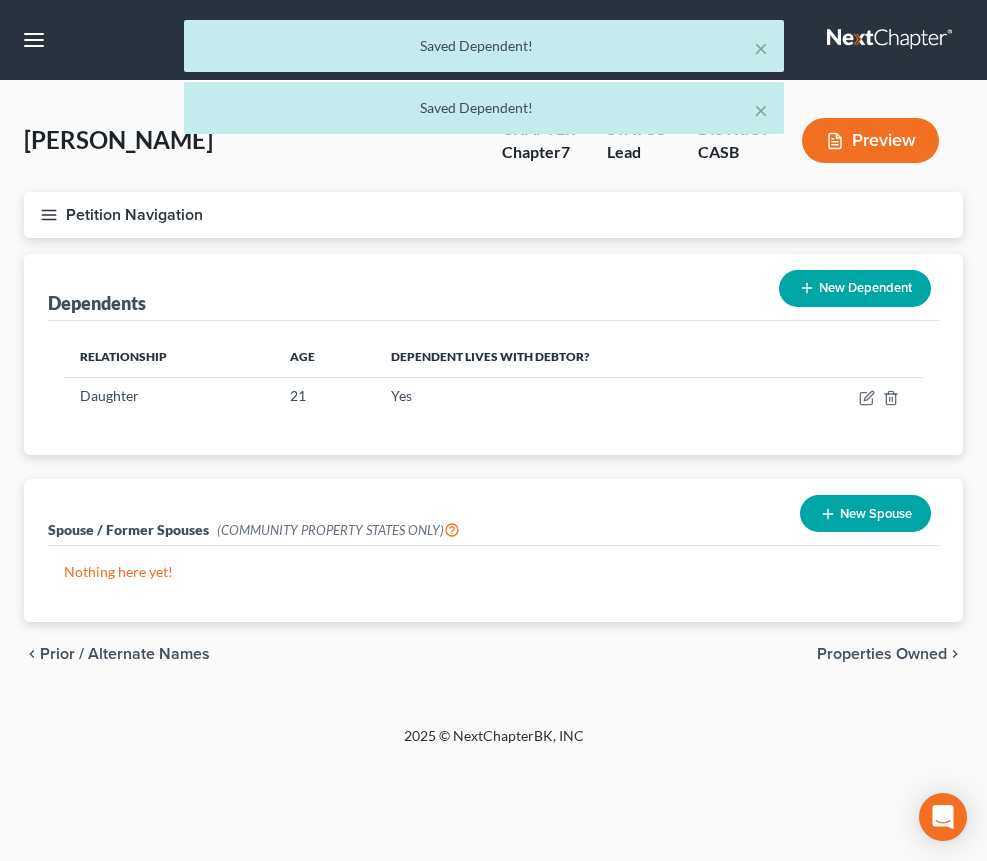 click on "New Dependent" at bounding box center [855, 288] 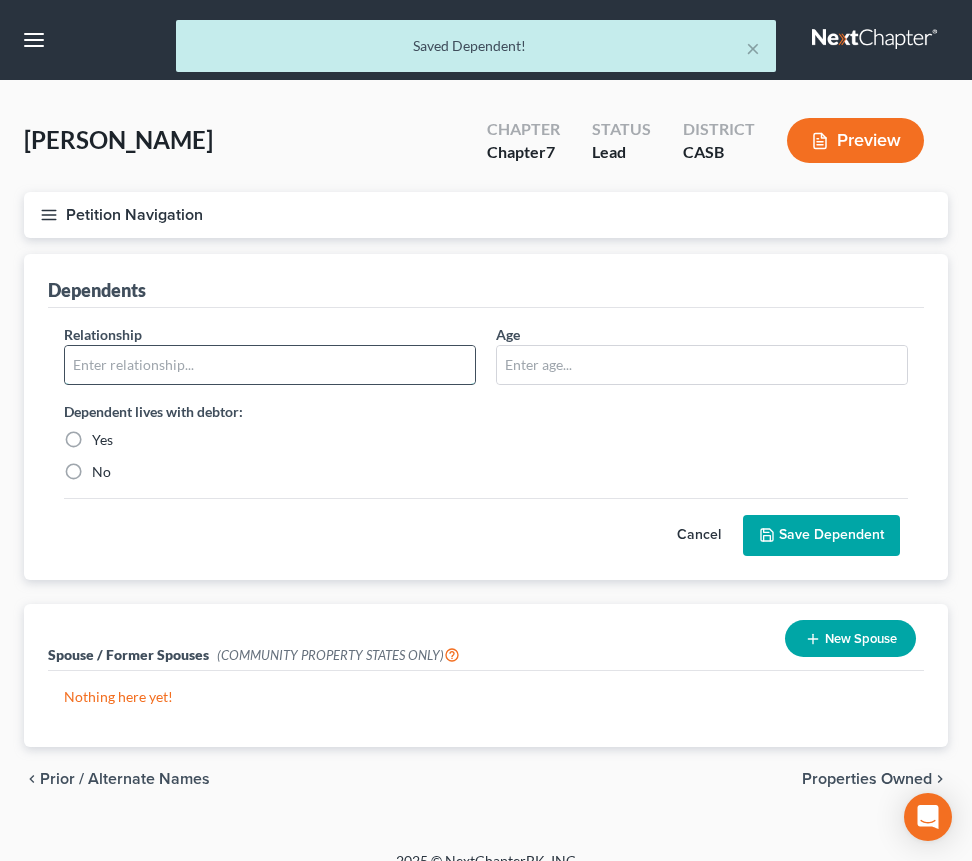 click at bounding box center (270, 365) 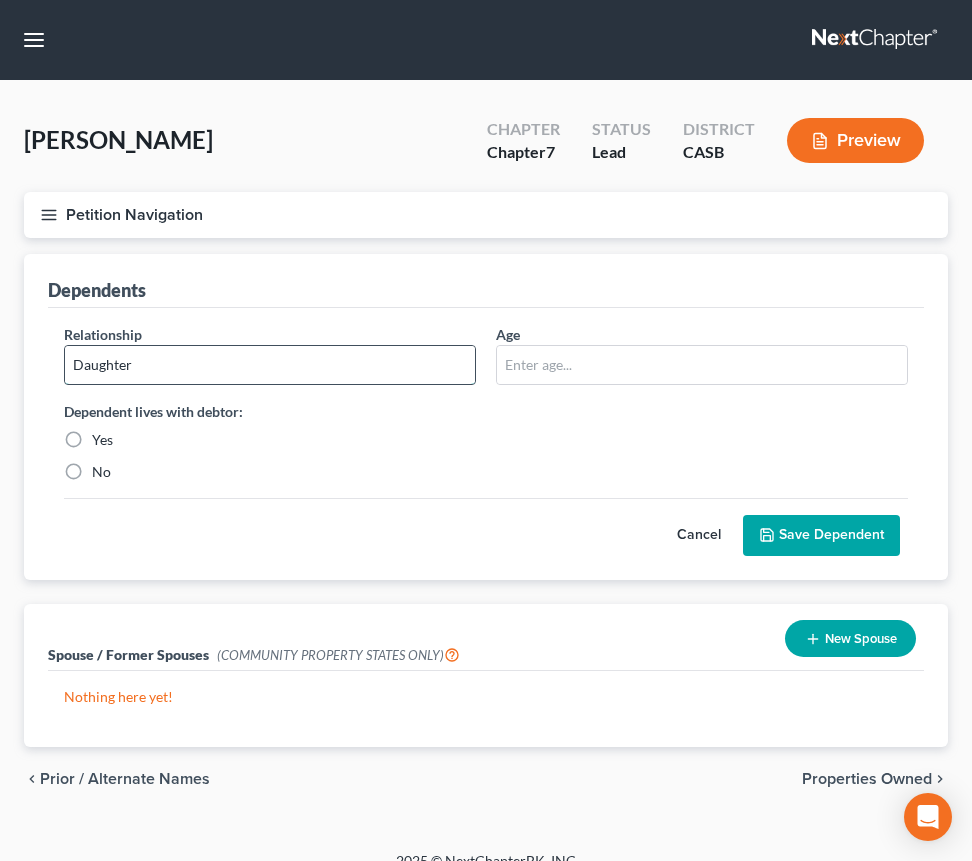 type on "Daughter" 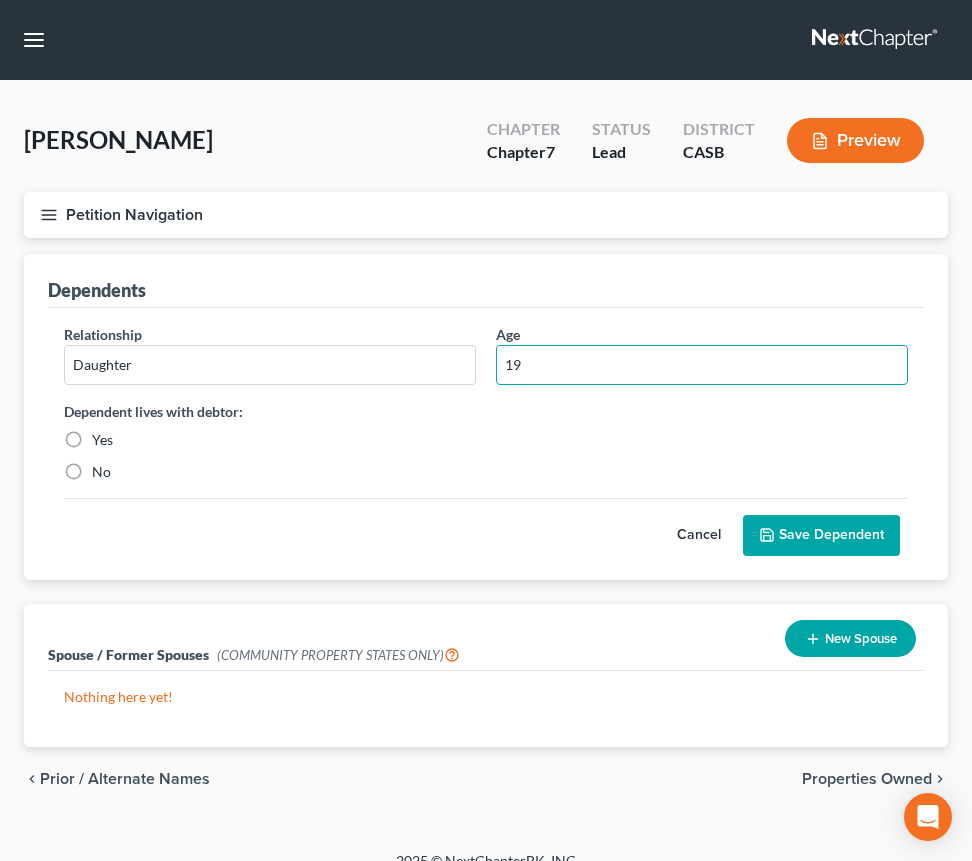 type on "19" 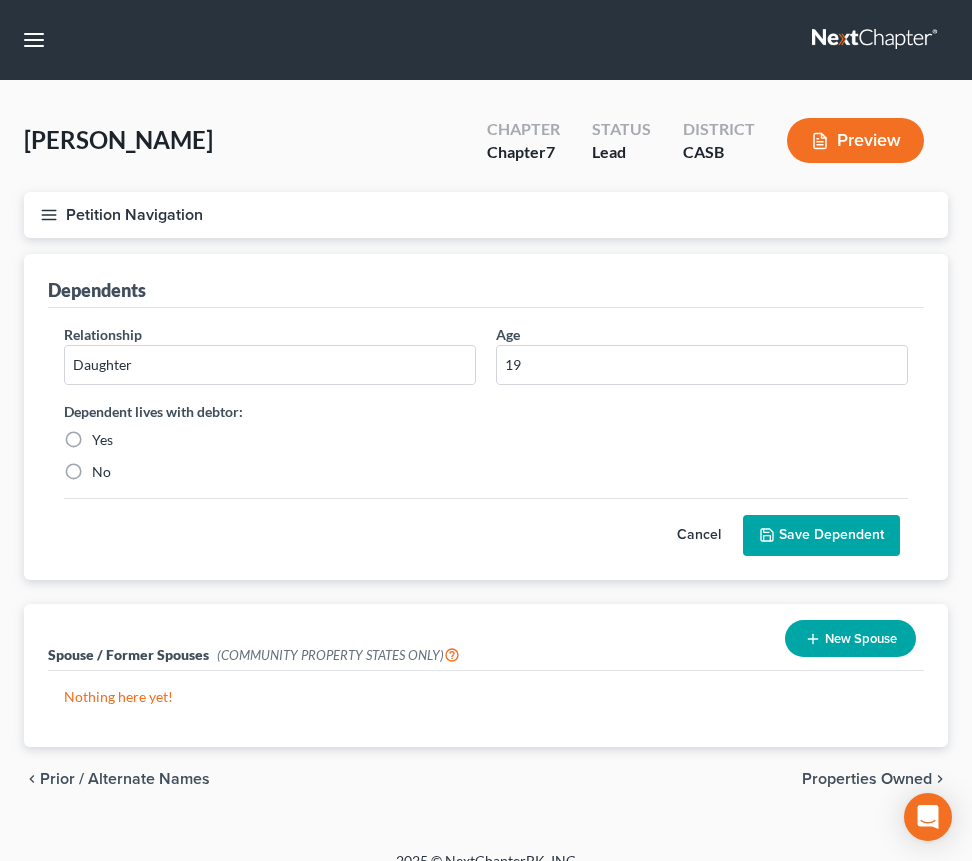 click on "Yes" at bounding box center [102, 440] 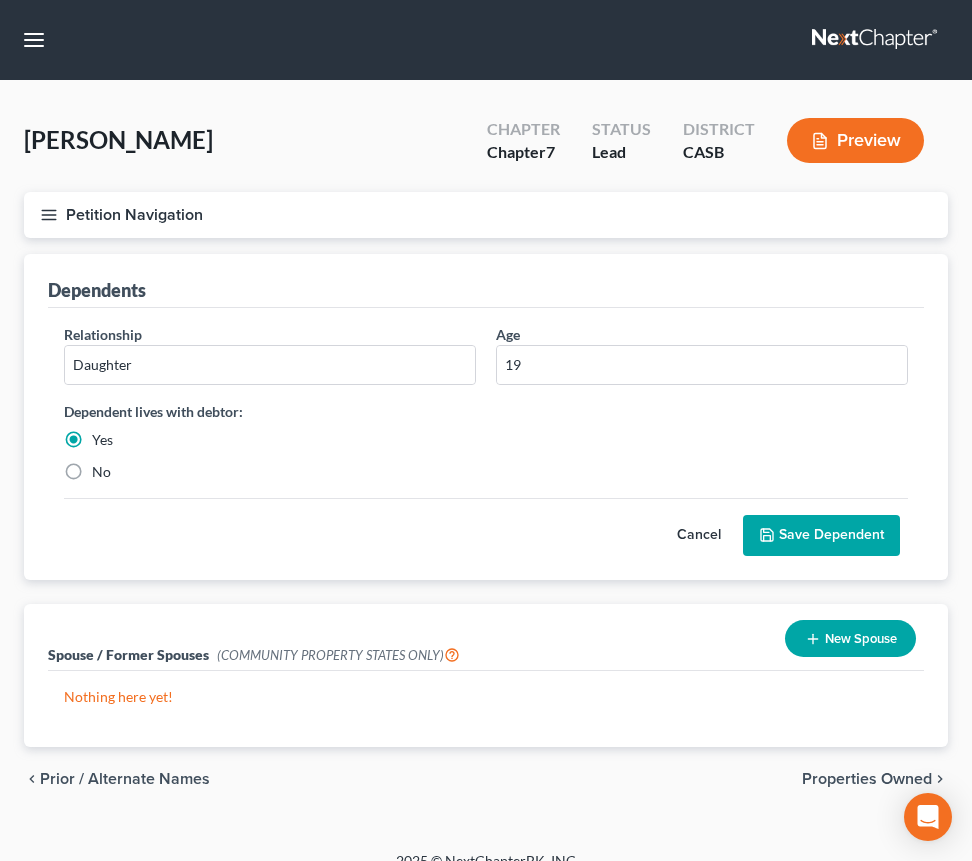 click on "Save Dependent" at bounding box center [821, 536] 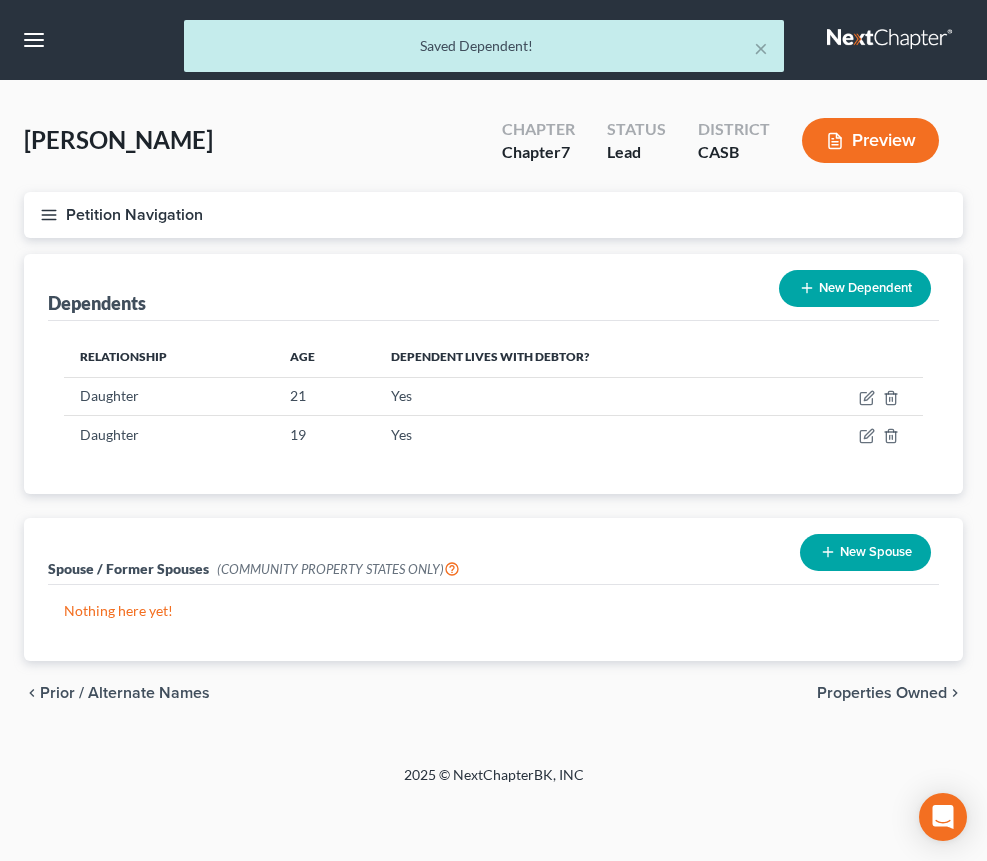 click on "New Dependent" at bounding box center [855, 288] 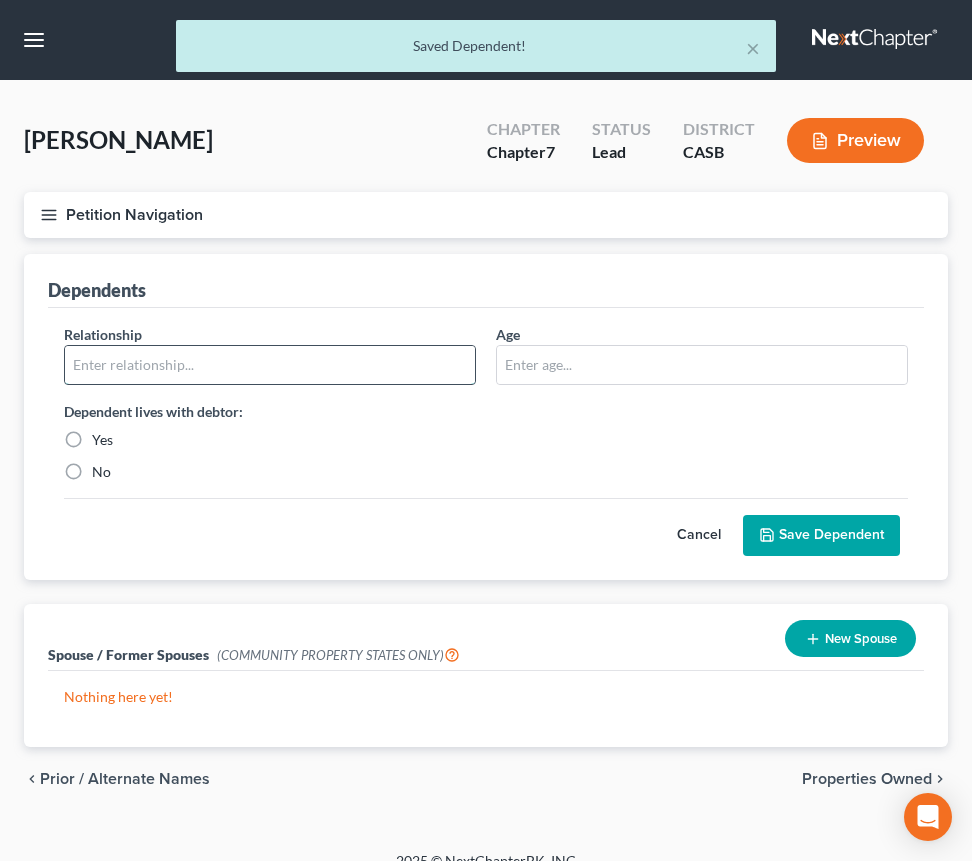 click at bounding box center (270, 365) 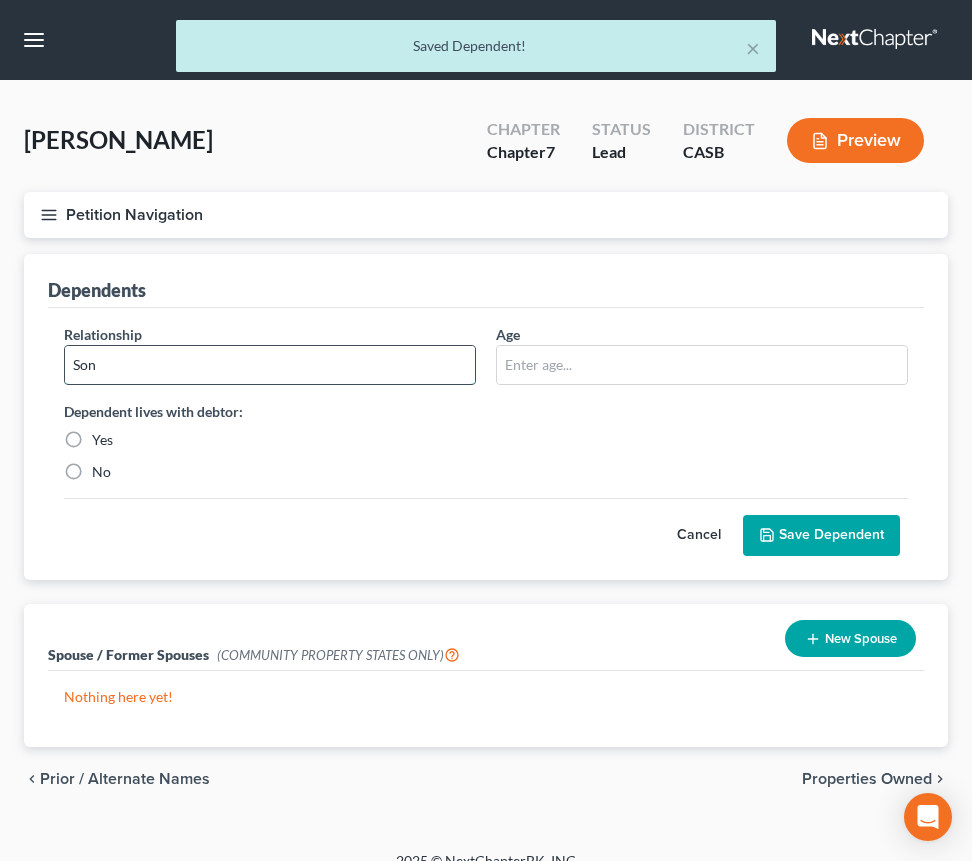 type on "Son" 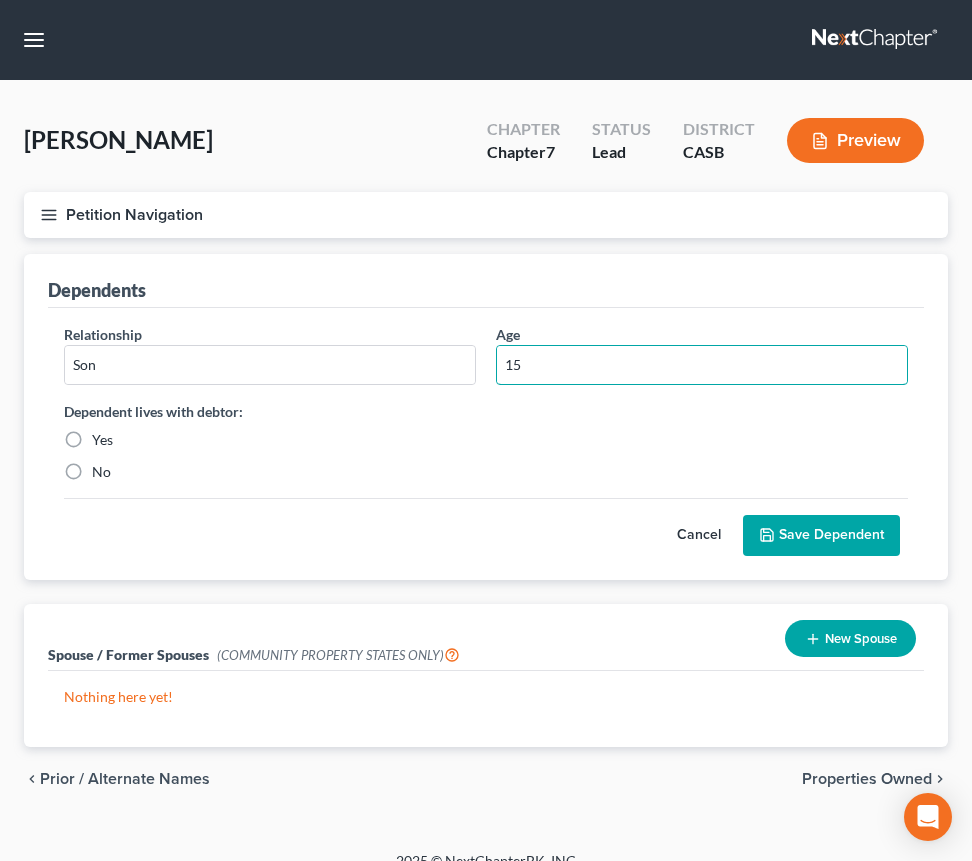 type on "15" 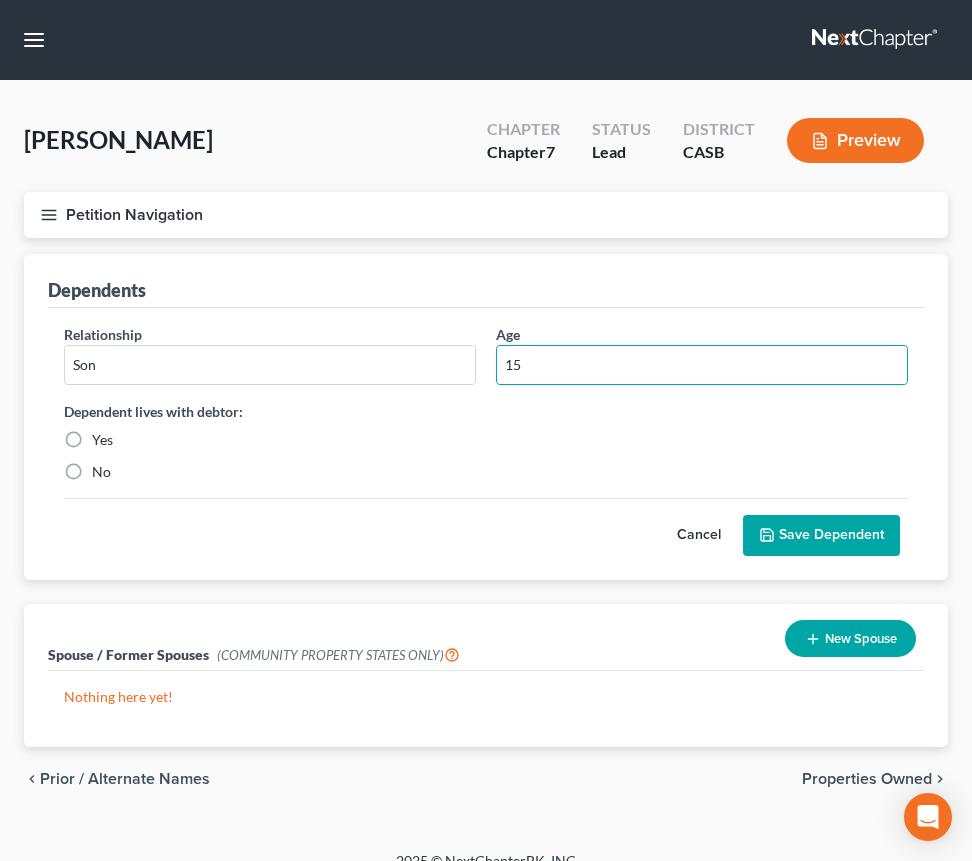 click on "Yes" at bounding box center [102, 440] 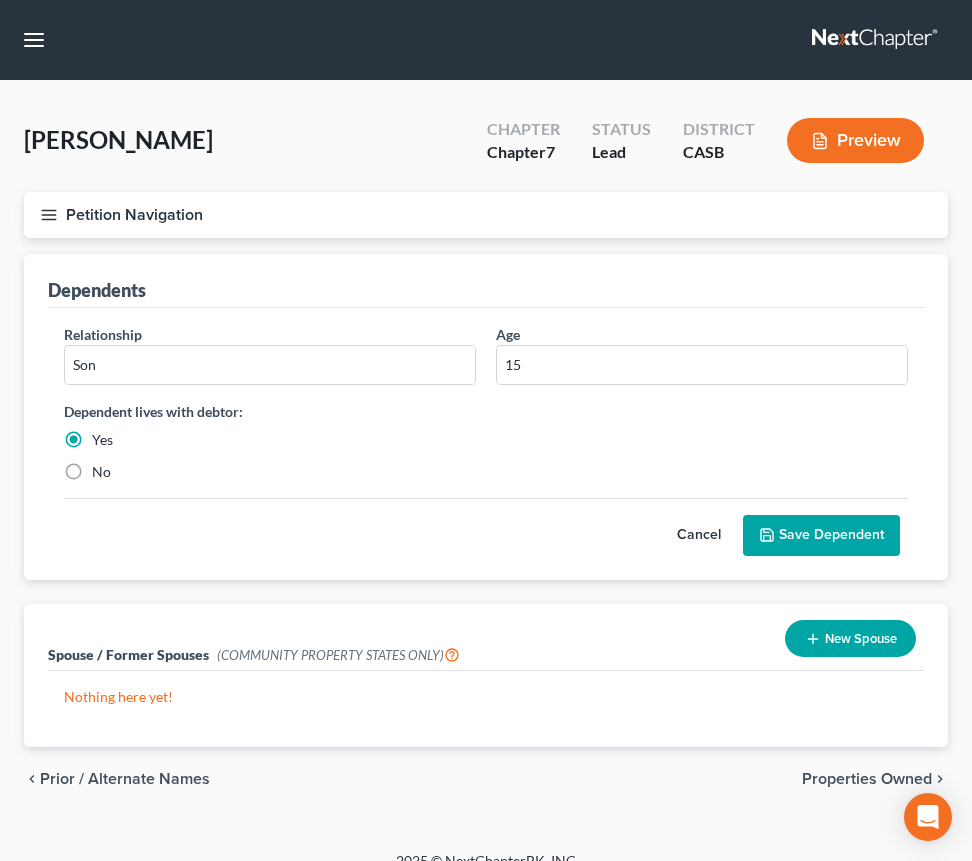 click on "Save Dependent" at bounding box center (821, 536) 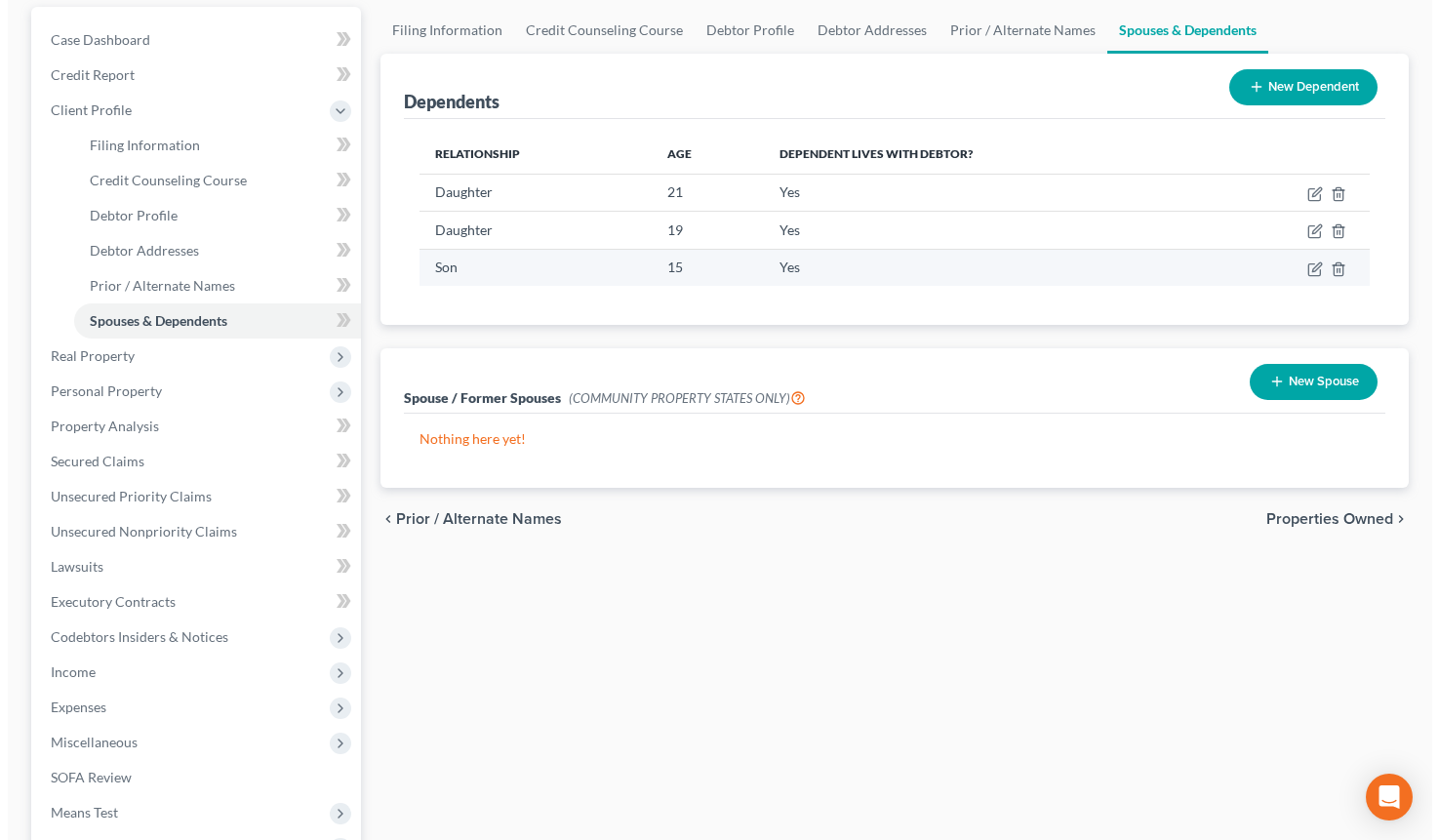 scroll, scrollTop: 0, scrollLeft: 0, axis: both 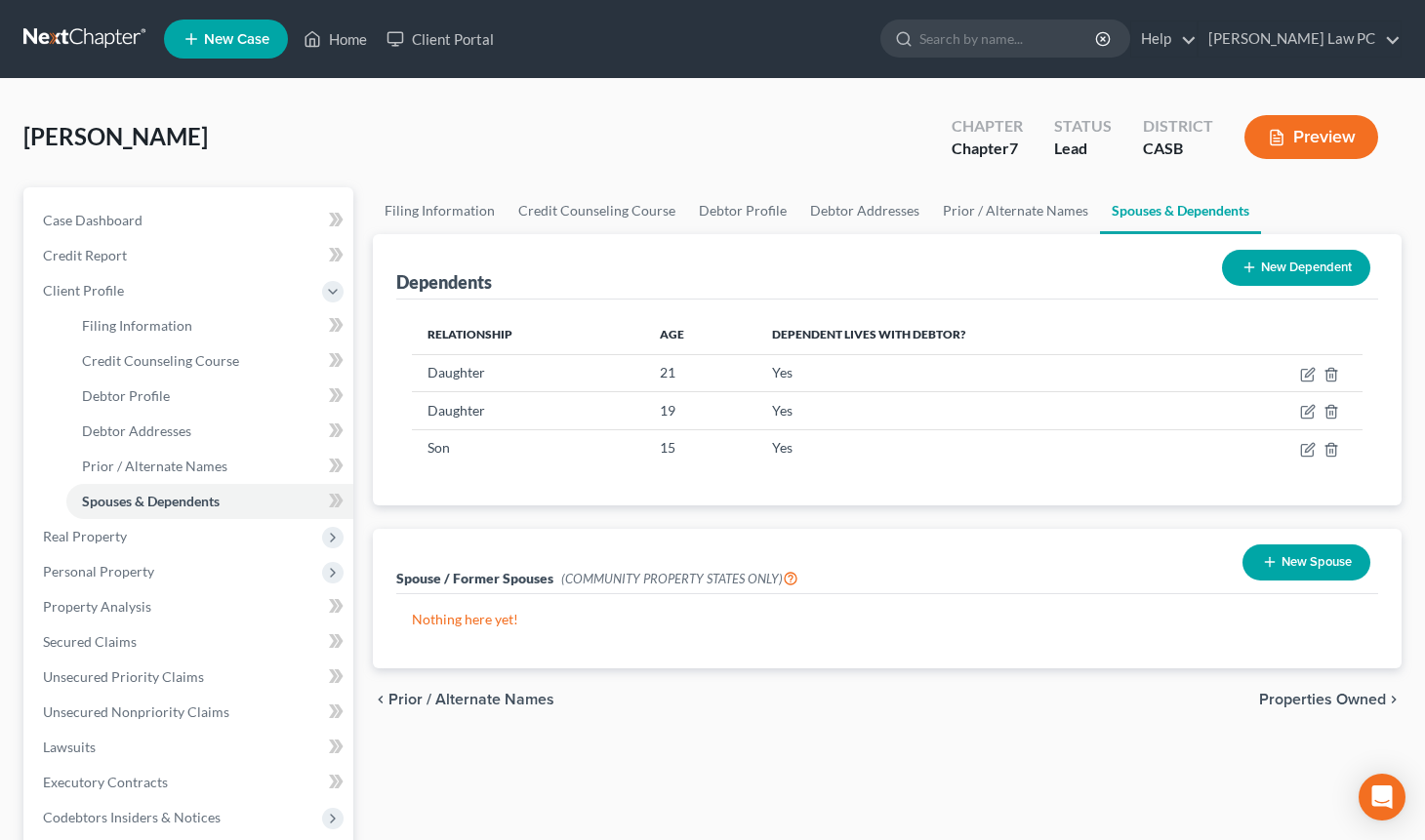 click on "Preview" at bounding box center [1311, 137] 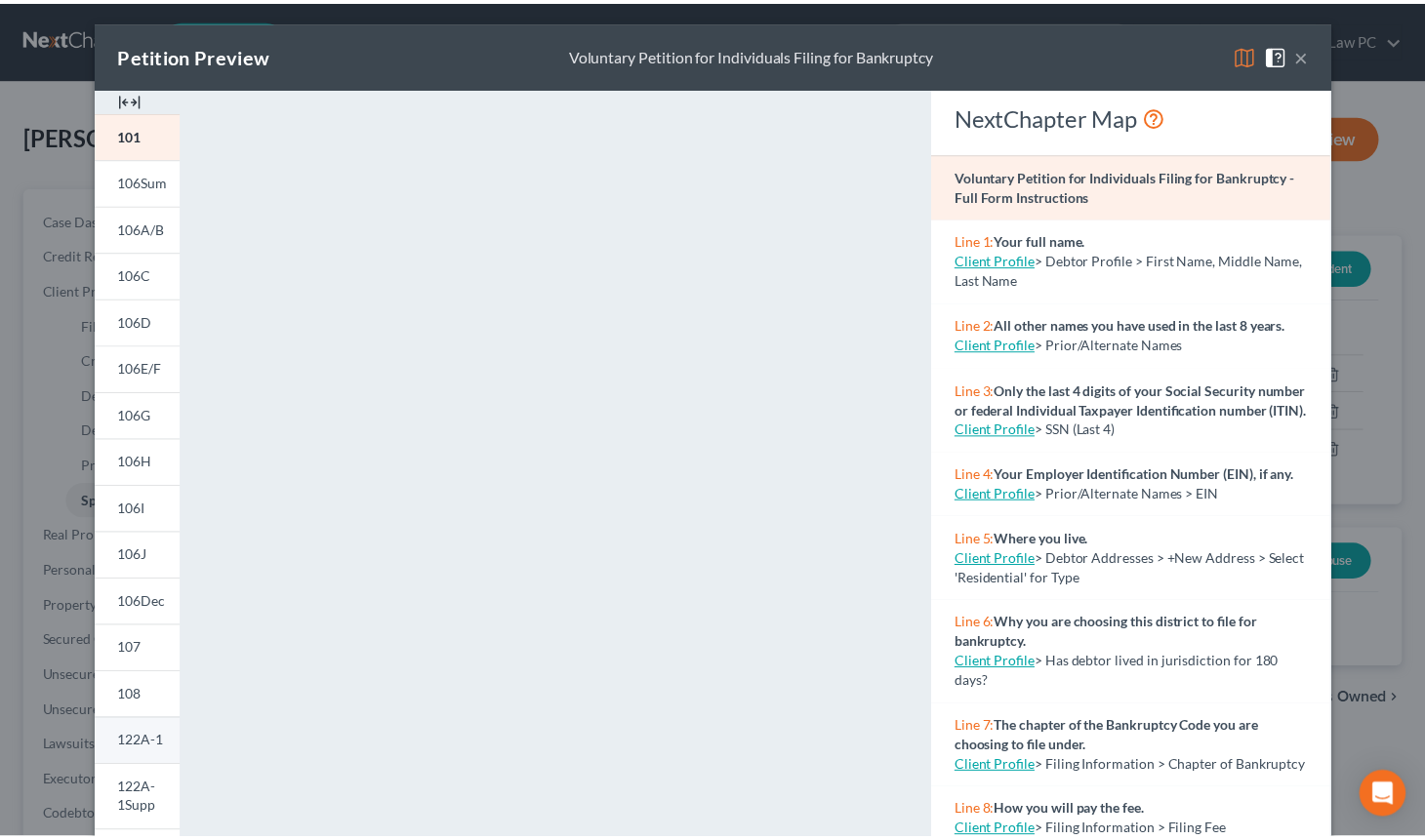 scroll, scrollTop: 0, scrollLeft: 0, axis: both 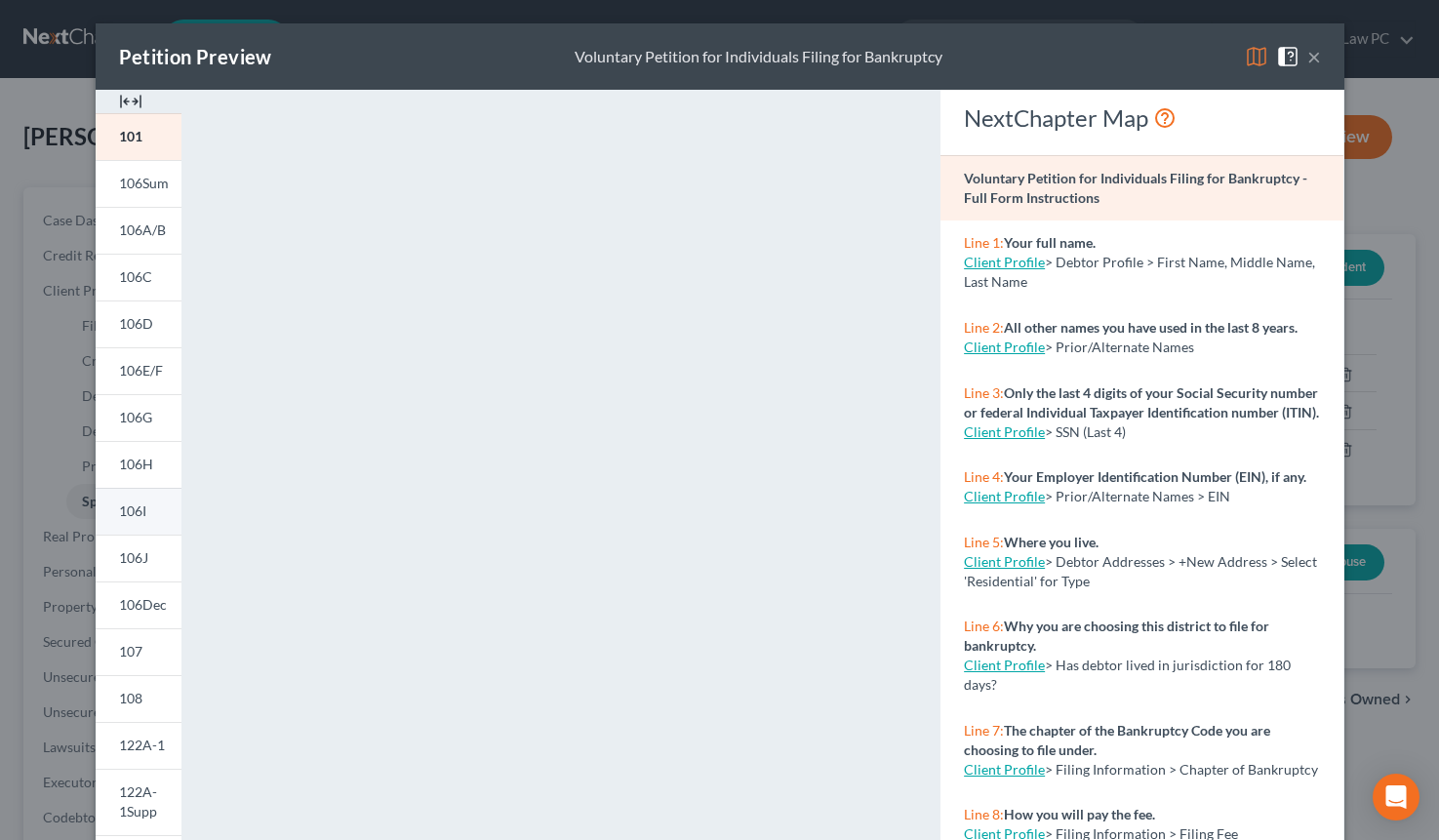 click on "106I" at bounding box center (133, 510) 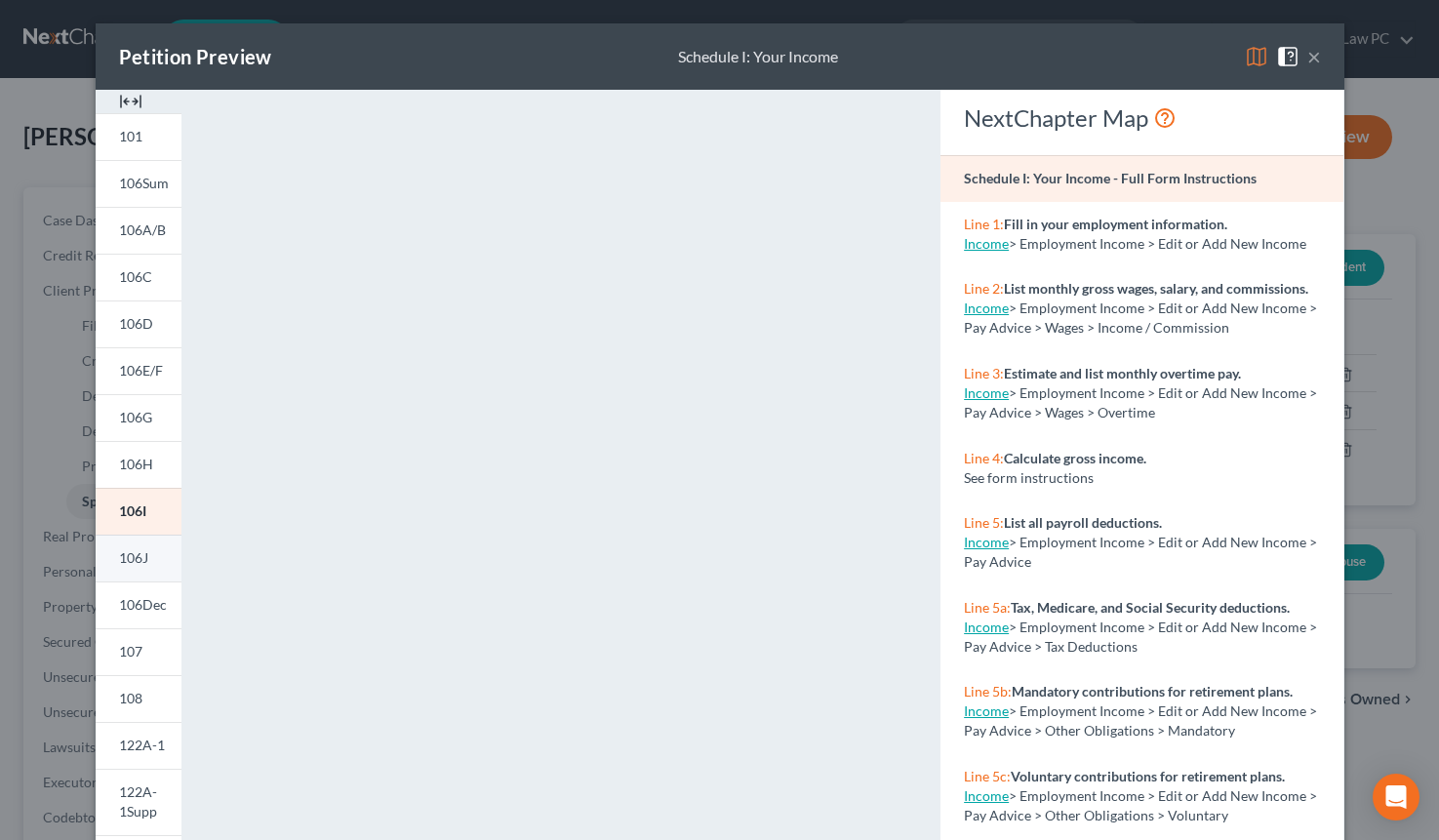 click on "106J" at bounding box center (134, 557) 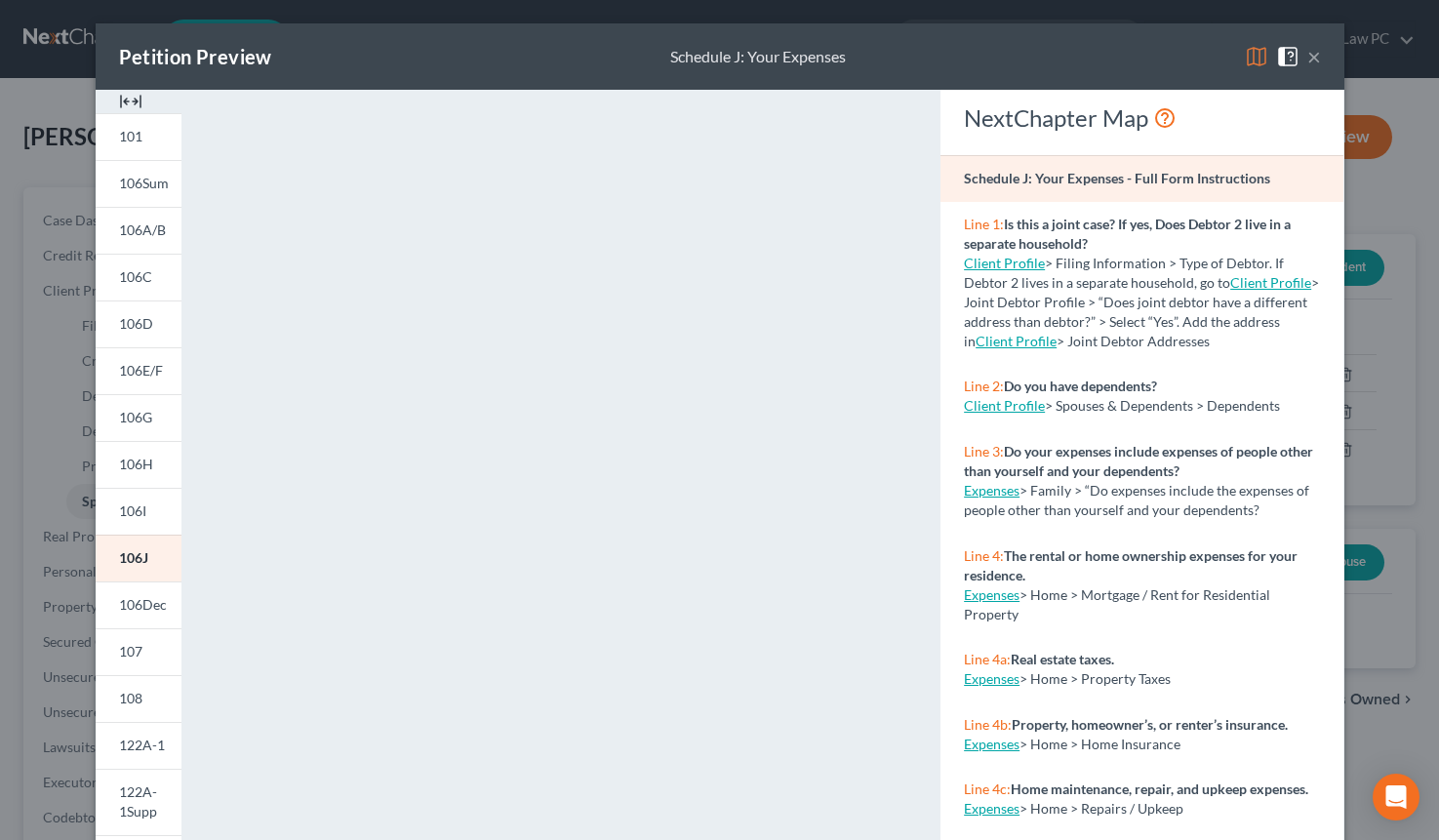 click on "×" at bounding box center (1314, 57) 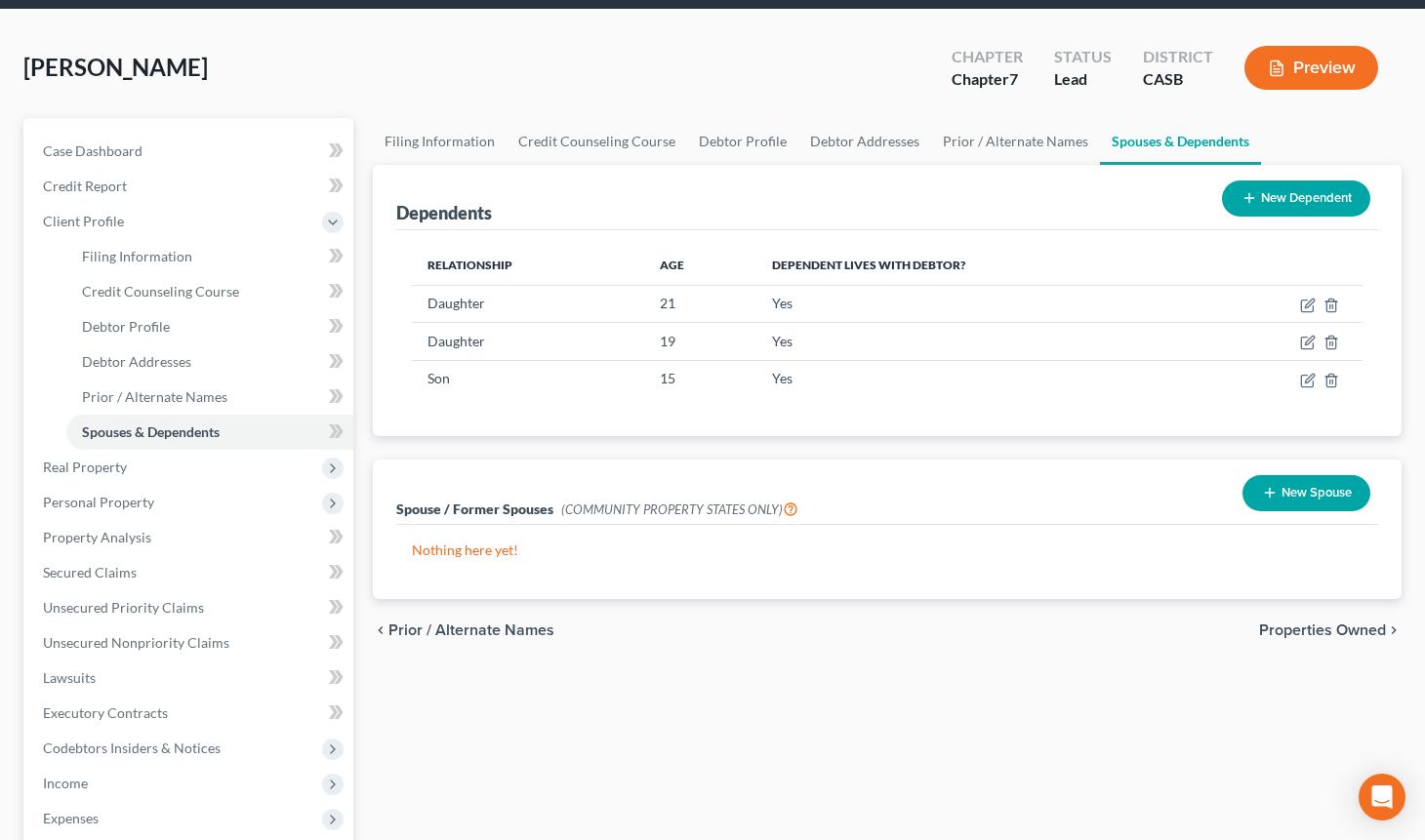 scroll, scrollTop: 328, scrollLeft: 0, axis: vertical 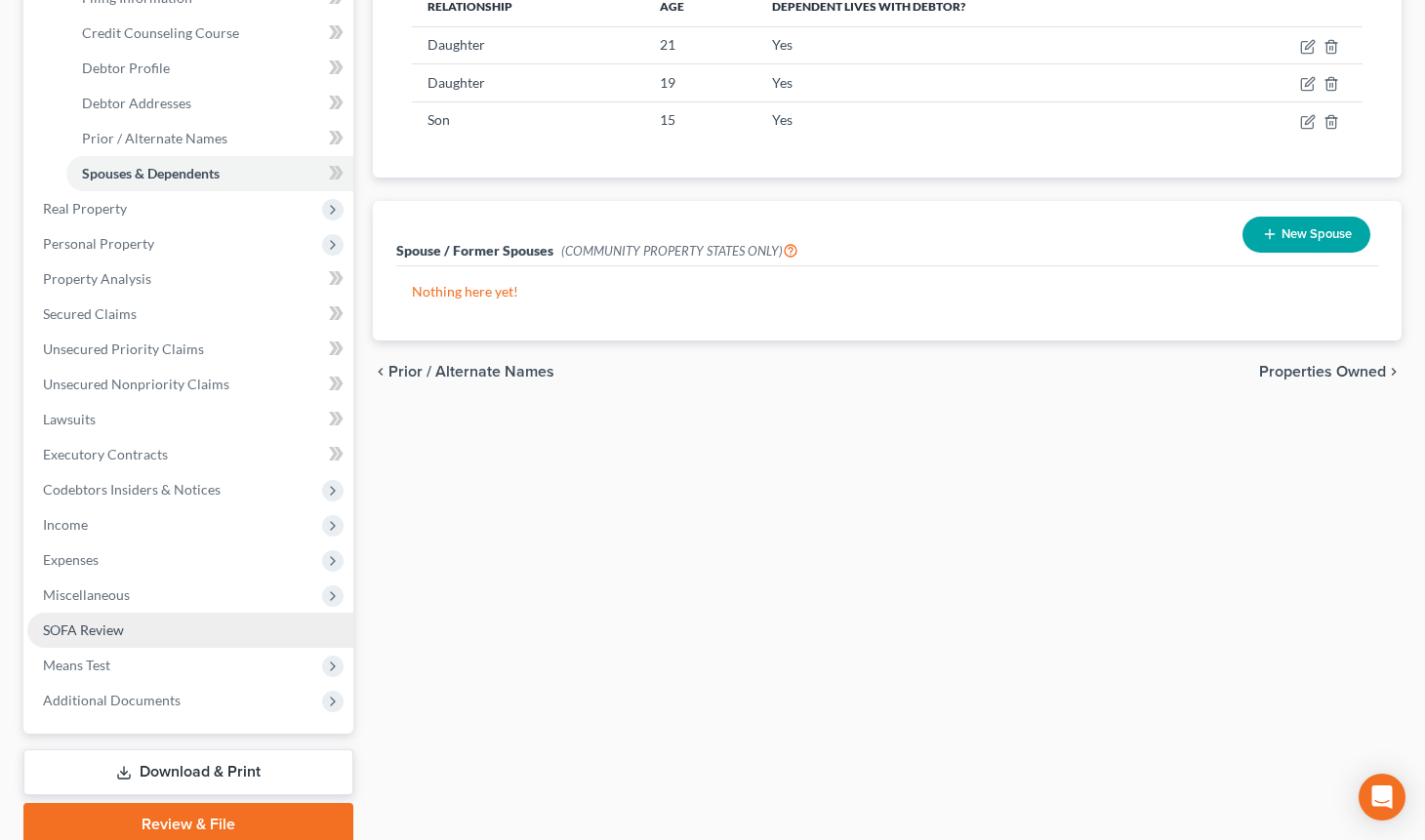 click on "SOFA Review" at bounding box center (190, 630) 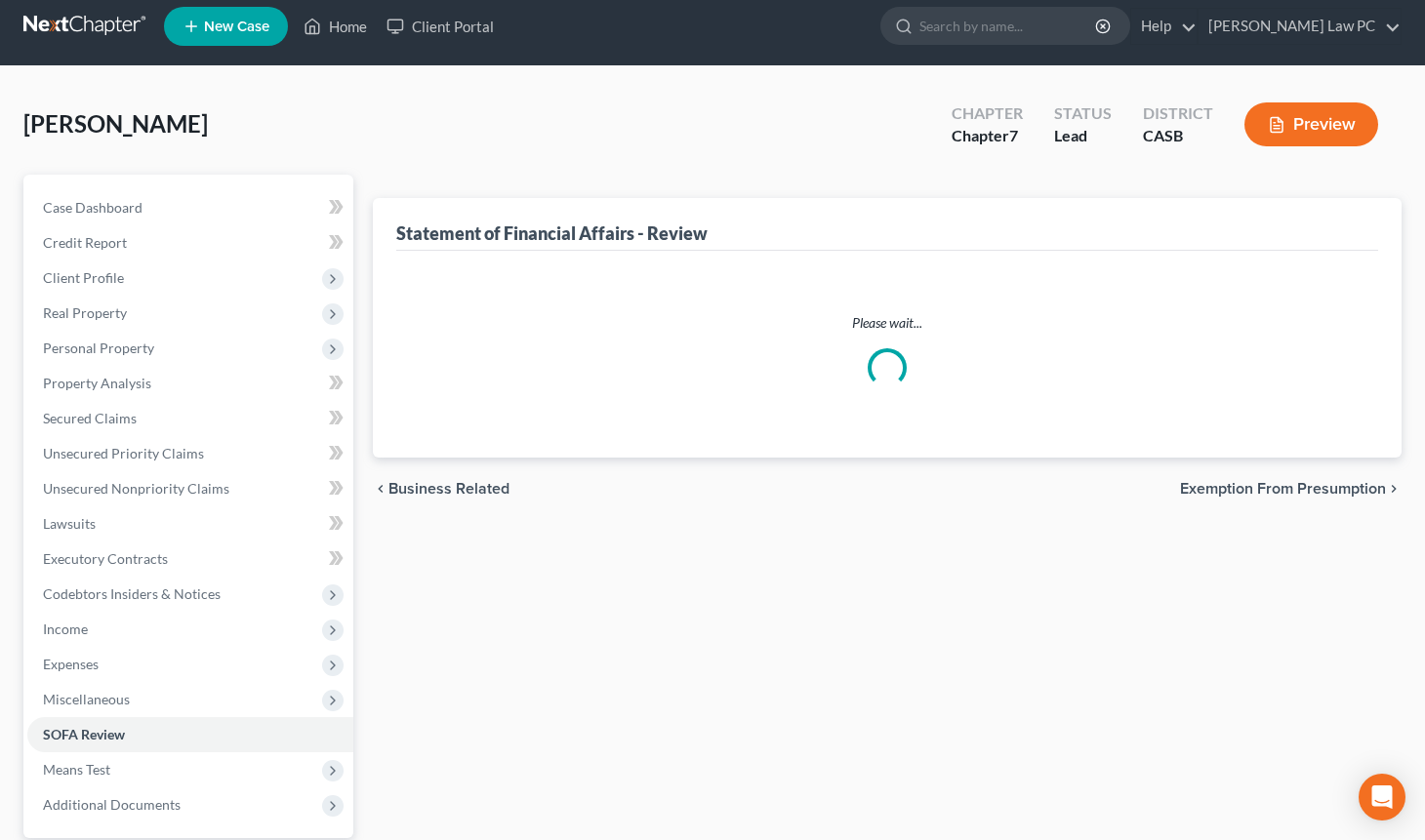 scroll, scrollTop: 0, scrollLeft: 0, axis: both 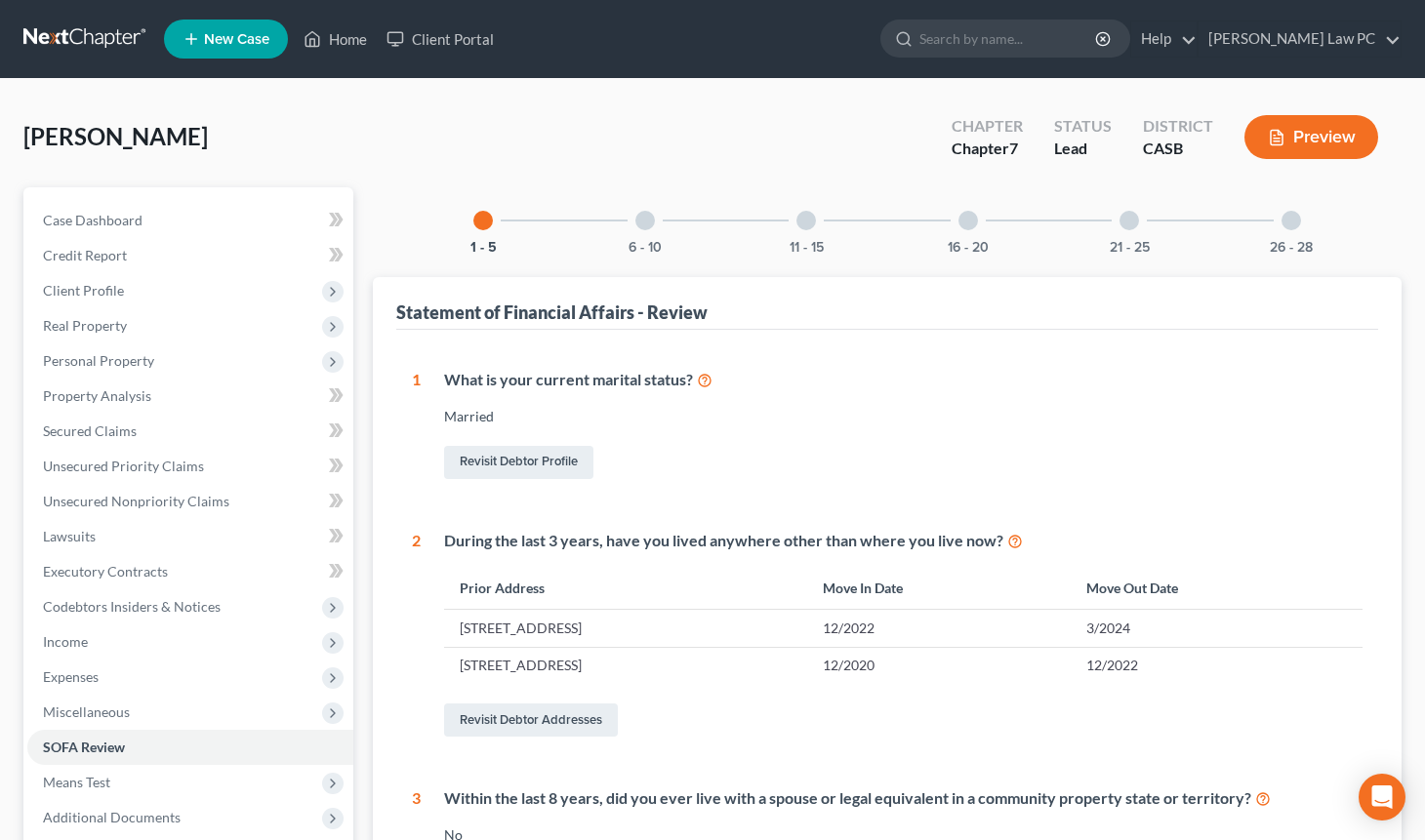 click at bounding box center (1291, 220) 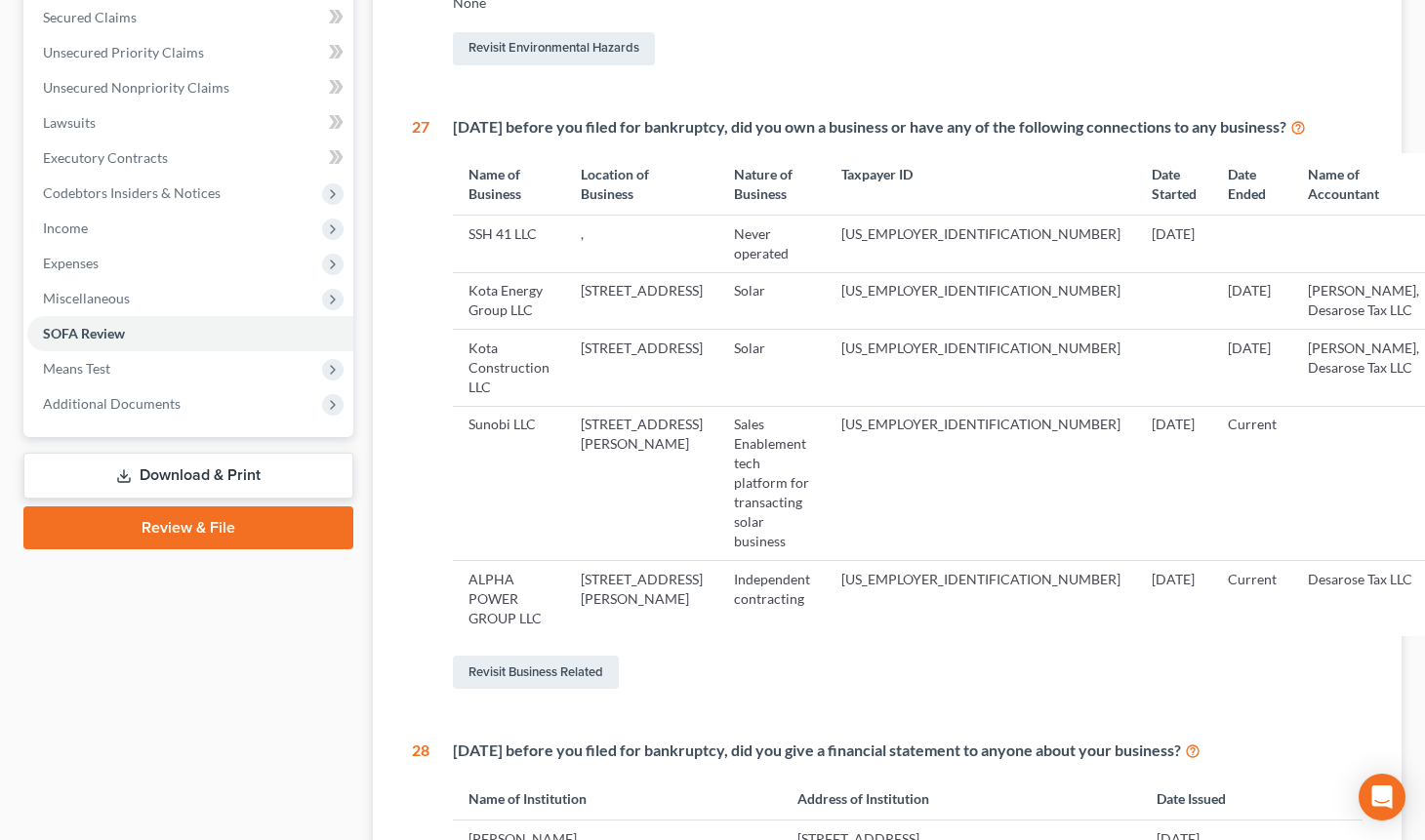 scroll, scrollTop: 0, scrollLeft: 0, axis: both 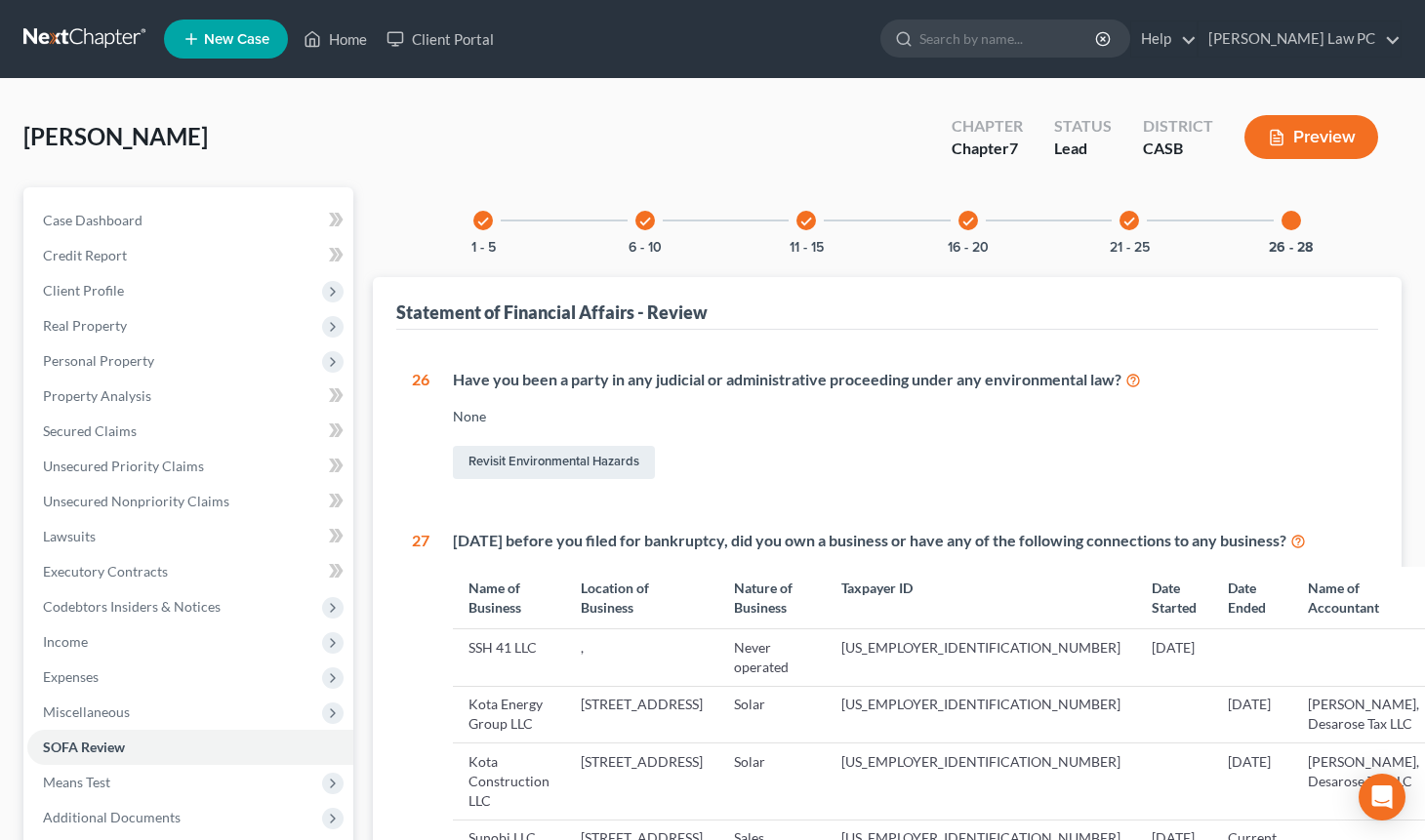 click on "check" at bounding box center (1129, 221) 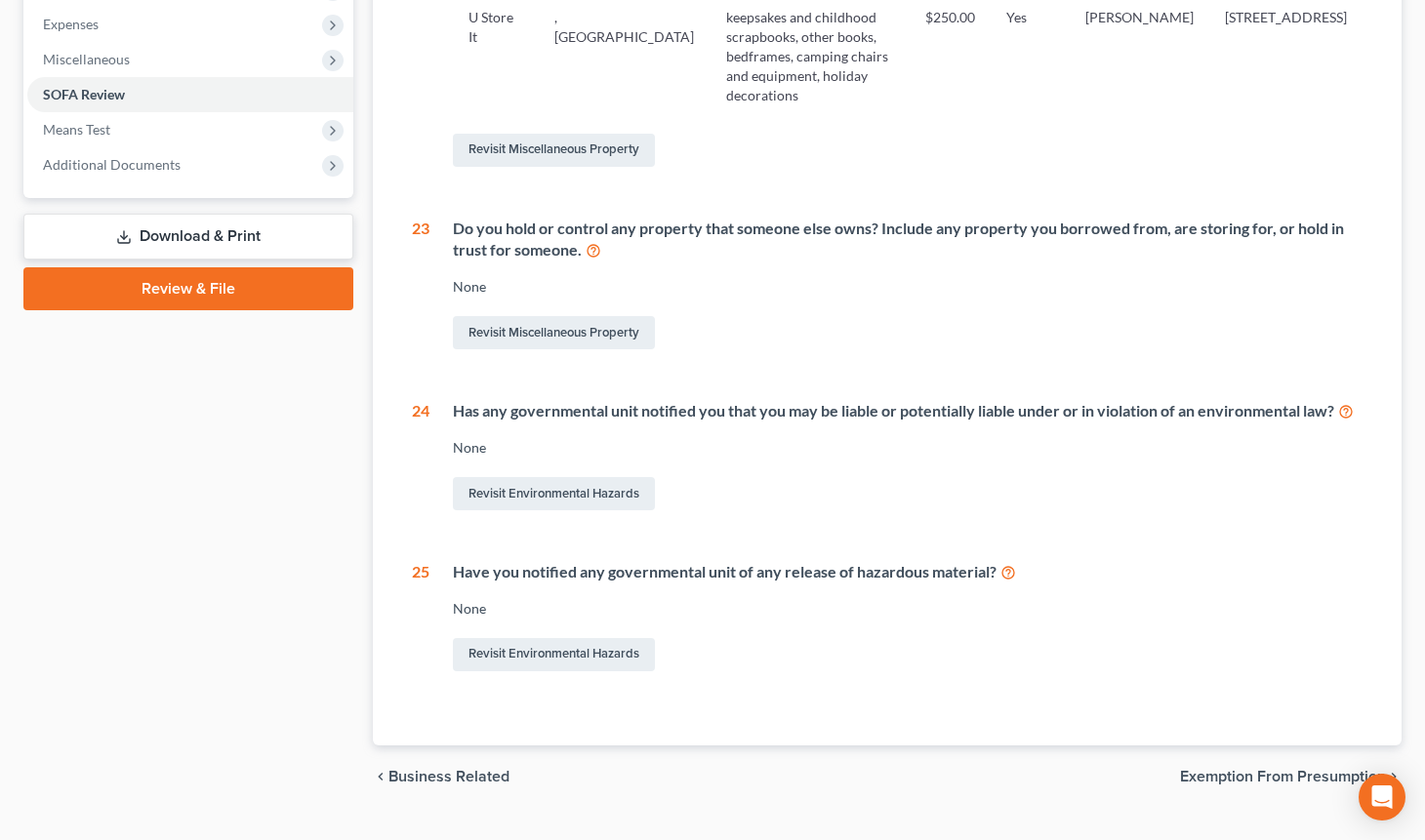 scroll, scrollTop: 0, scrollLeft: 0, axis: both 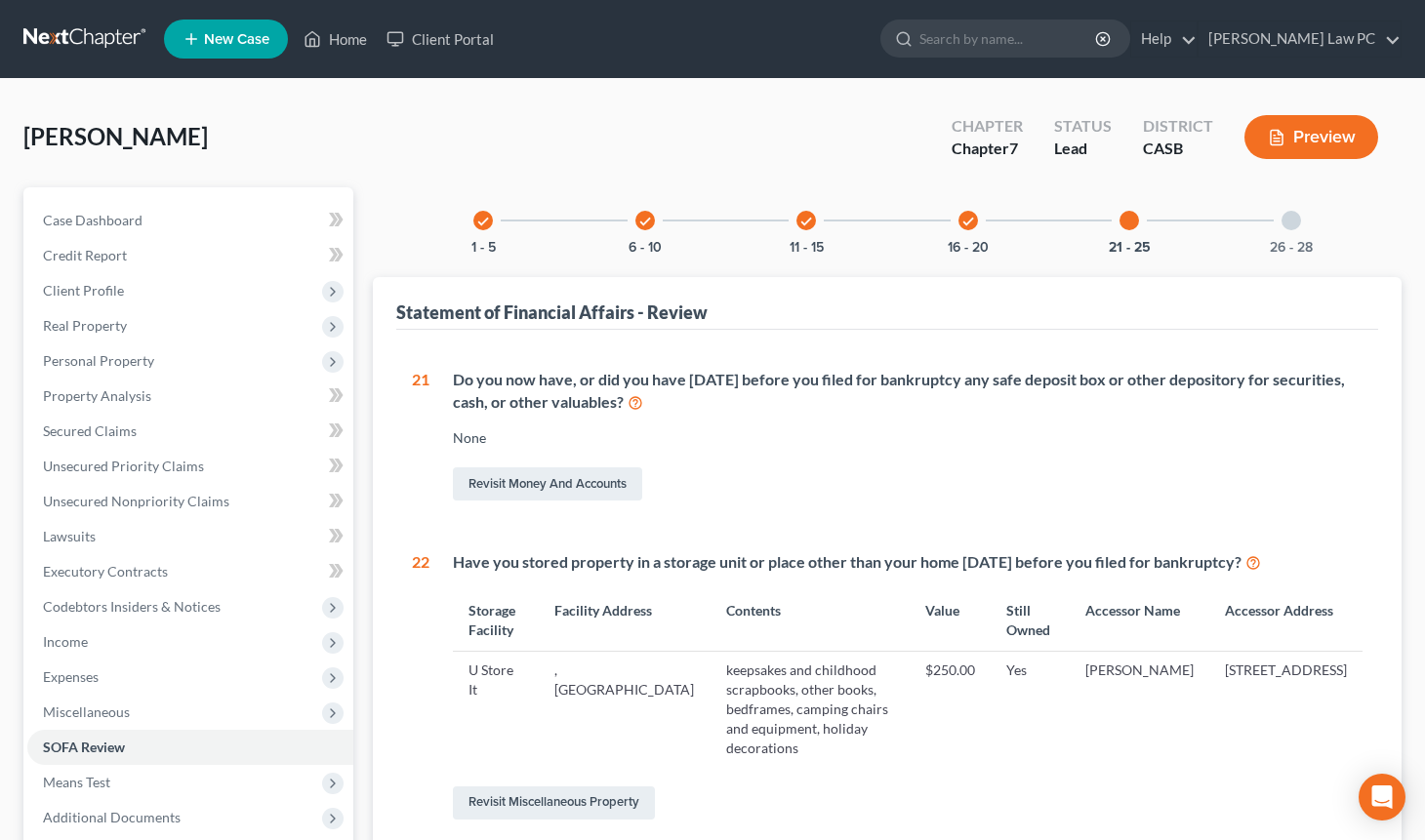 click on "check" at bounding box center (968, 221) 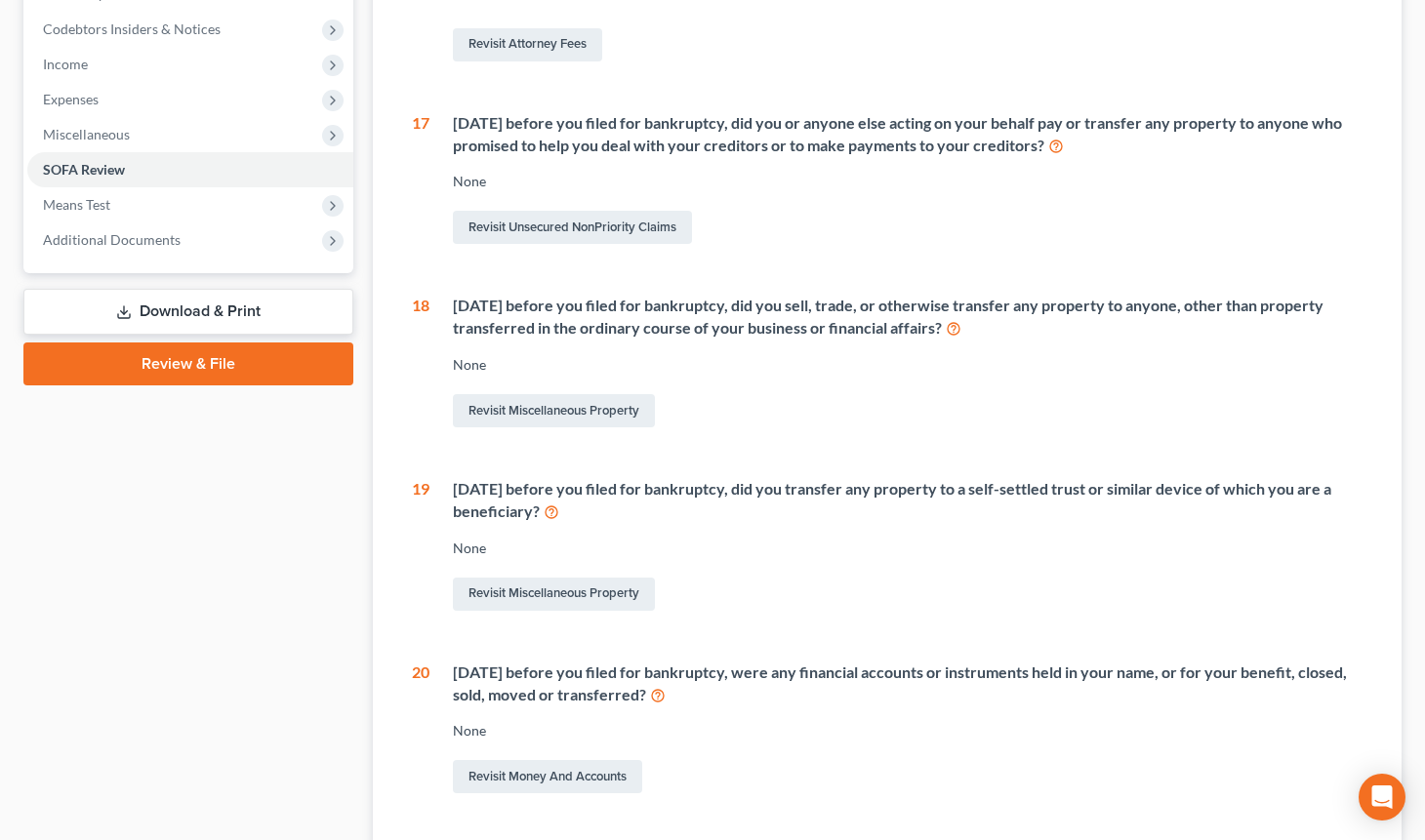 scroll, scrollTop: 0, scrollLeft: 0, axis: both 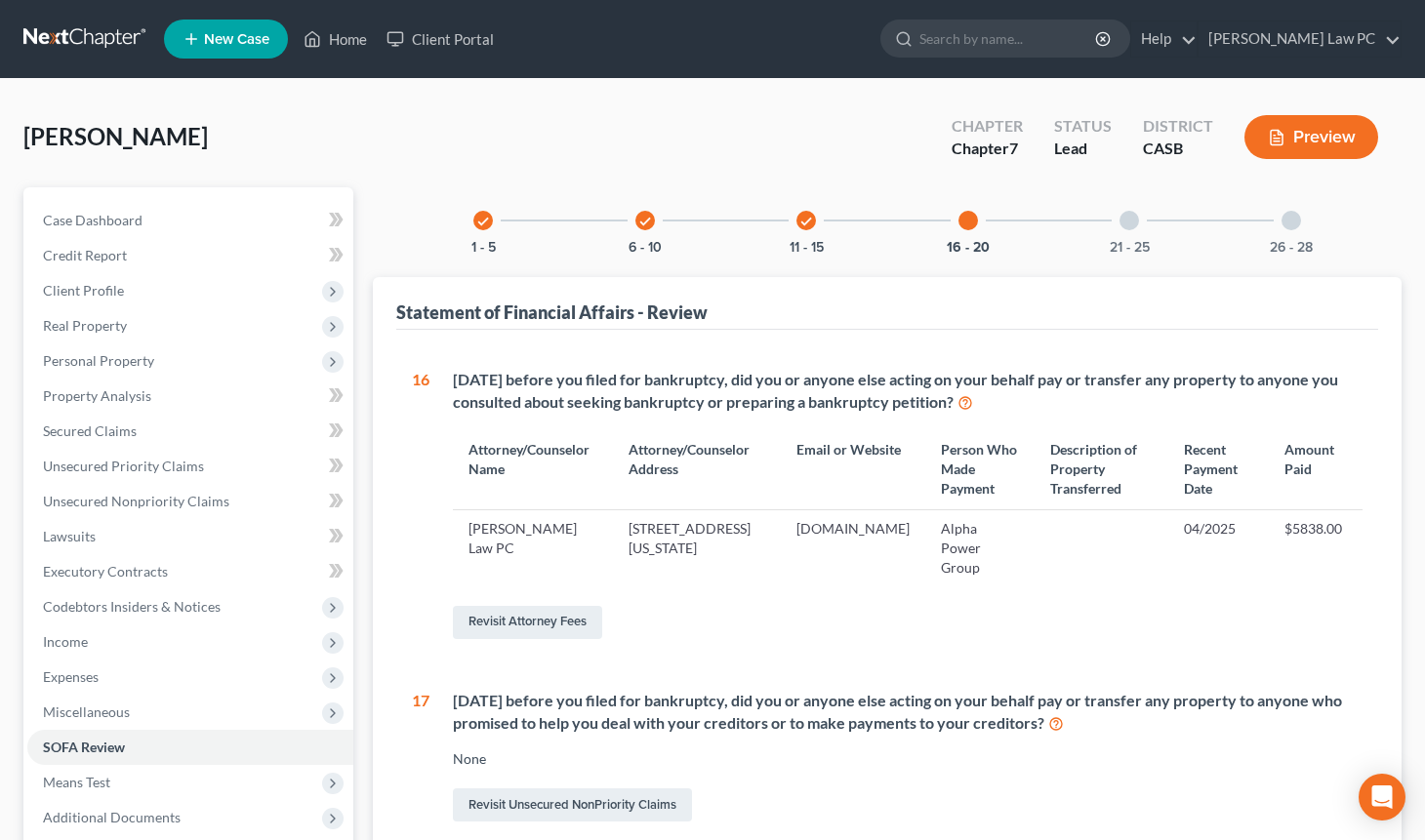click at bounding box center [968, 220] 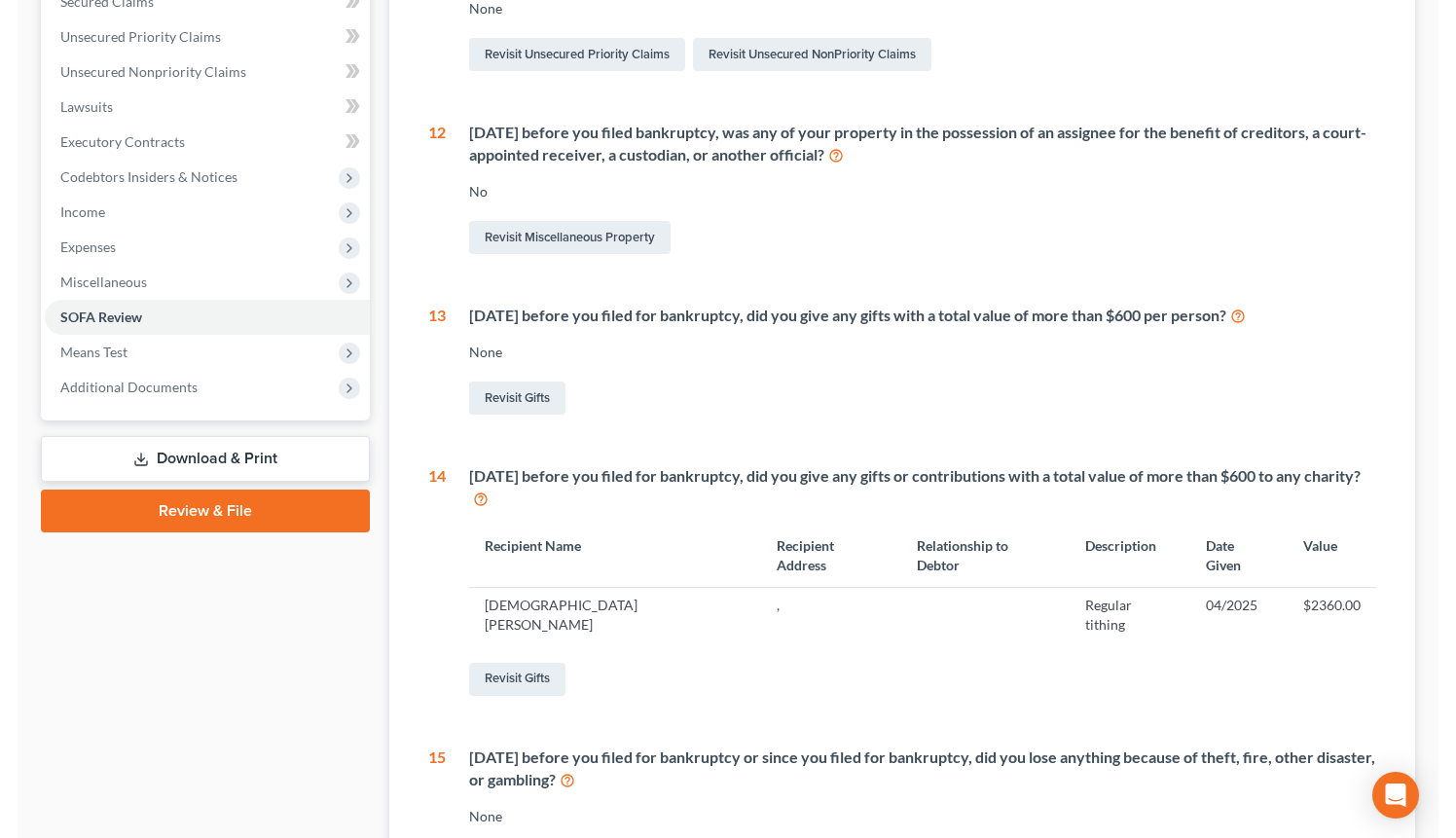 scroll, scrollTop: 0, scrollLeft: 0, axis: both 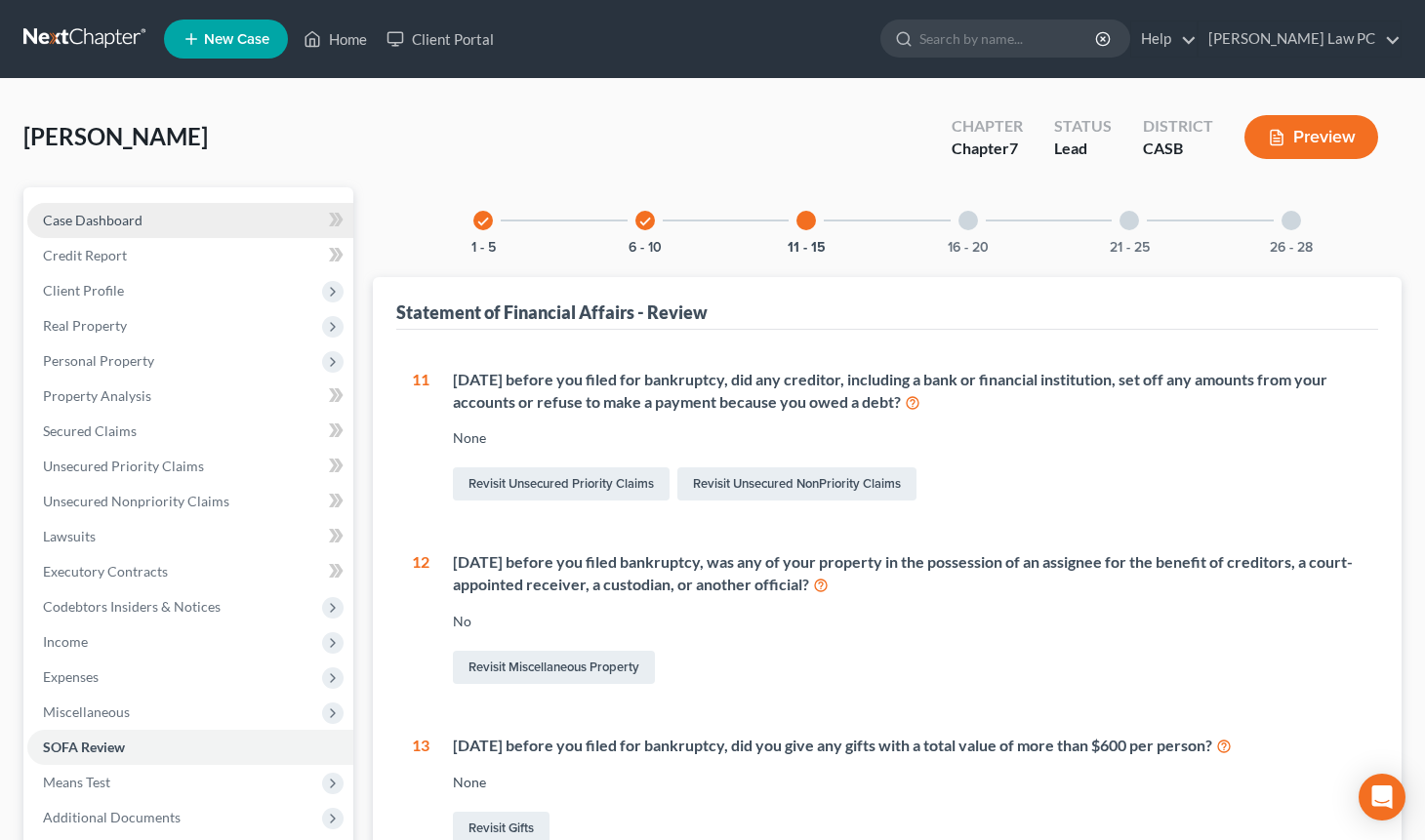 click on "Case Dashboard" at bounding box center (93, 220) 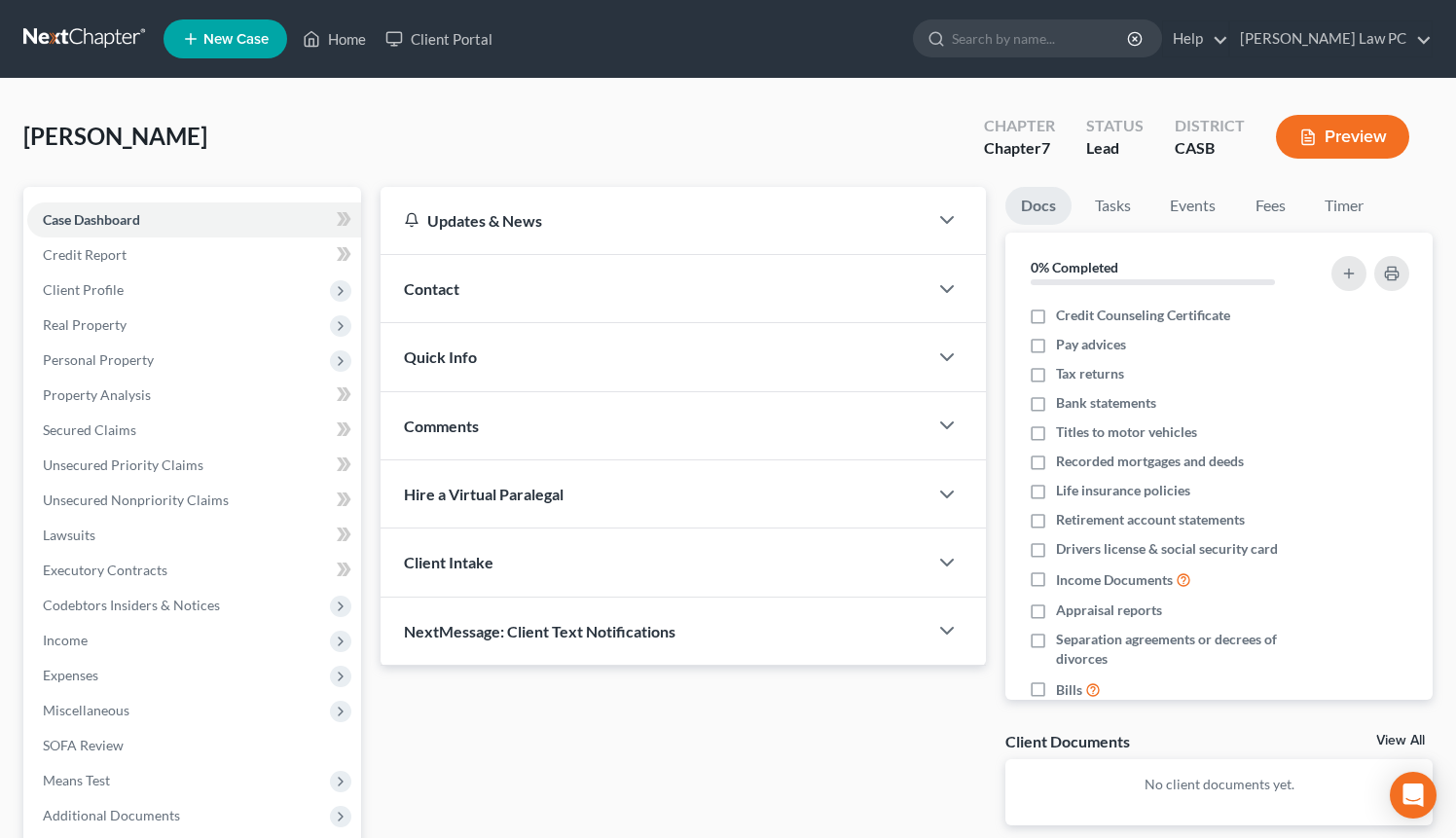 click on "[PERSON_NAME] Upgraded Chapter Chapter  7 Status Lead District CASB Preview" at bounding box center (728, 144) 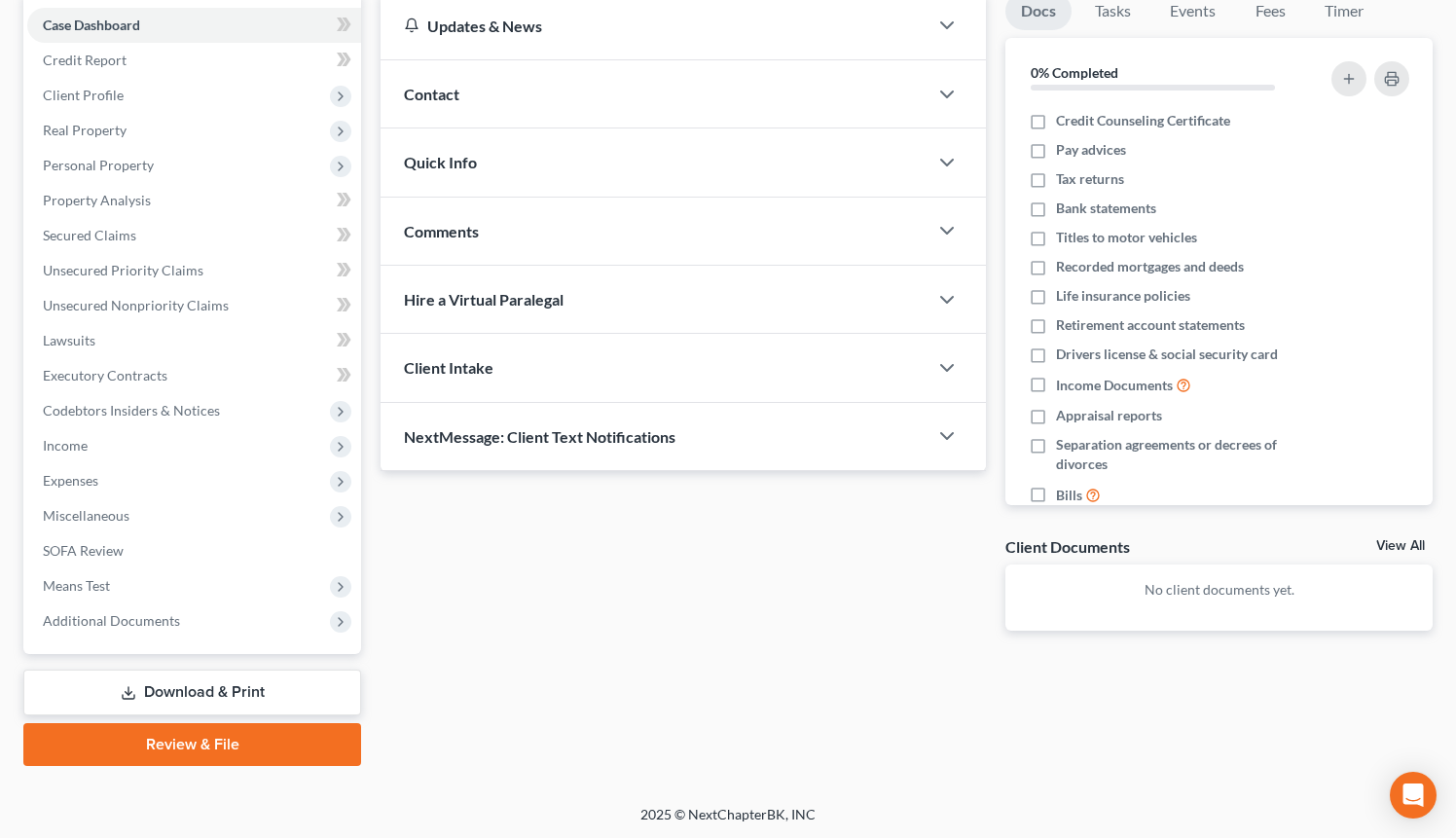 drag, startPoint x: 144, startPoint y: 695, endPoint x: 189, endPoint y: 697, distance: 45.044423 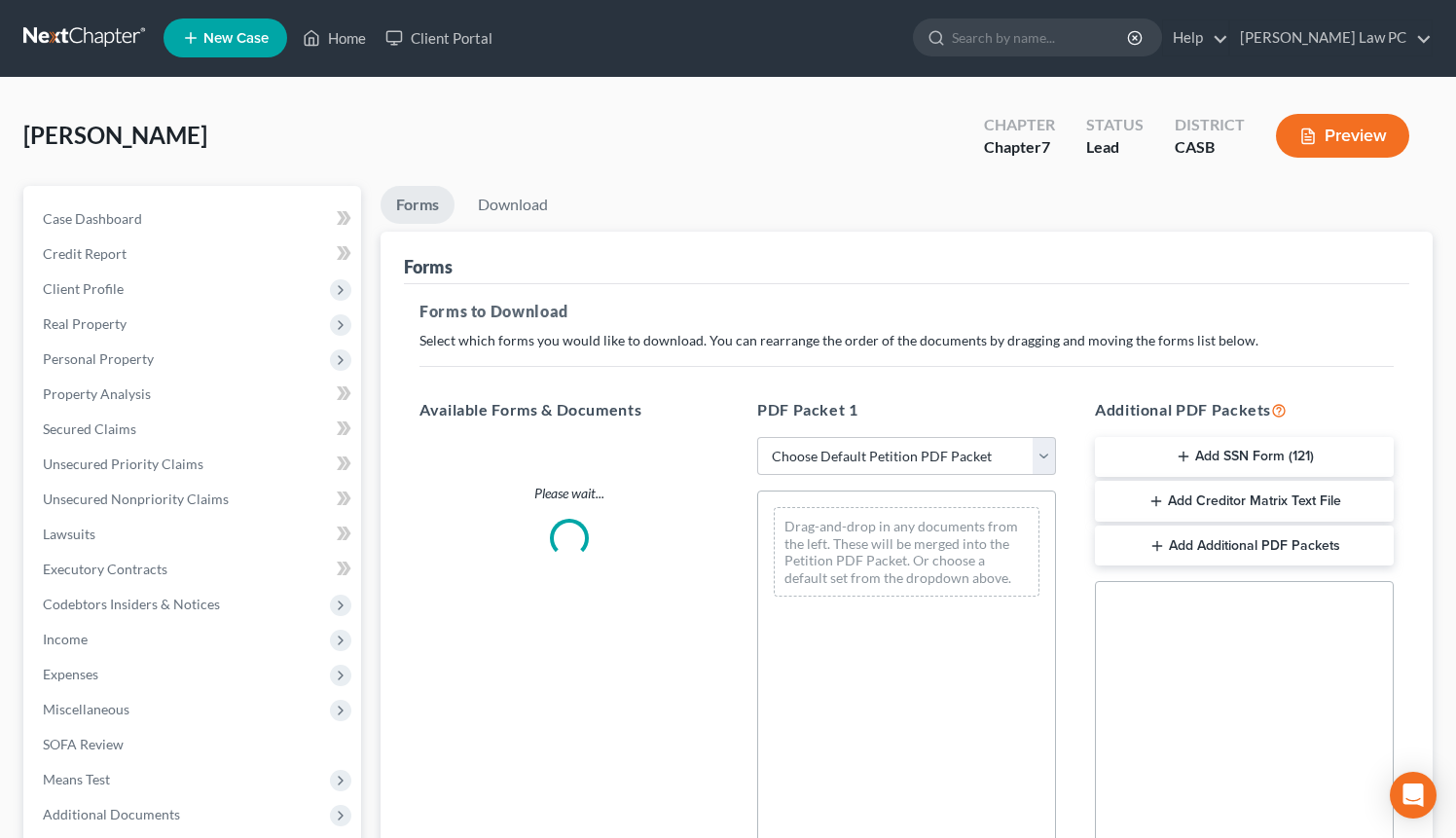 scroll, scrollTop: 0, scrollLeft: 0, axis: both 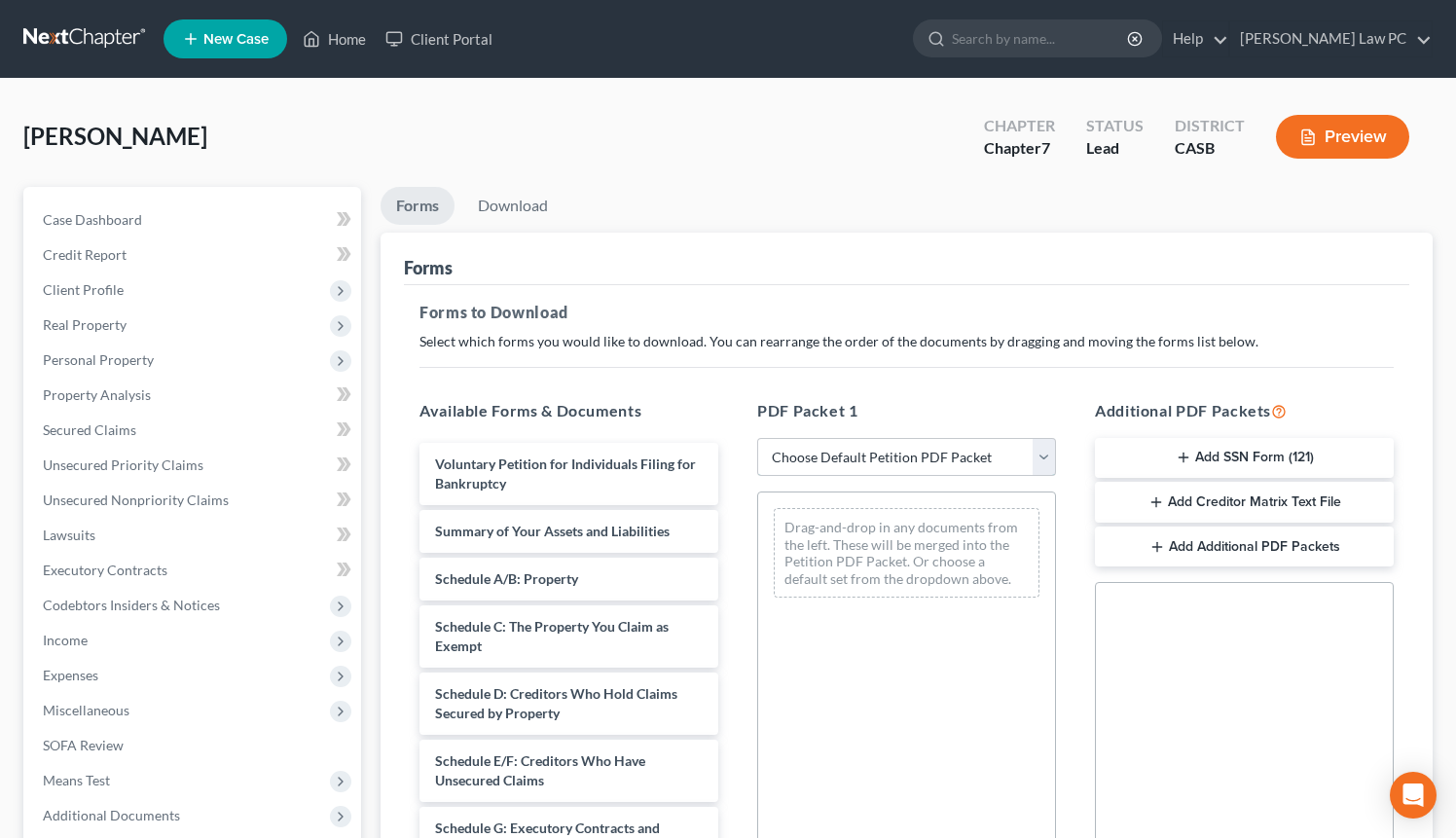 click on "Choose Default Petition PDF Packet Complete Bankruptcy Petition (all forms and schedules) Emergency Filing Forms (Petition and Creditor List Only) Amended Forms Signature Pages Only" at bounding box center [906, 457] 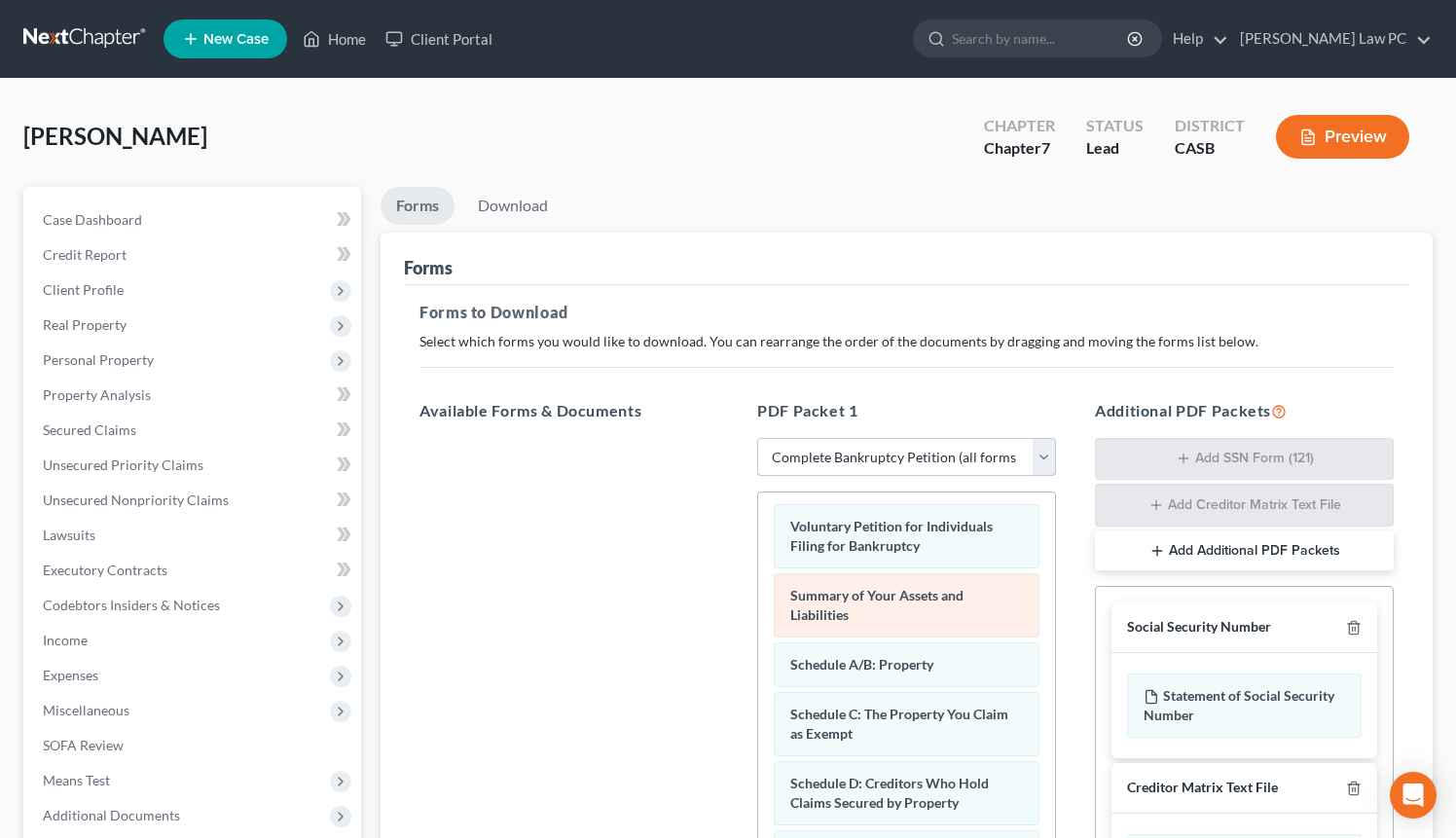 scroll, scrollTop: 39, scrollLeft: 0, axis: vertical 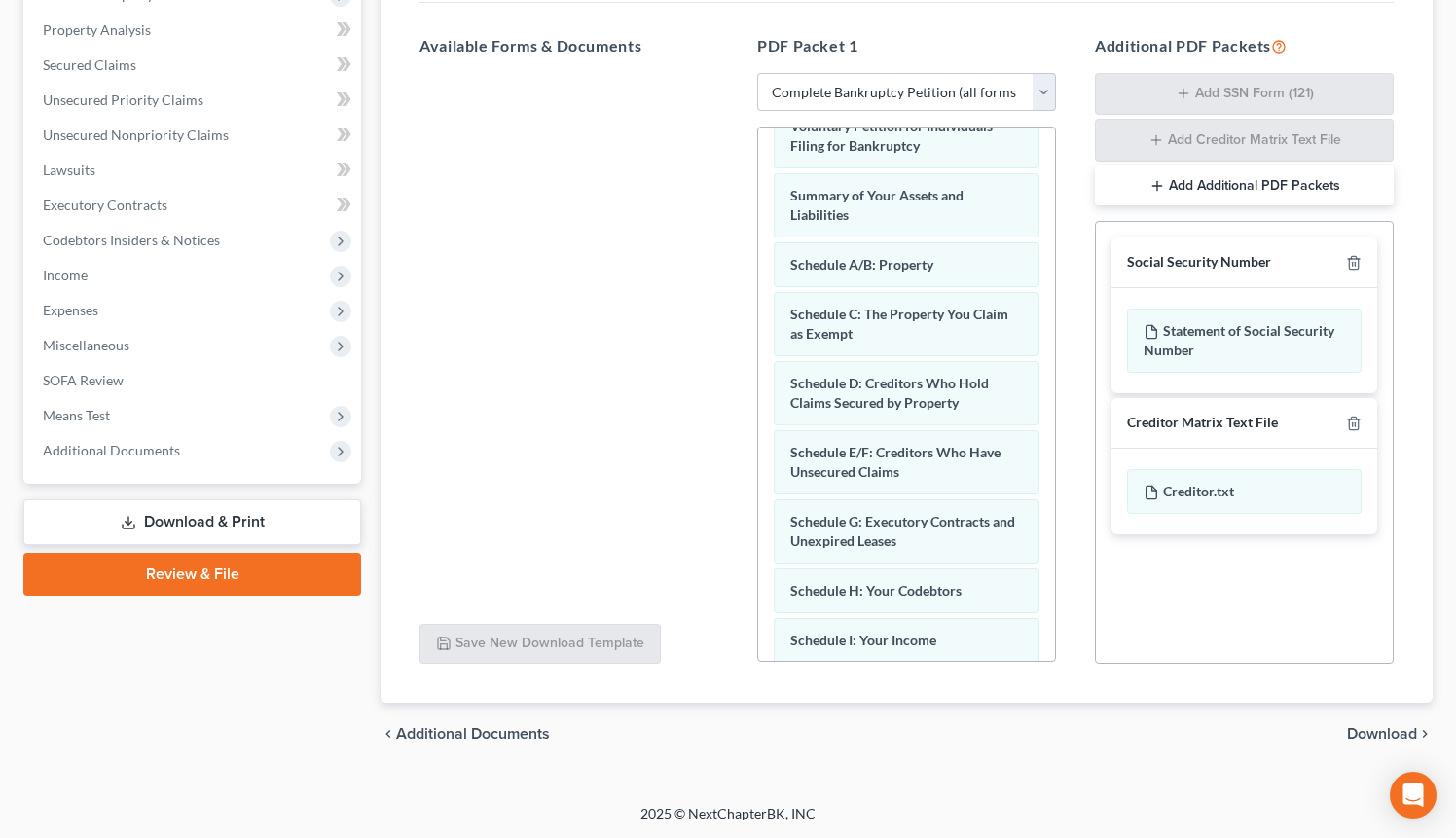 click on "Download" at bounding box center (1382, 734) 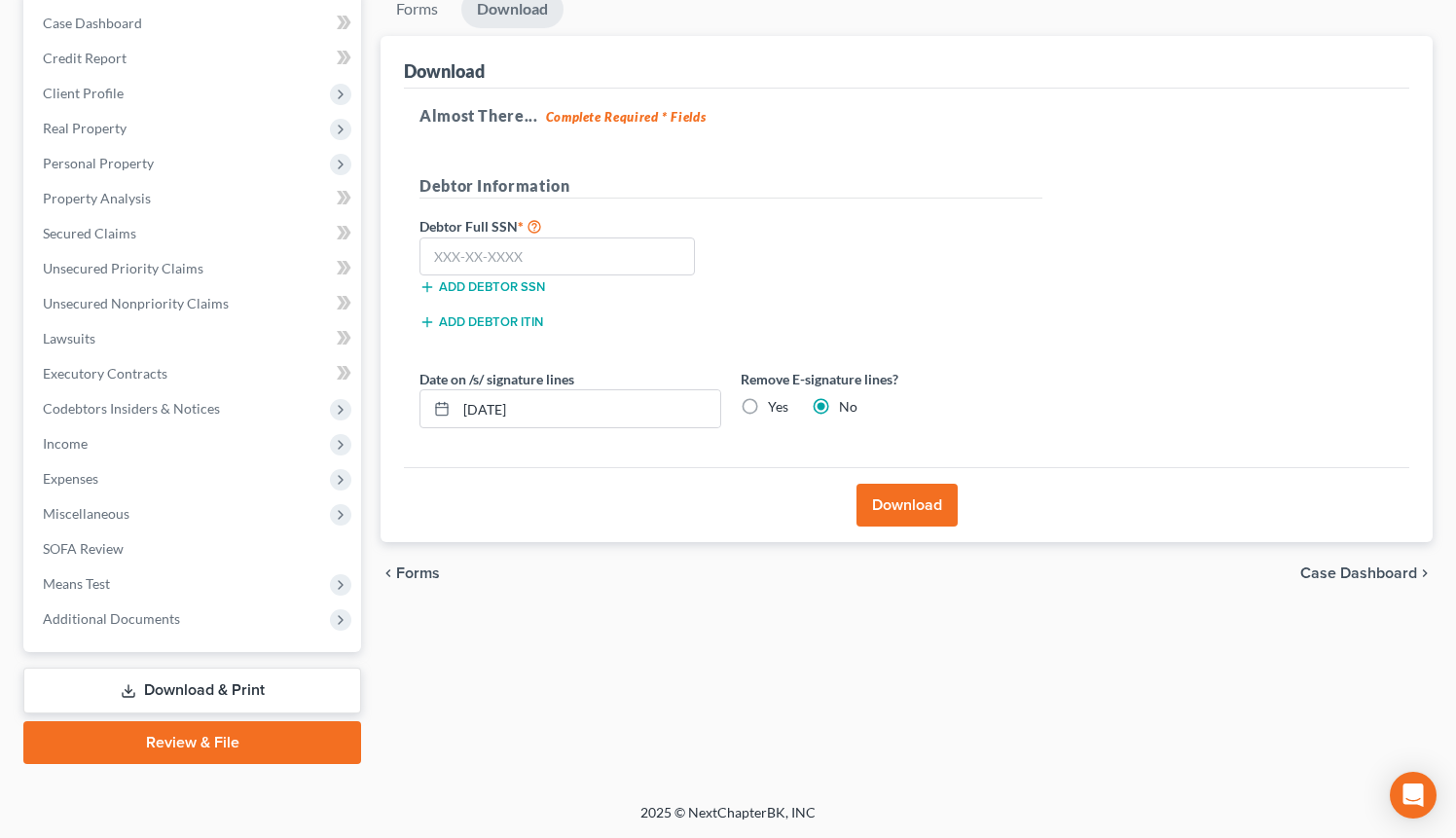 scroll, scrollTop: 195, scrollLeft: 0, axis: vertical 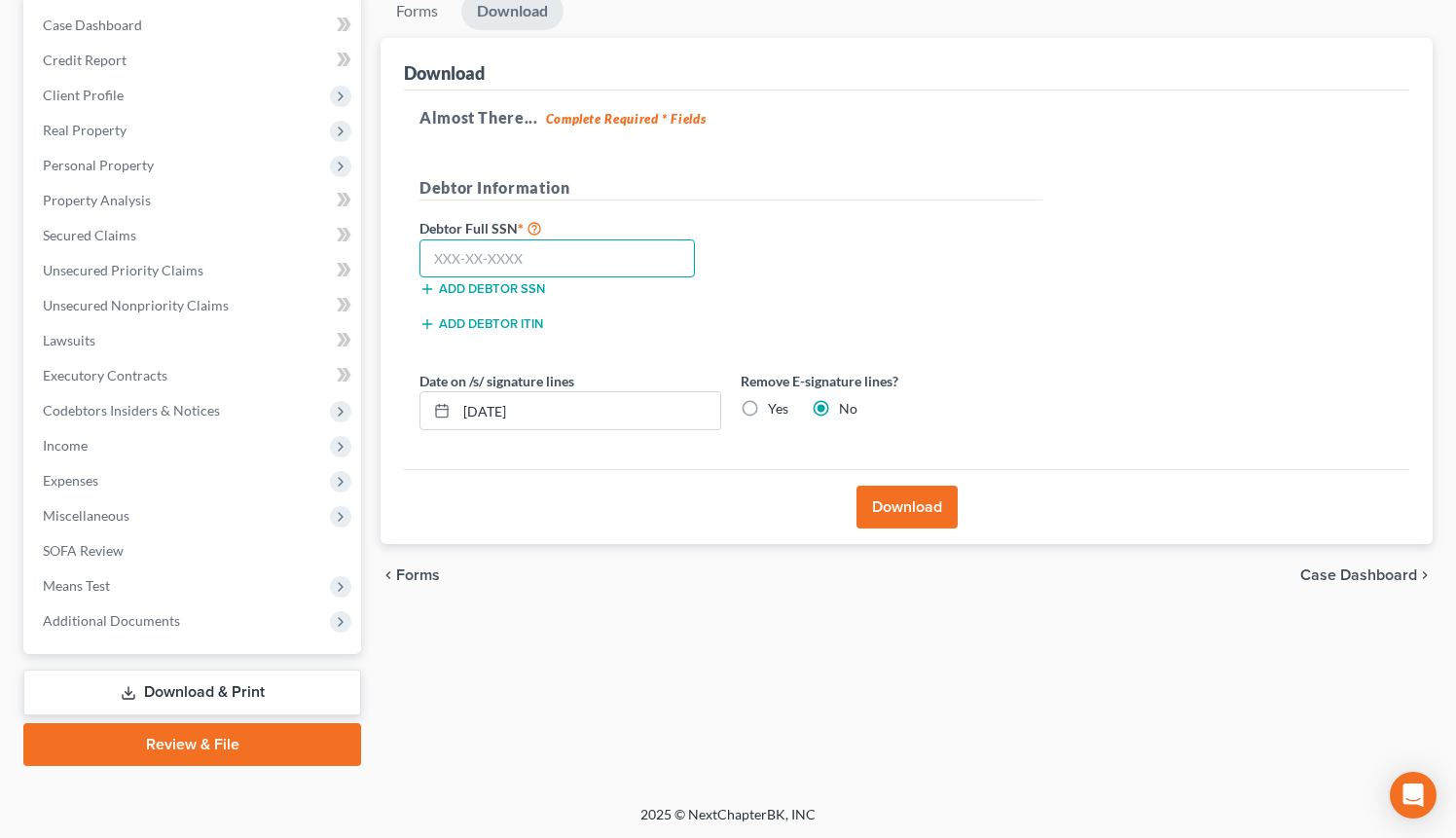 click at bounding box center [557, 259] 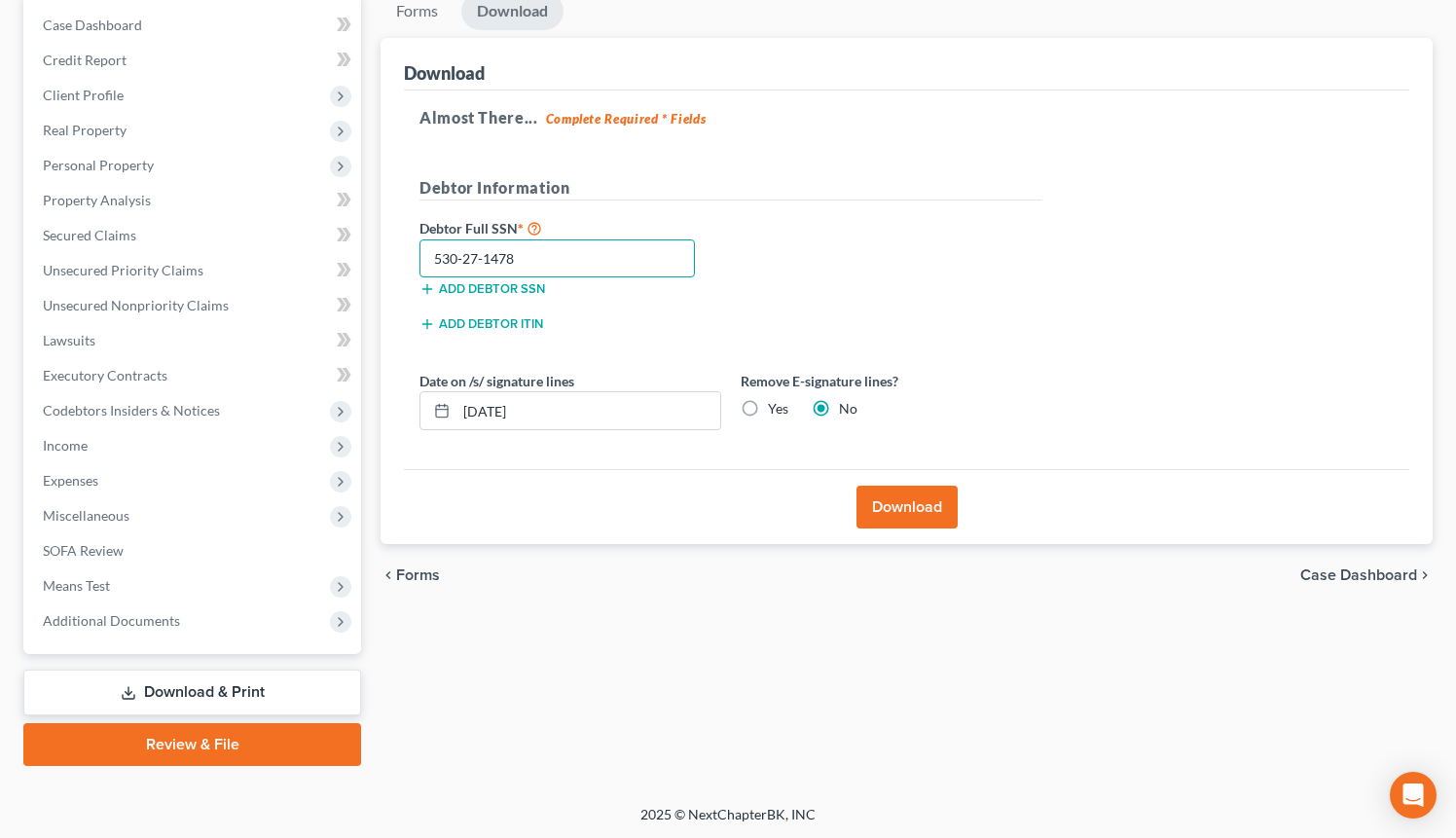 type on "530-27-1478" 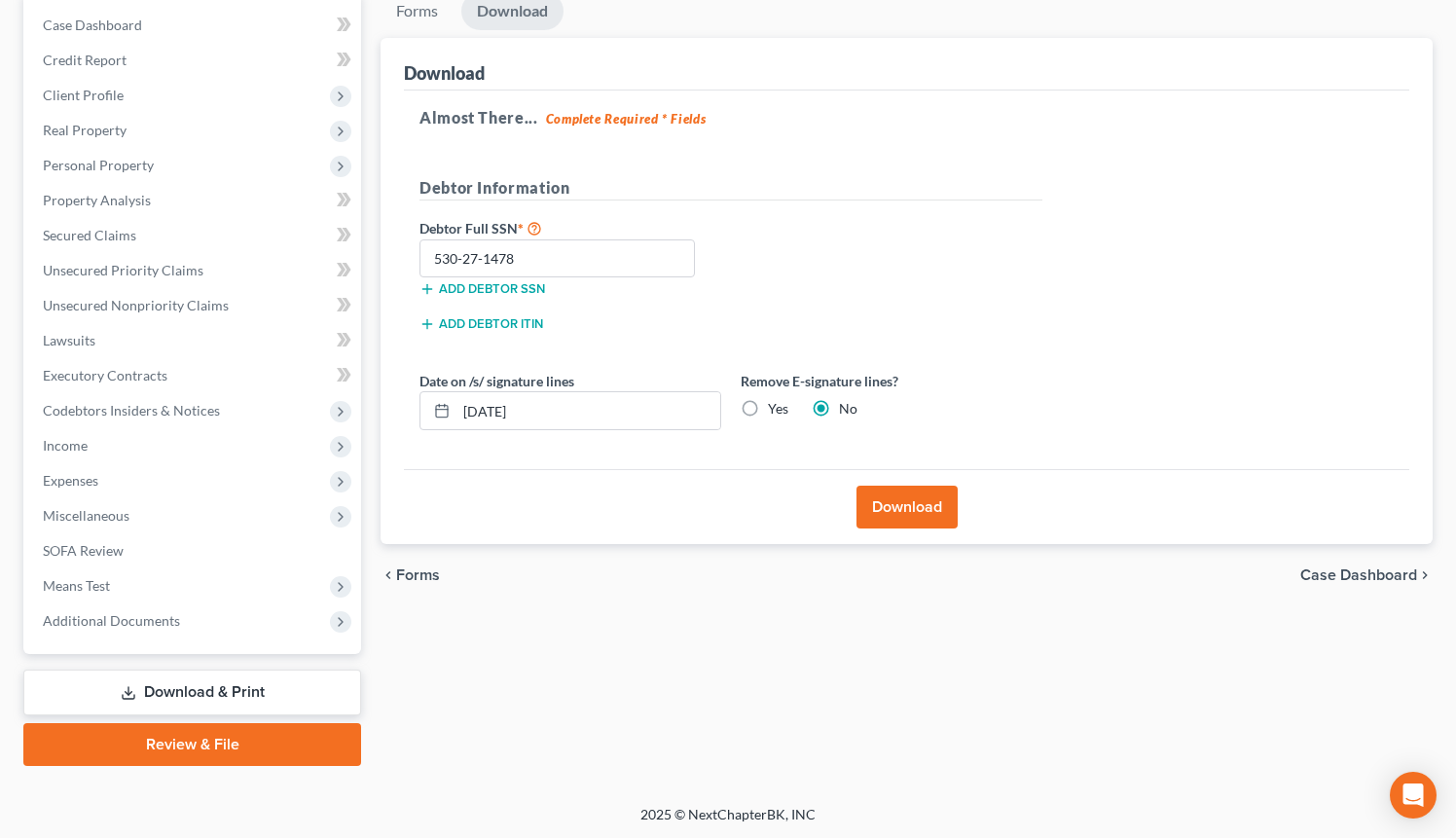 click on "Yes" at bounding box center [778, 409] 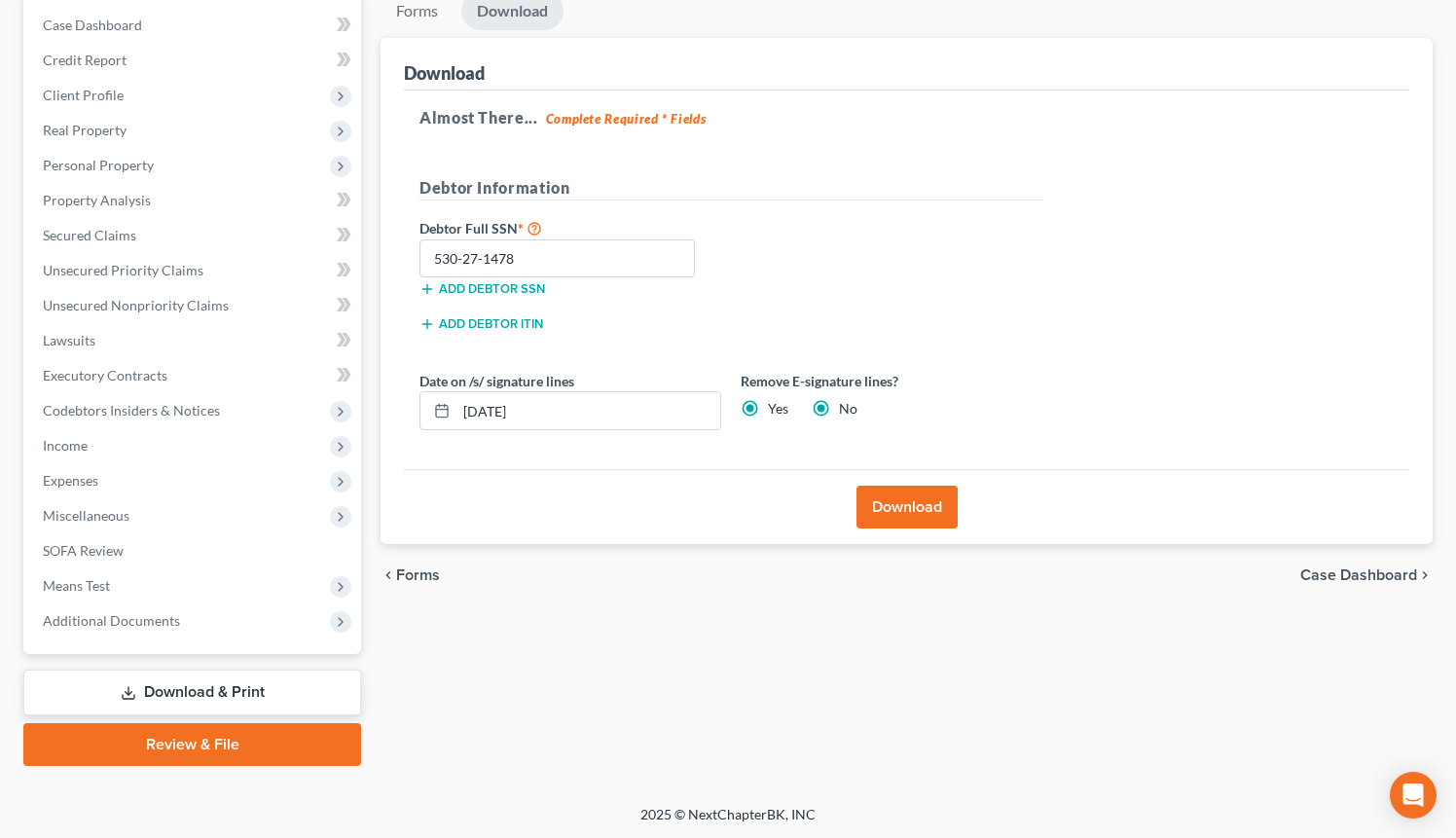 radio on "false" 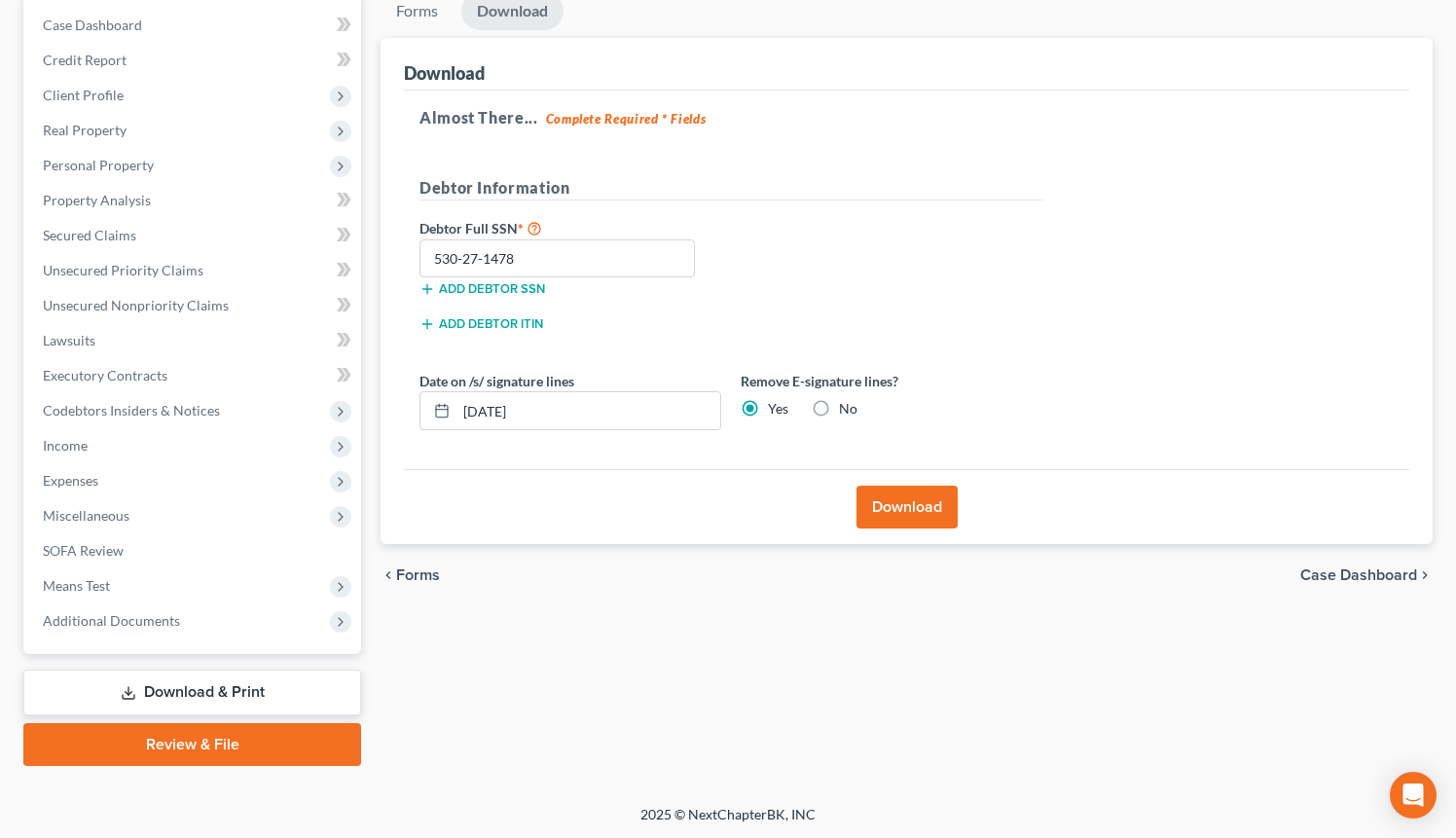 click on "Download" at bounding box center (907, 507) 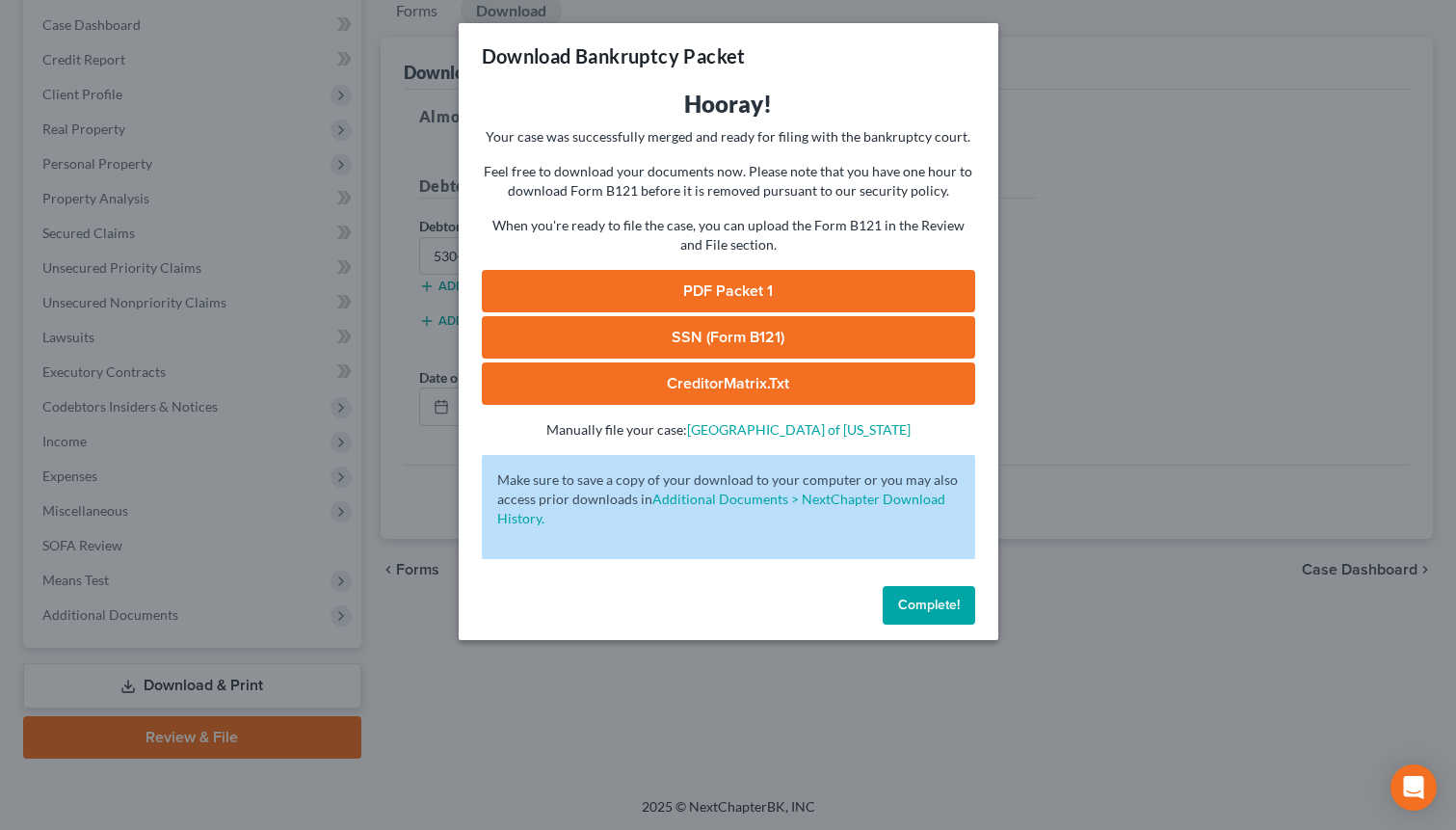 click on "CreditorMatrix.txt" at bounding box center (728, 384) 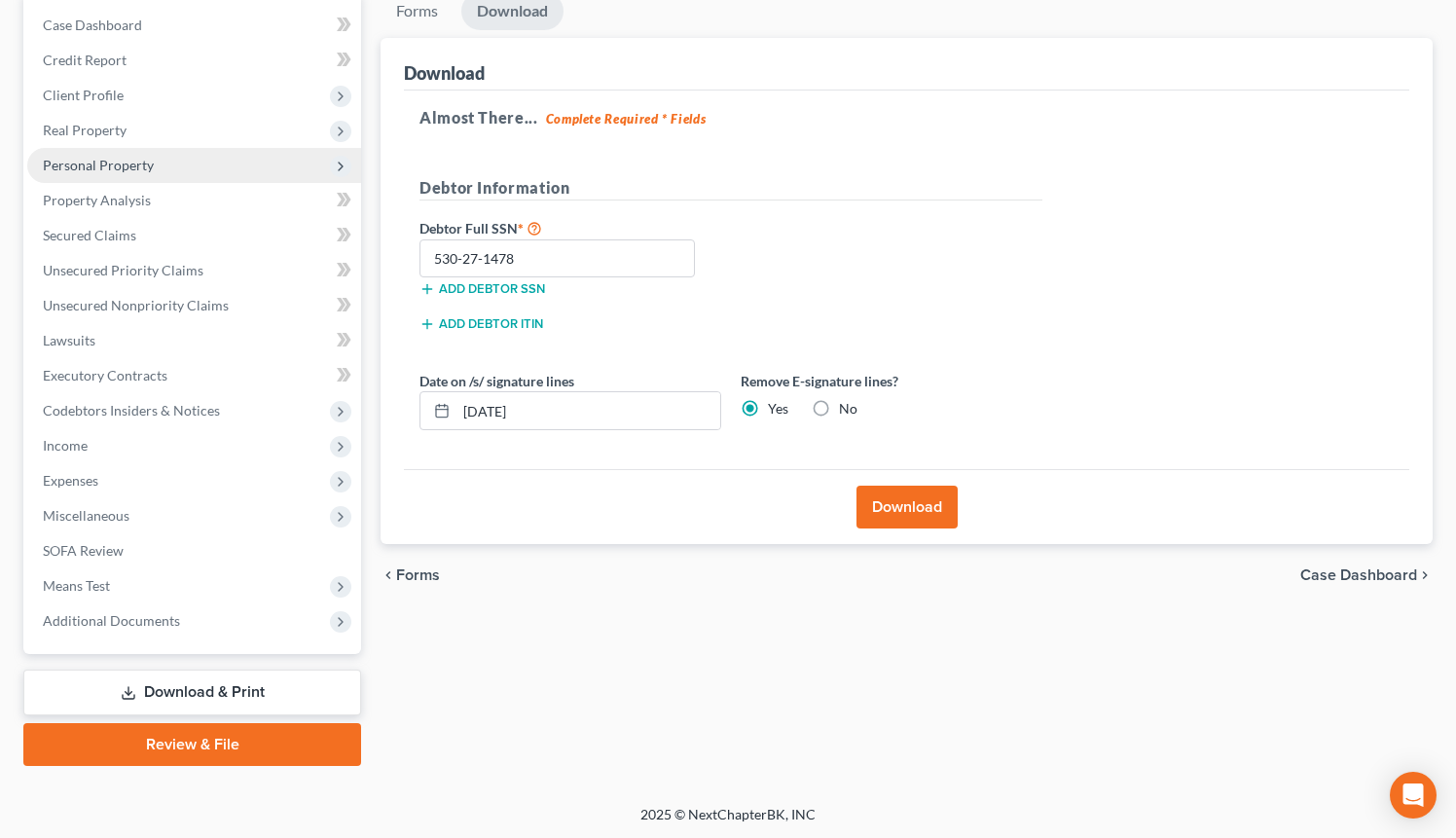 click on "Personal Property" at bounding box center (98, 164) 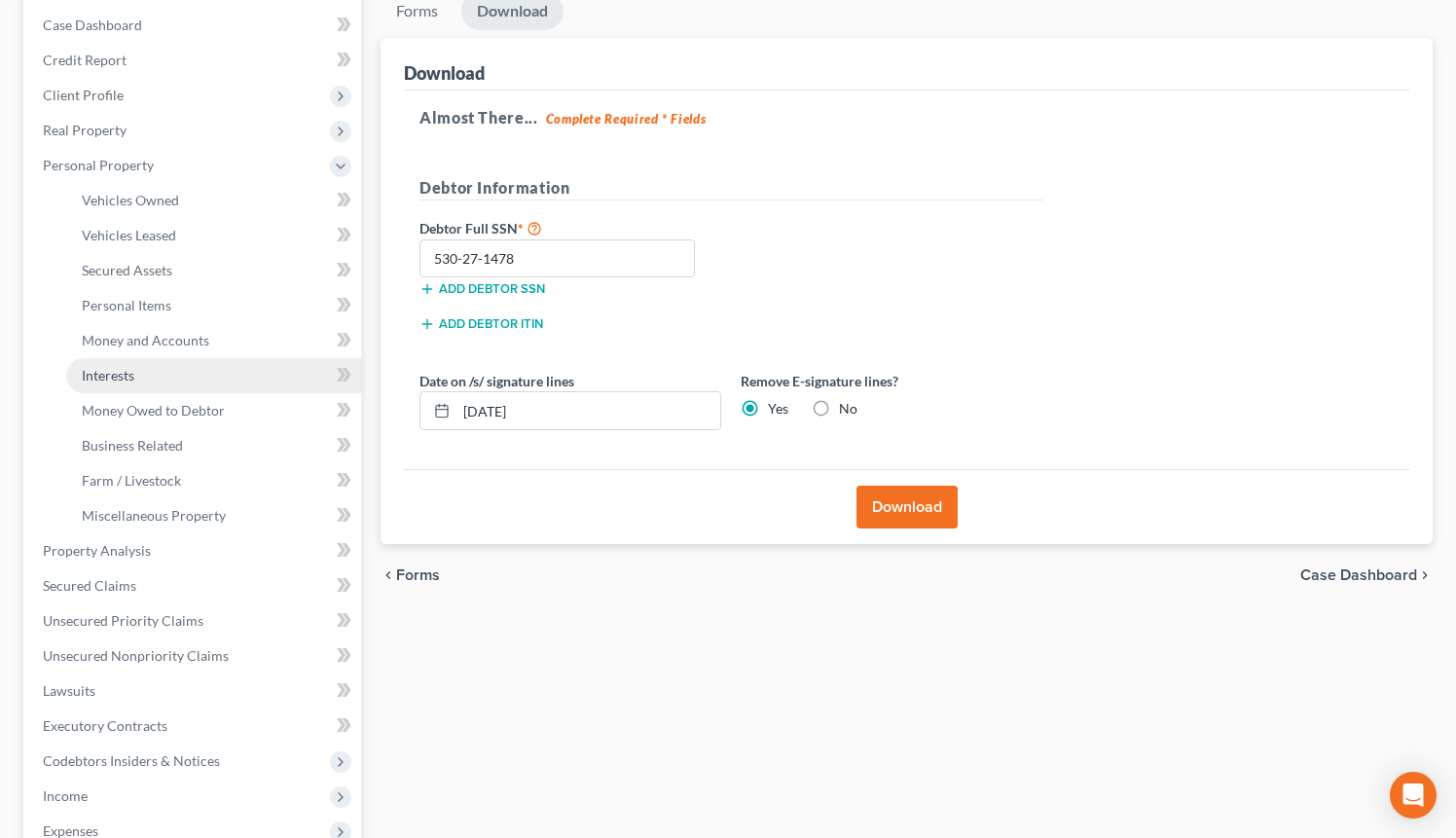 click on "Interests" at bounding box center [213, 376] 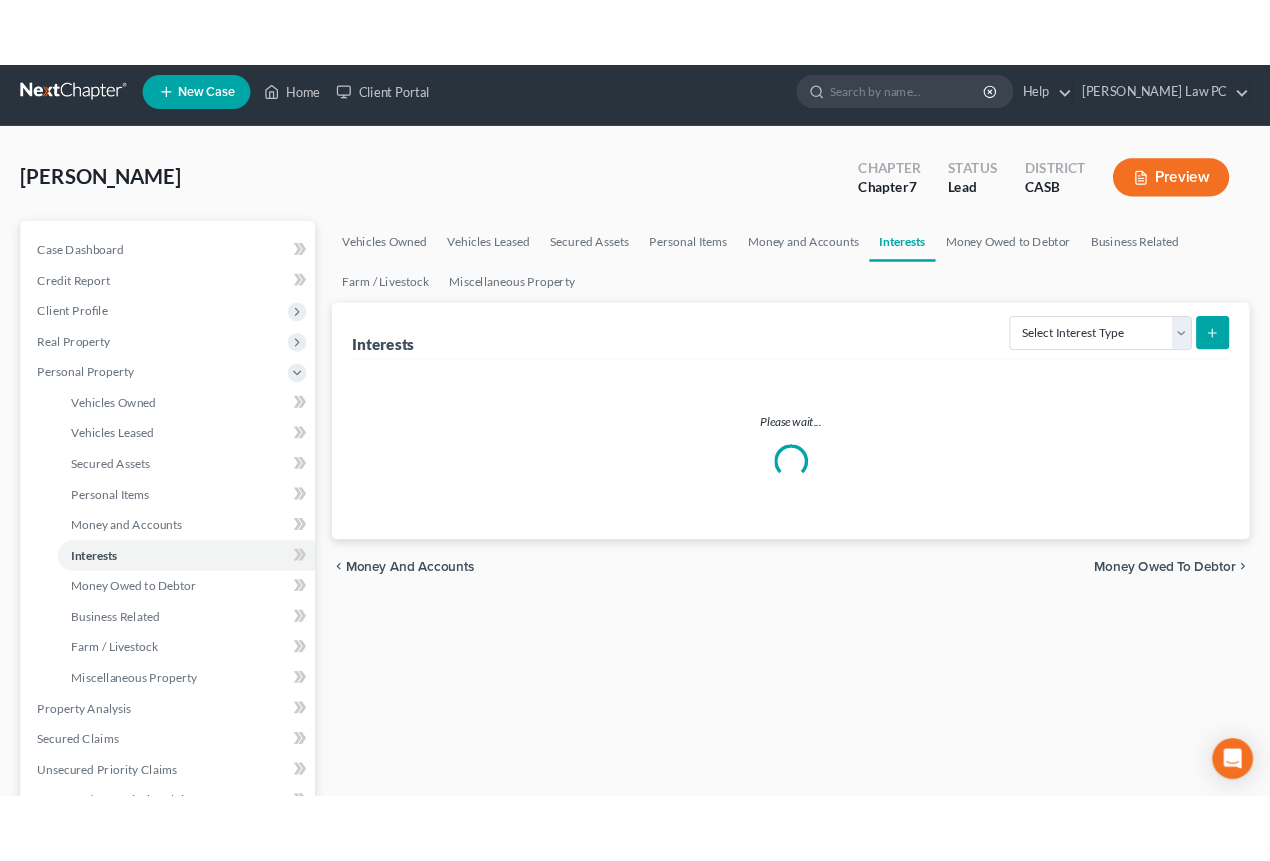 scroll, scrollTop: 0, scrollLeft: 0, axis: both 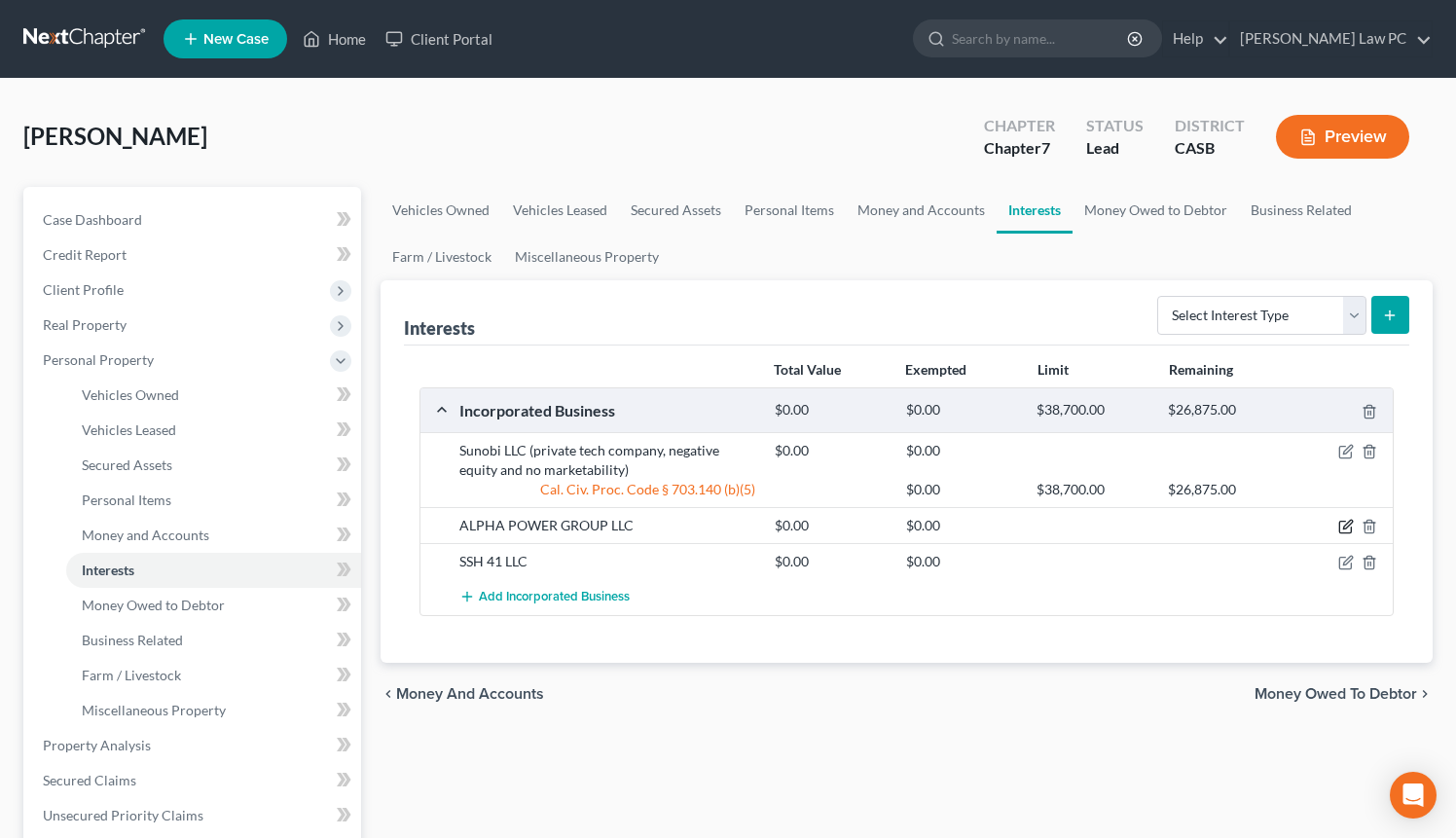 click 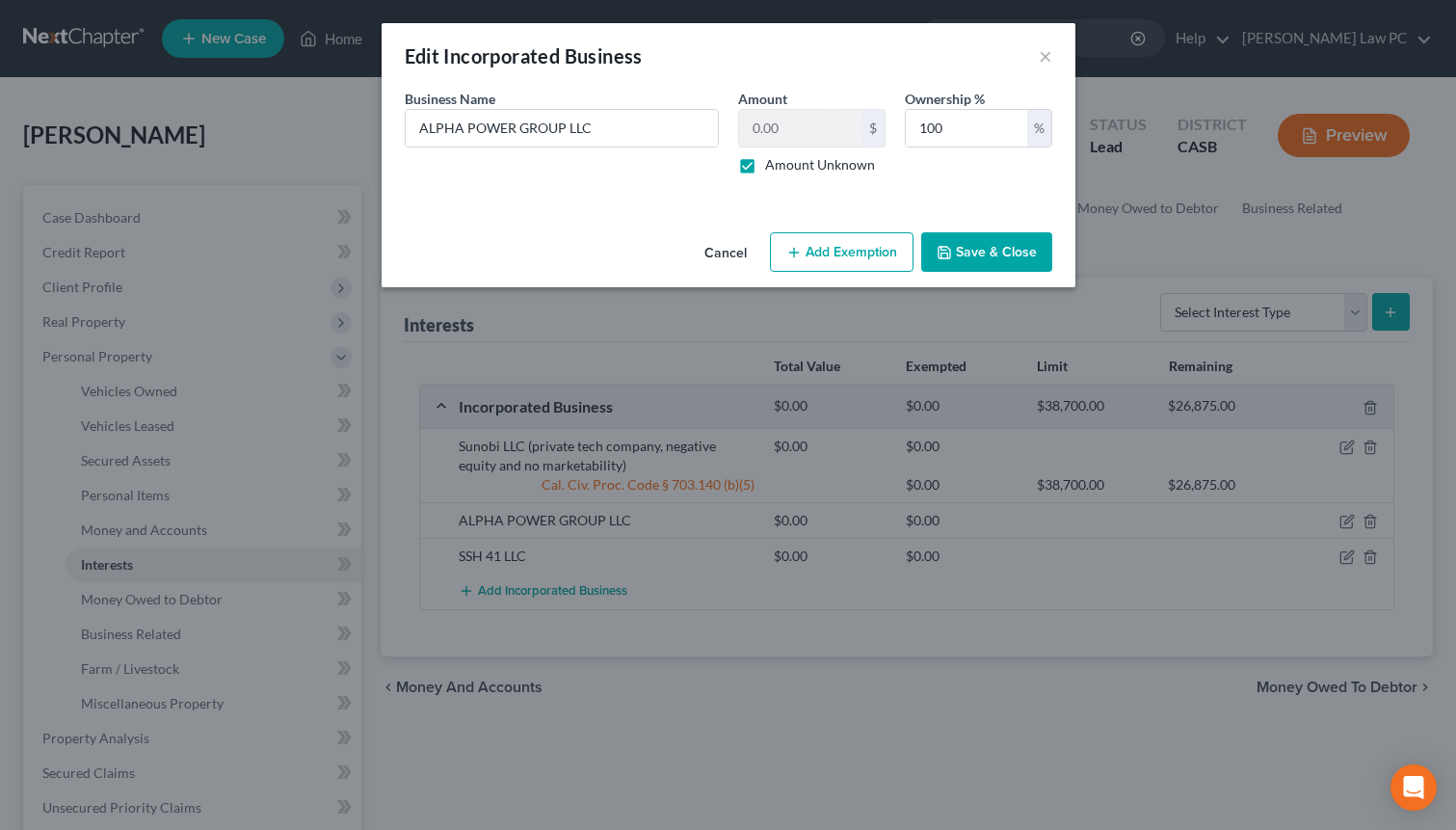 click on "Amount Unknown" at bounding box center [820, 165] 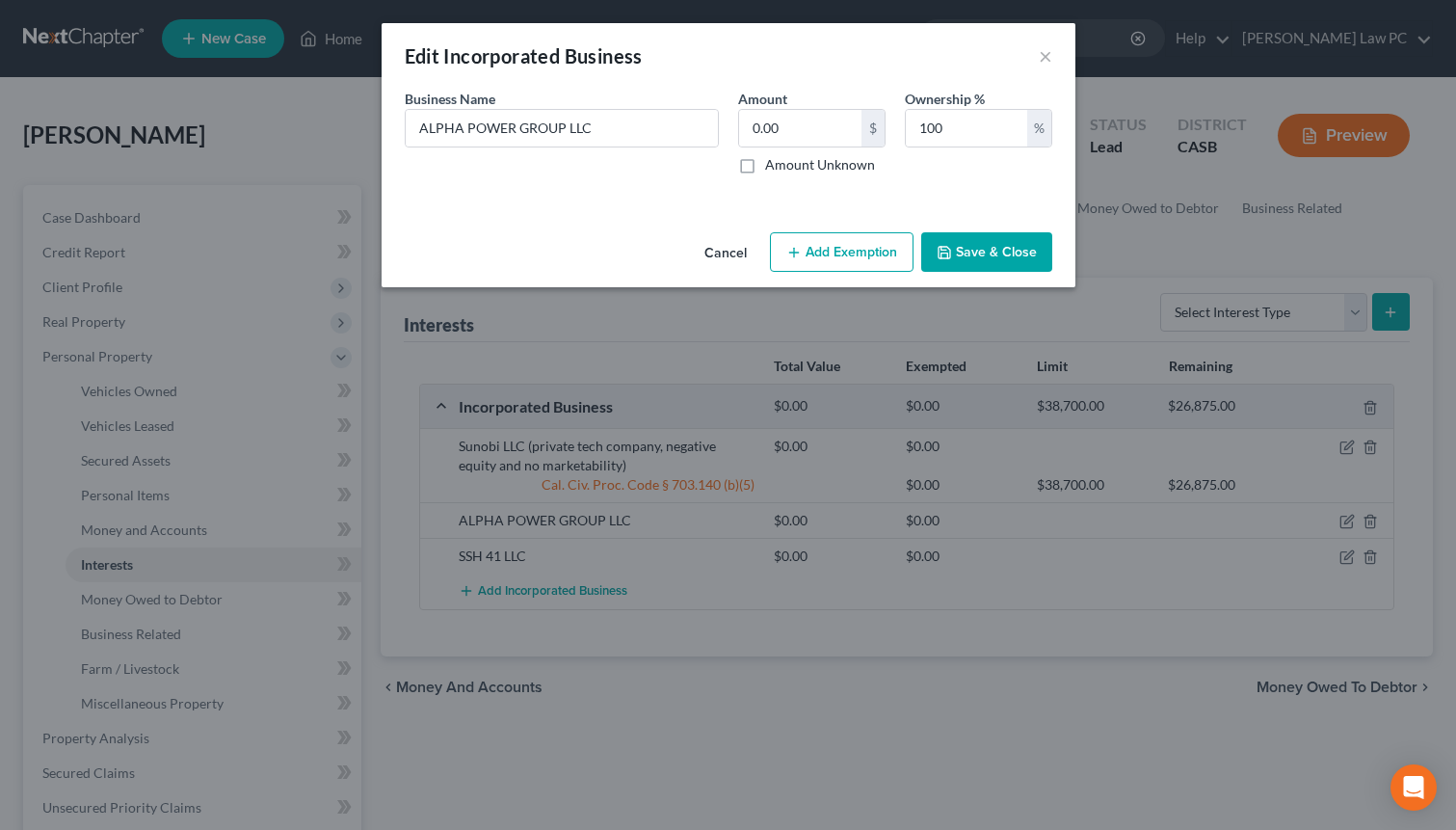 click on "Save & Close" at bounding box center (987, 253) 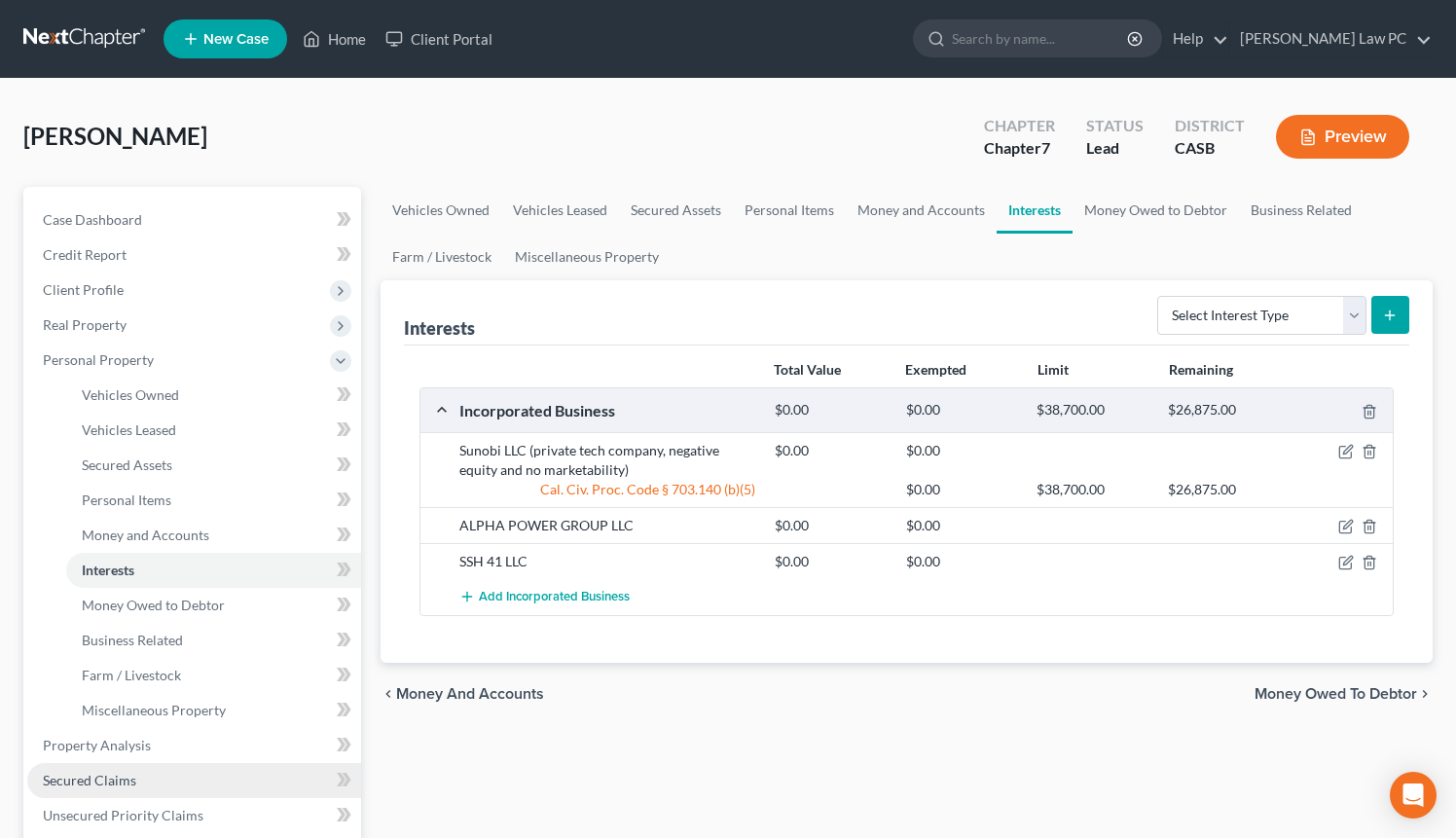 click on "Secured Claims" at bounding box center (194, 781) 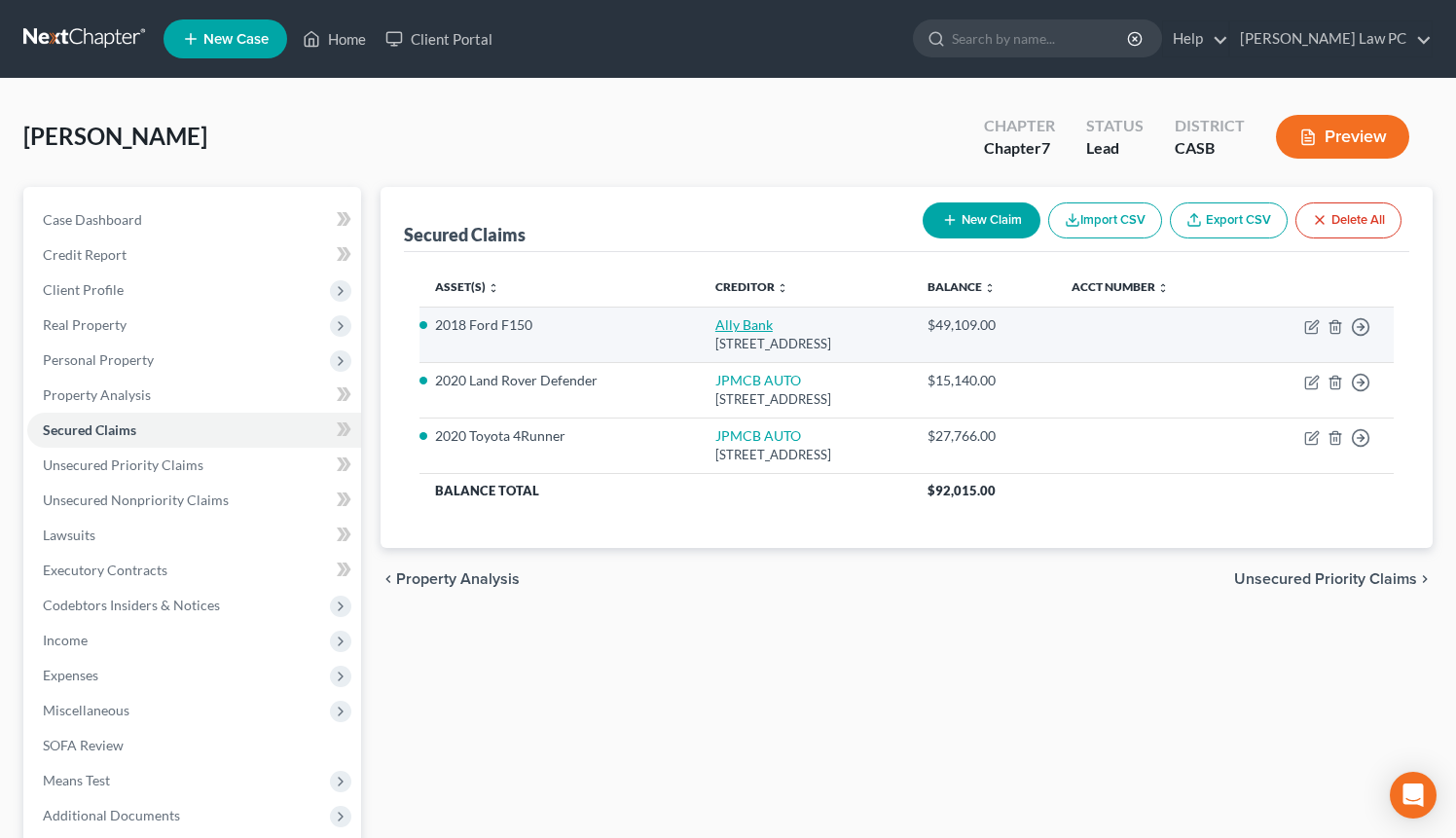 click on "Ally Bank" at bounding box center (744, 324) 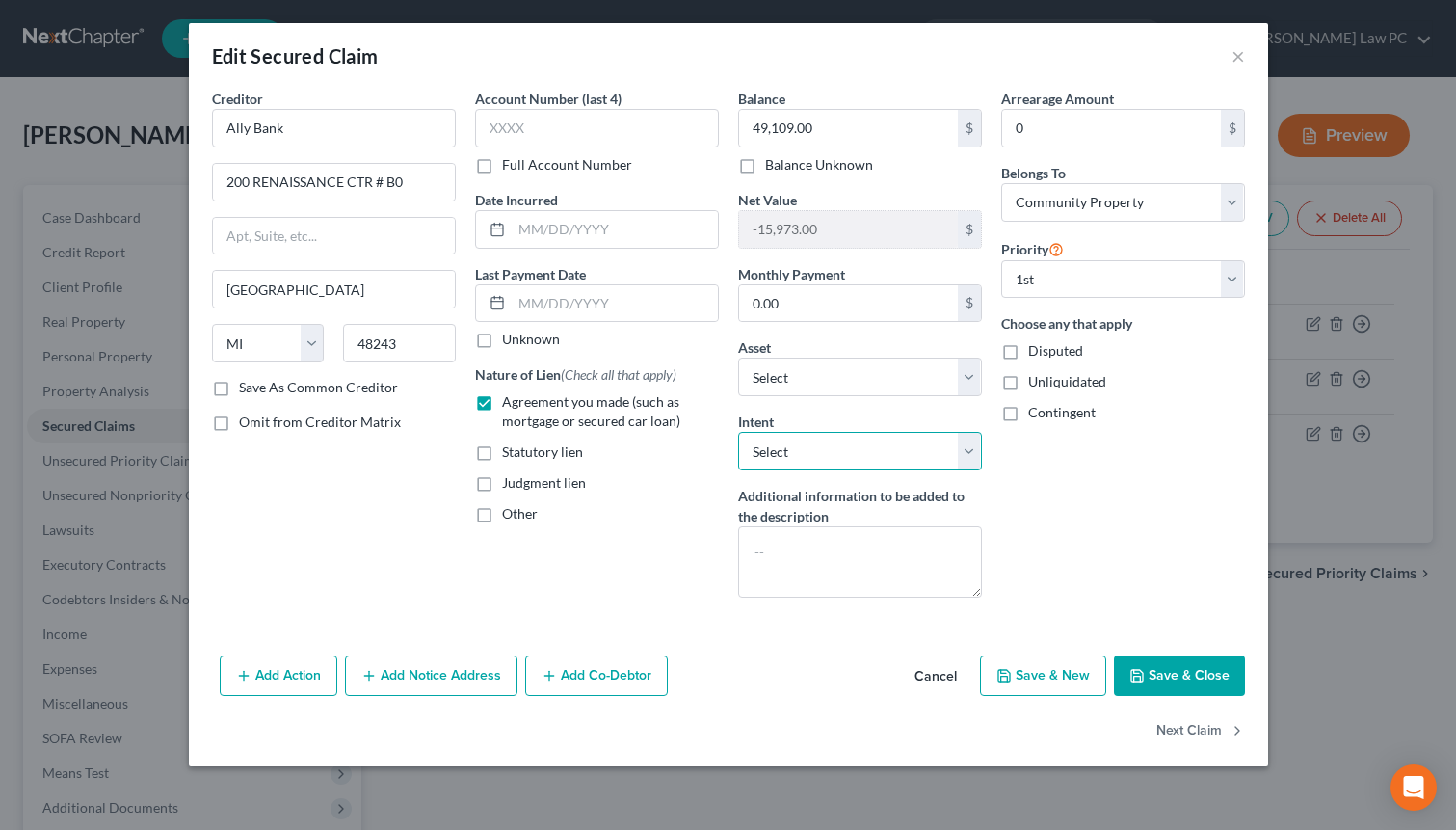 click on "Select Surrender Redeem Reaffirm Avoid Other" at bounding box center (860, 451) 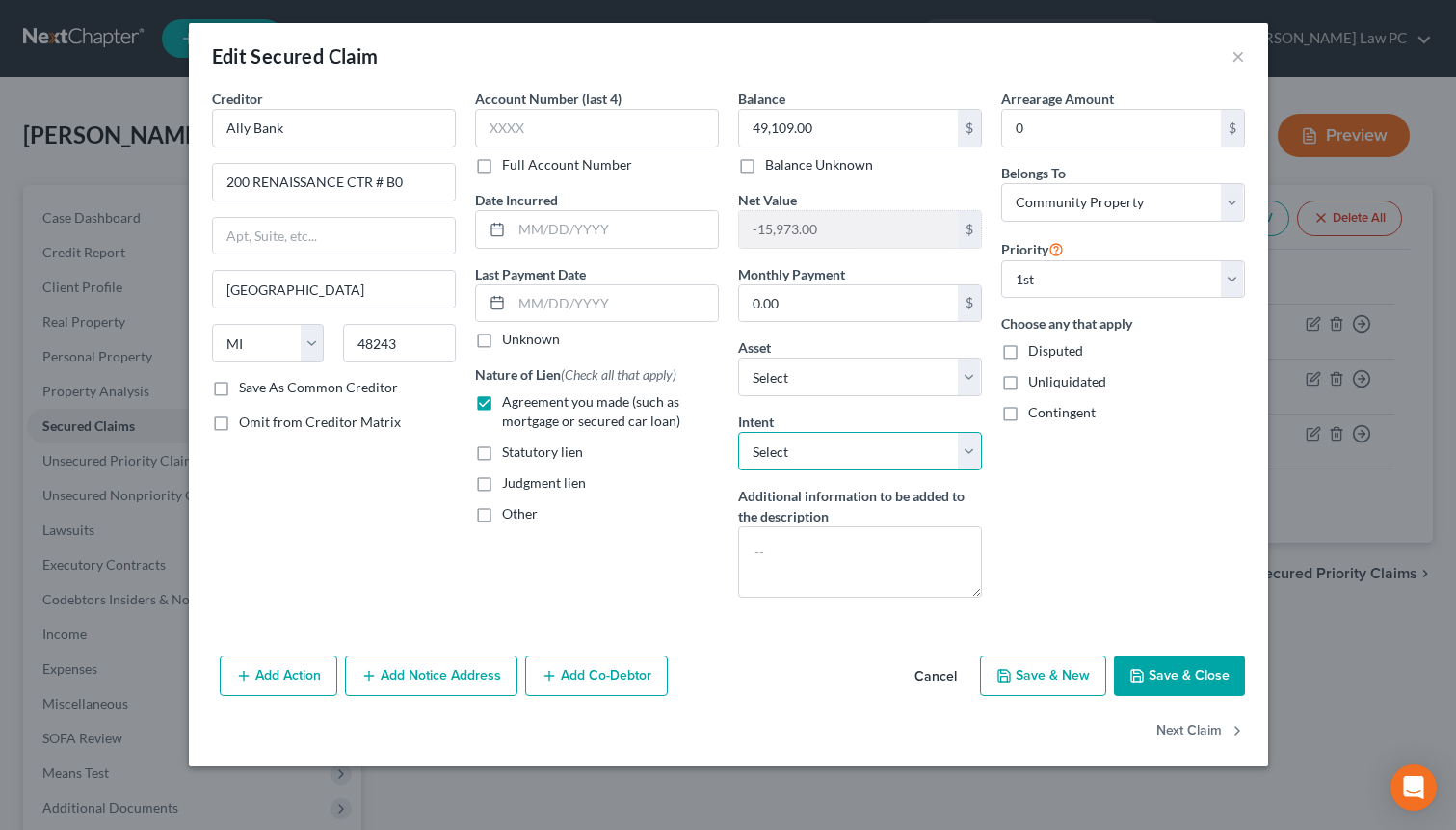 select on "4" 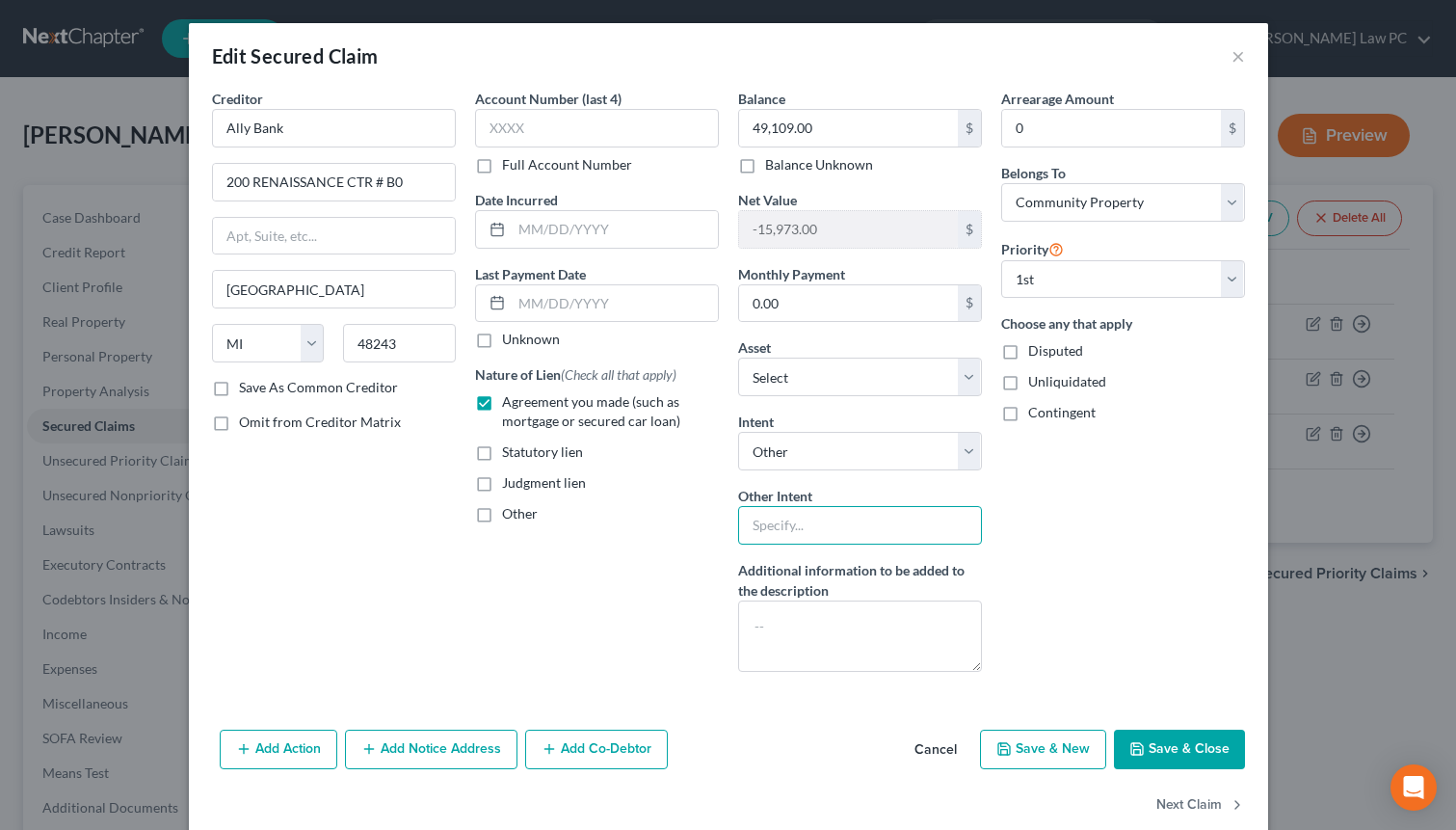 click at bounding box center (860, 525) 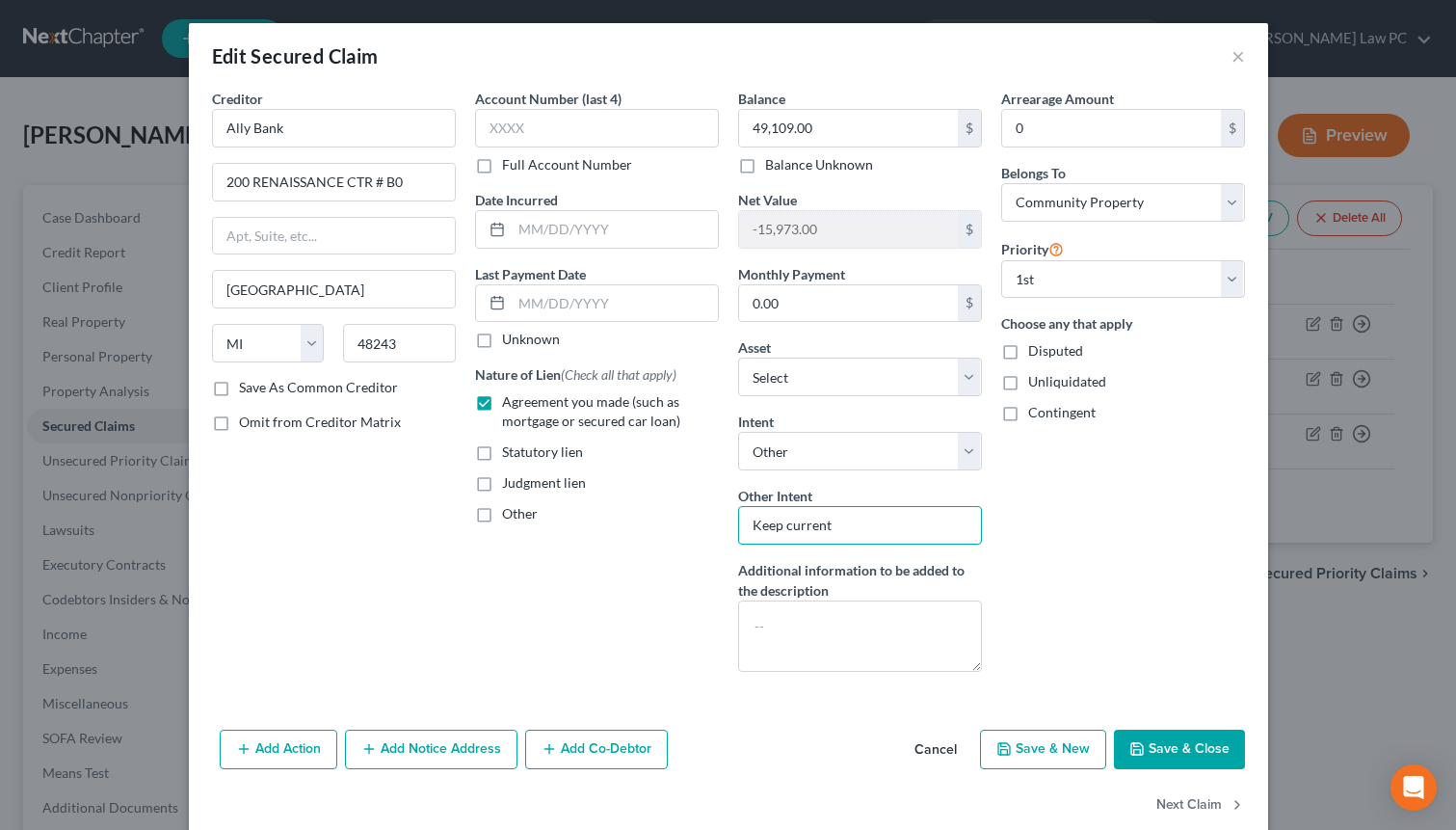 type on "Keep current" 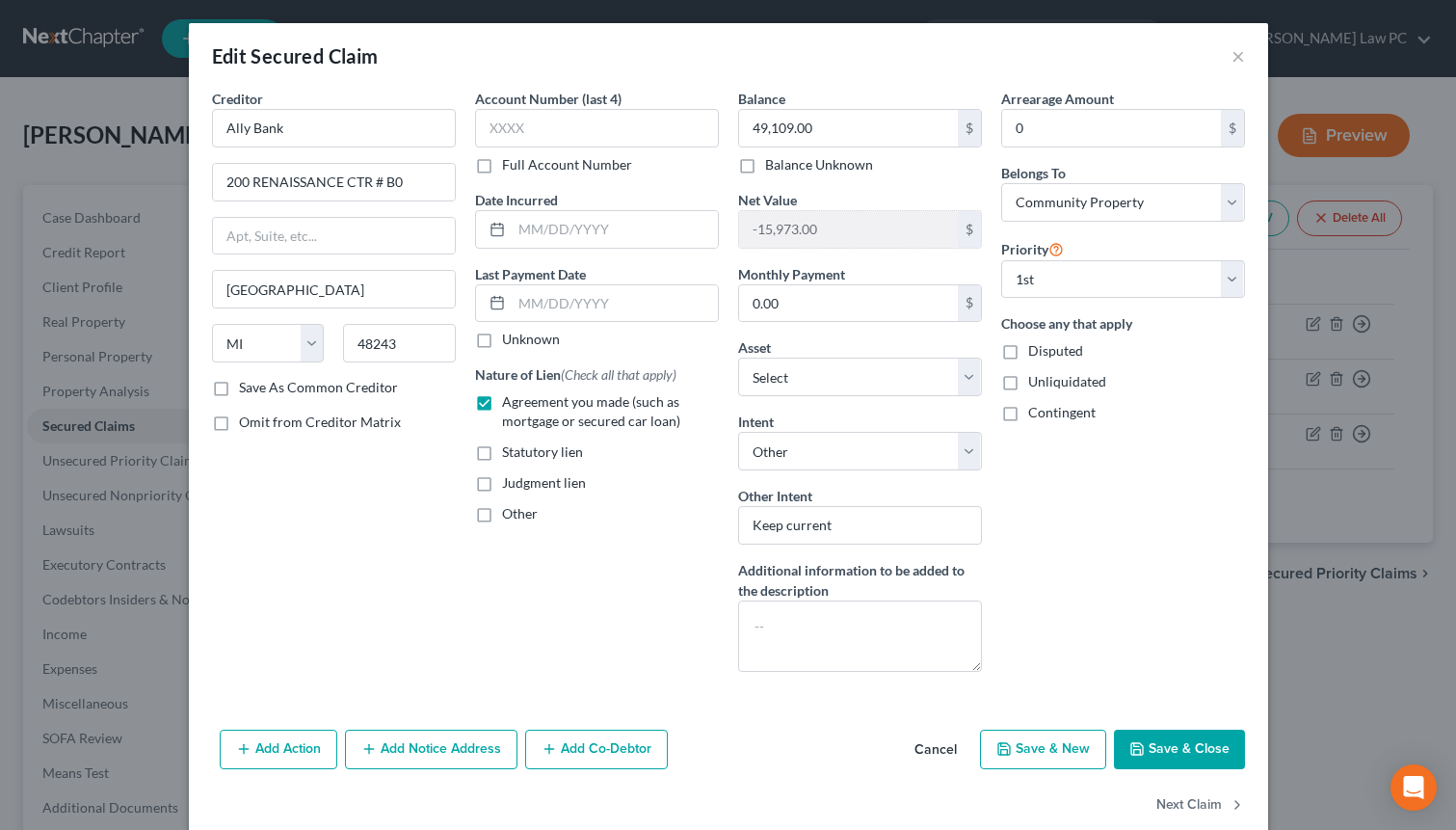 click on "Save & Close" at bounding box center [1179, 750] 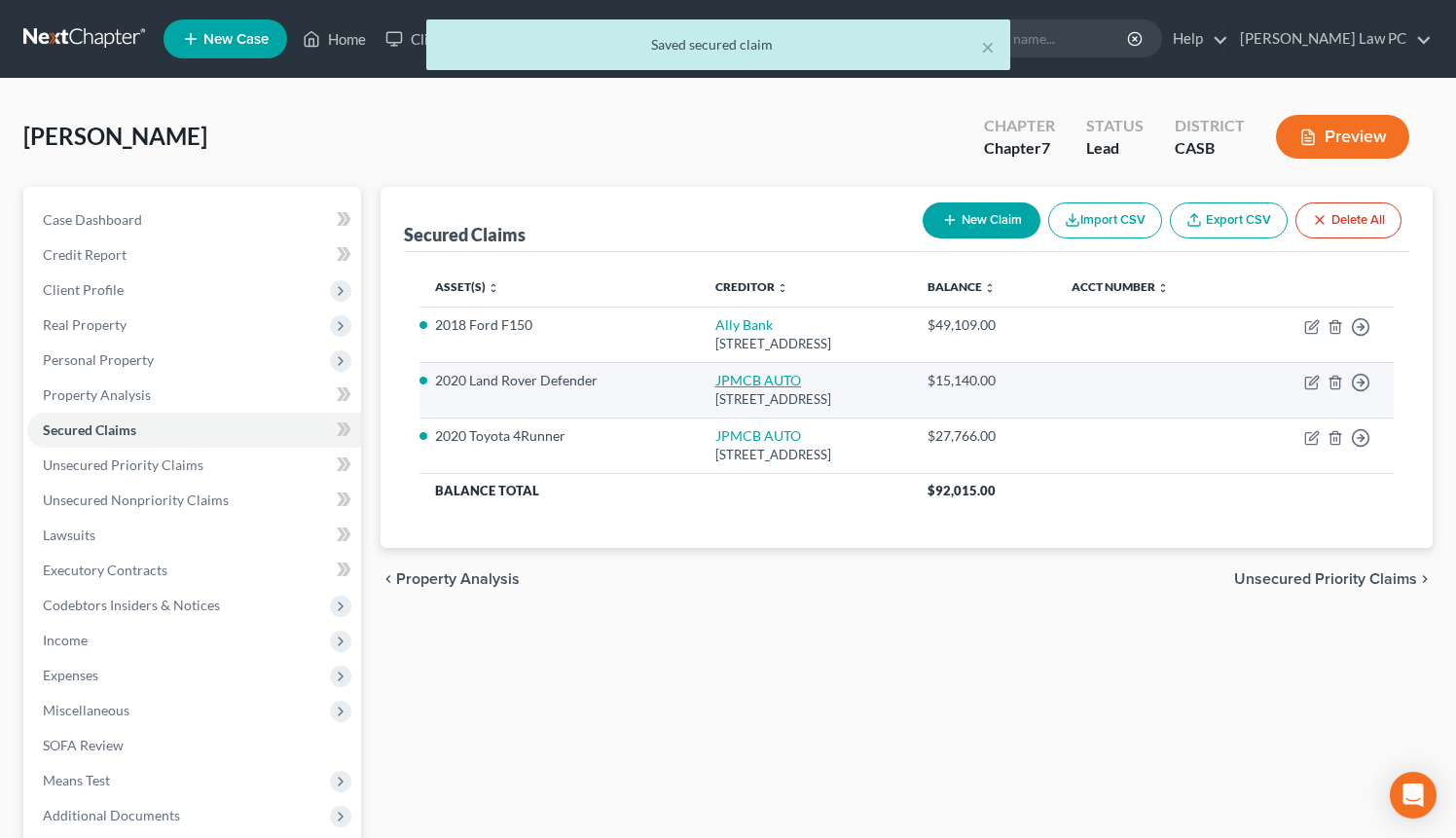 click on "JPMCB AUTO" at bounding box center (758, 380) 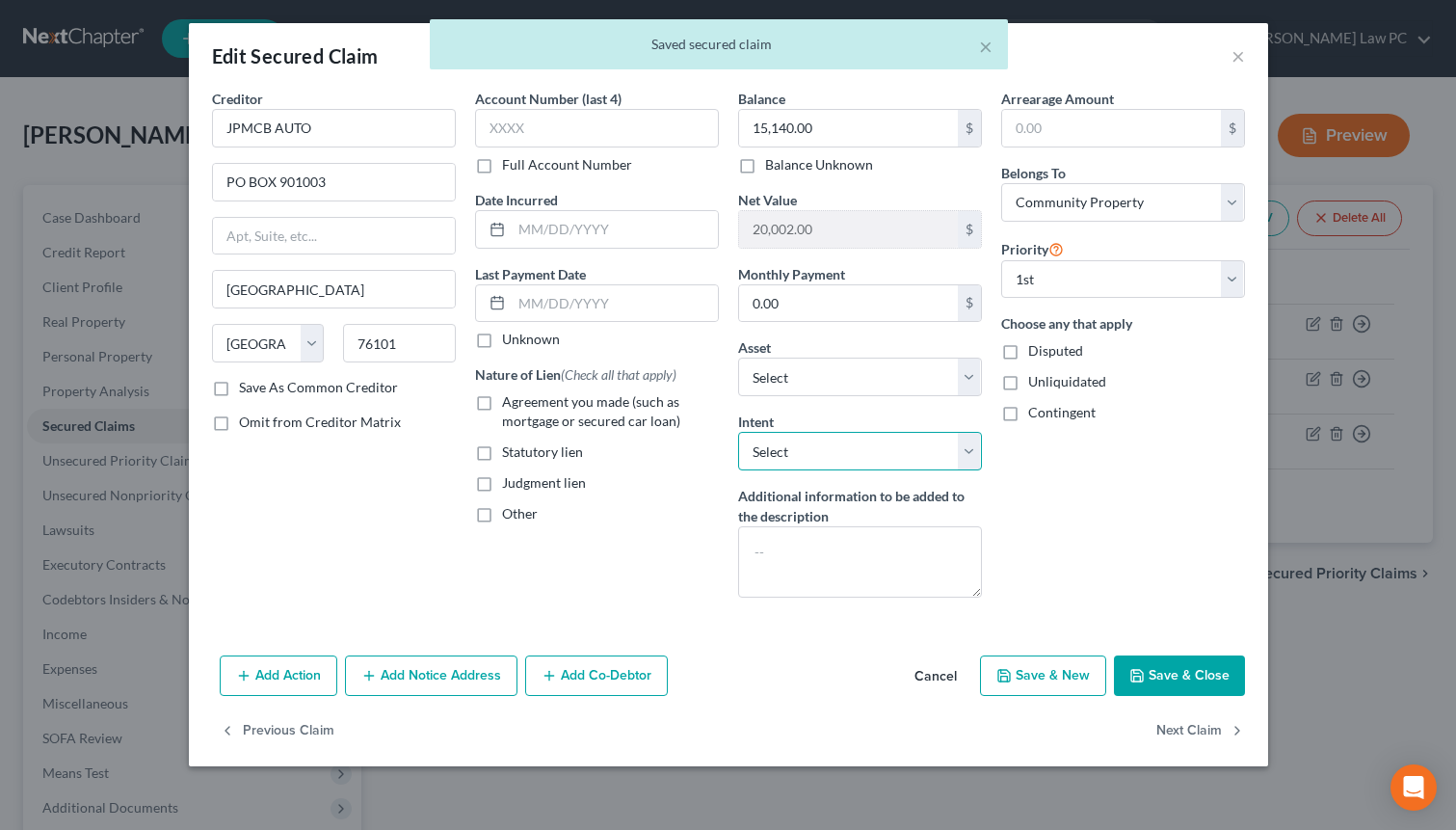click on "Select Surrender Redeem Reaffirm Avoid Other" at bounding box center (860, 451) 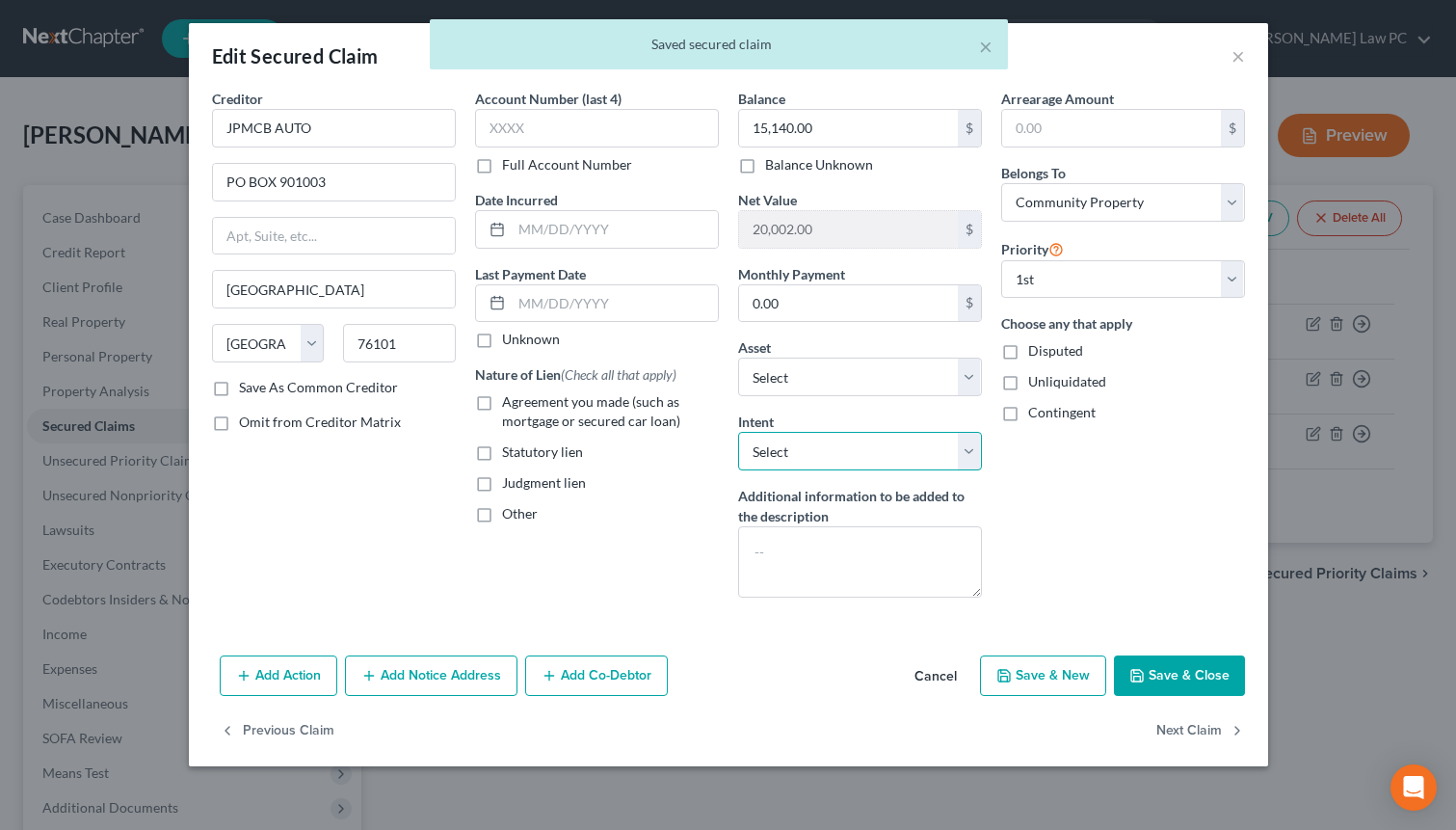 select on "4" 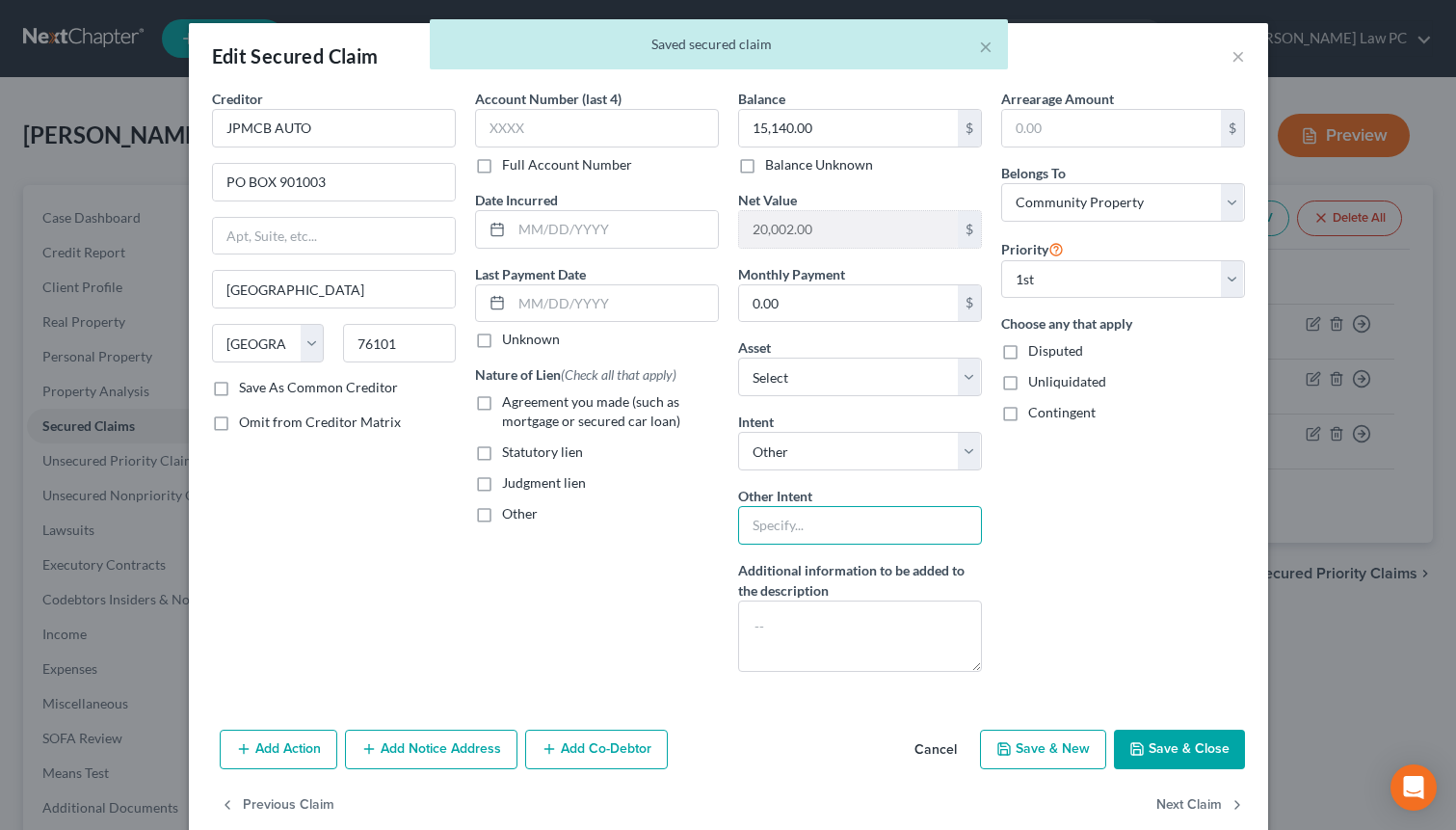 click at bounding box center (860, 525) 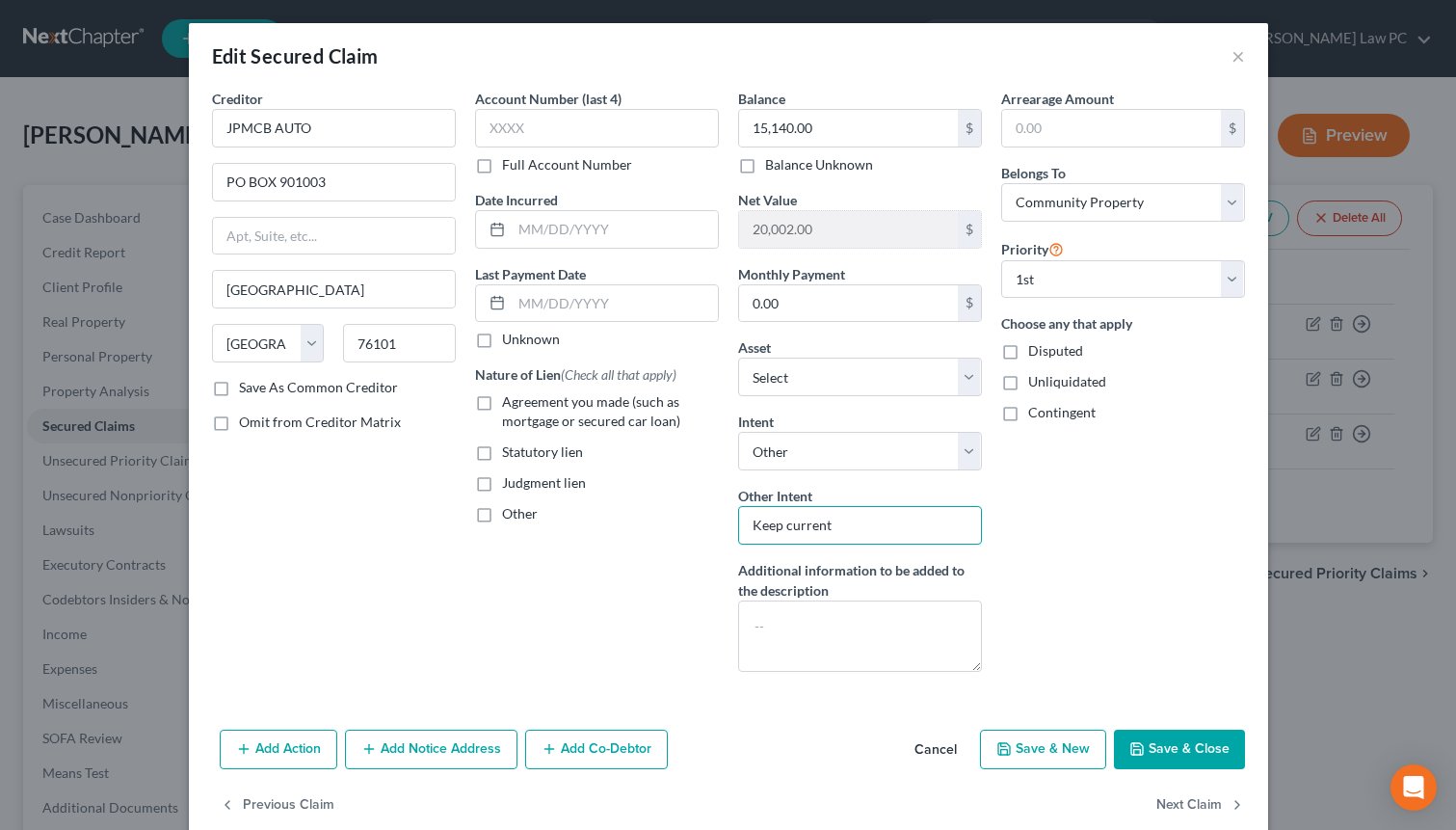 type on "Keep current" 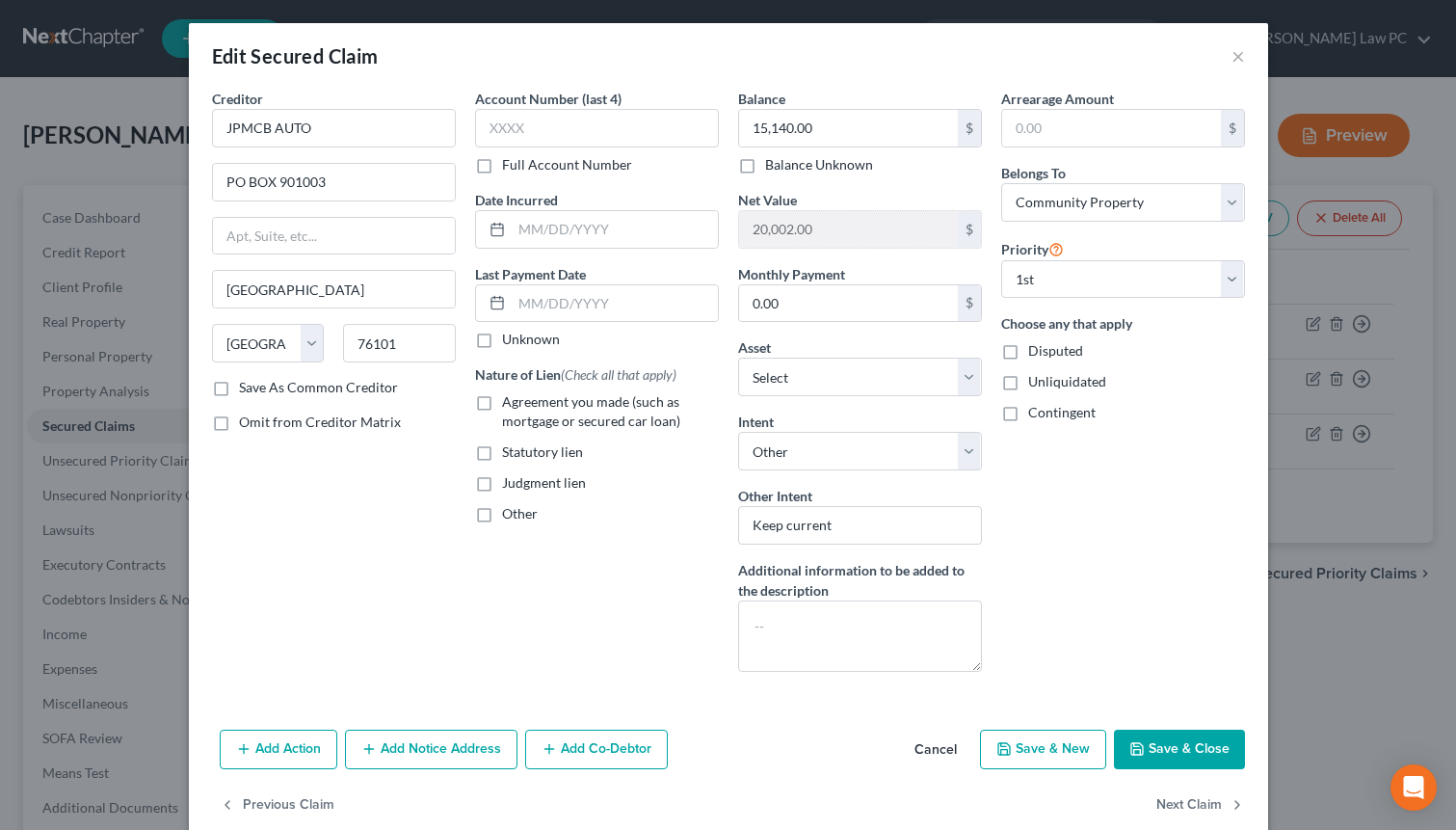 click on "Save & Close" at bounding box center (1179, 750) 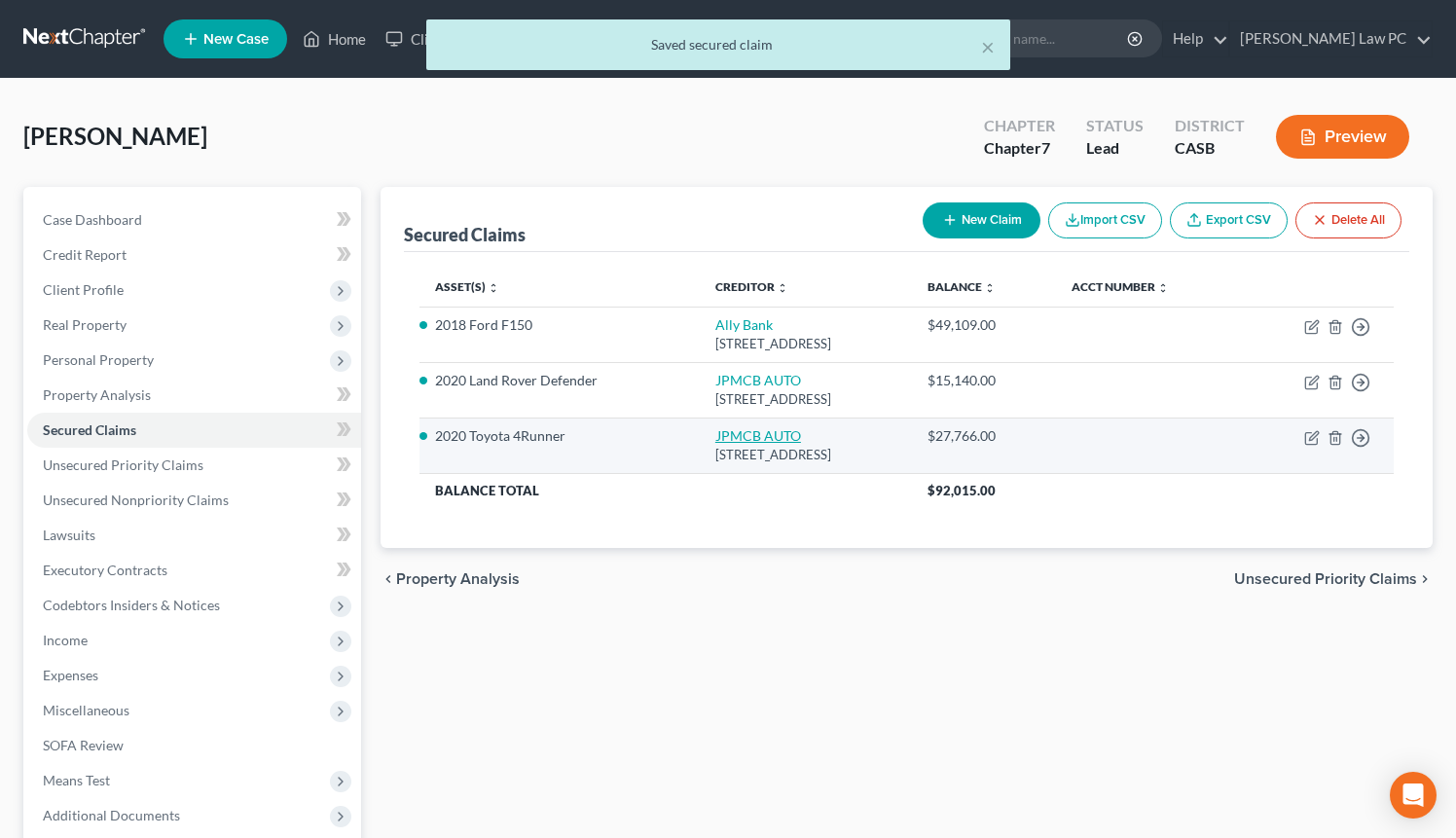 click on "JPMCB AUTO" at bounding box center [758, 435] 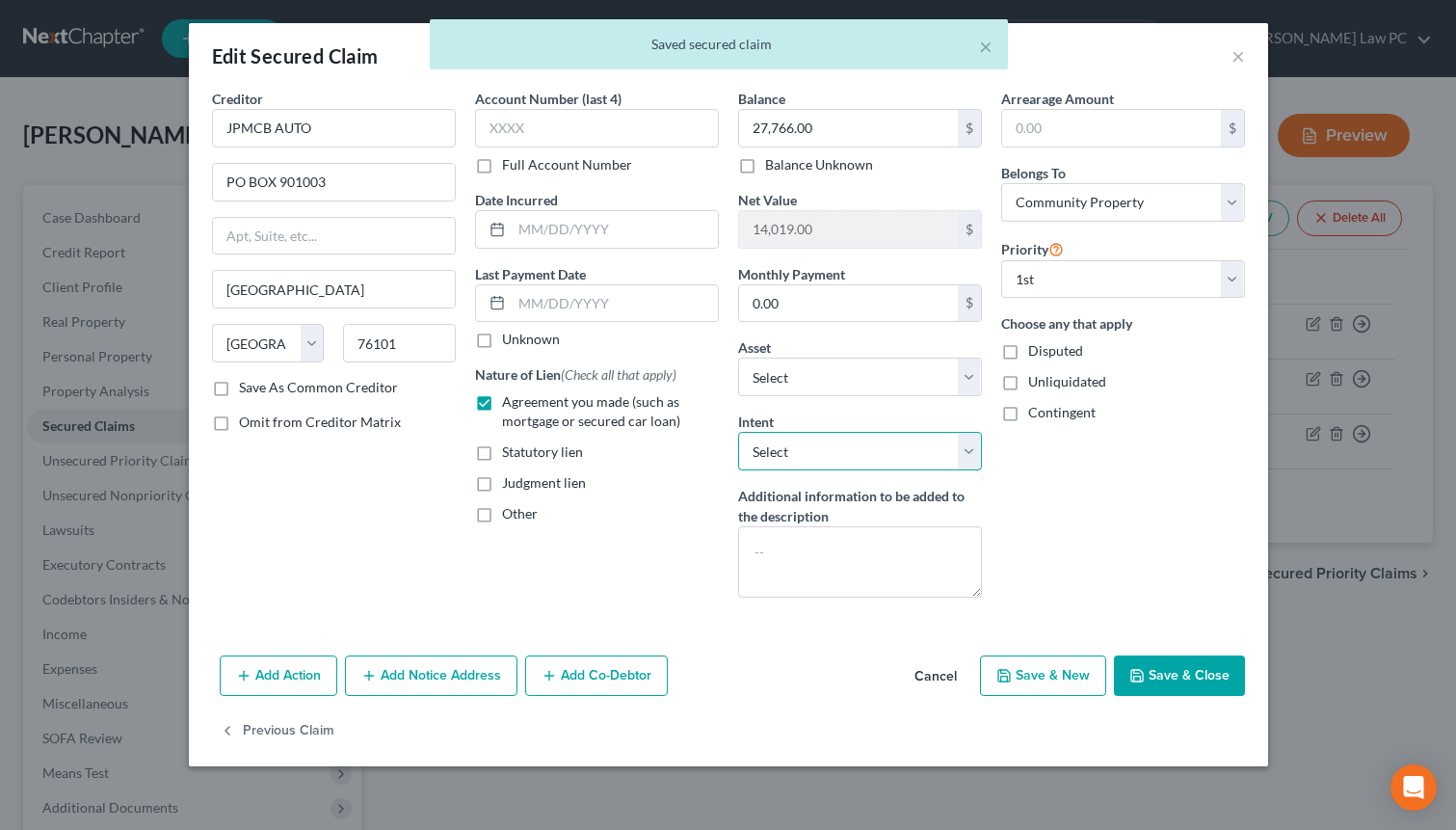 click on "Select Surrender Redeem Reaffirm Avoid Other" at bounding box center (860, 451) 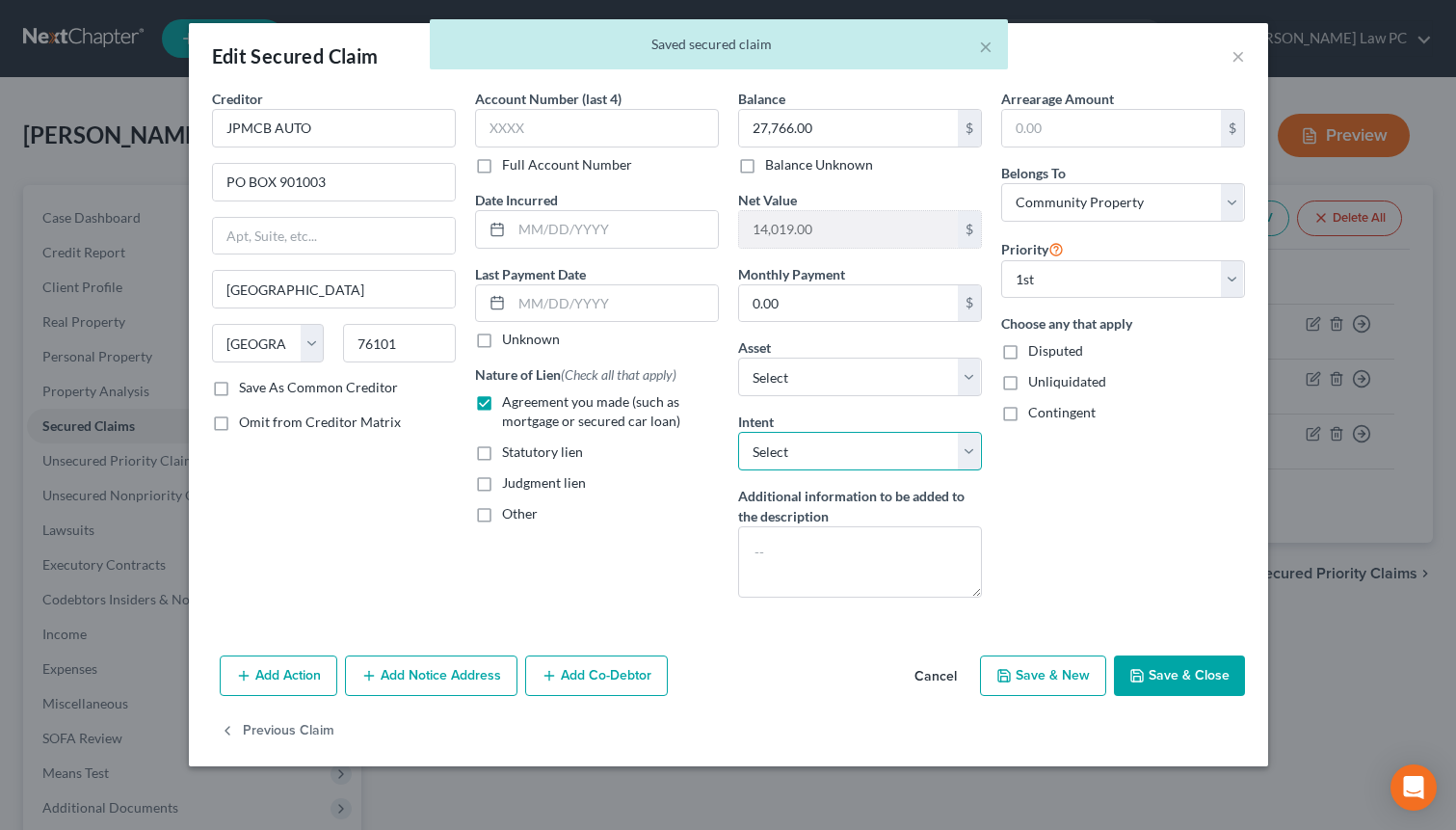 select on "4" 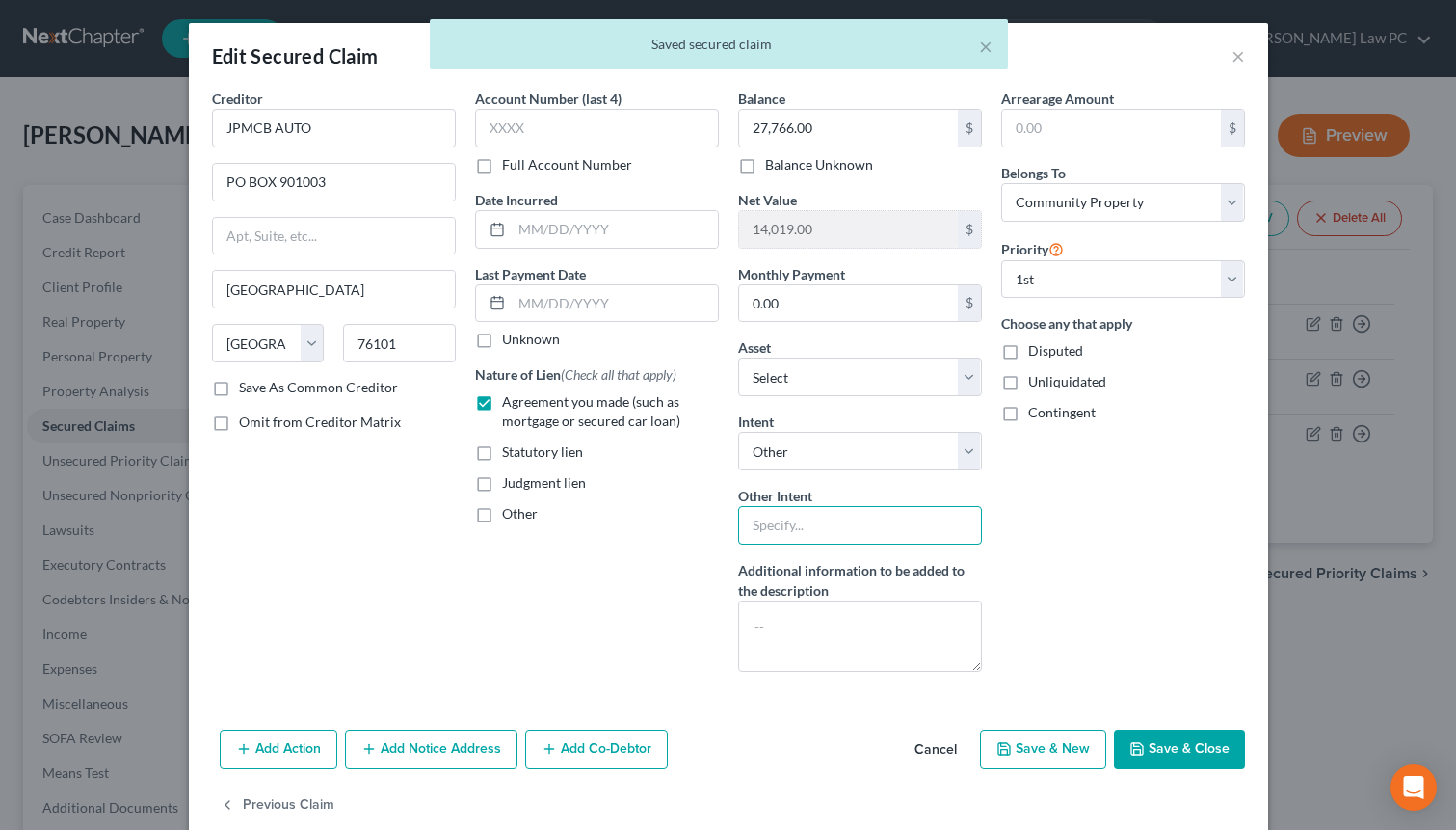 click at bounding box center [860, 525] 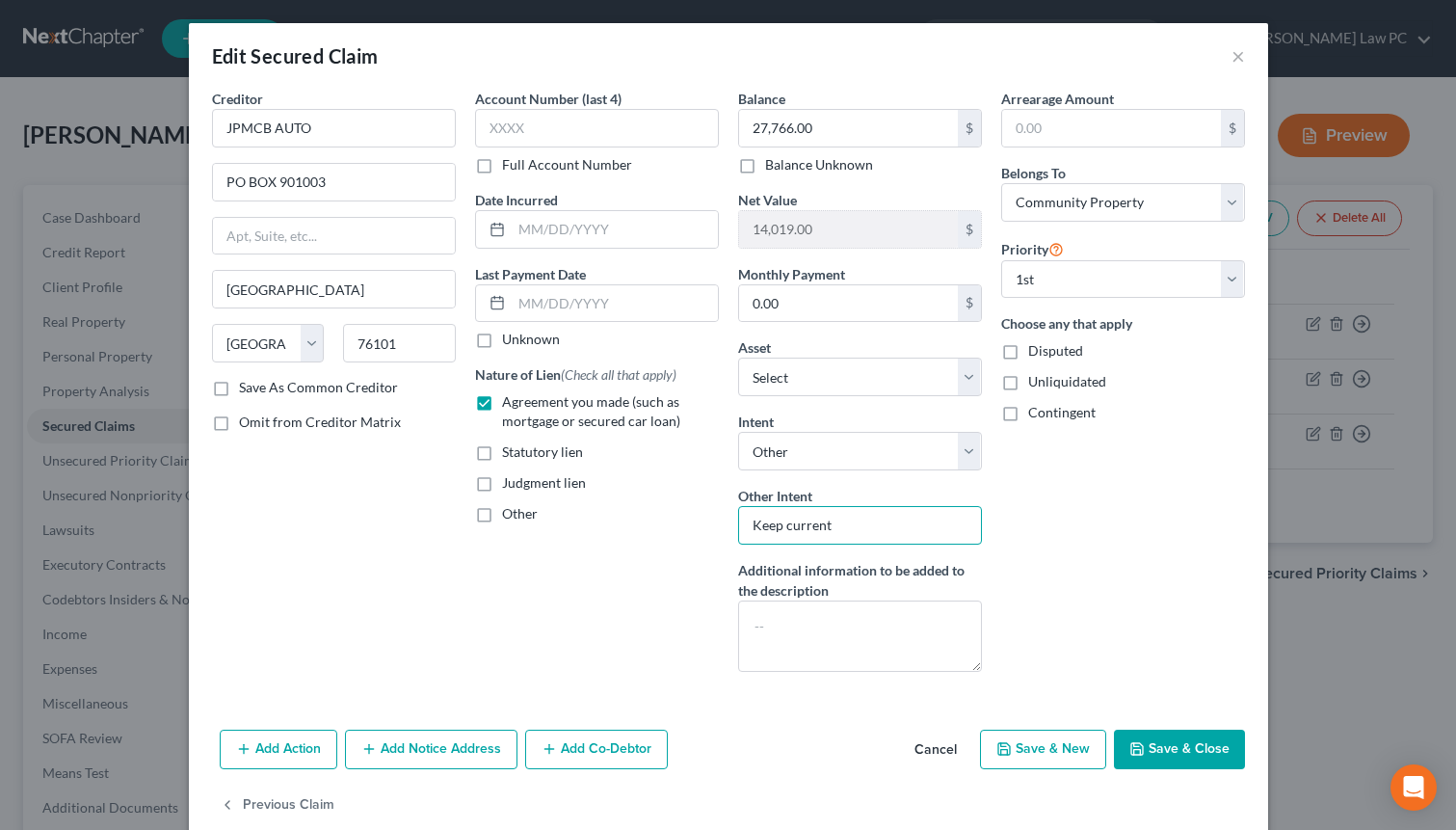type on "Keep current" 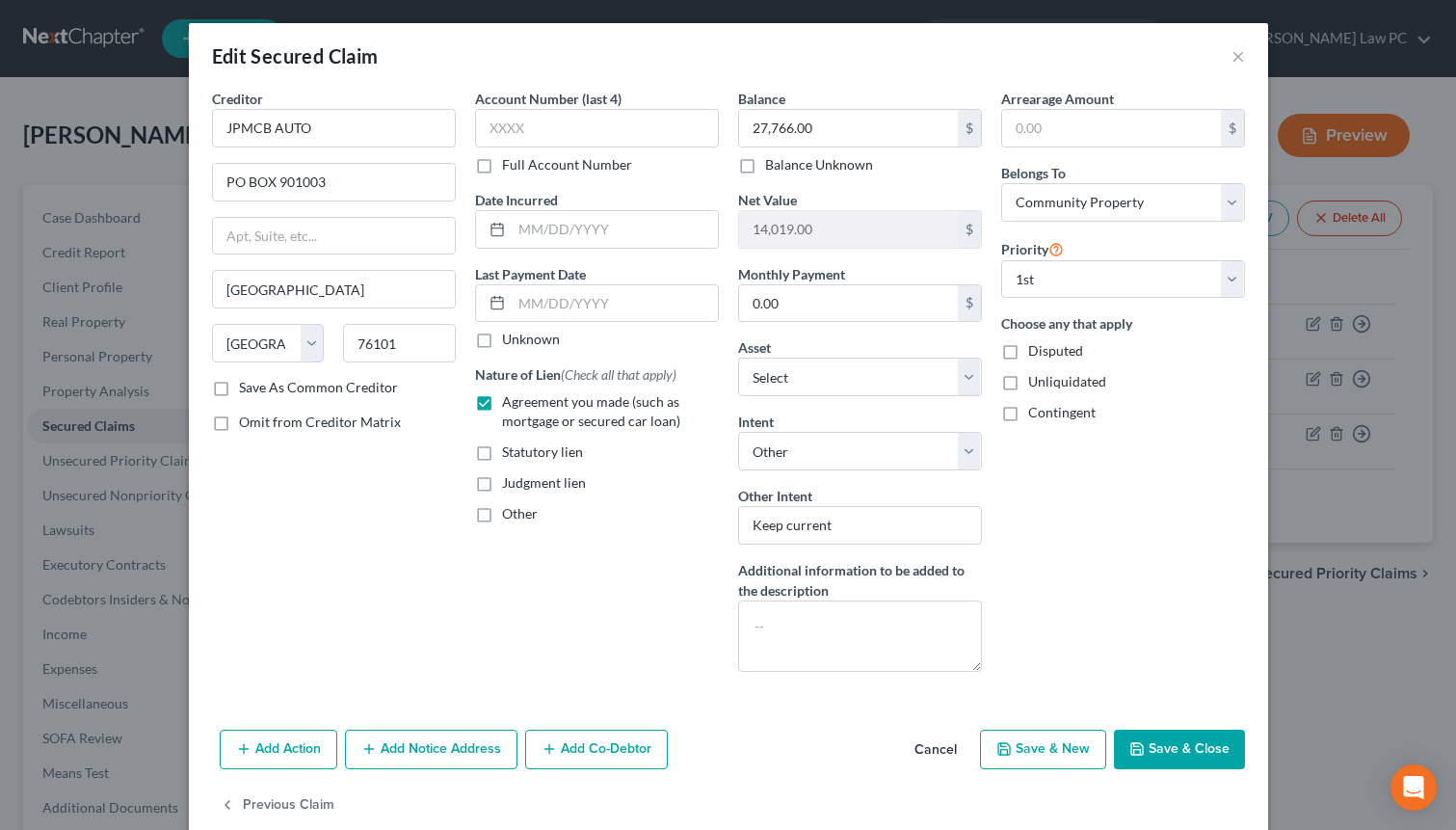 click on "Save & Close" at bounding box center (1179, 750) 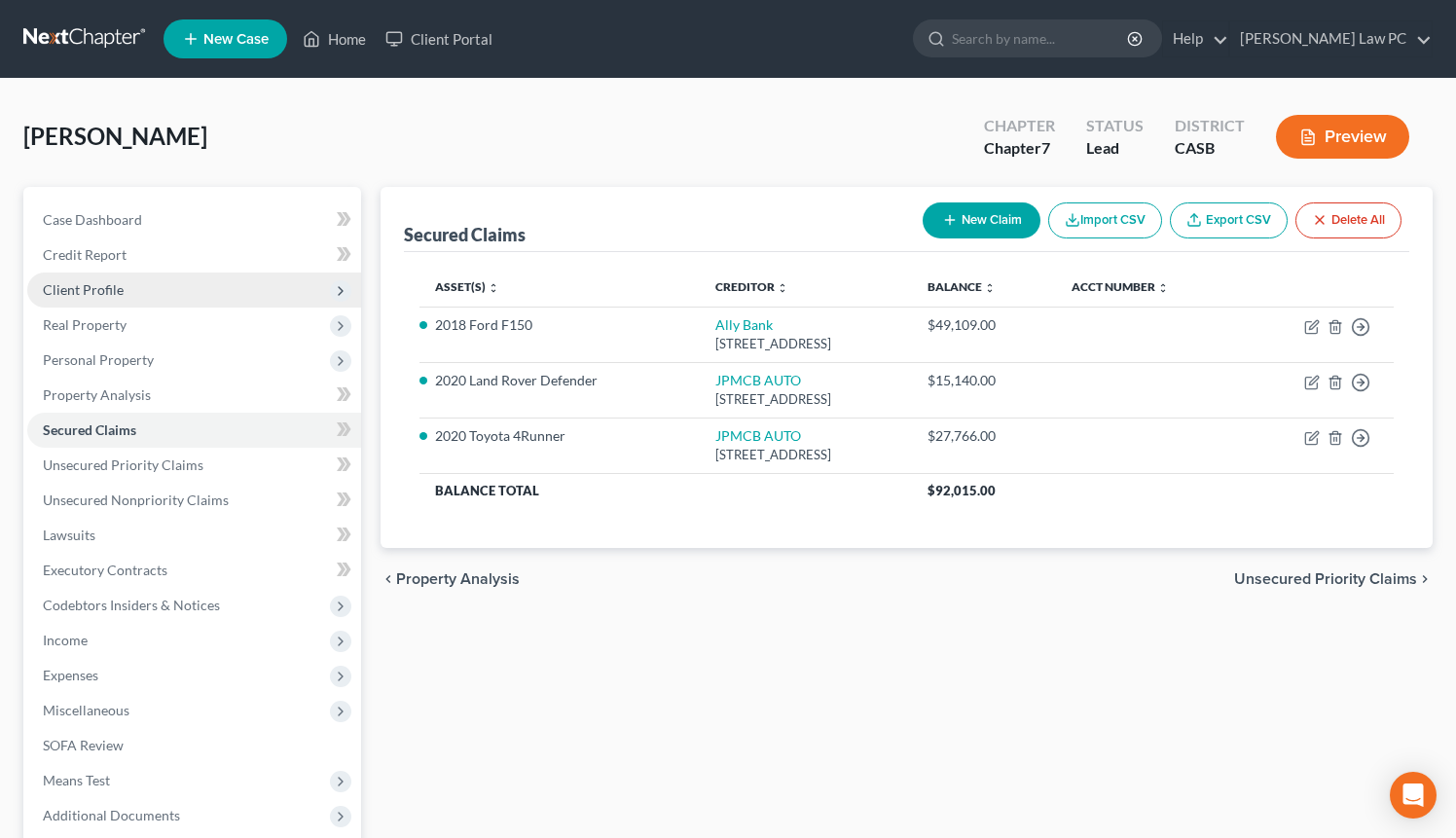 click on "Client Profile" at bounding box center (194, 290) 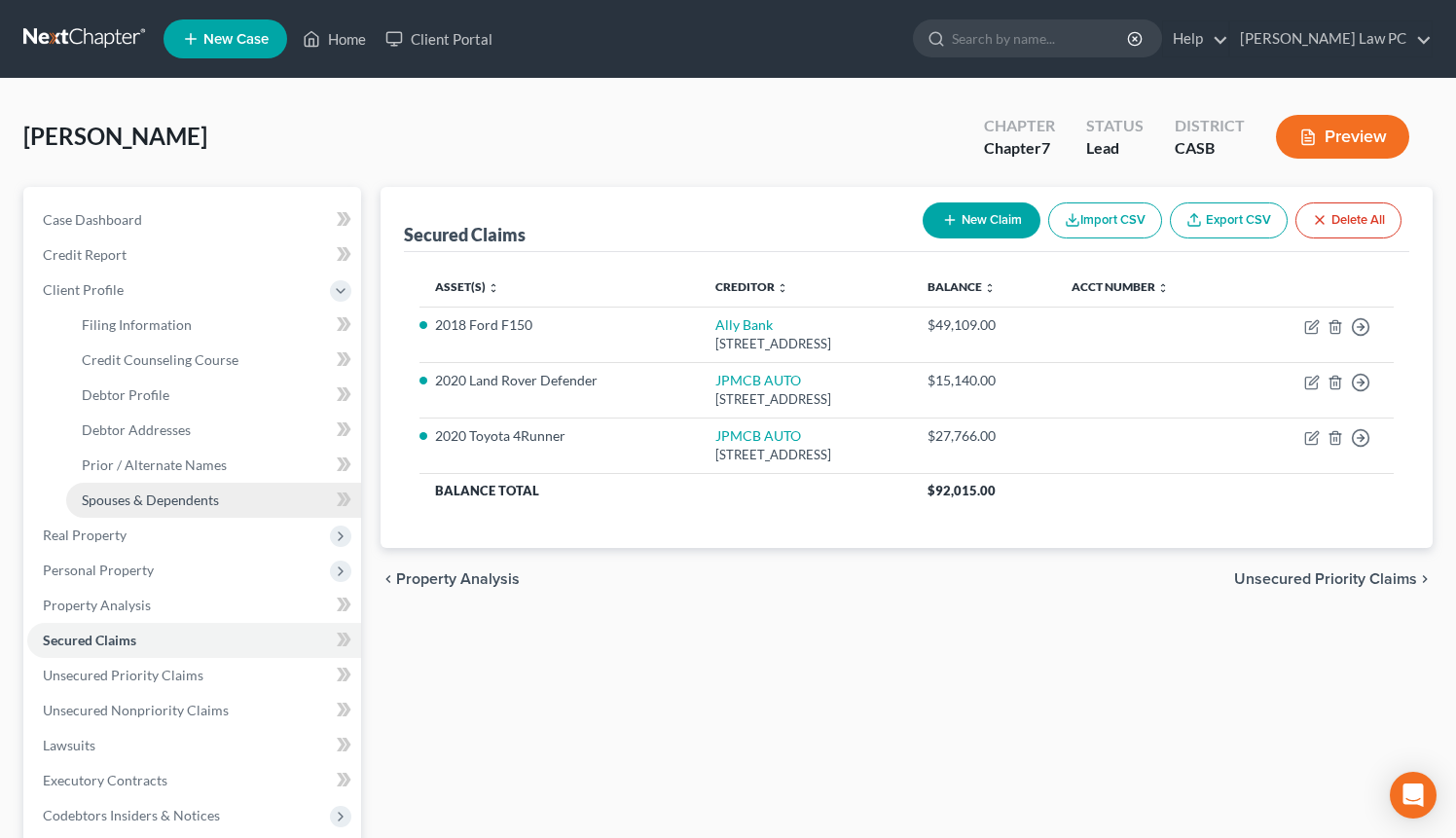 click on "Spouses & Dependents" at bounding box center [150, 499] 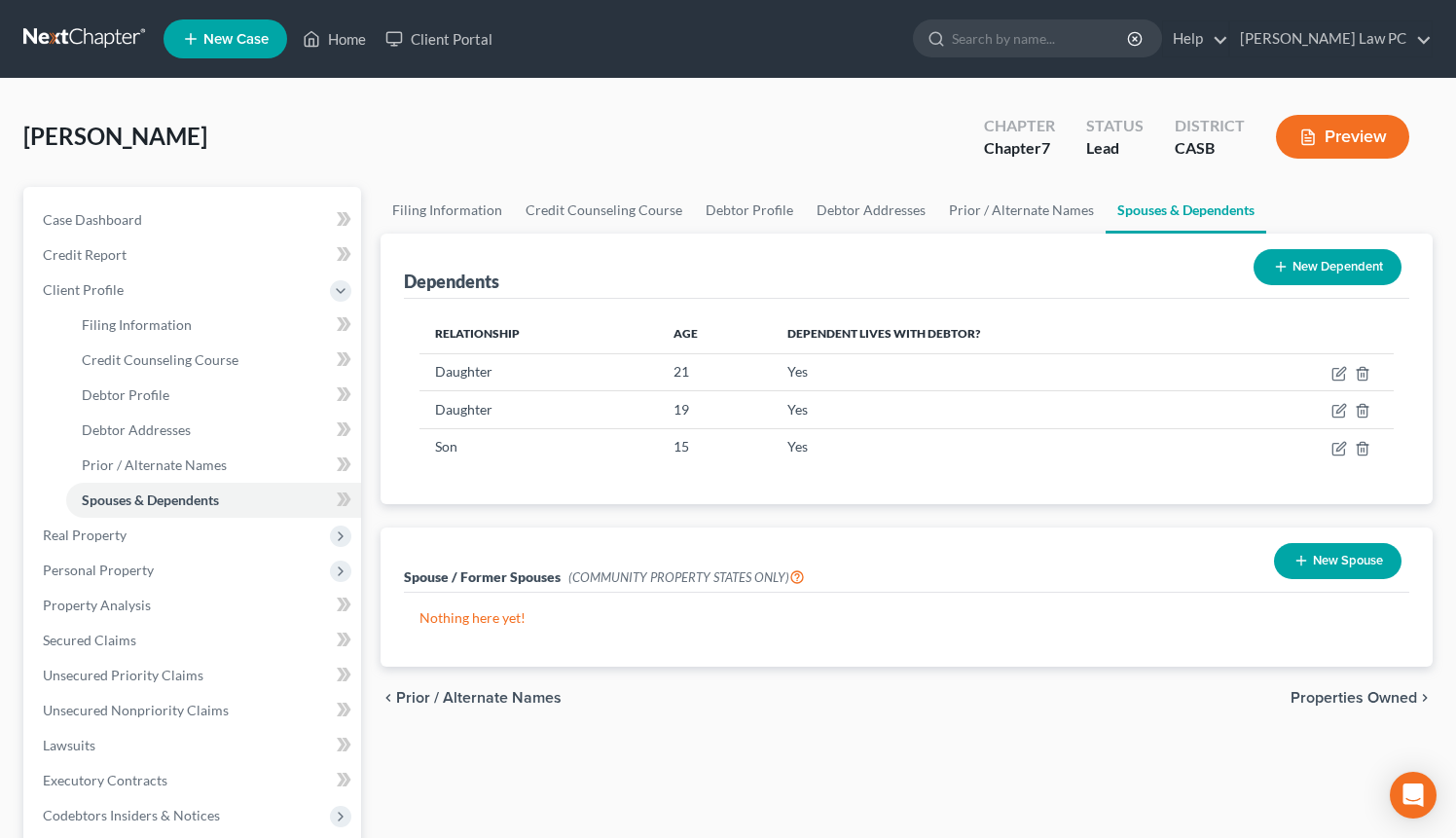 click on "New Spouse" at bounding box center [1337, 561] 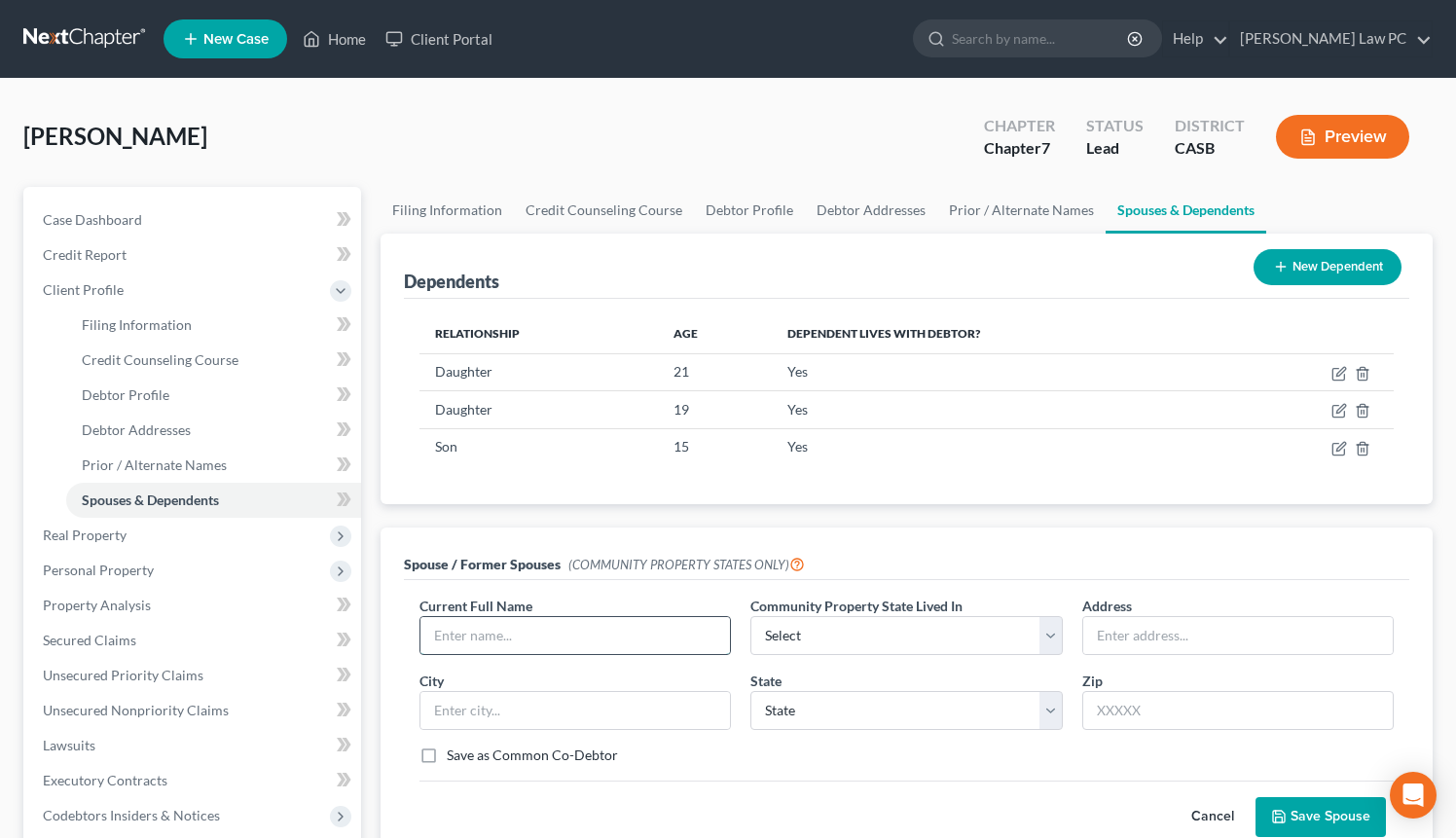 click at bounding box center [575, 636] 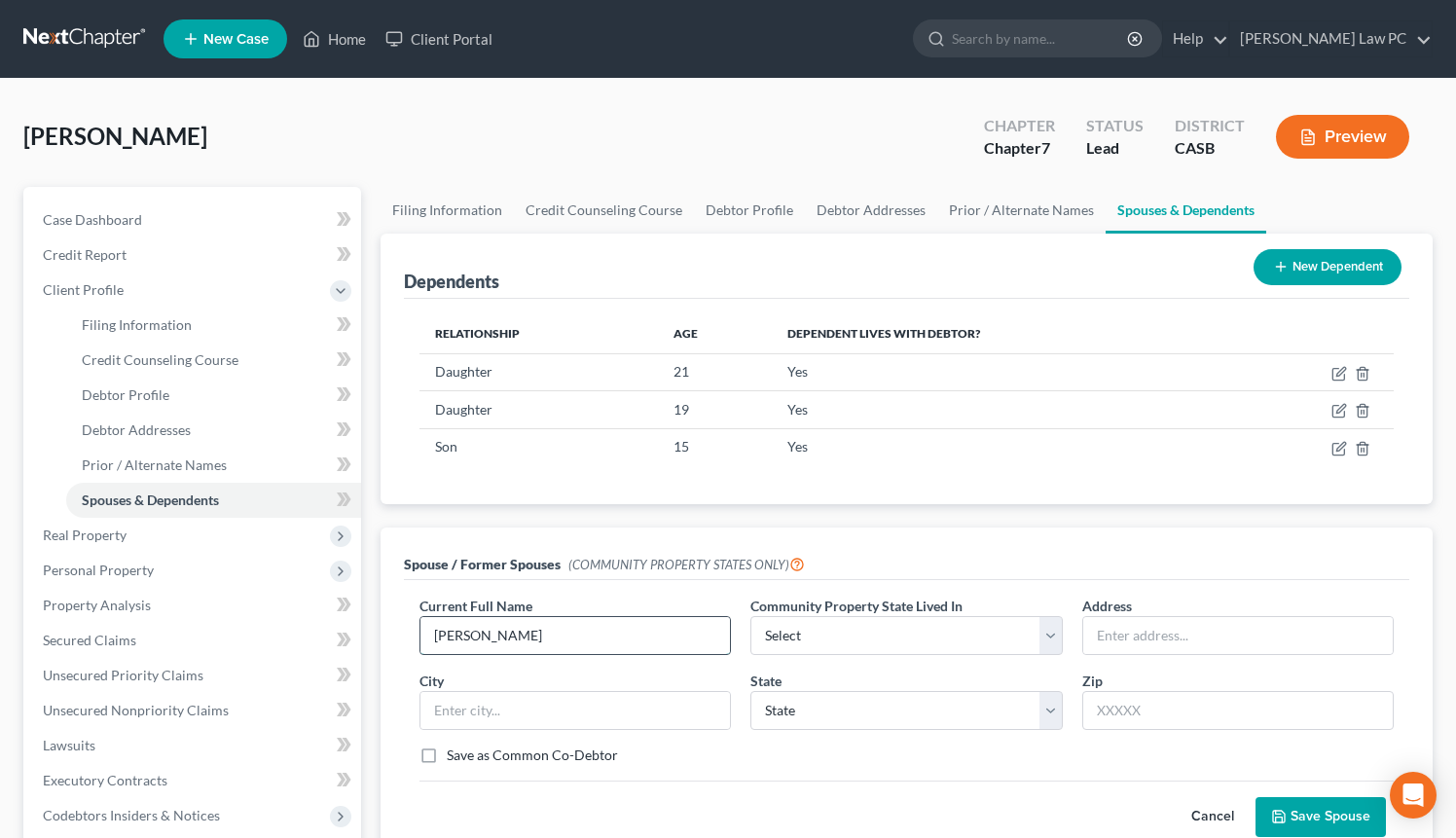 click on "[PERSON_NAME]" at bounding box center [575, 636] 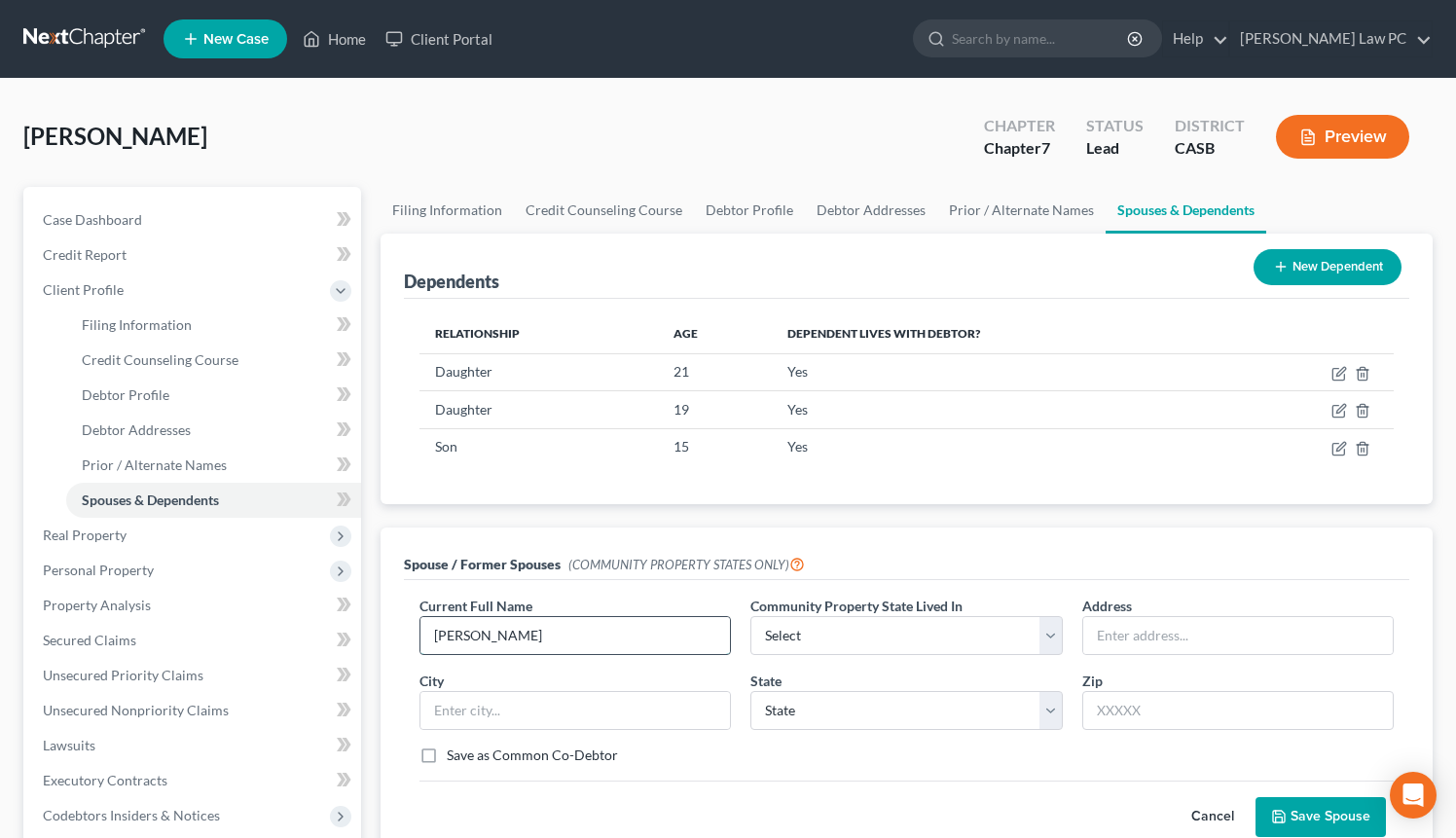type on "[PERSON_NAME]" 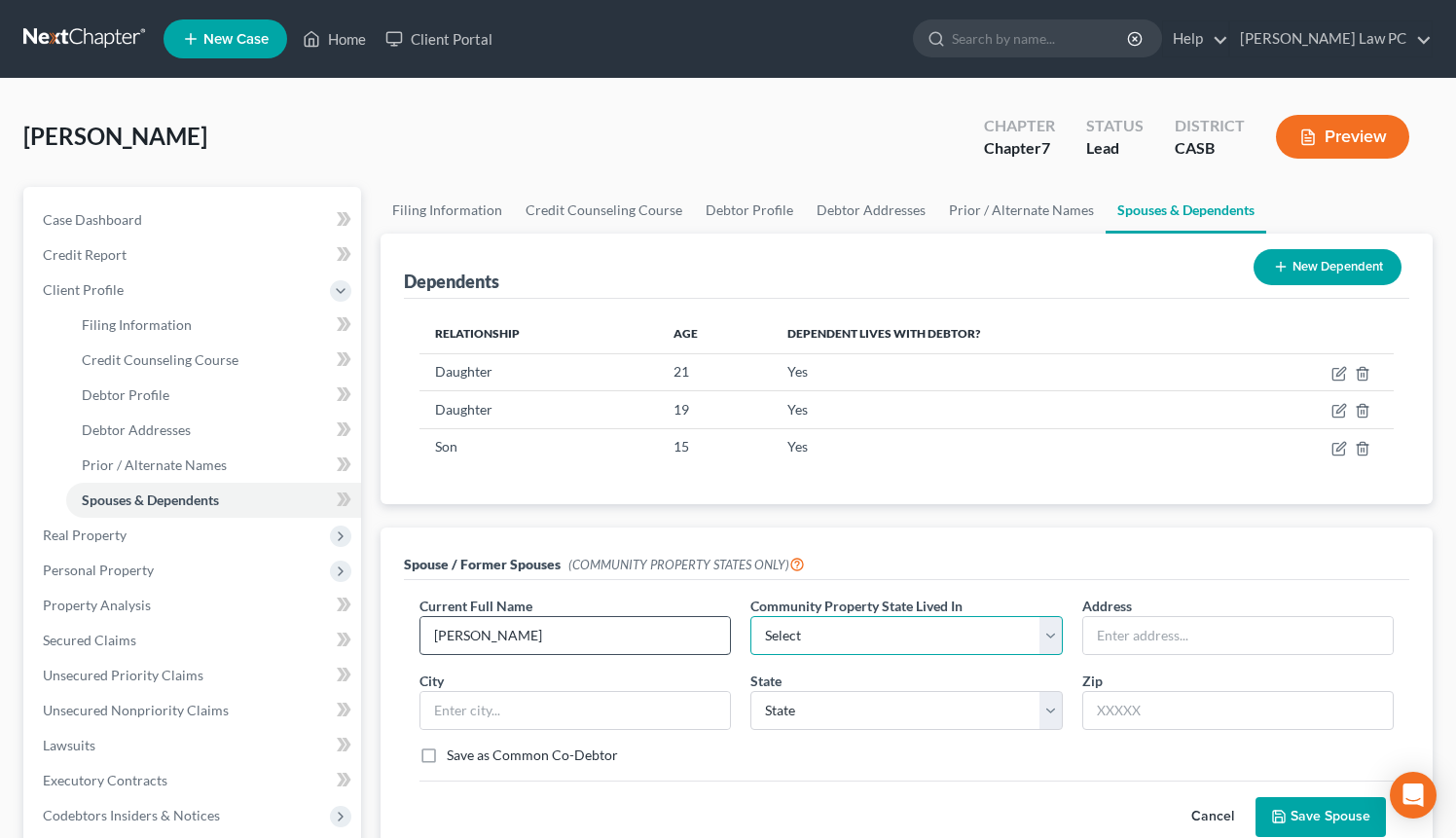 select on "1" 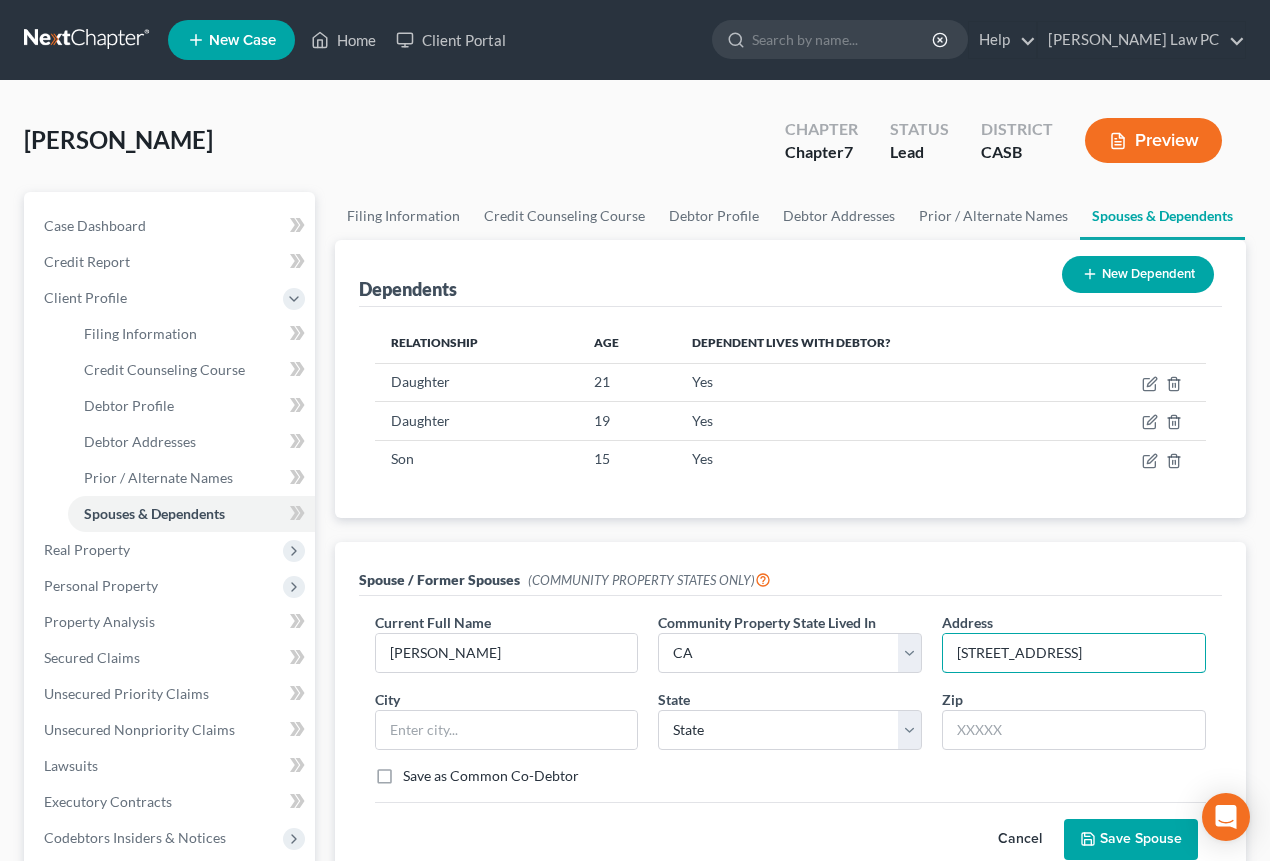 type on "[STREET_ADDRESS]" 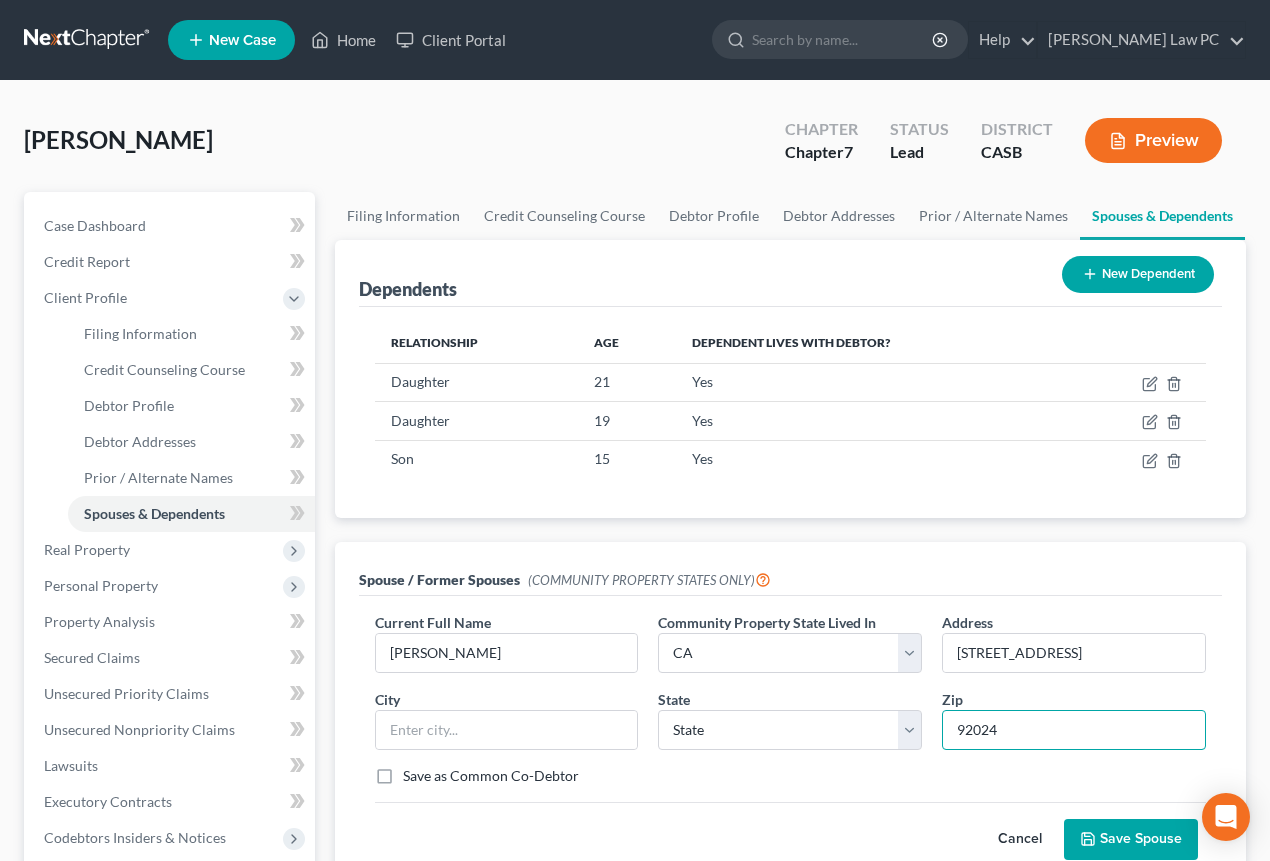 type on "92024" 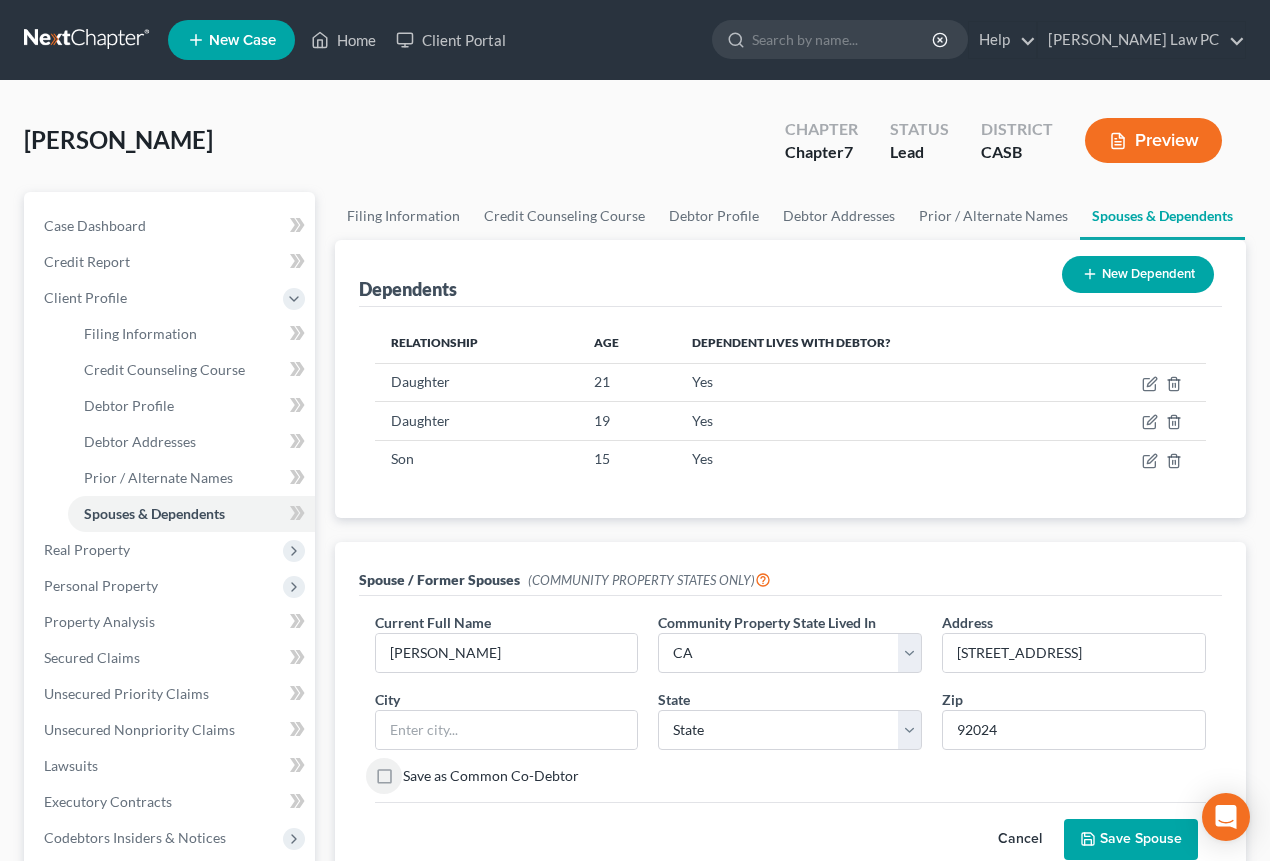 type on "Encinitas" 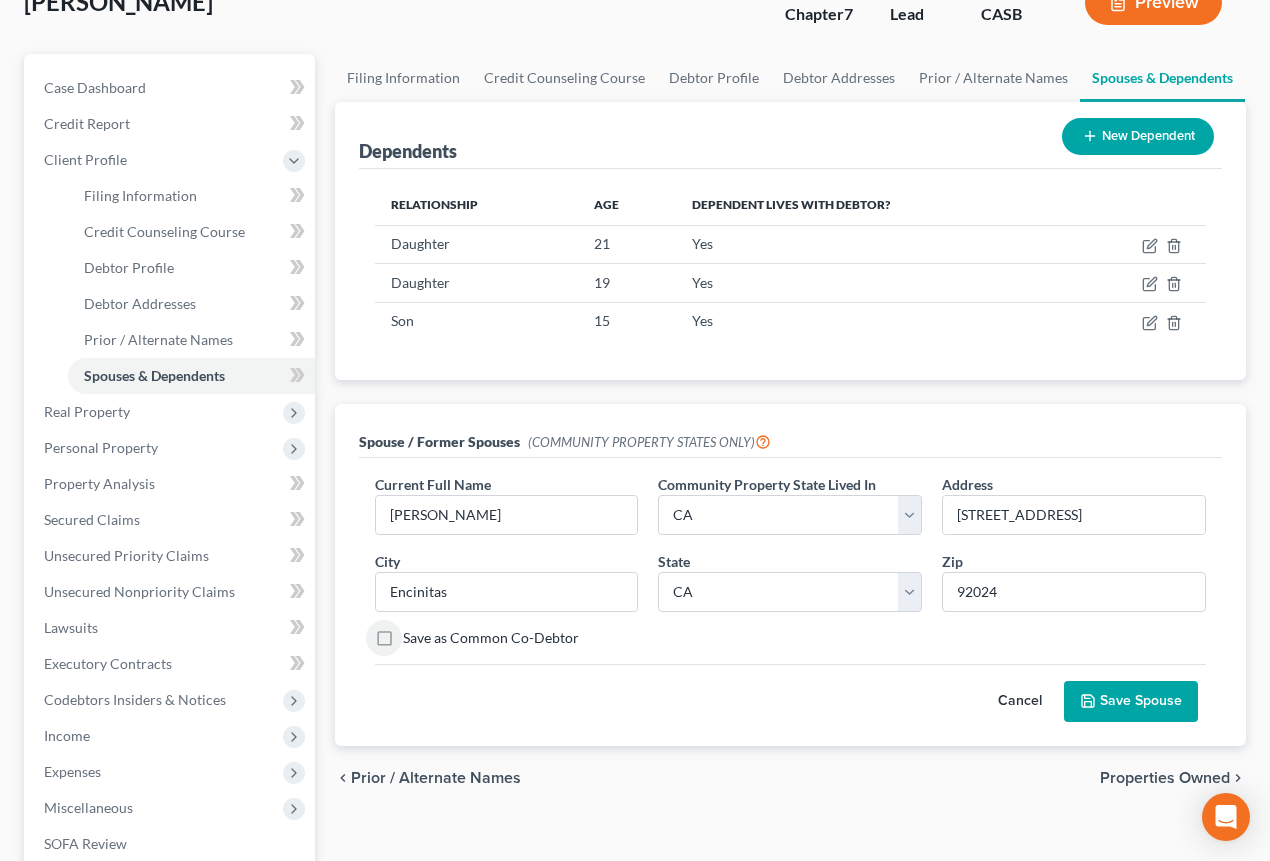 scroll, scrollTop: 214, scrollLeft: 0, axis: vertical 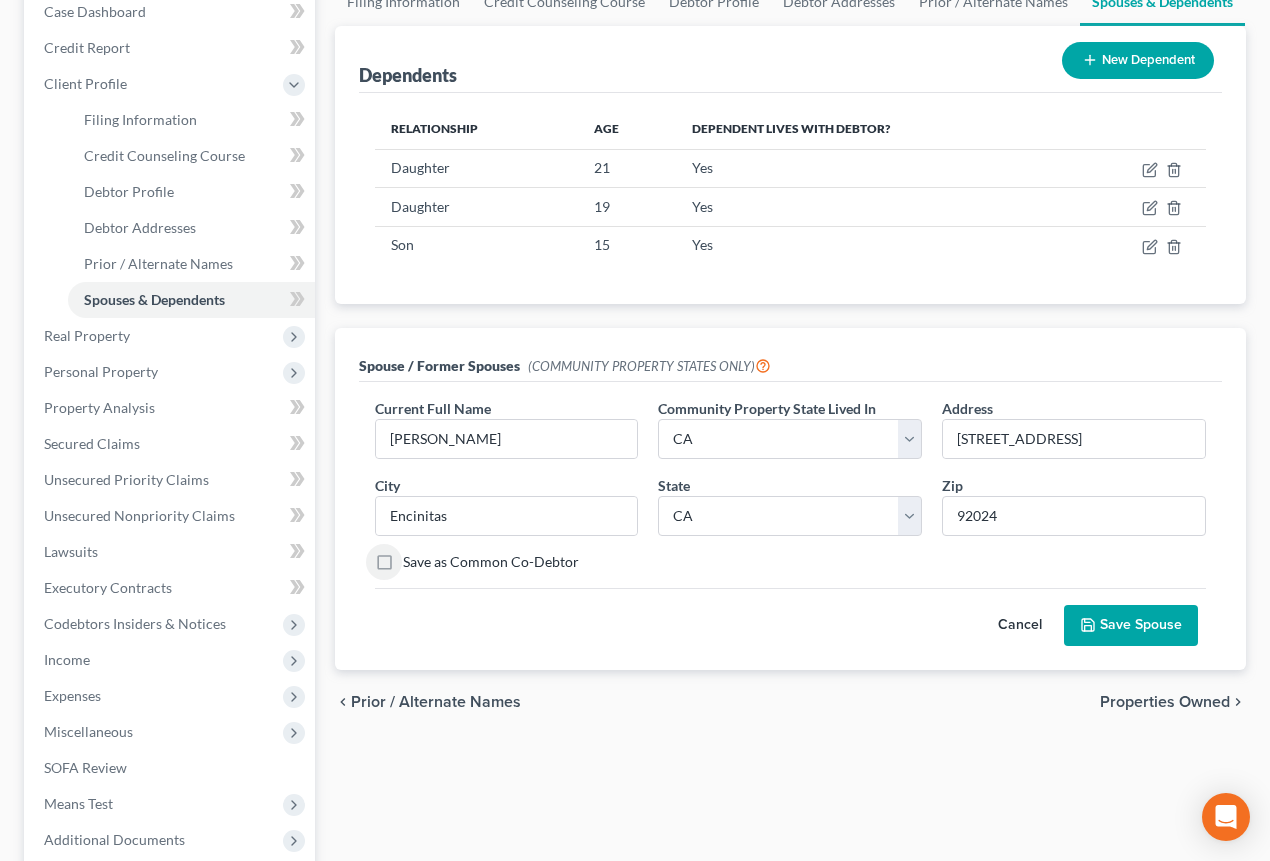 click on "Save Spouse" at bounding box center (1131, 626) 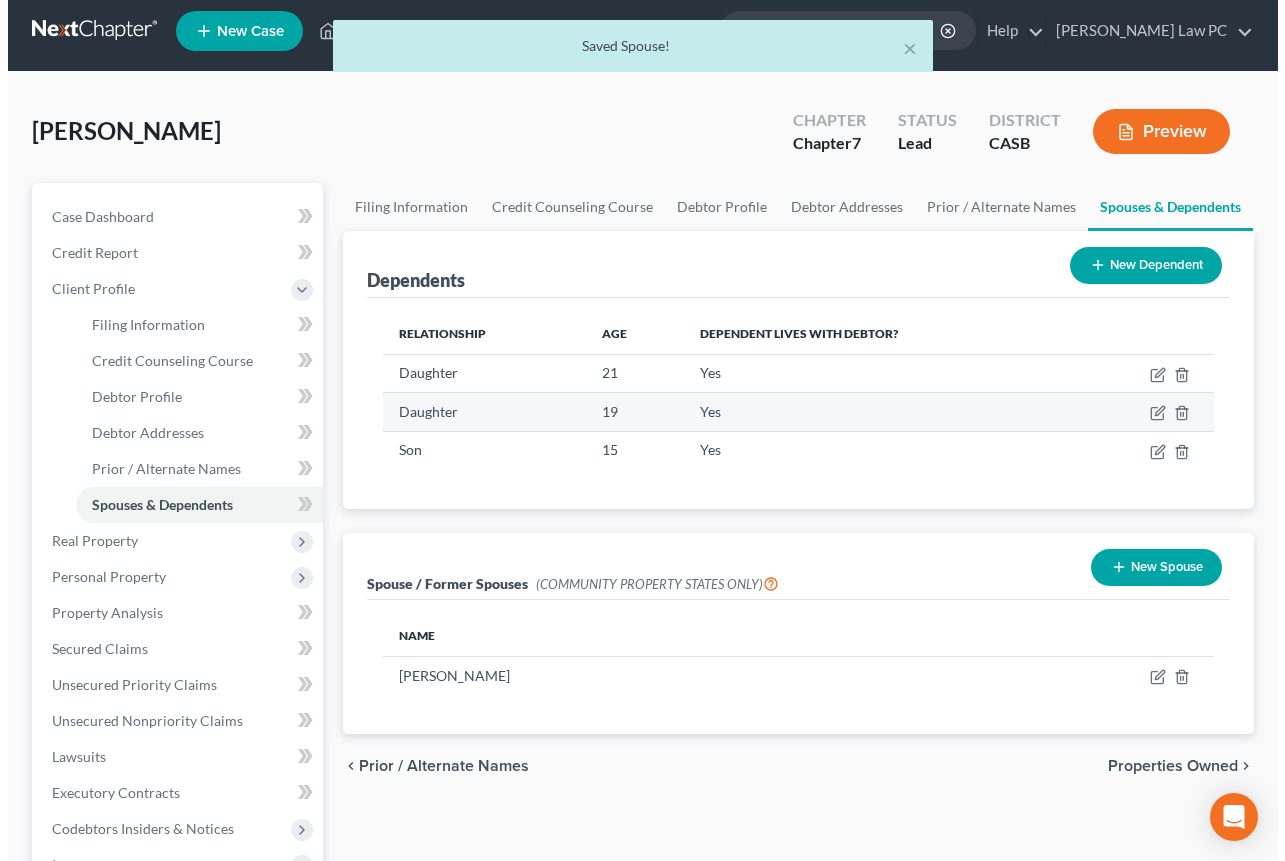 scroll, scrollTop: 0, scrollLeft: 0, axis: both 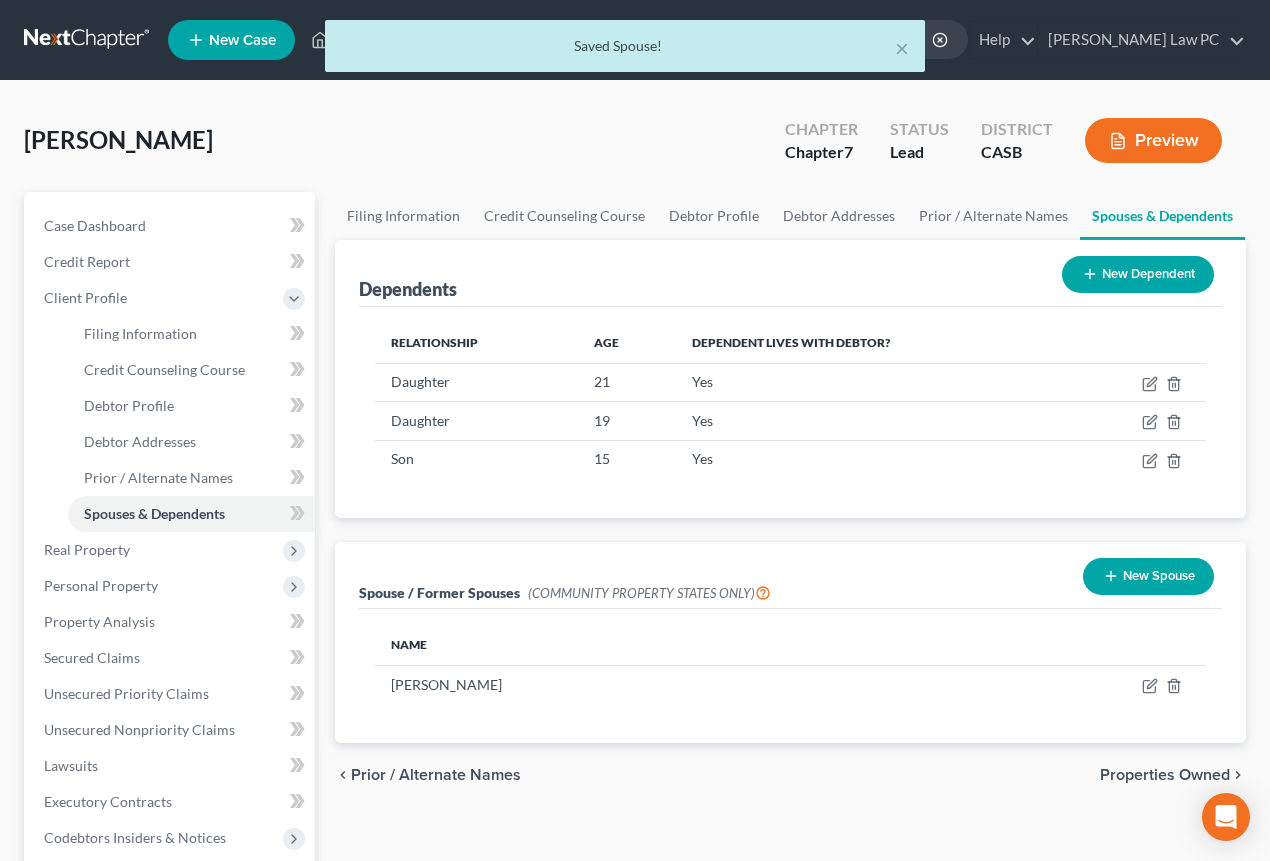 click on "Preview" at bounding box center (1153, 140) 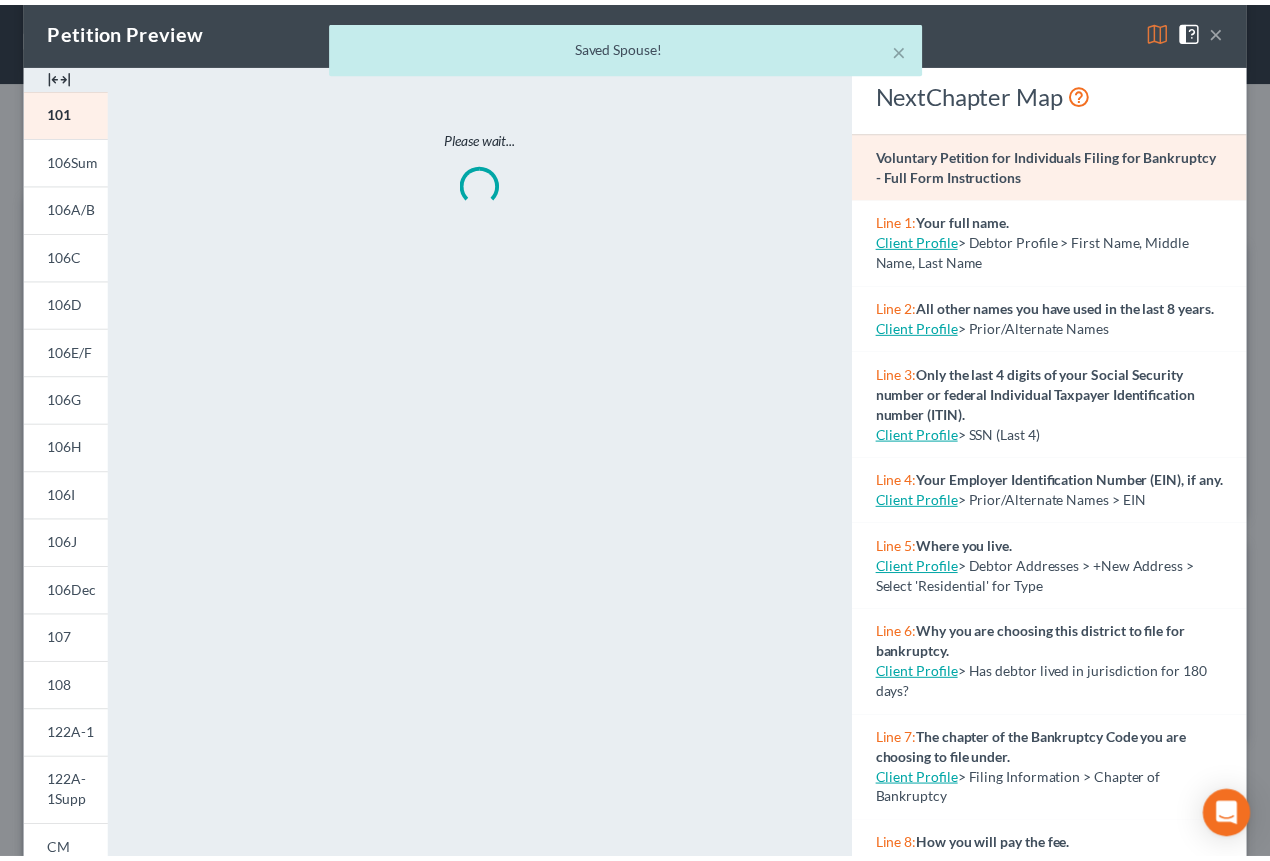 scroll, scrollTop: 35, scrollLeft: 0, axis: vertical 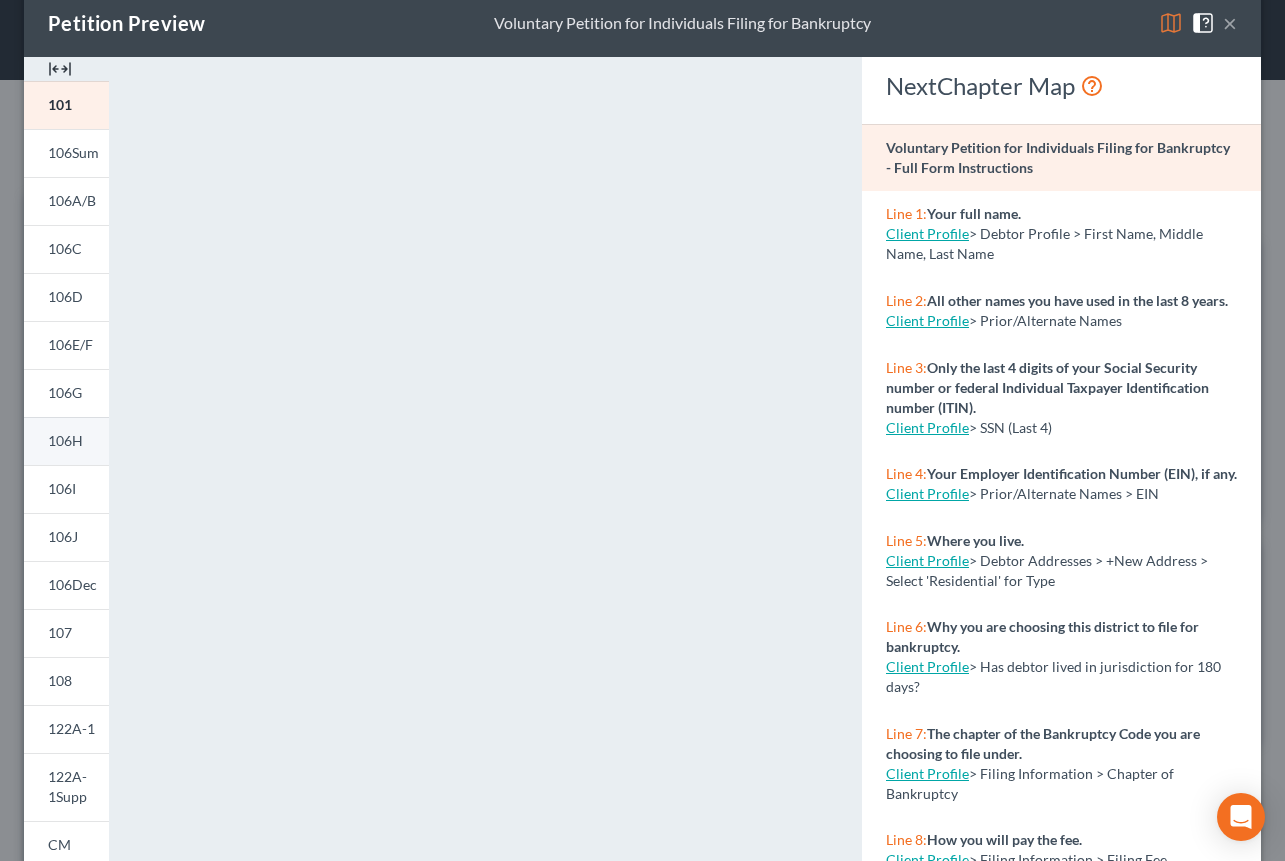 click on "106H" at bounding box center [65, 440] 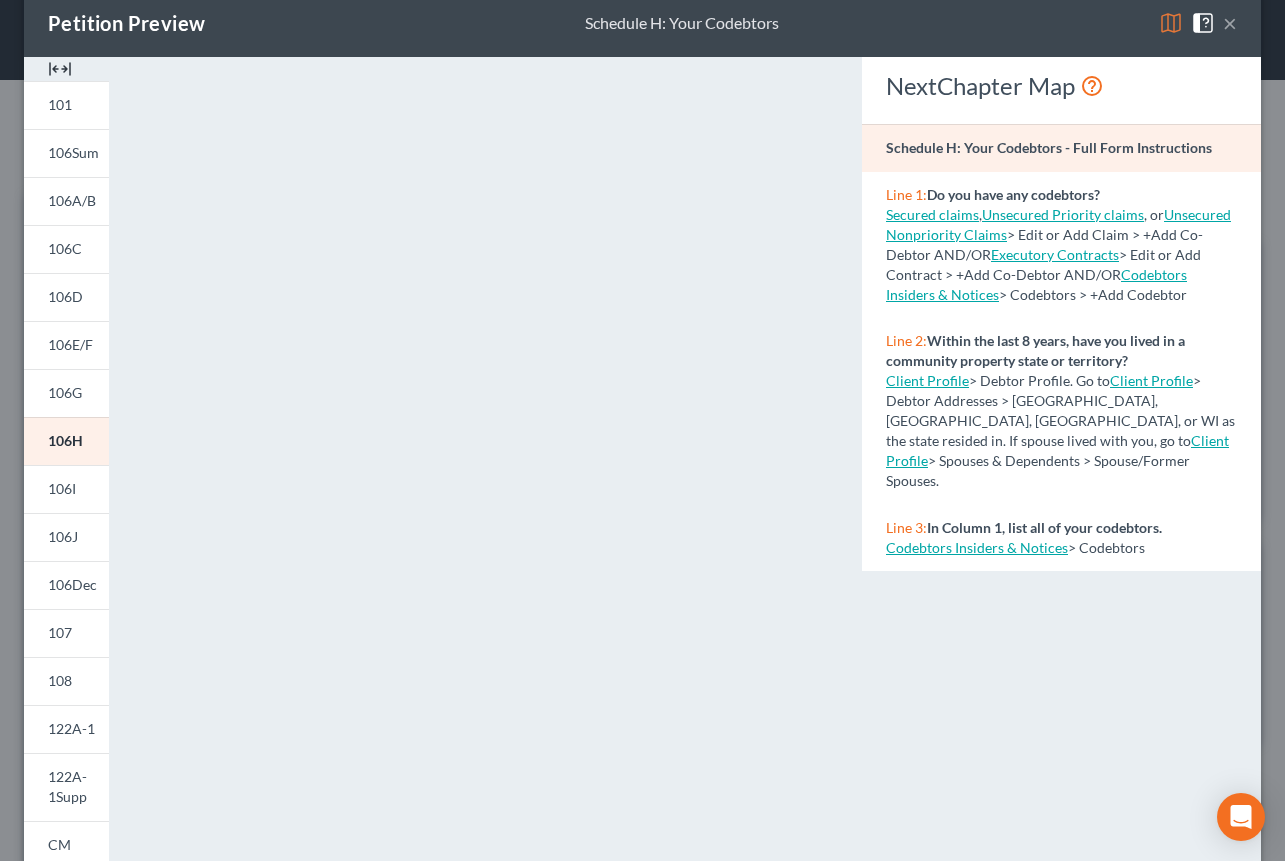 click on "×" at bounding box center (1230, 23) 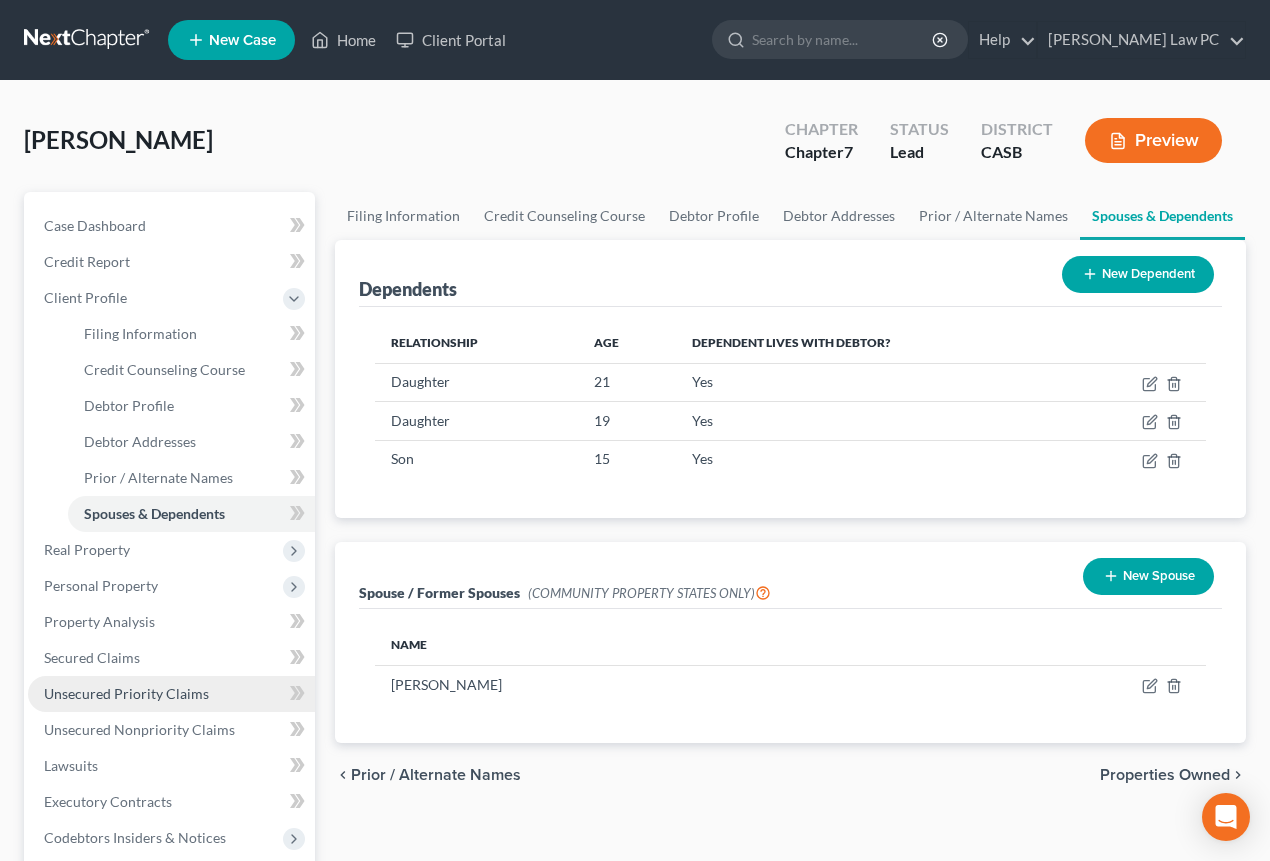 scroll, scrollTop: 352, scrollLeft: 0, axis: vertical 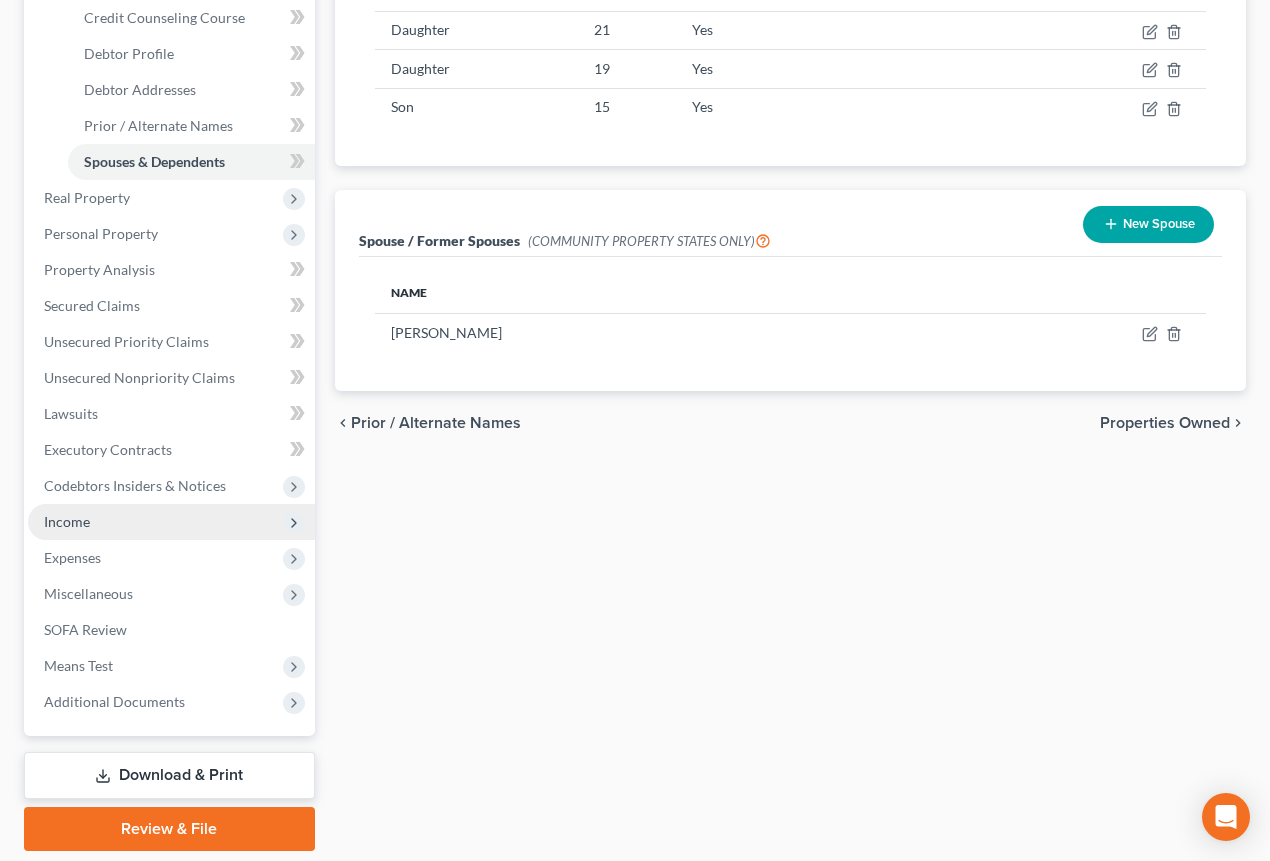 click on "Income" at bounding box center [171, 522] 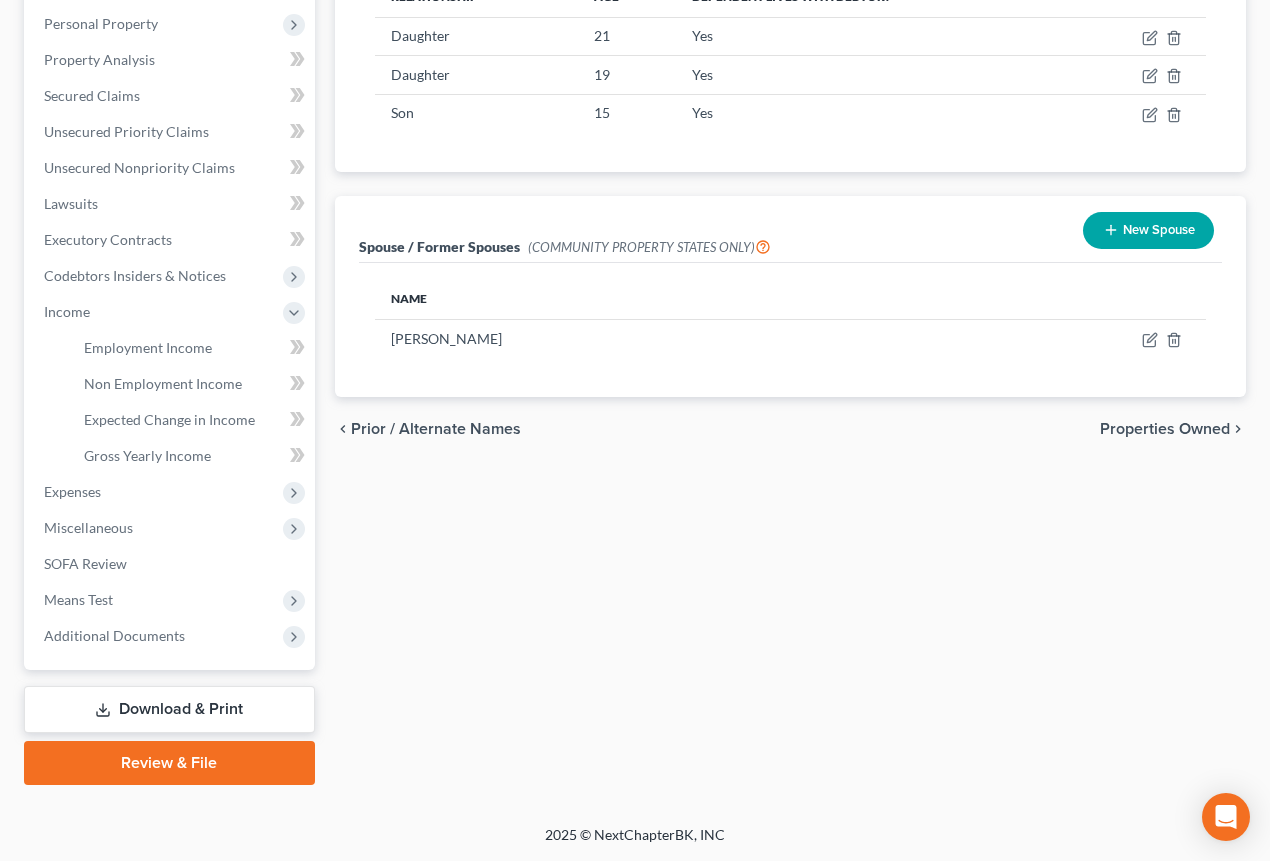 scroll, scrollTop: 344, scrollLeft: 0, axis: vertical 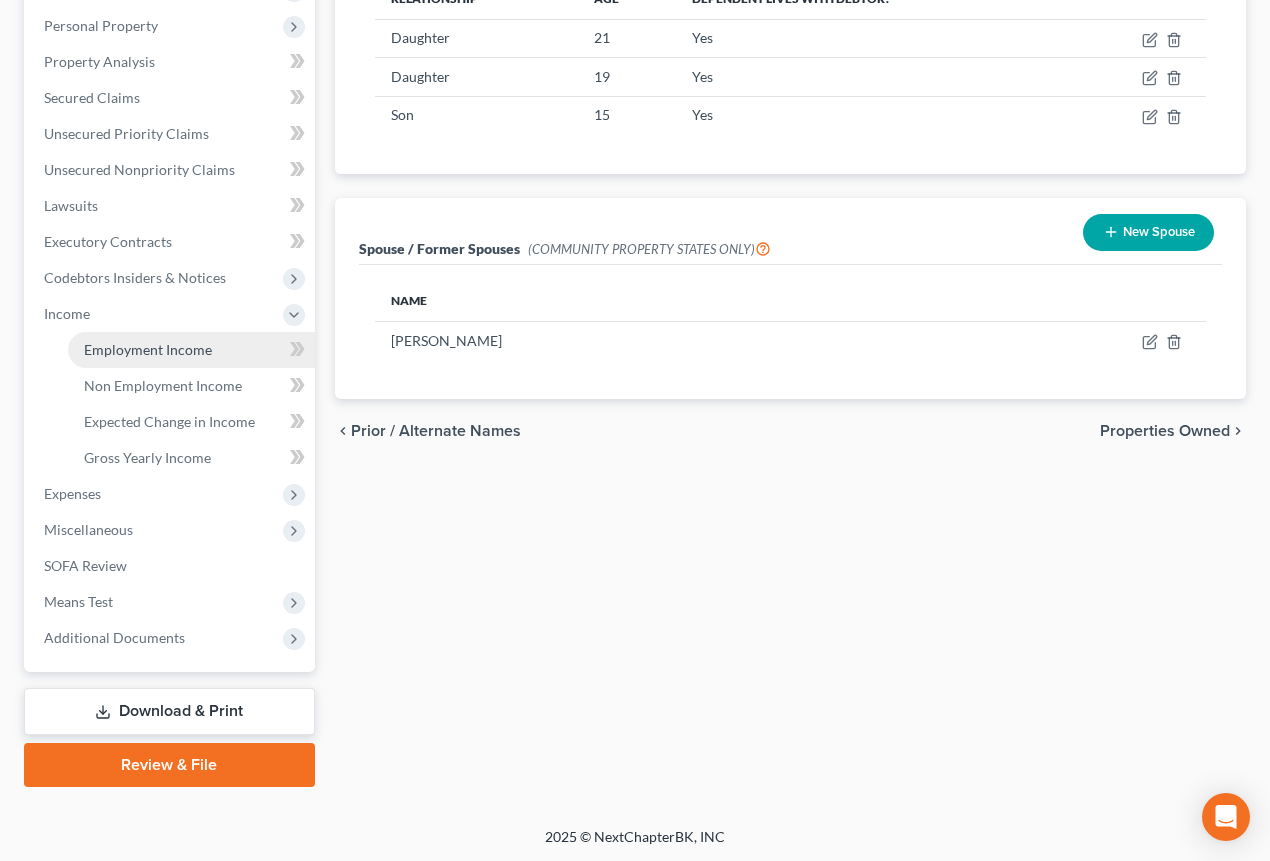 click on "Employment Income" at bounding box center (191, 350) 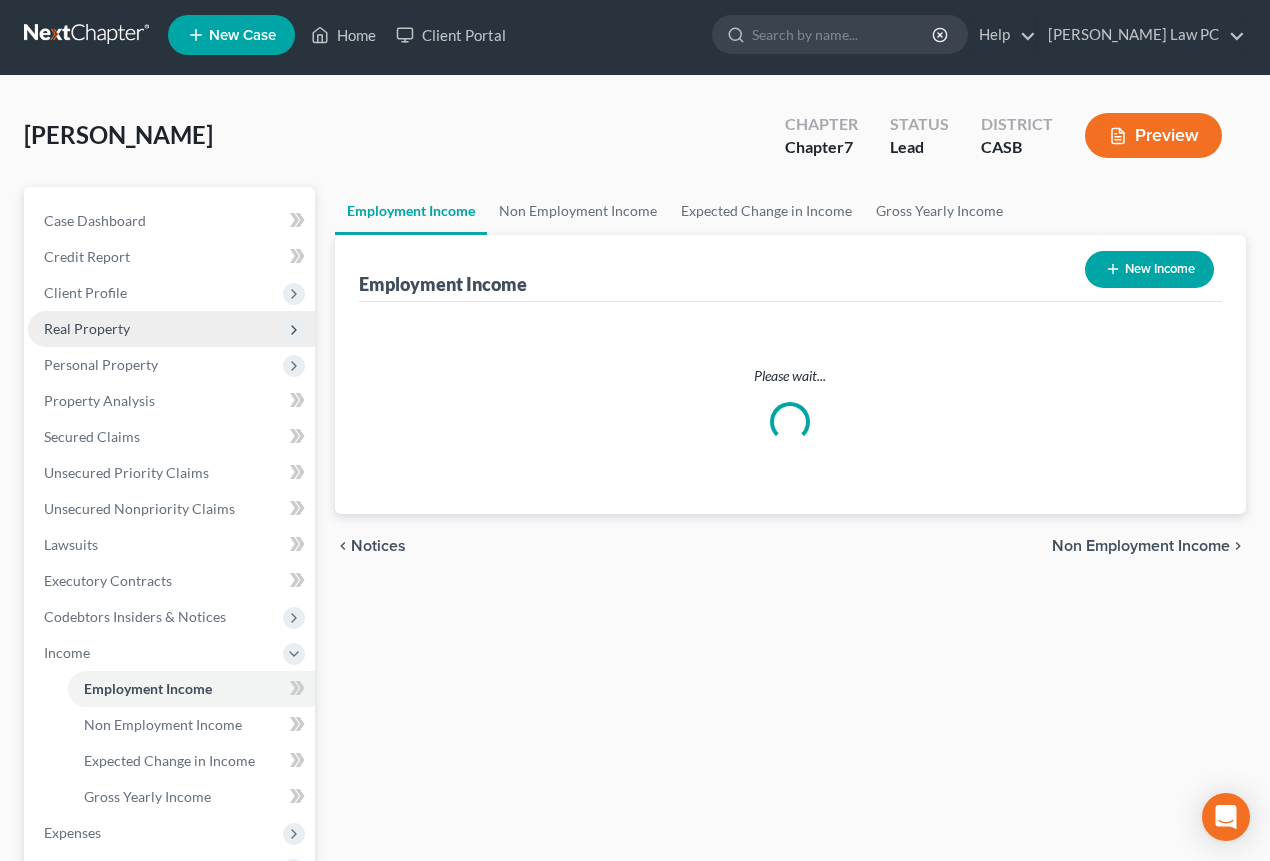 scroll, scrollTop: 0, scrollLeft: 0, axis: both 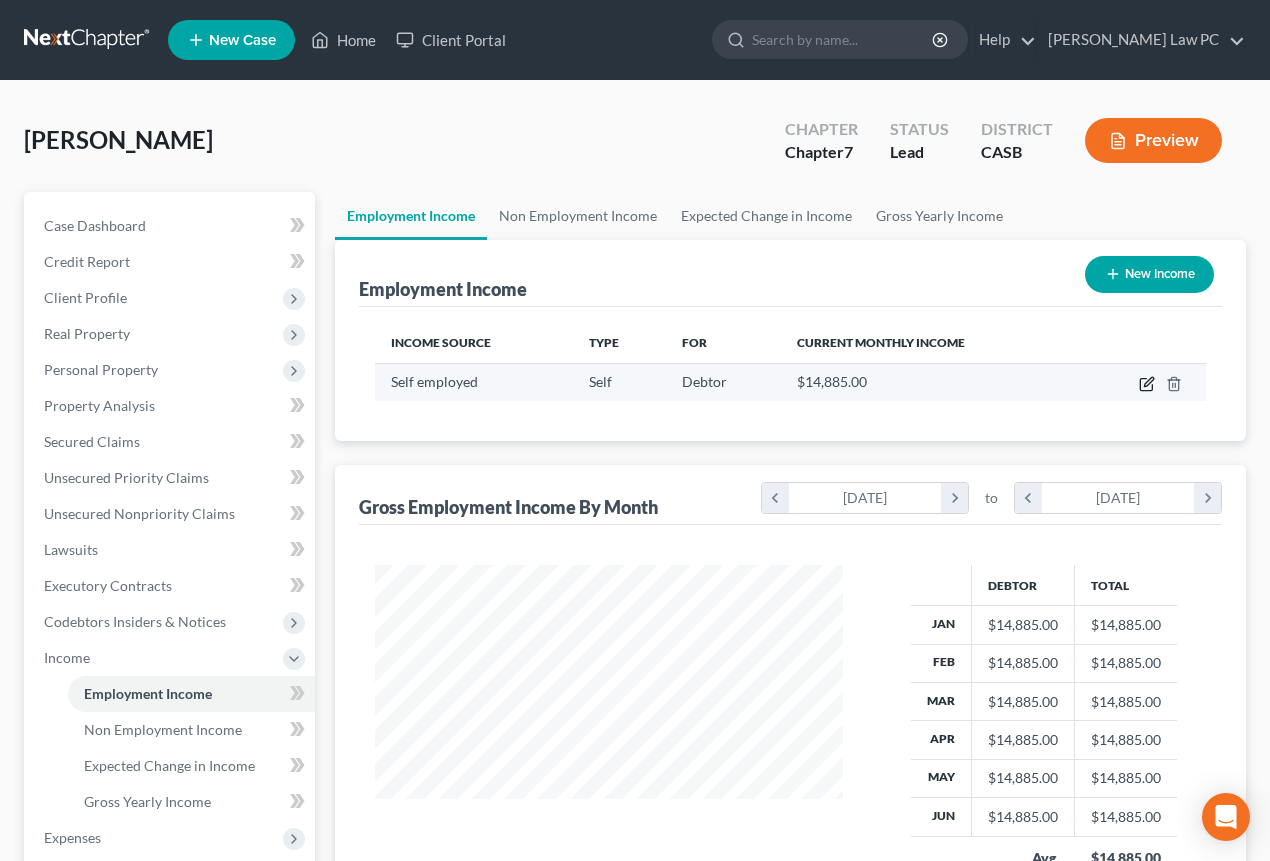 click 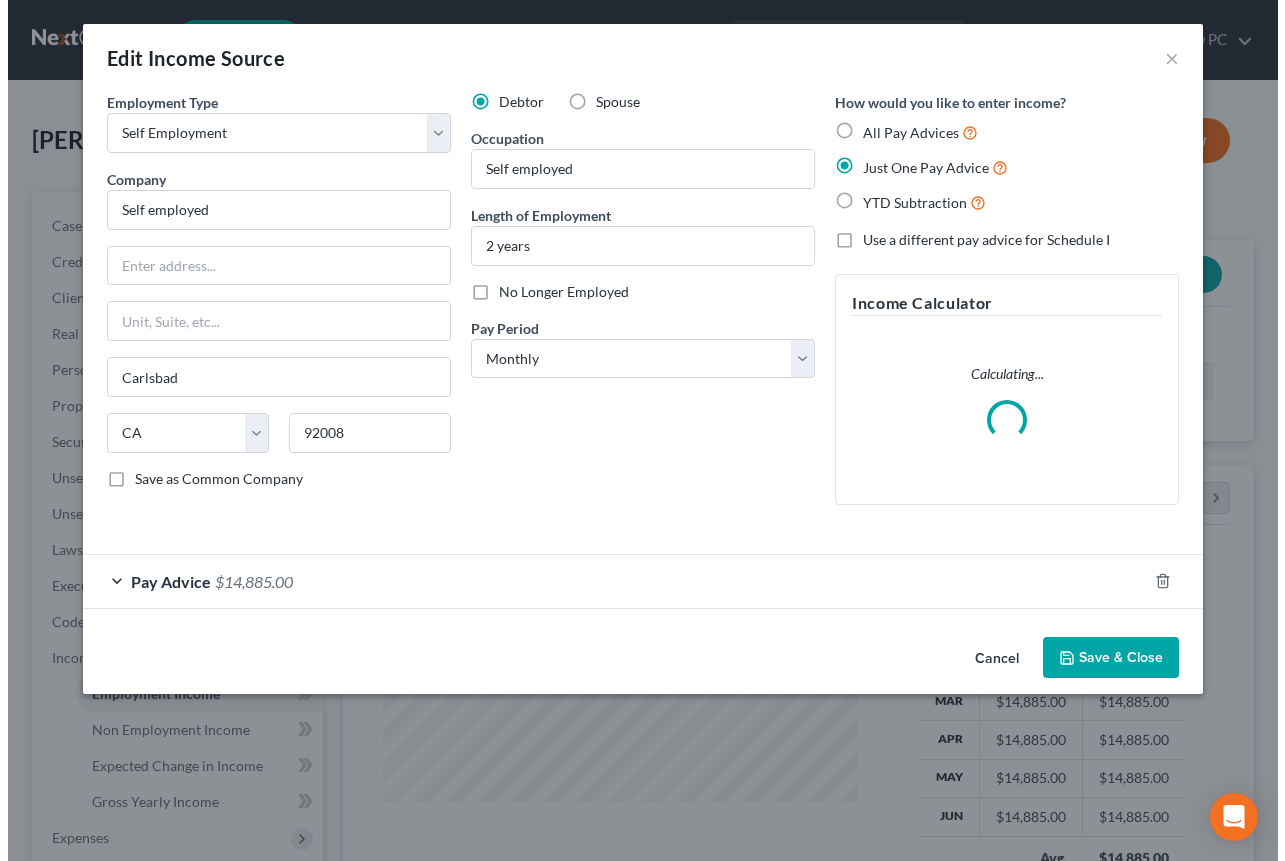 scroll, scrollTop: 999641, scrollLeft: 999485, axis: both 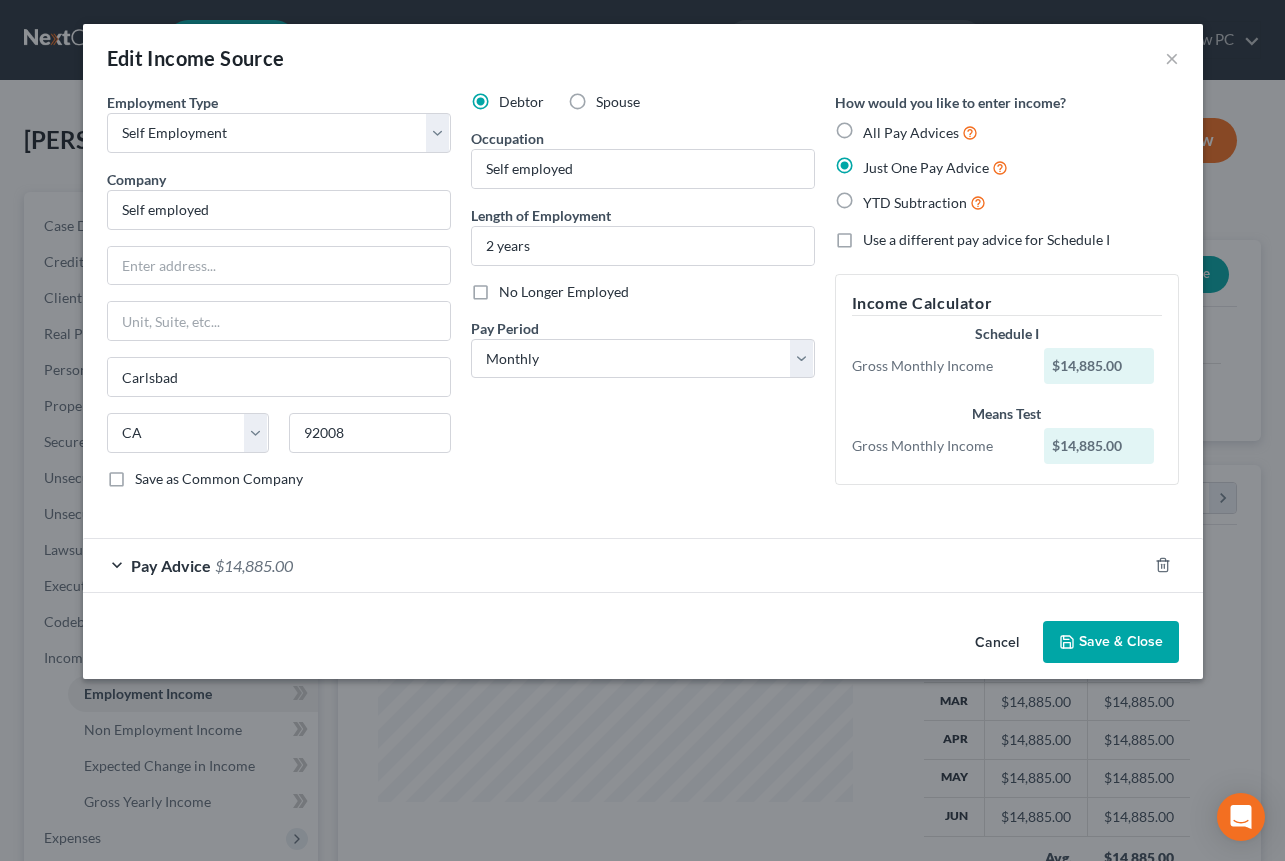 click on "Pay Advice $14,885.00" at bounding box center (615, 565) 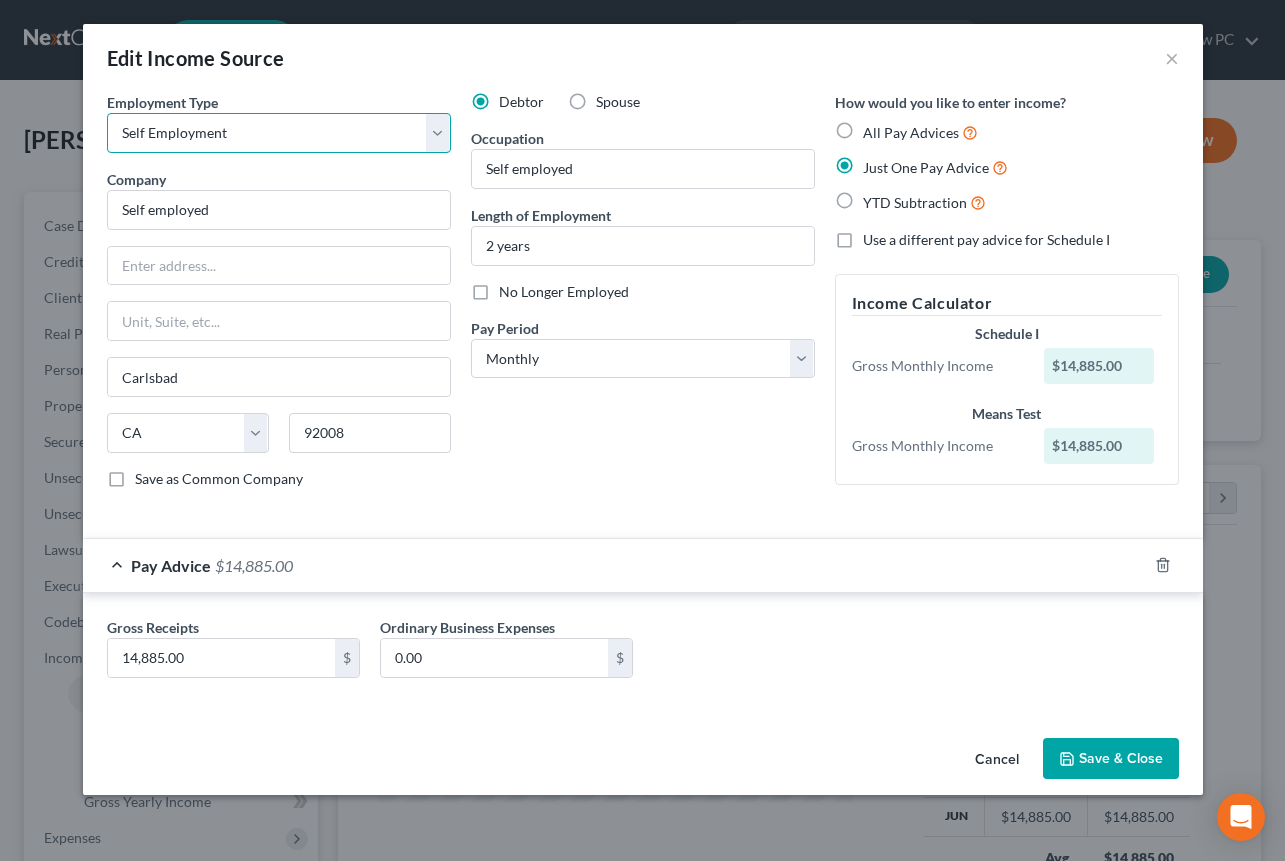 click on "Select Full or [DEMOGRAPHIC_DATA] Employment Self Employment" at bounding box center [279, 133] 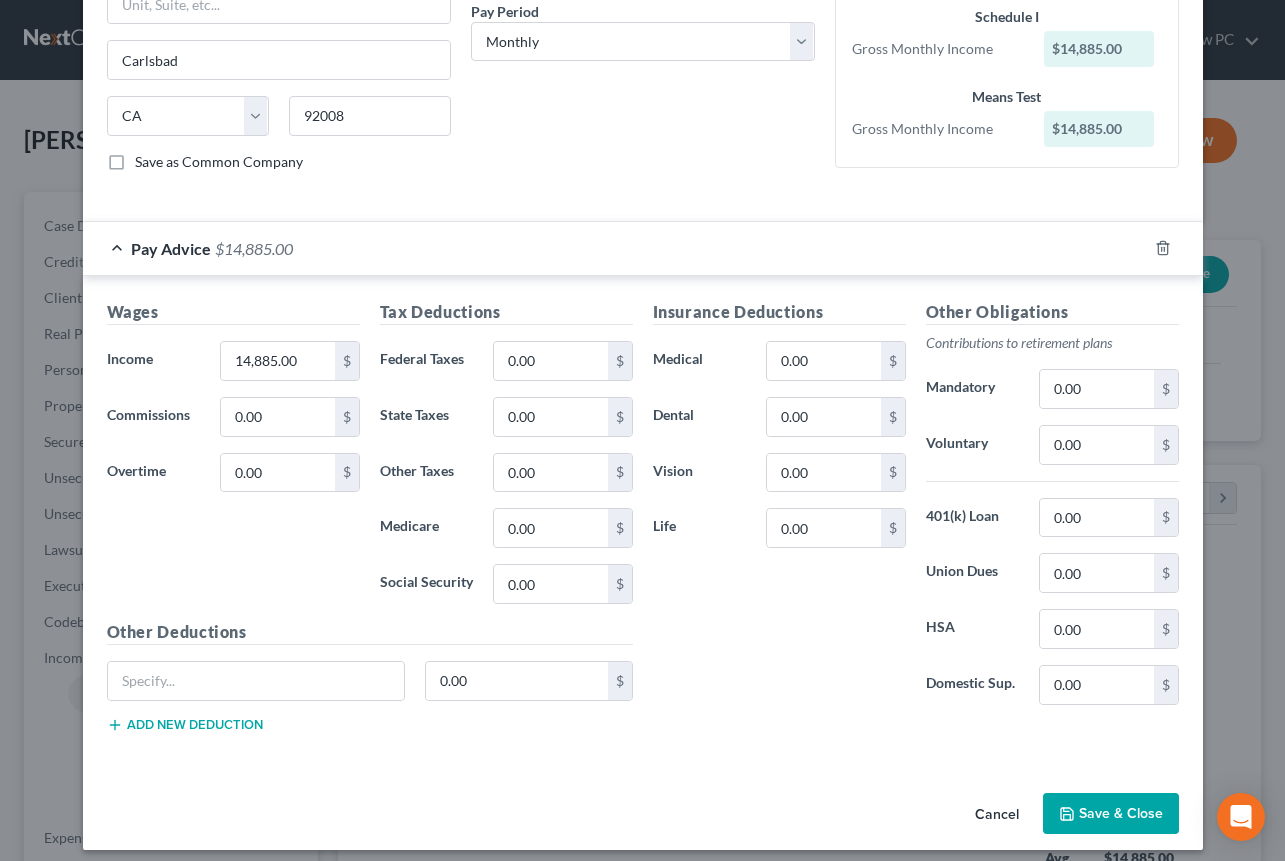 scroll, scrollTop: 330, scrollLeft: 0, axis: vertical 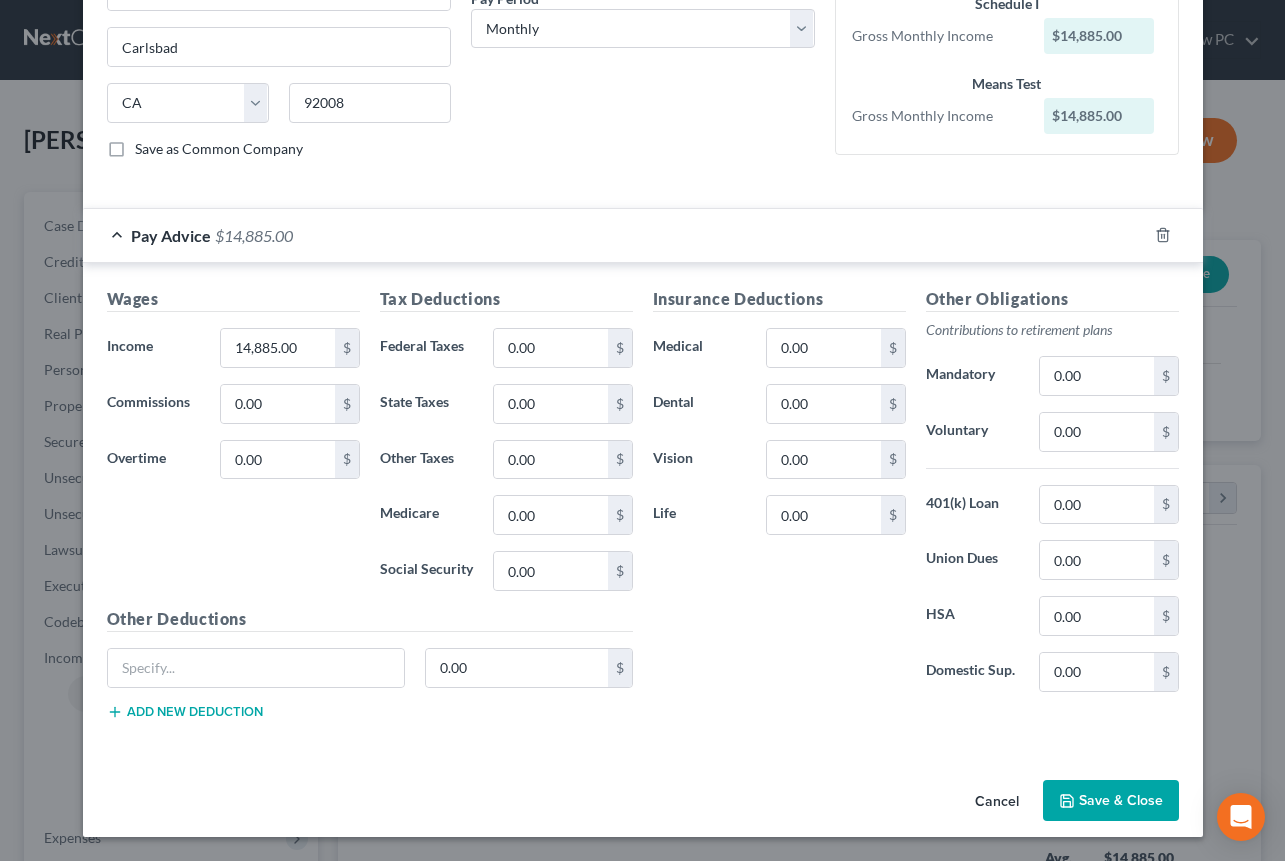 click on "Save & Close" at bounding box center [1111, 801] 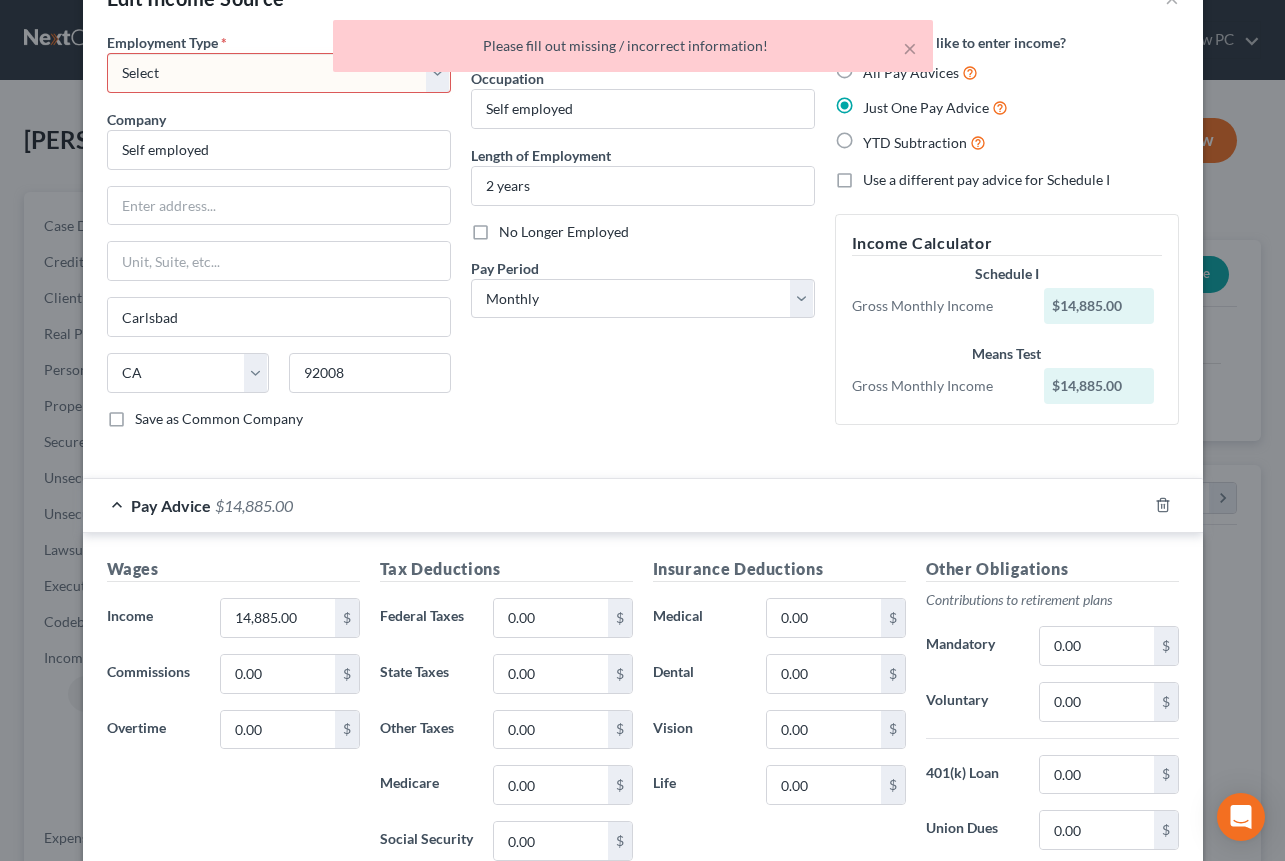 scroll, scrollTop: 0, scrollLeft: 0, axis: both 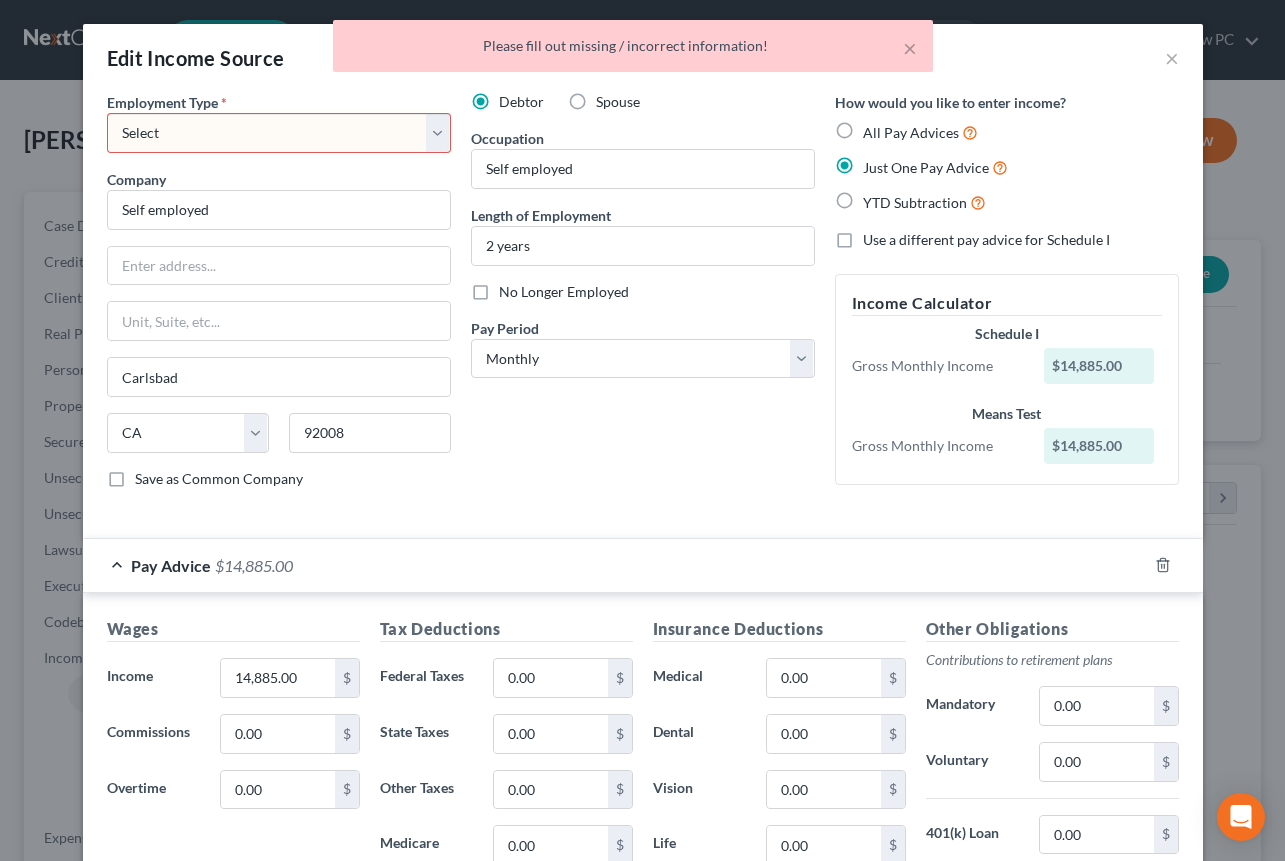 click on "Select Full or [DEMOGRAPHIC_DATA] Employment Self Employment" at bounding box center (279, 133) 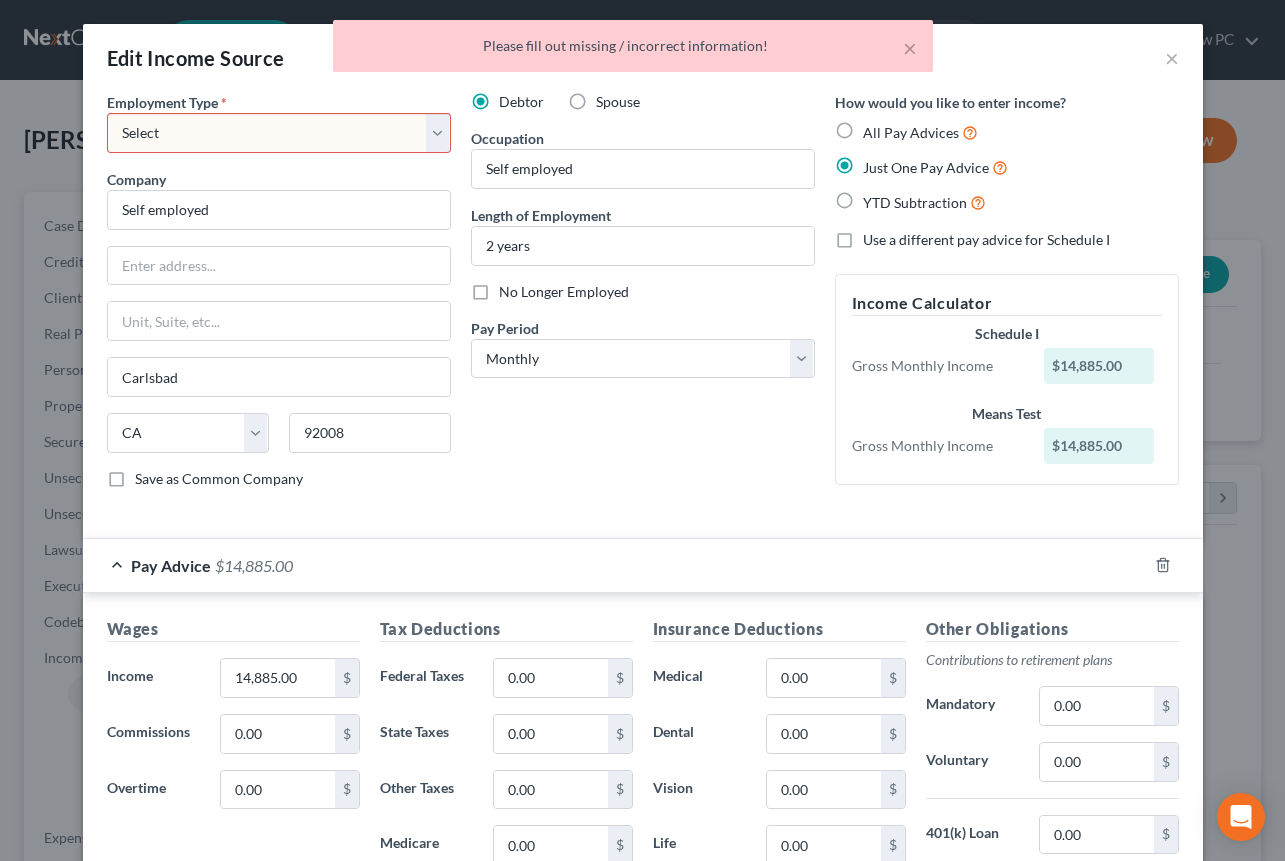 select on "0" 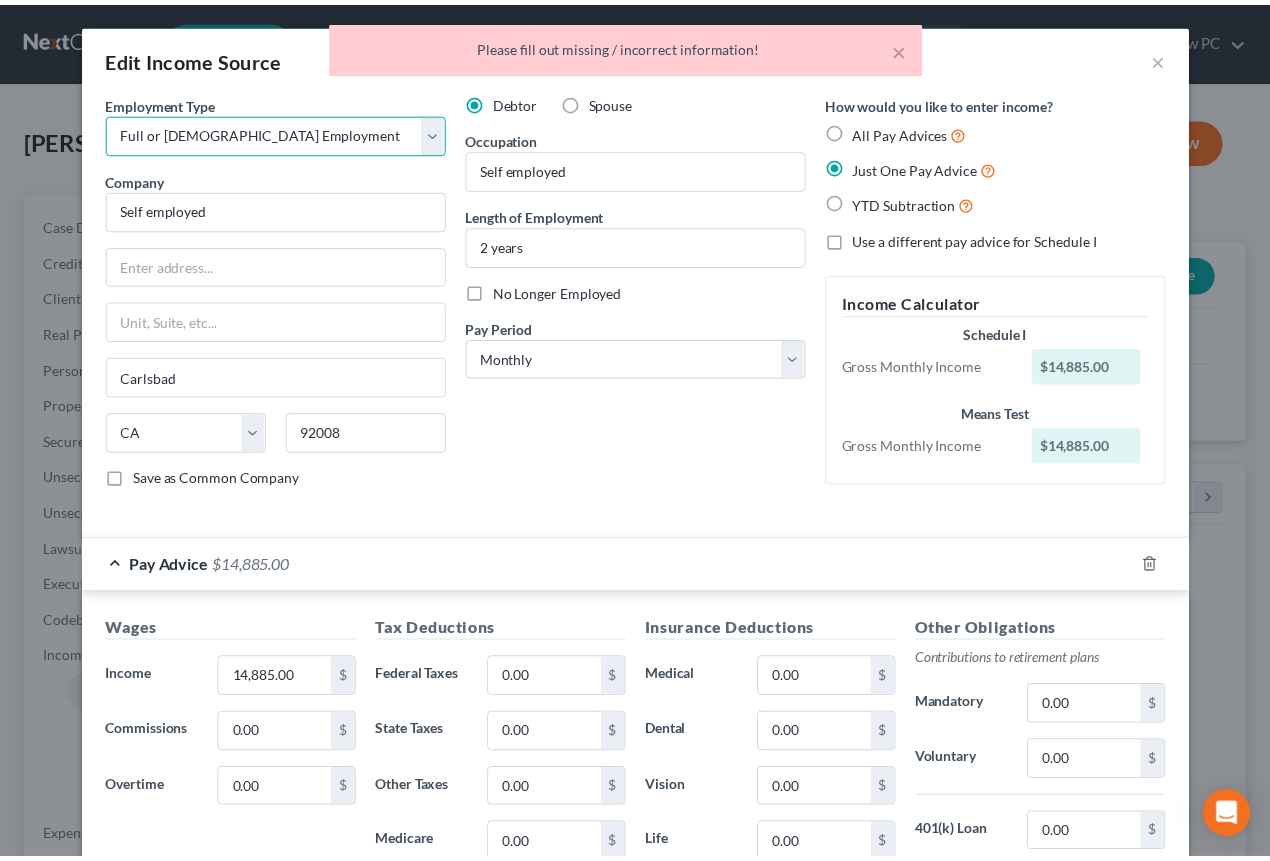 scroll, scrollTop: 320, scrollLeft: 0, axis: vertical 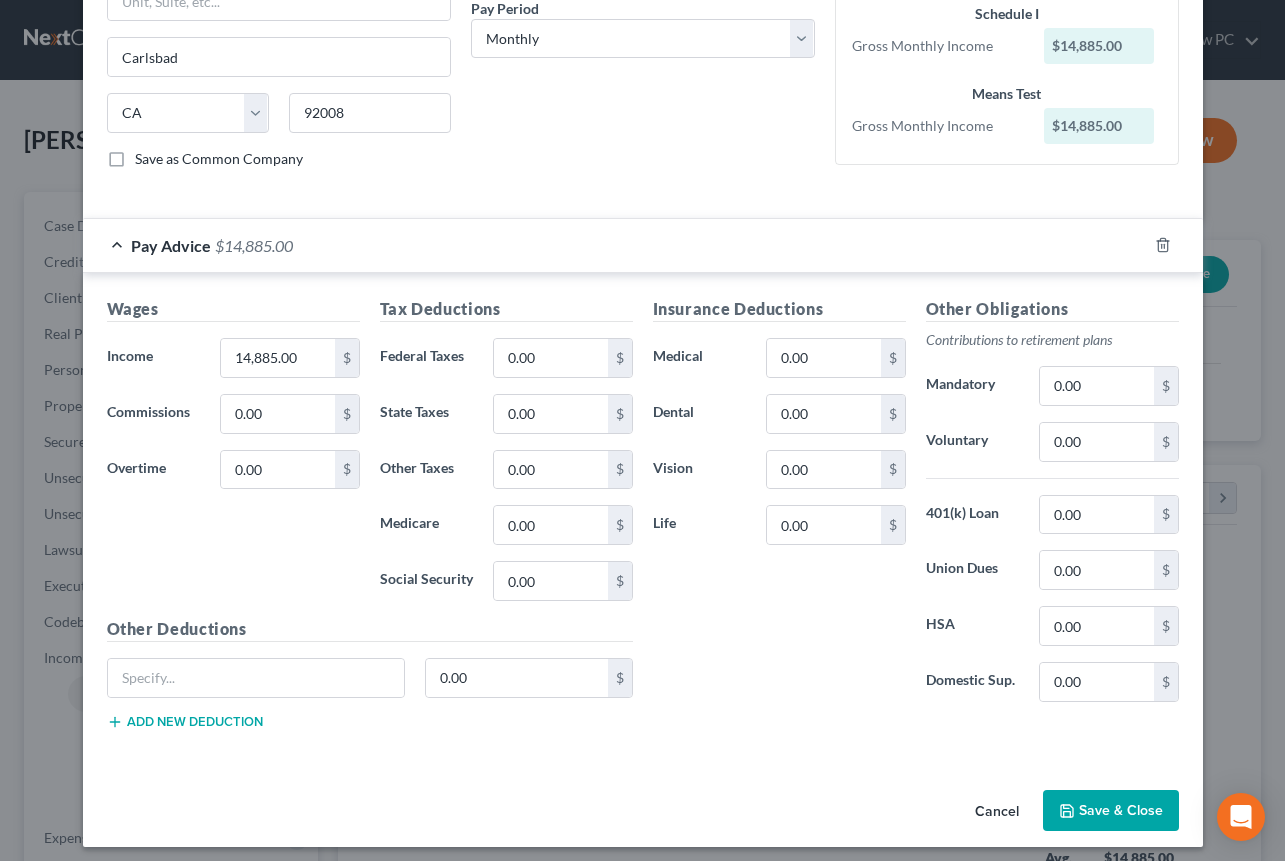 click on "Save & Close" at bounding box center (1111, 811) 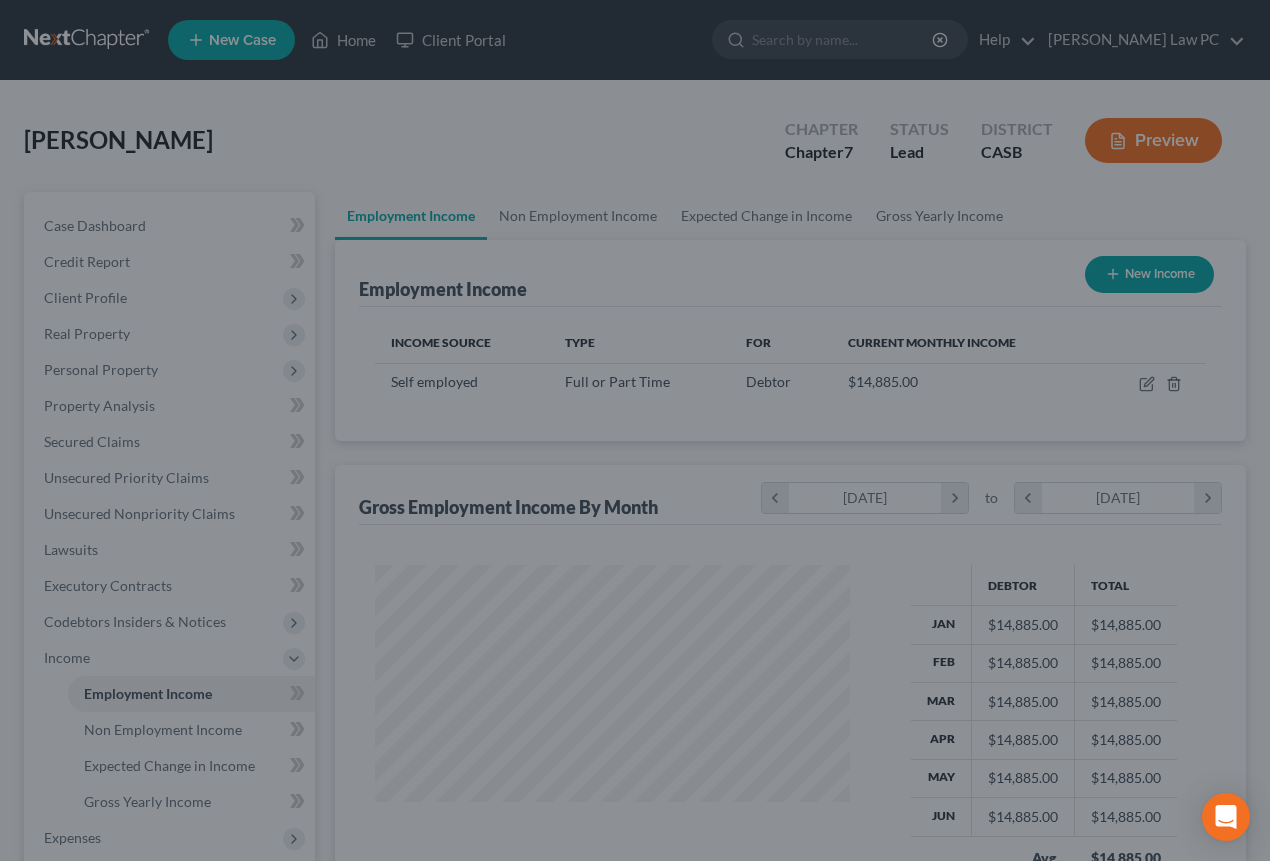 scroll, scrollTop: 358, scrollLeft: 508, axis: both 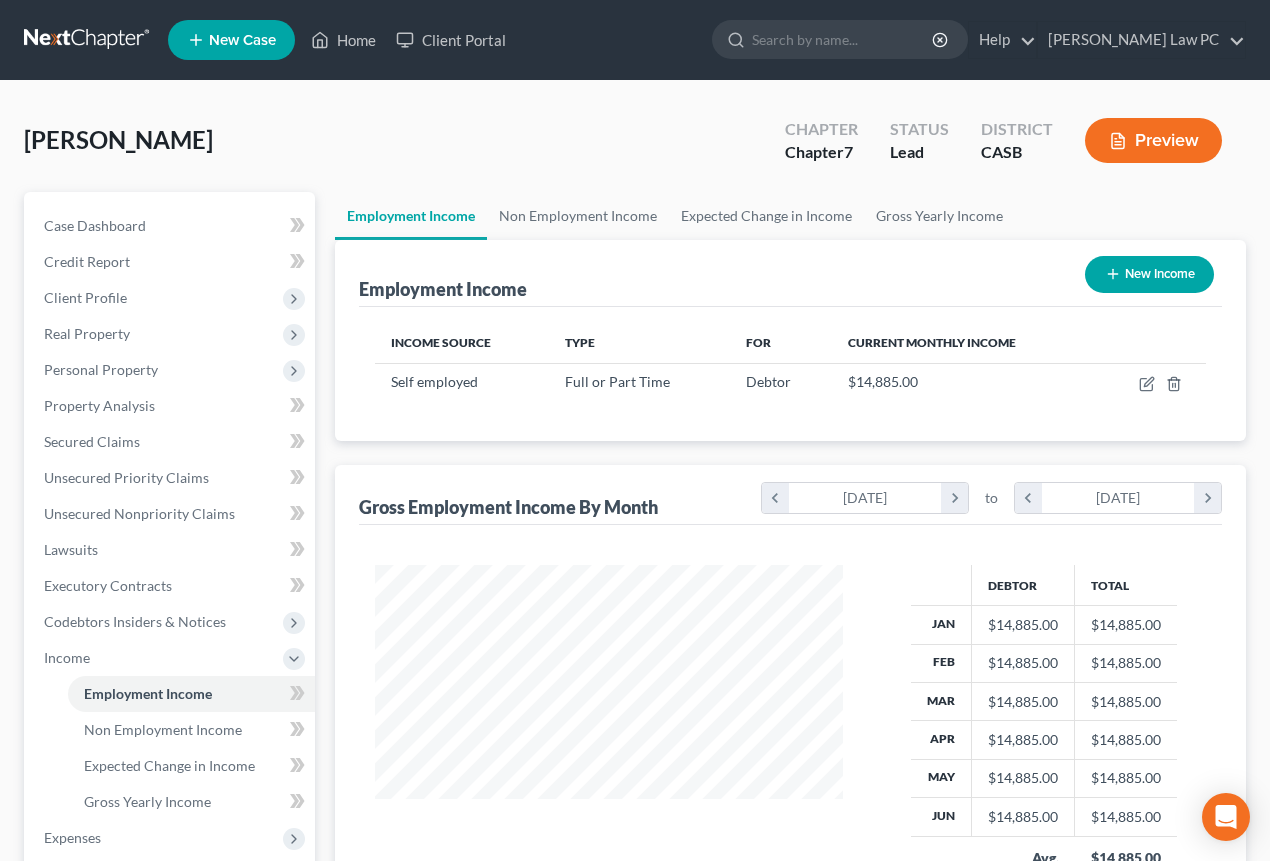 click on "Preview" at bounding box center [1153, 140] 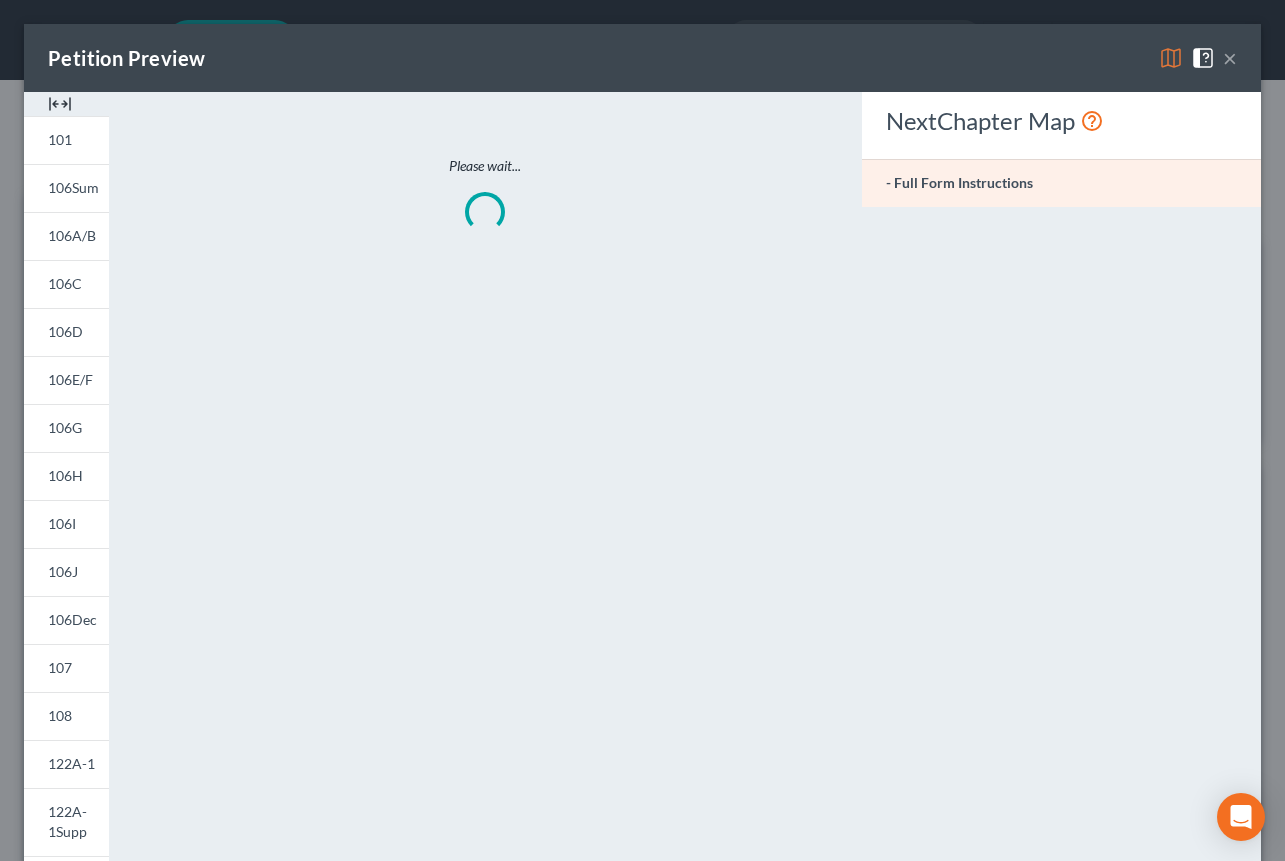 scroll, scrollTop: 999641, scrollLeft: 999485, axis: both 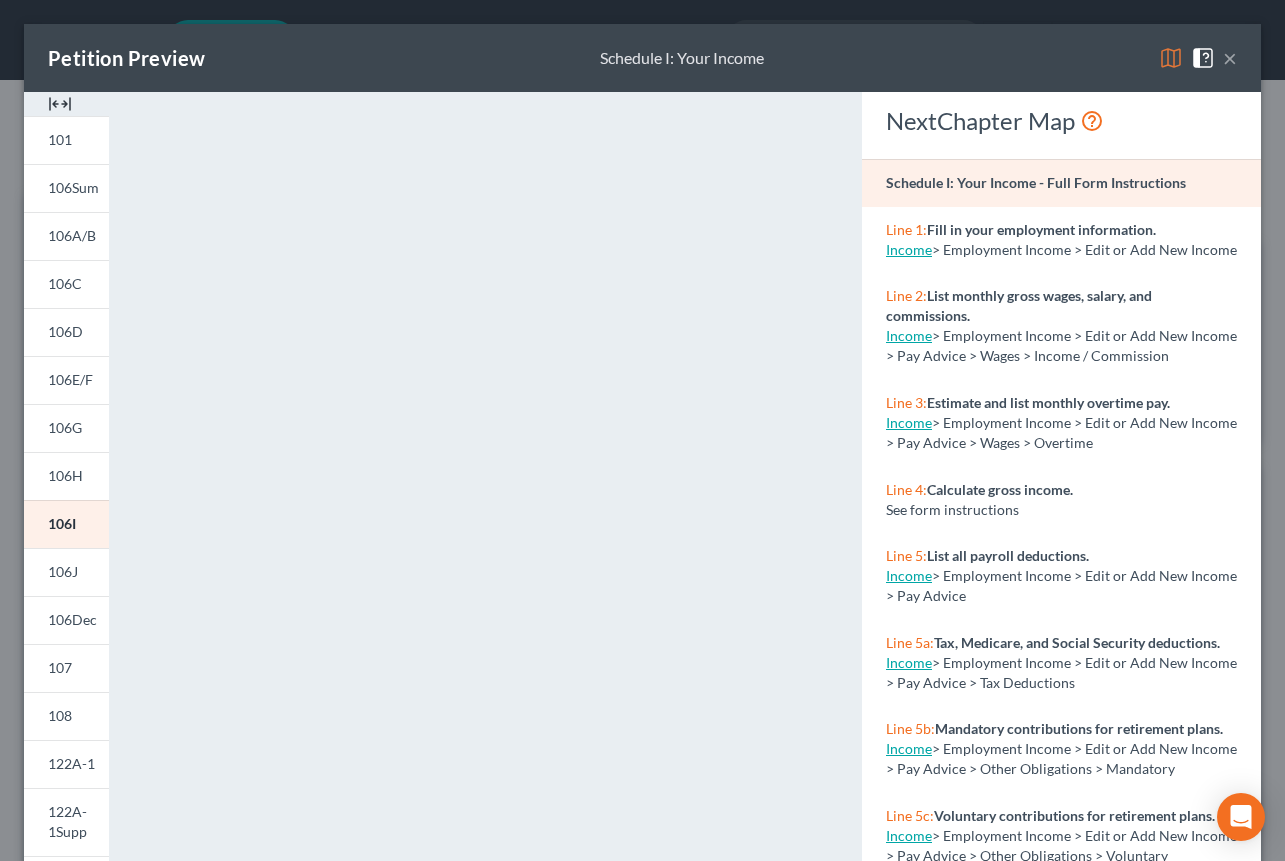 click on "×" at bounding box center [1230, 58] 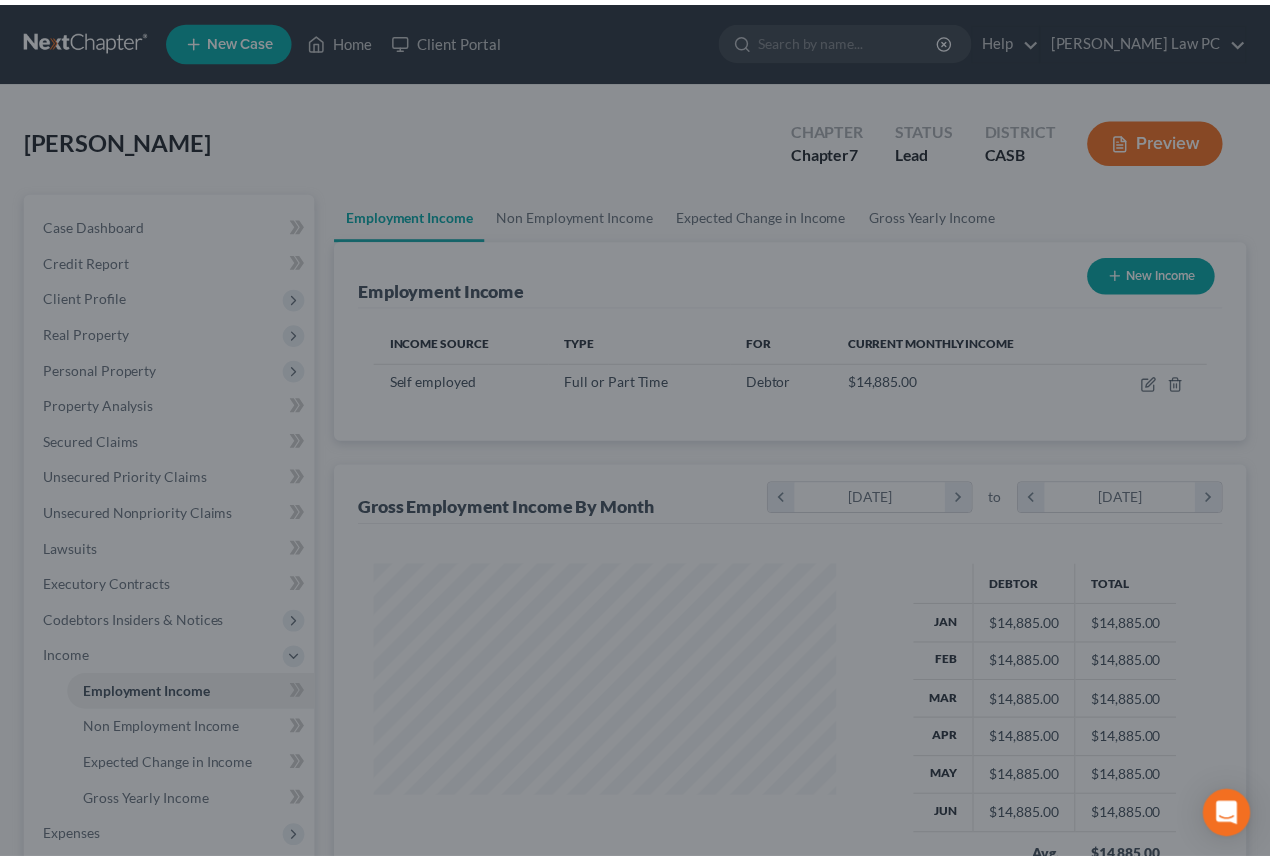 scroll, scrollTop: 358, scrollLeft: 508, axis: both 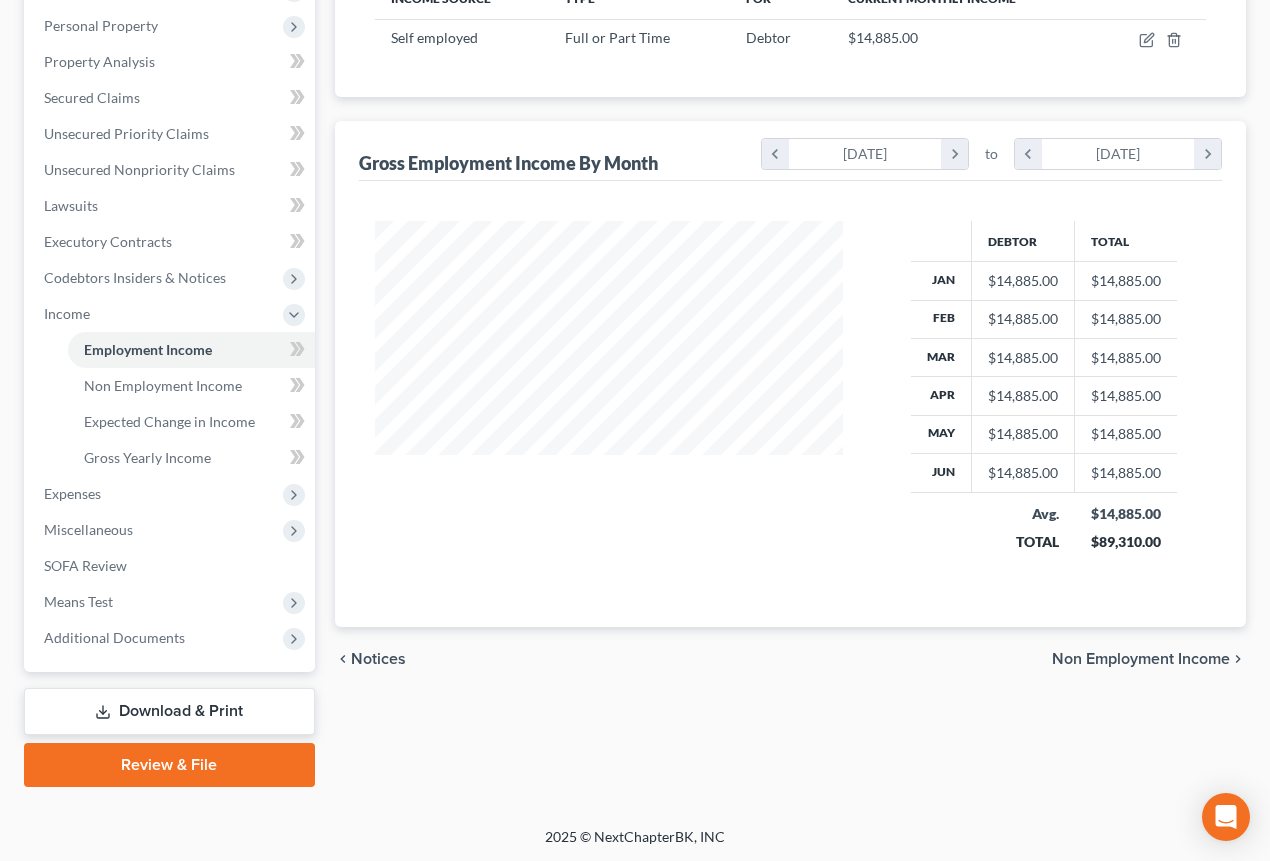 drag, startPoint x: 188, startPoint y: 709, endPoint x: 261, endPoint y: 666, distance: 84.723076 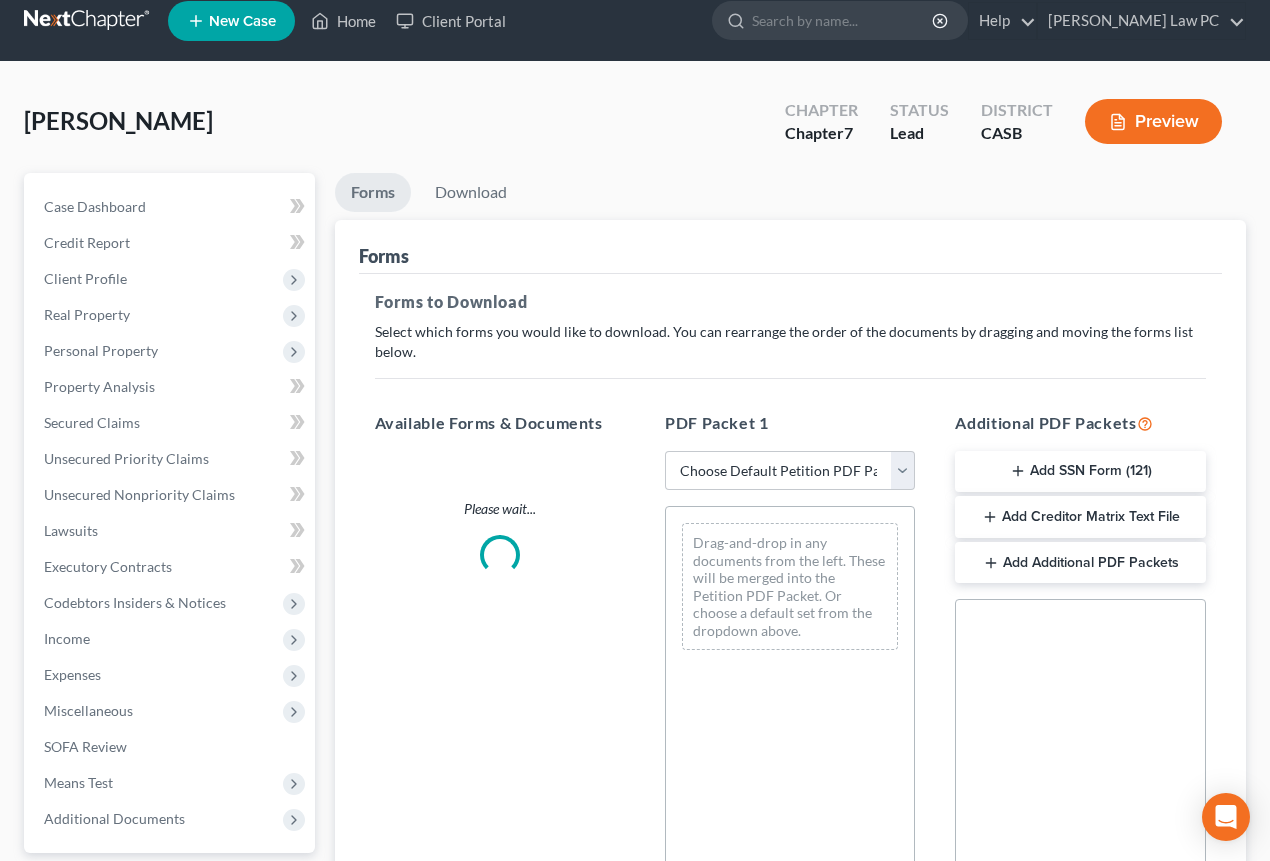 scroll, scrollTop: 0, scrollLeft: 0, axis: both 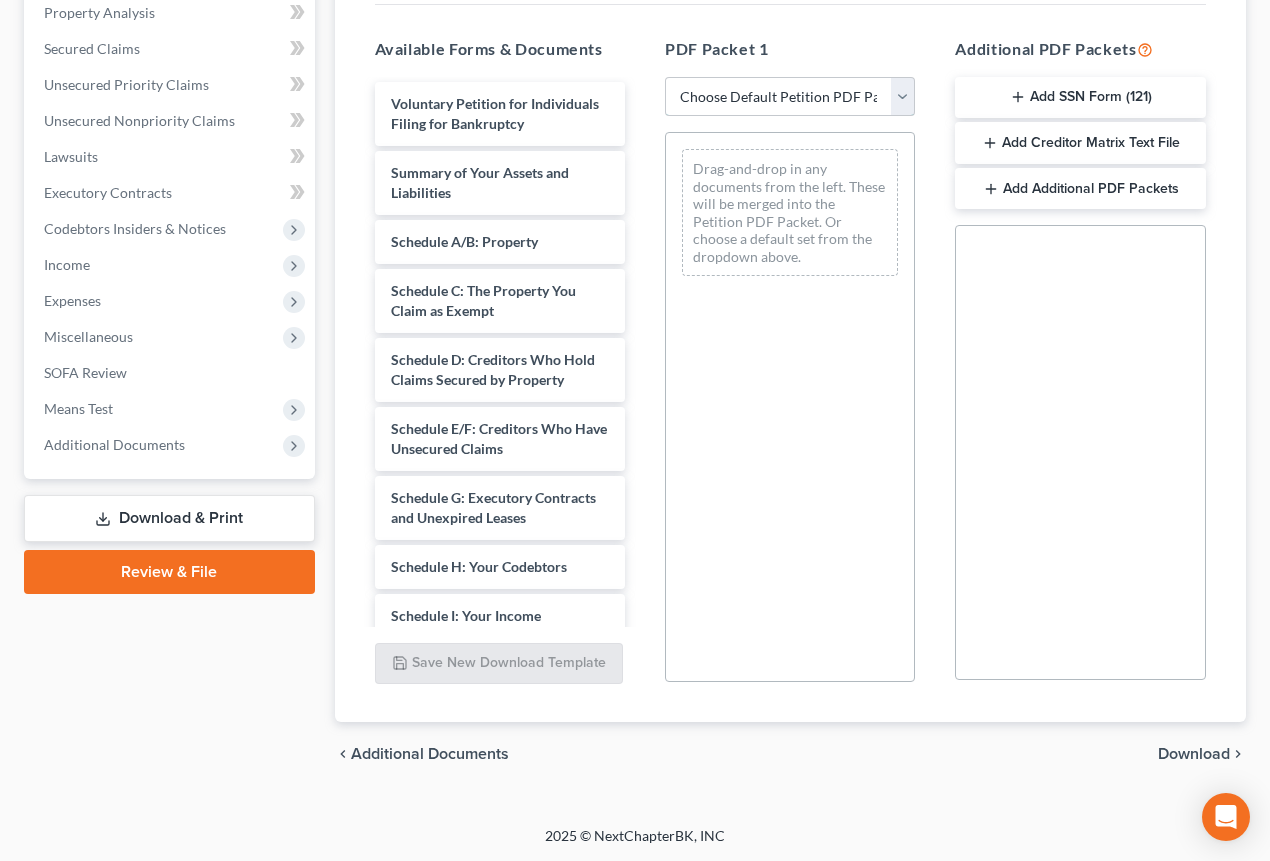 click on "Choose Default Petition PDF Packet Complete Bankruptcy Petition (all forms and schedules) Emergency Filing Forms (Petition and Creditor List Only) Amended Forms Signature Pages Only" at bounding box center (790, 97) 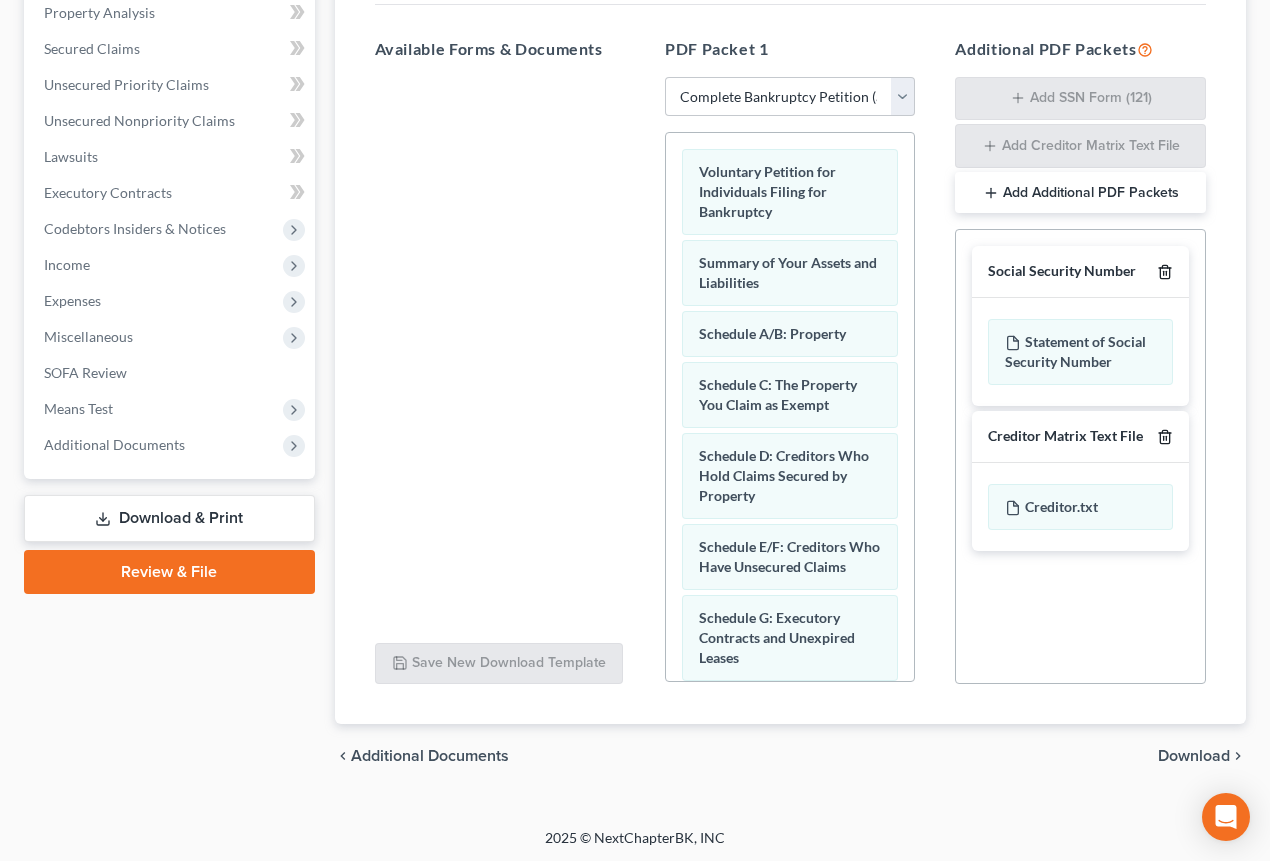 click 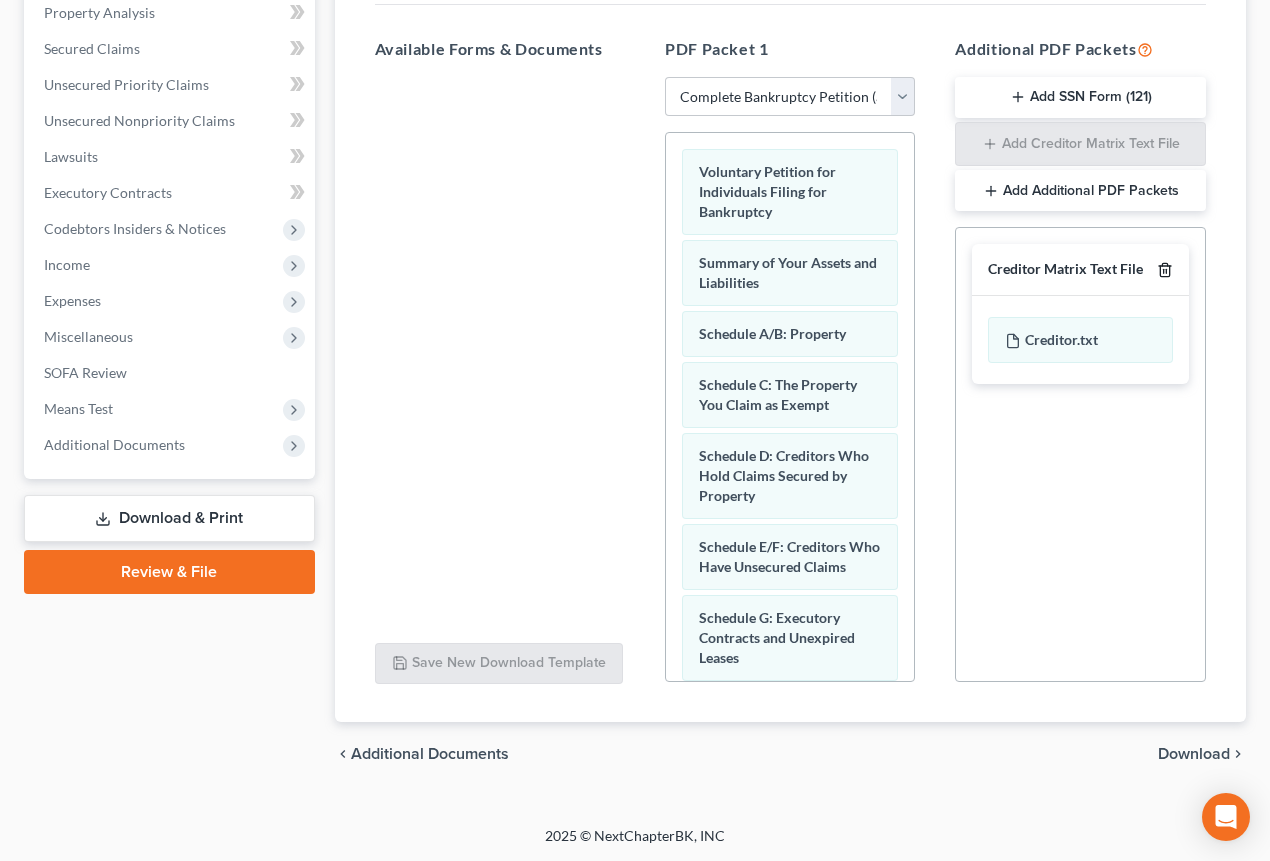 click 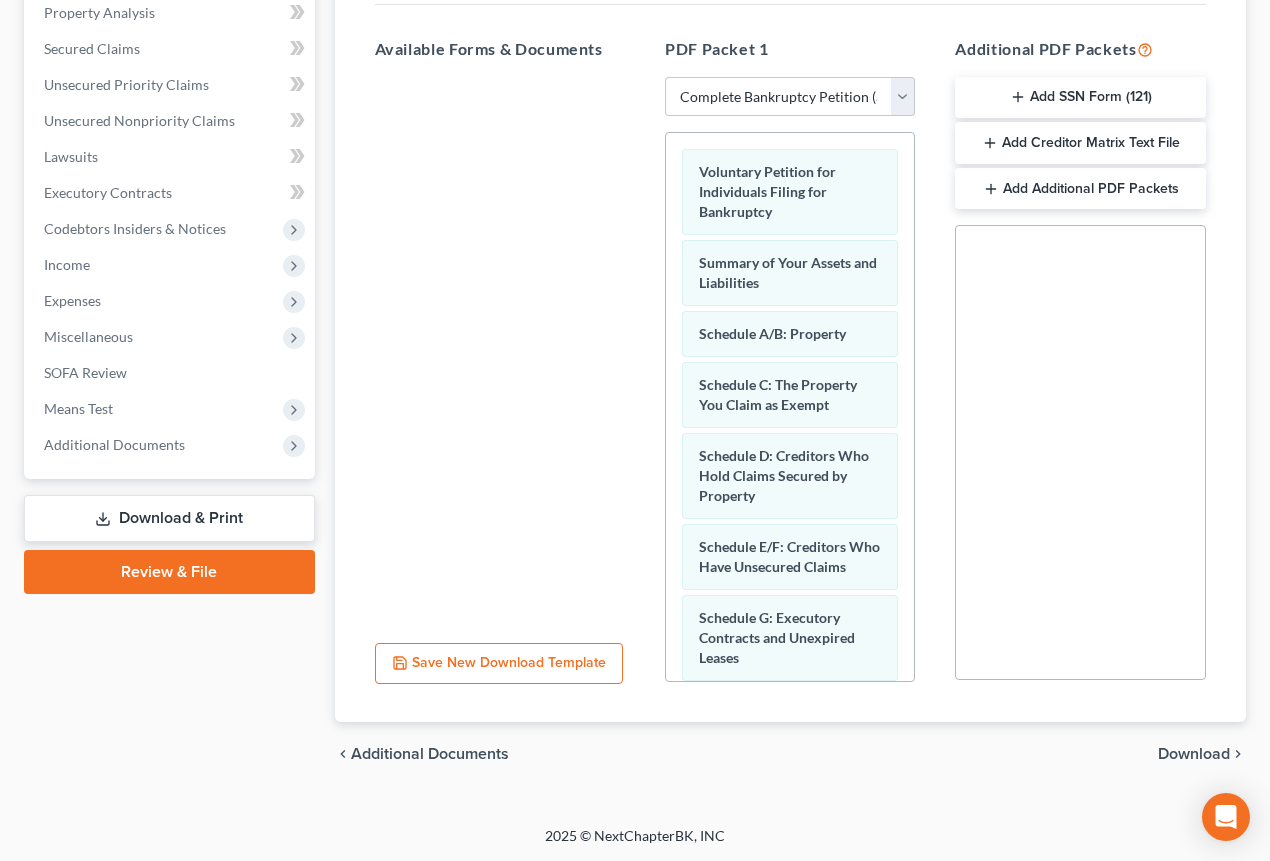 click on "Download" at bounding box center (1194, 754) 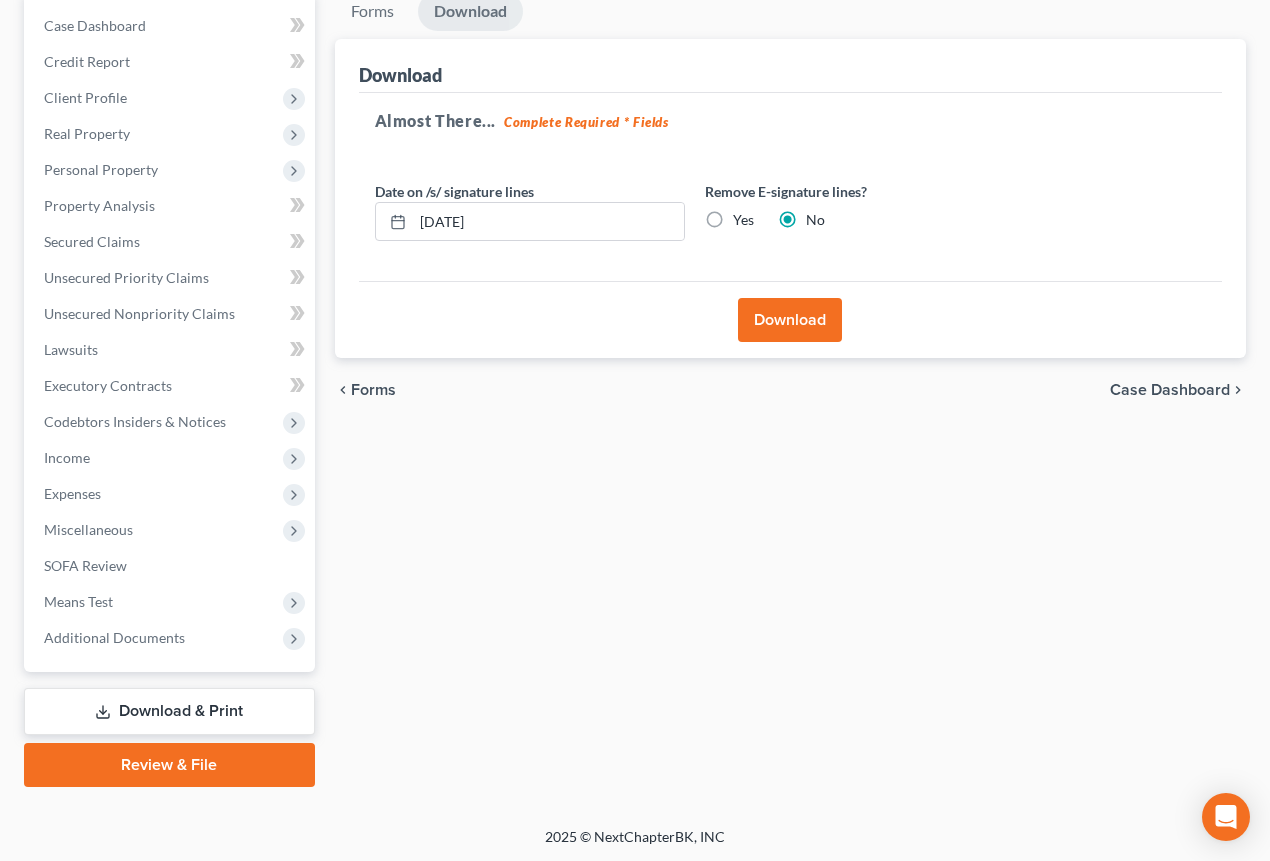 click on "Yes" at bounding box center (743, 220) 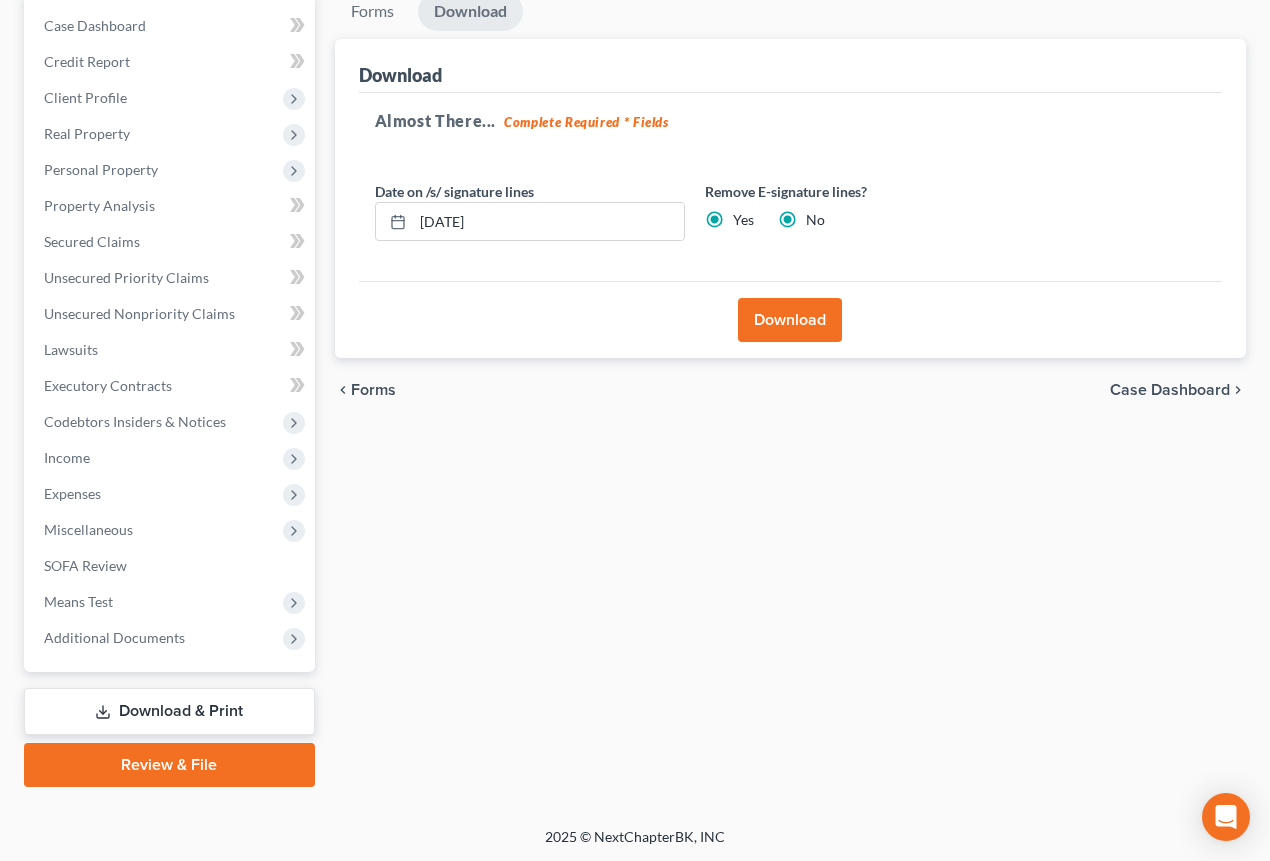 radio on "false" 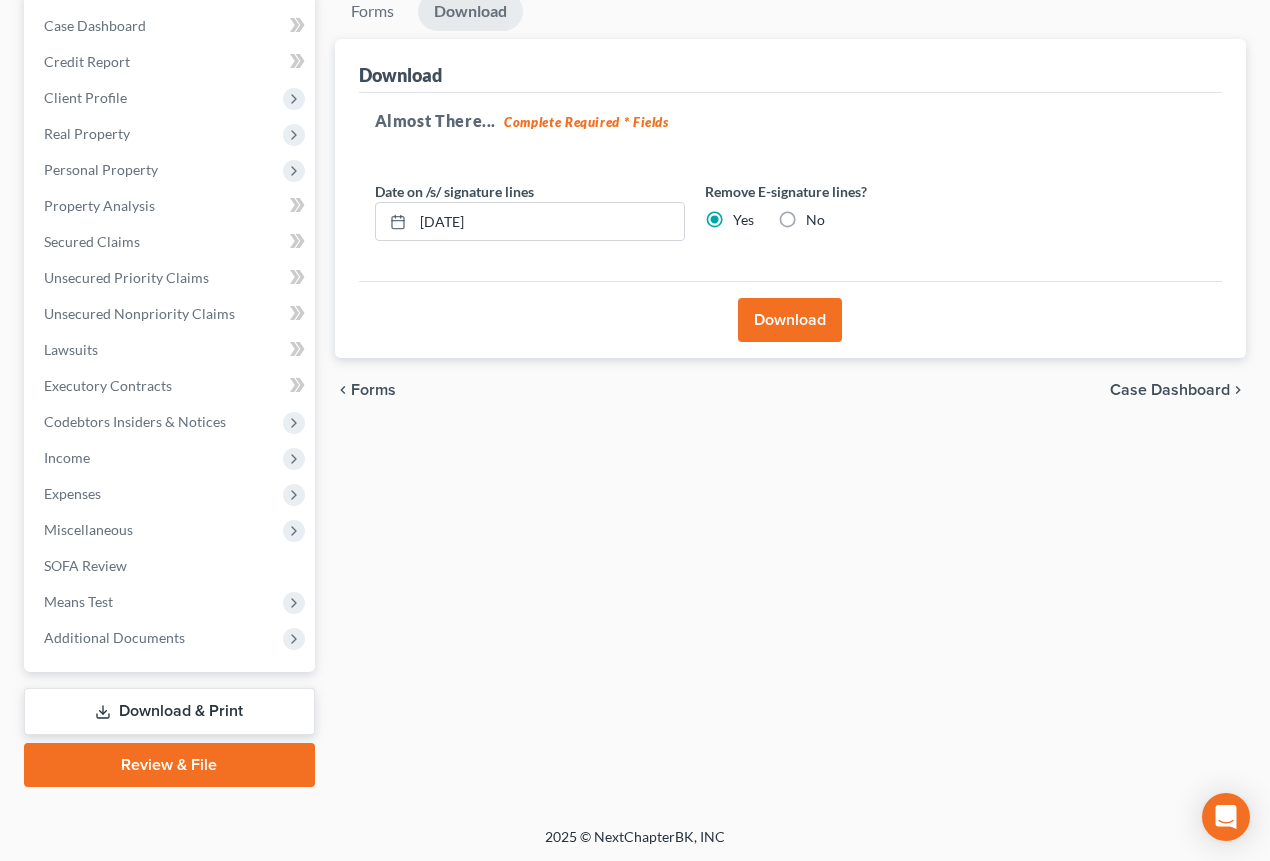 click on "Download" at bounding box center (790, 320) 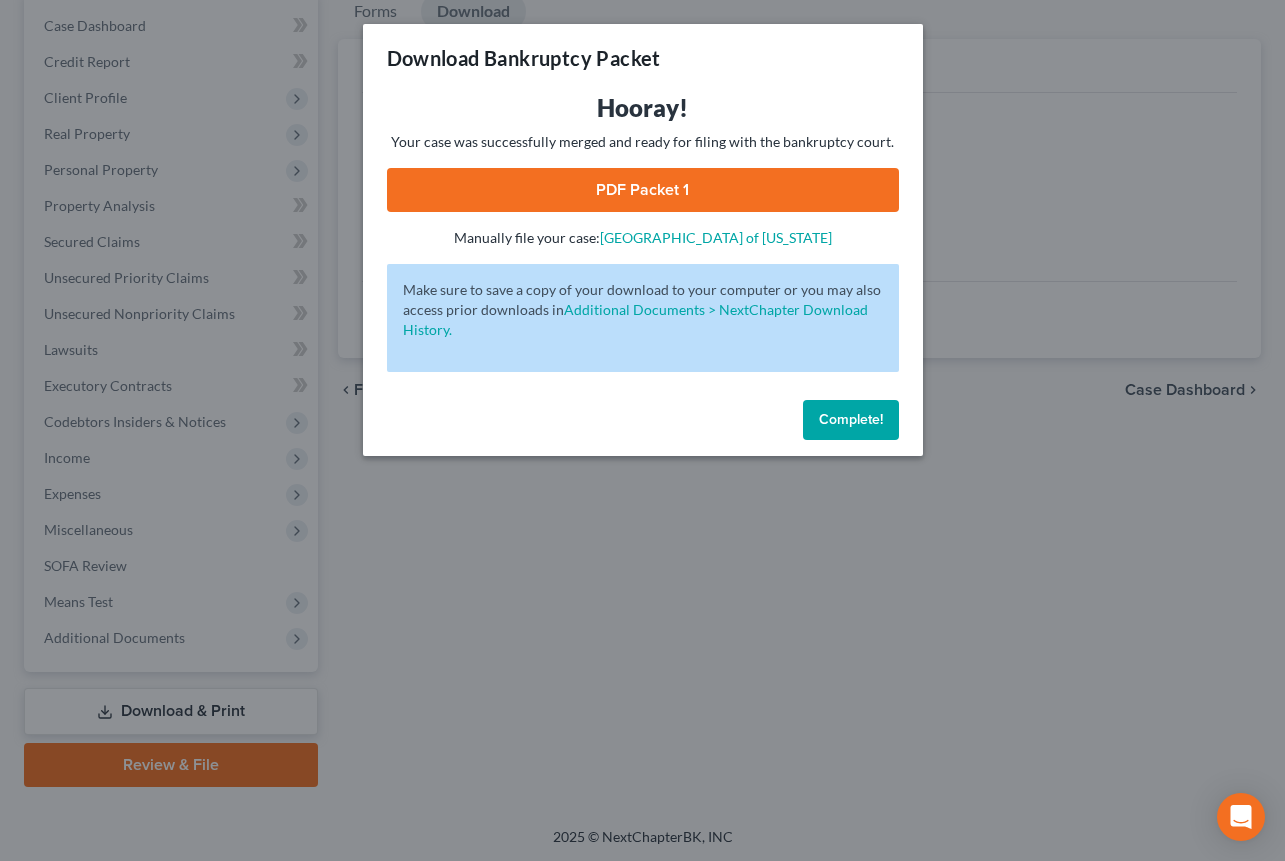 click on "PDF Packet 1" at bounding box center [643, 190] 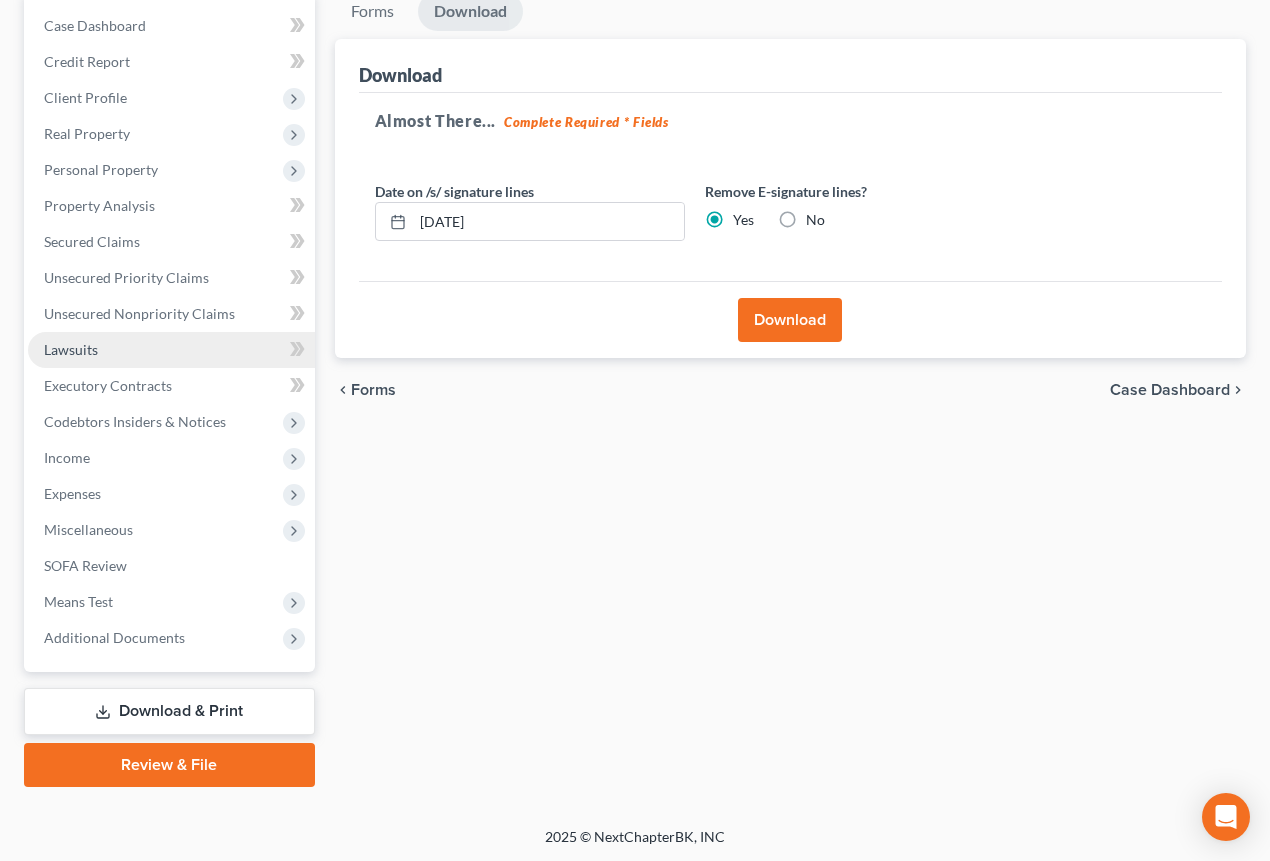 click on "Lawsuits" at bounding box center [71, 349] 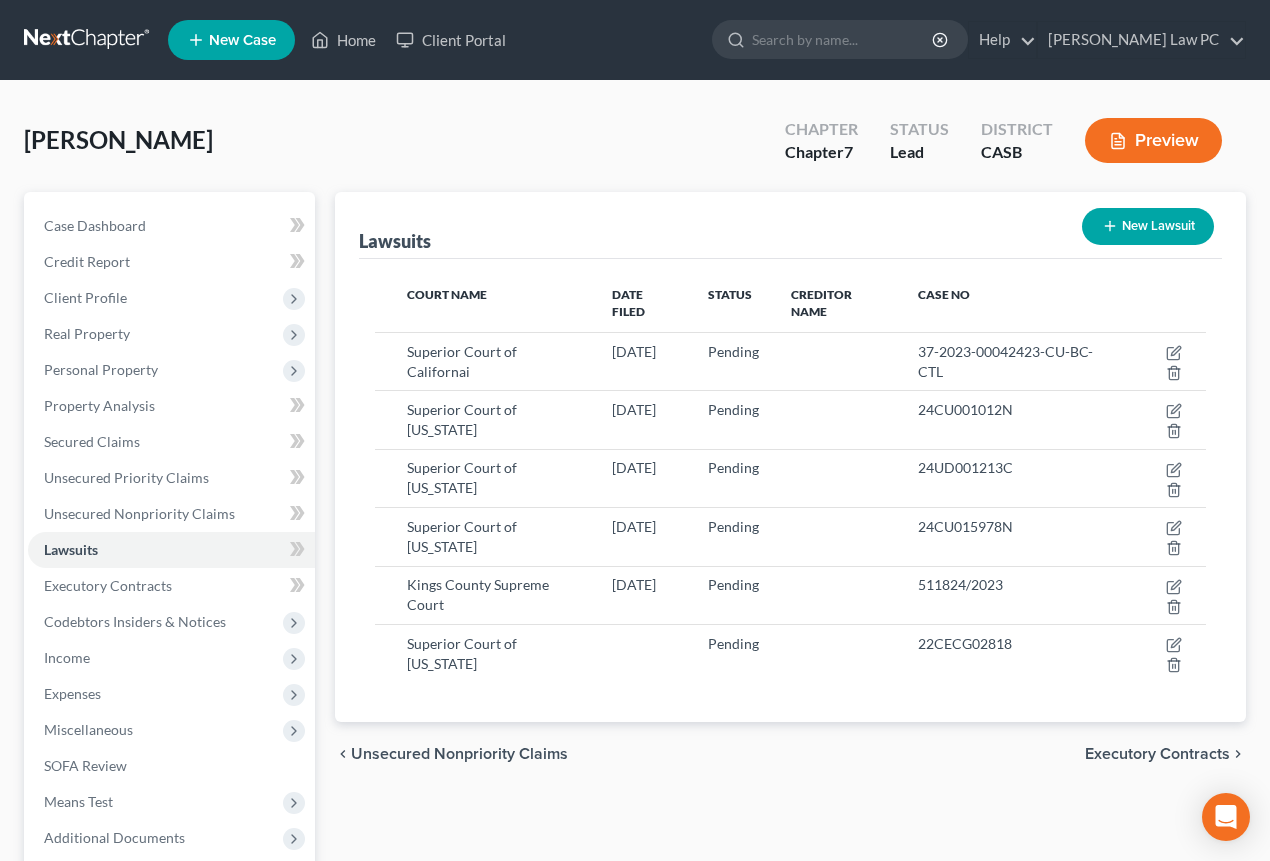 scroll, scrollTop: 200, scrollLeft: 0, axis: vertical 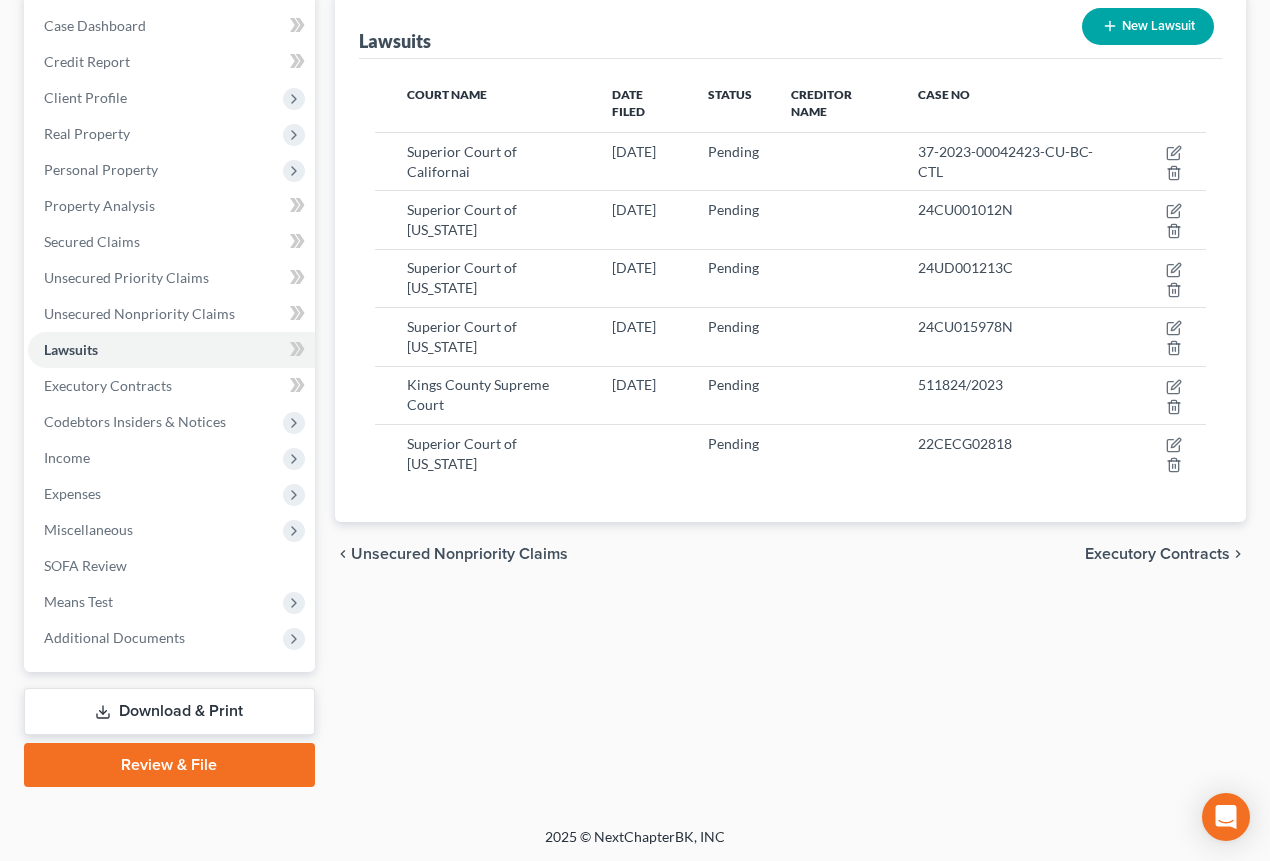 click 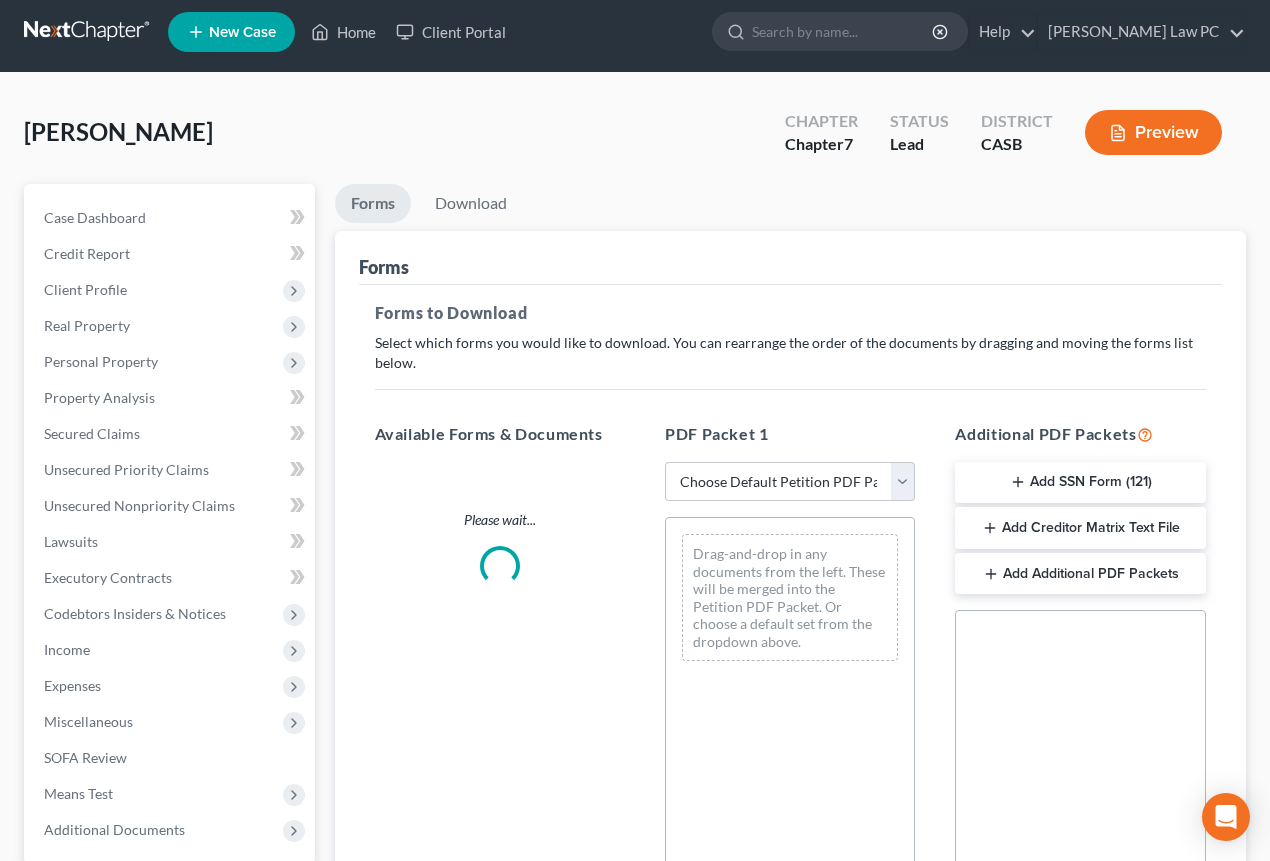 scroll, scrollTop: 0, scrollLeft: 0, axis: both 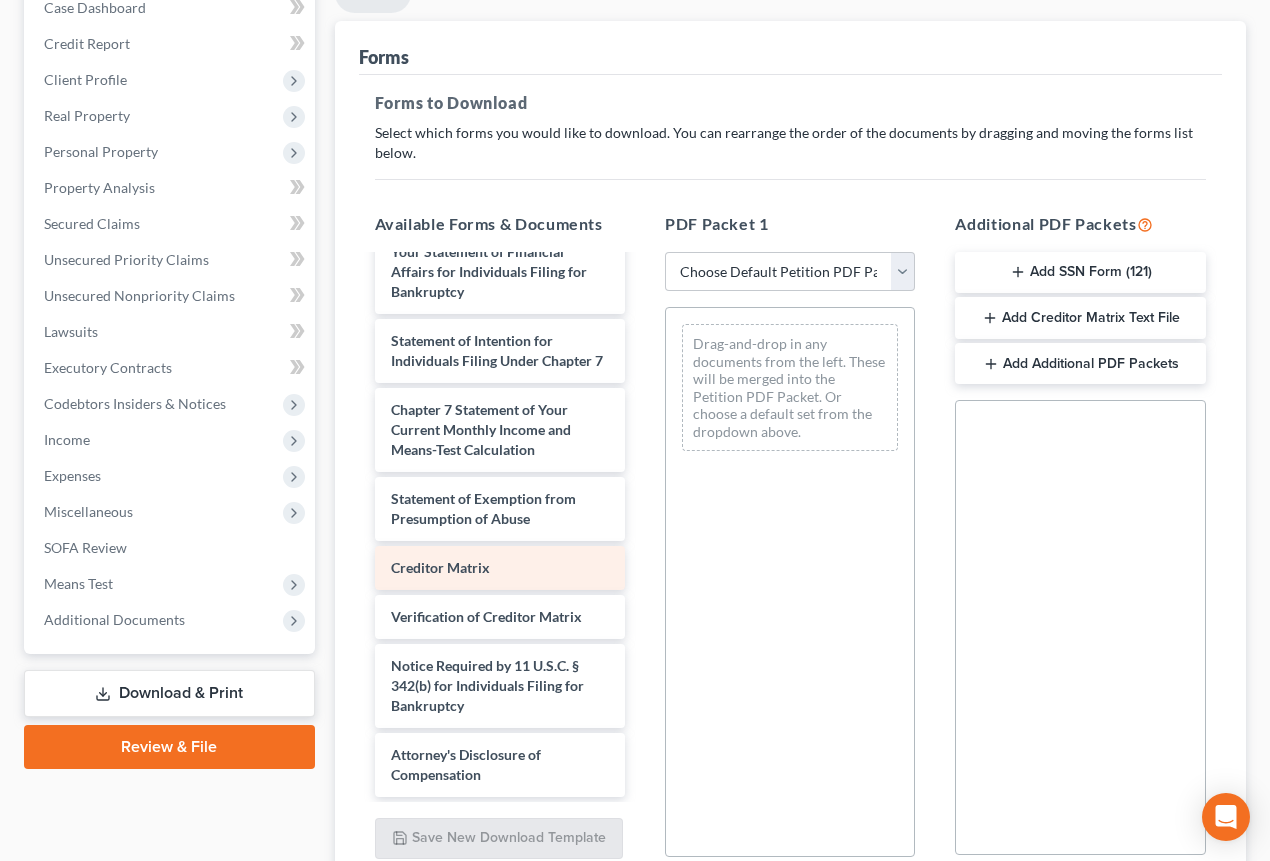 click on "Creditor Matrix" at bounding box center (440, 567) 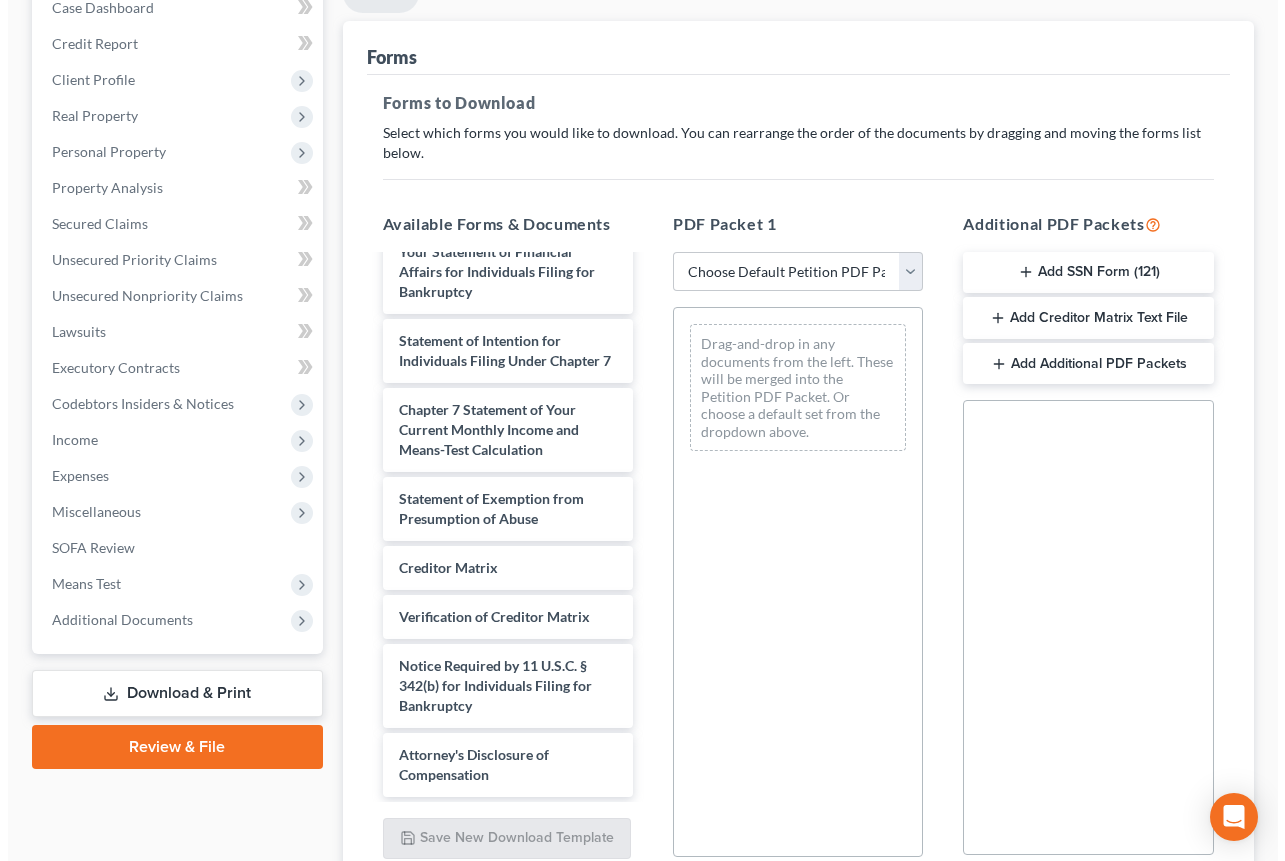 scroll, scrollTop: 0, scrollLeft: 0, axis: both 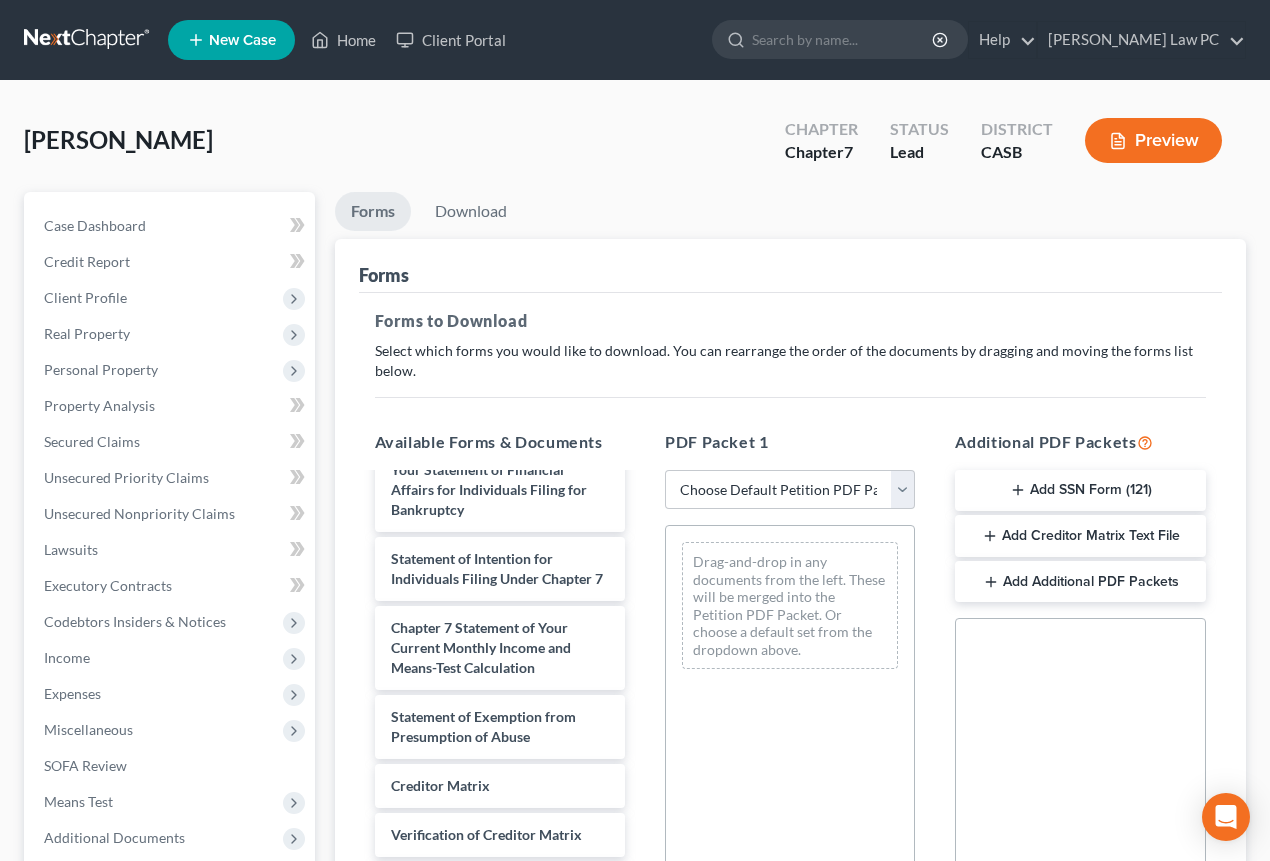 click on "Preview" at bounding box center [1153, 140] 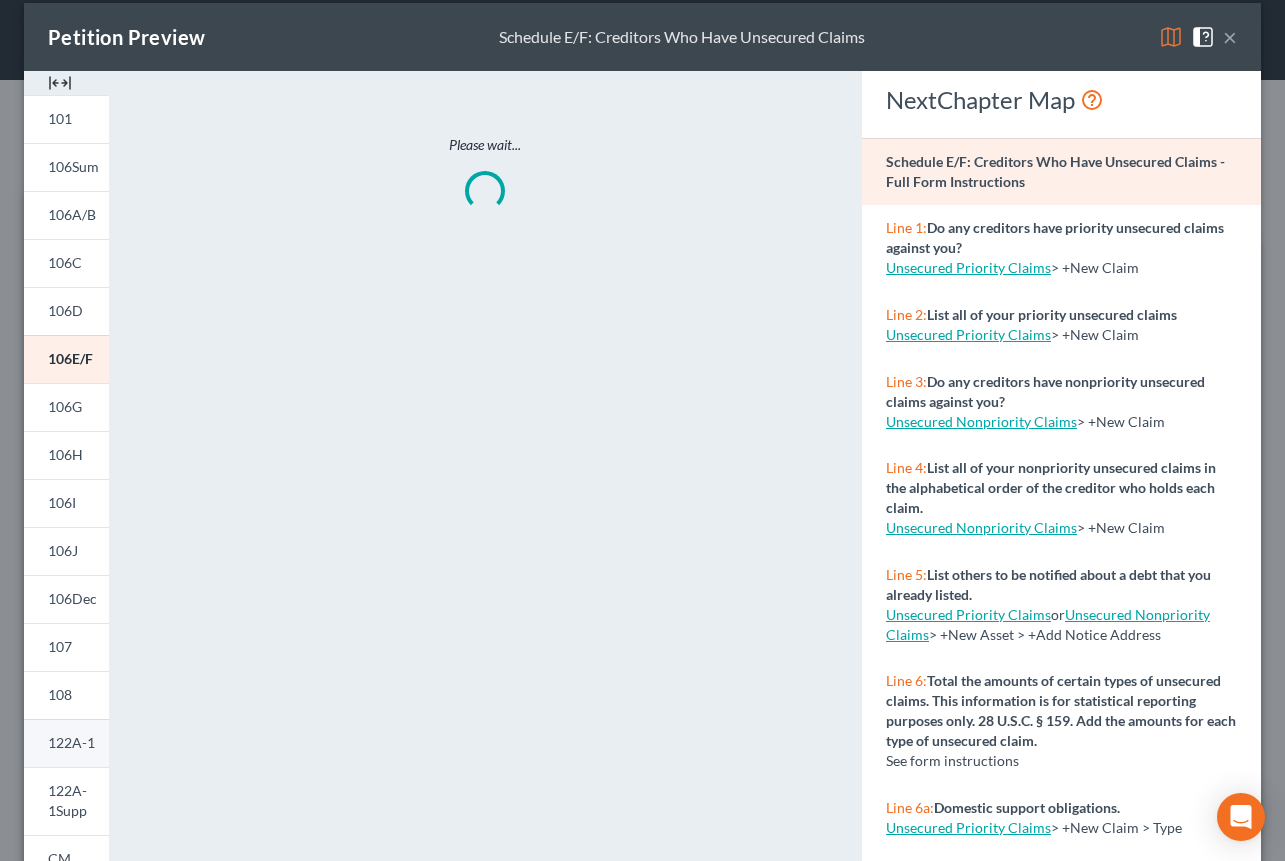 scroll, scrollTop: 276, scrollLeft: 0, axis: vertical 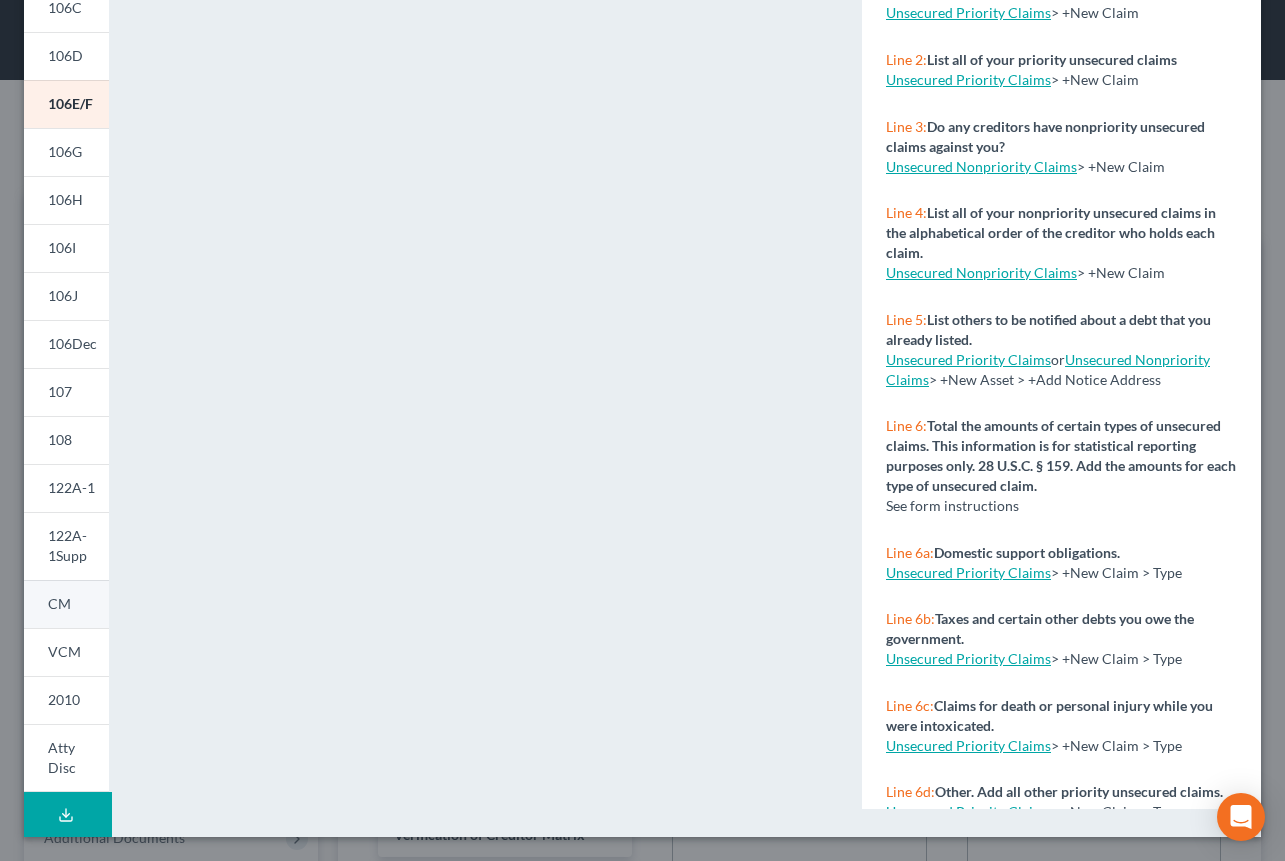 click on "CM" at bounding box center [66, 604] 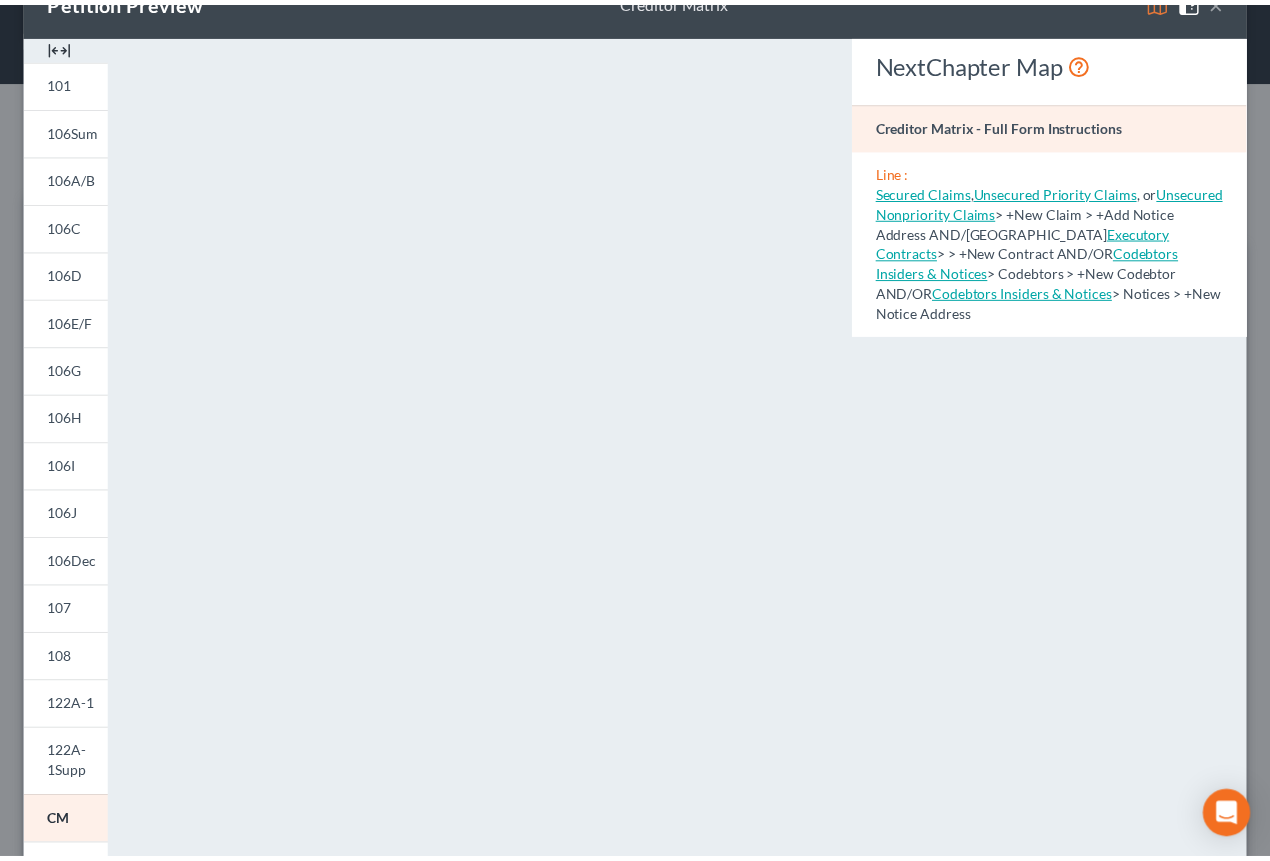 scroll, scrollTop: 0, scrollLeft: 0, axis: both 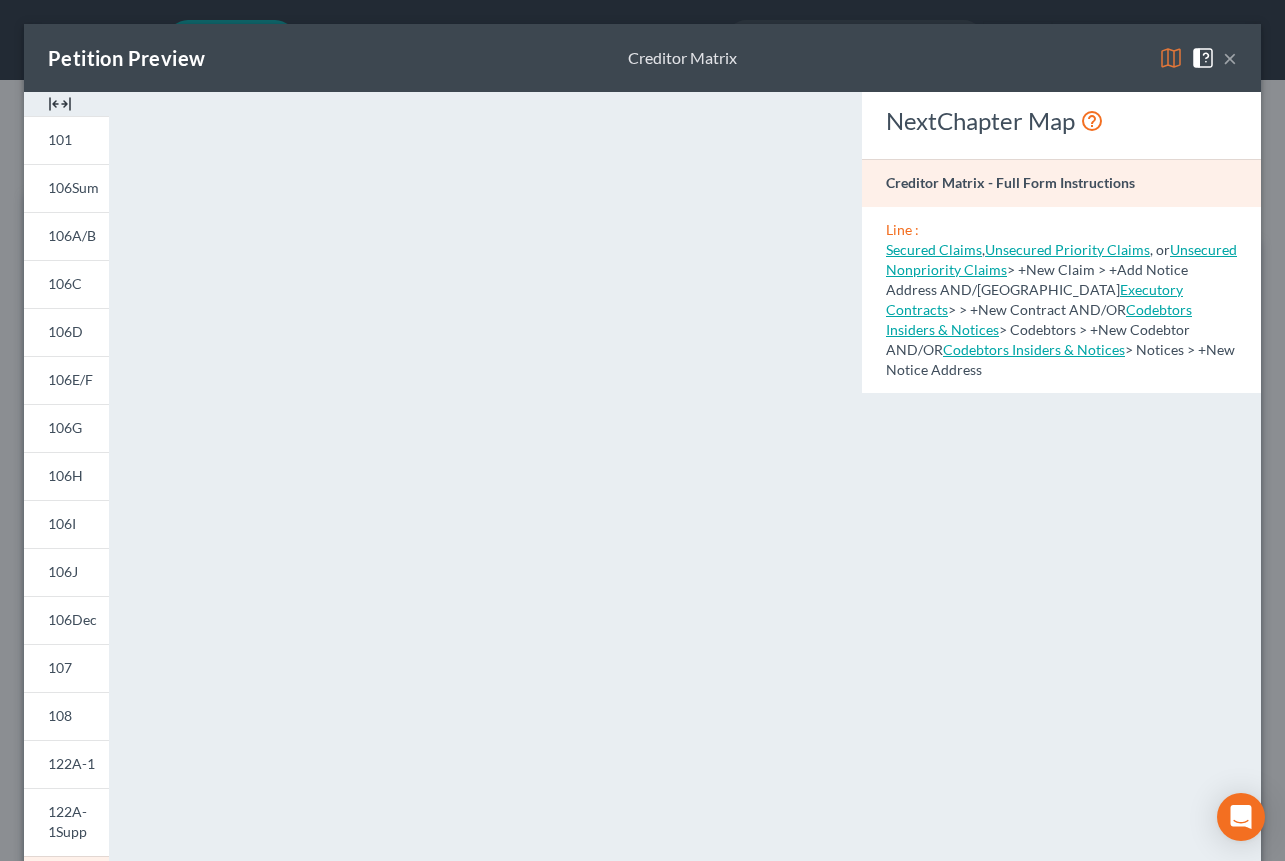 click on "×" at bounding box center (1230, 58) 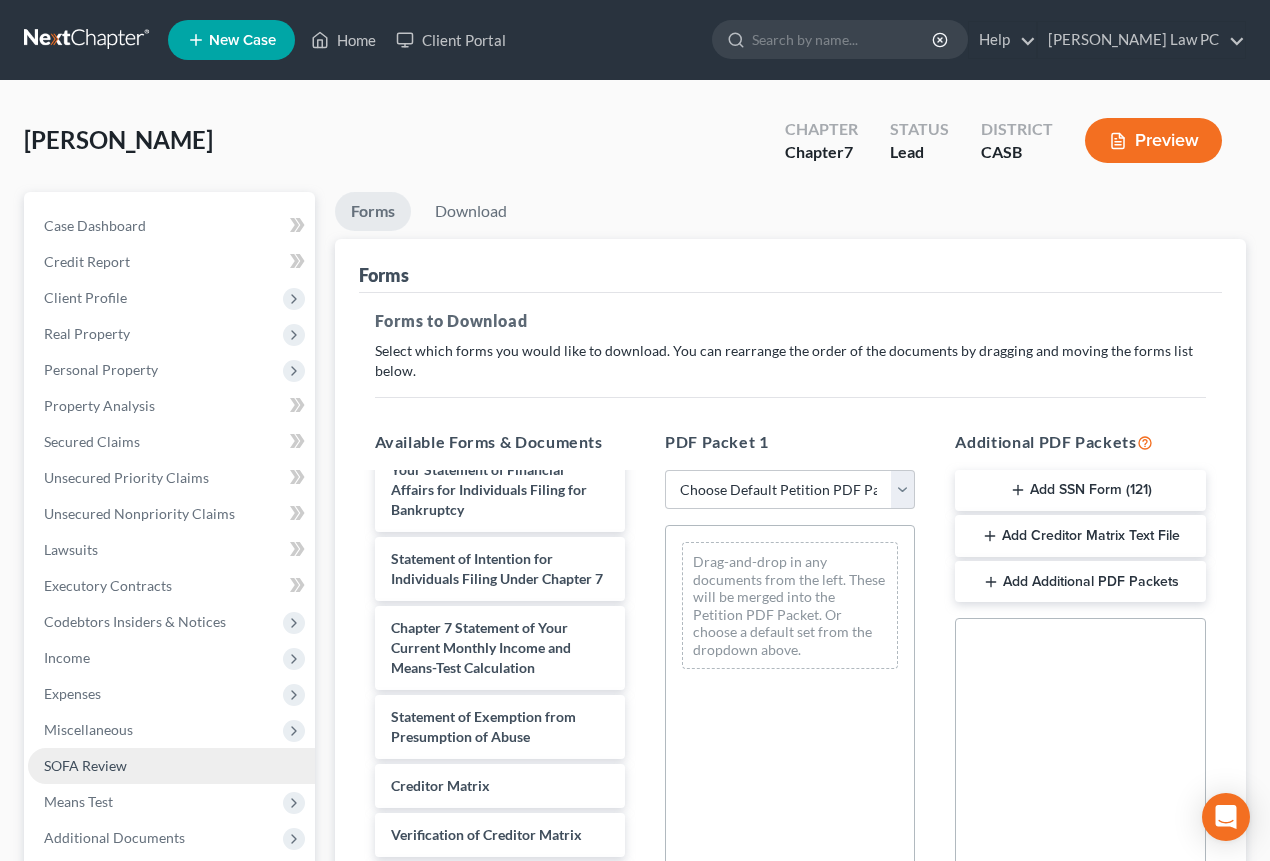 click on "SOFA Review" at bounding box center [171, 766] 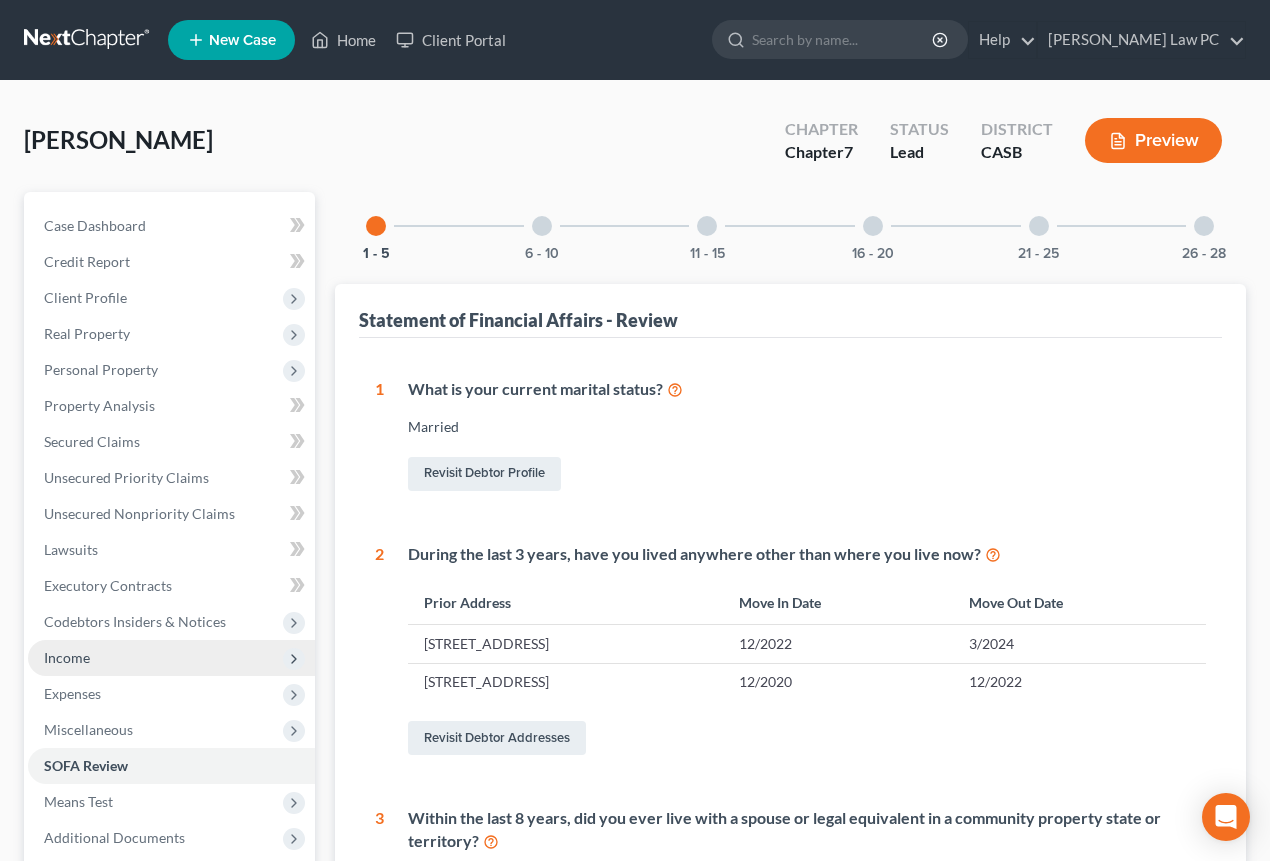 click on "Income" at bounding box center [171, 658] 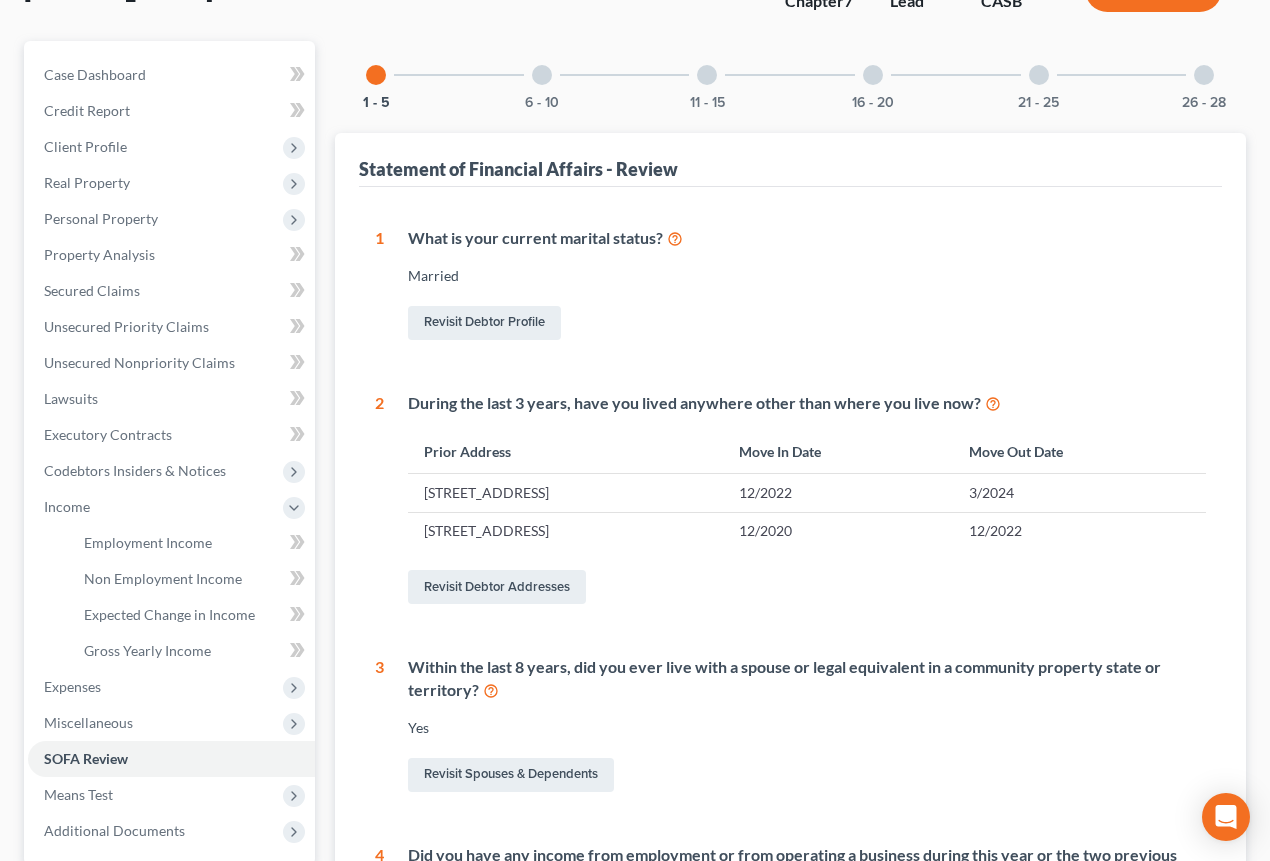 scroll, scrollTop: 338, scrollLeft: 0, axis: vertical 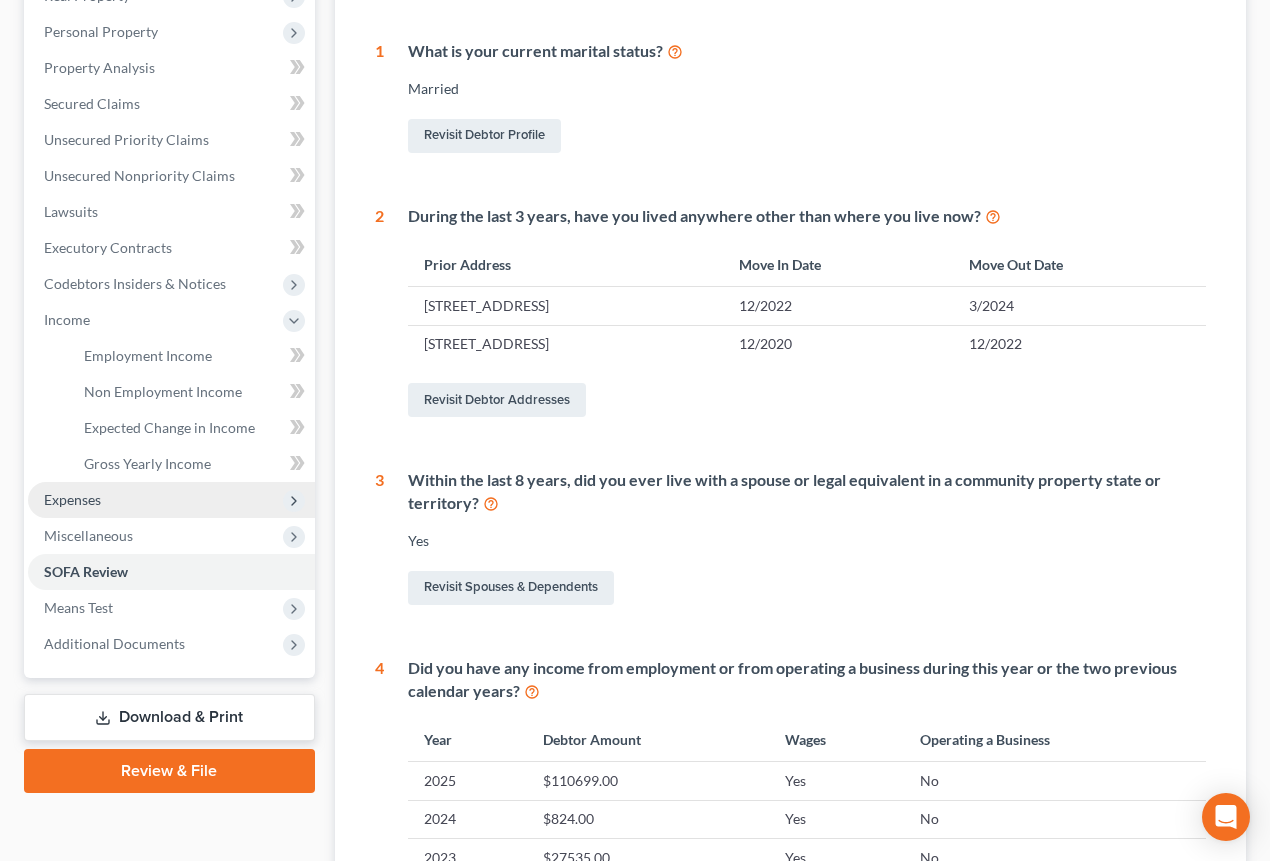click on "Expenses" at bounding box center (171, 500) 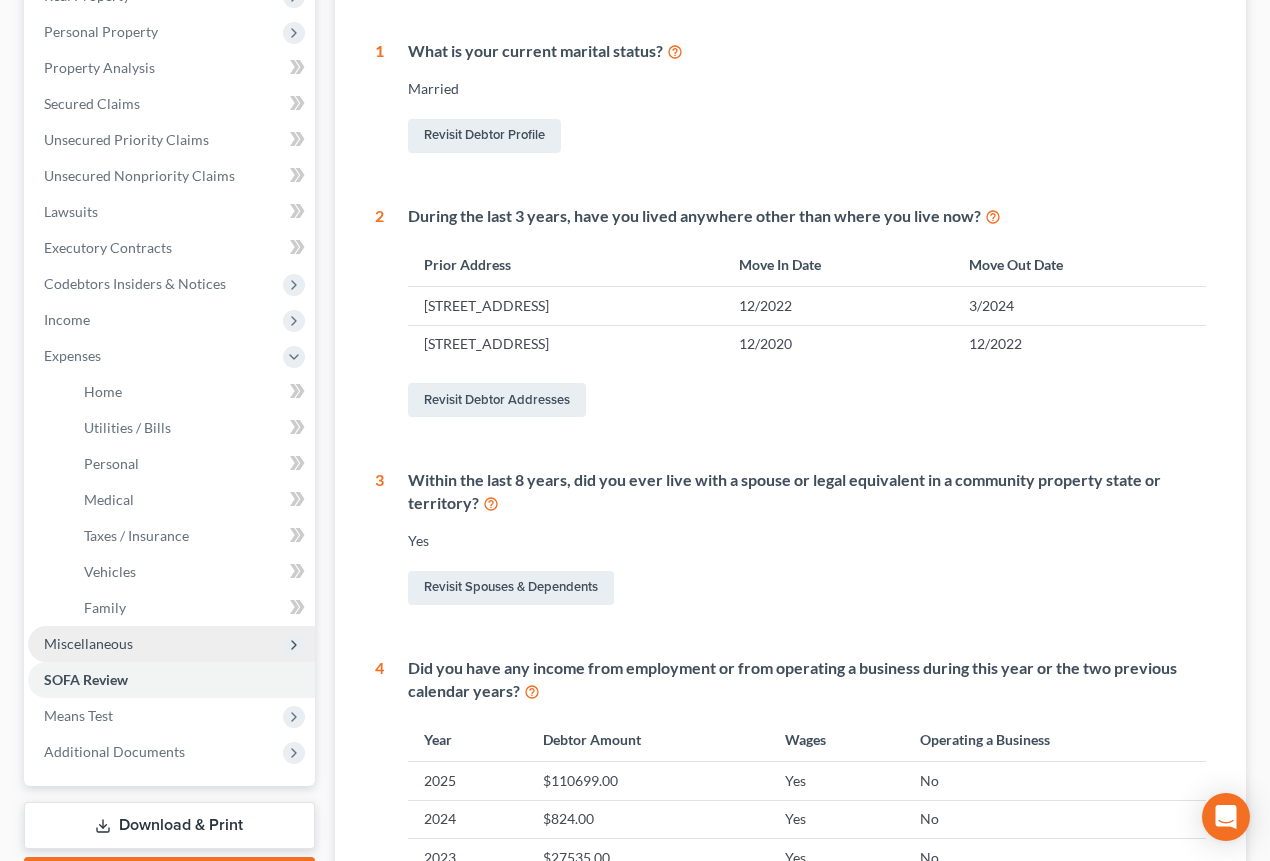 click on "Miscellaneous" at bounding box center [171, 644] 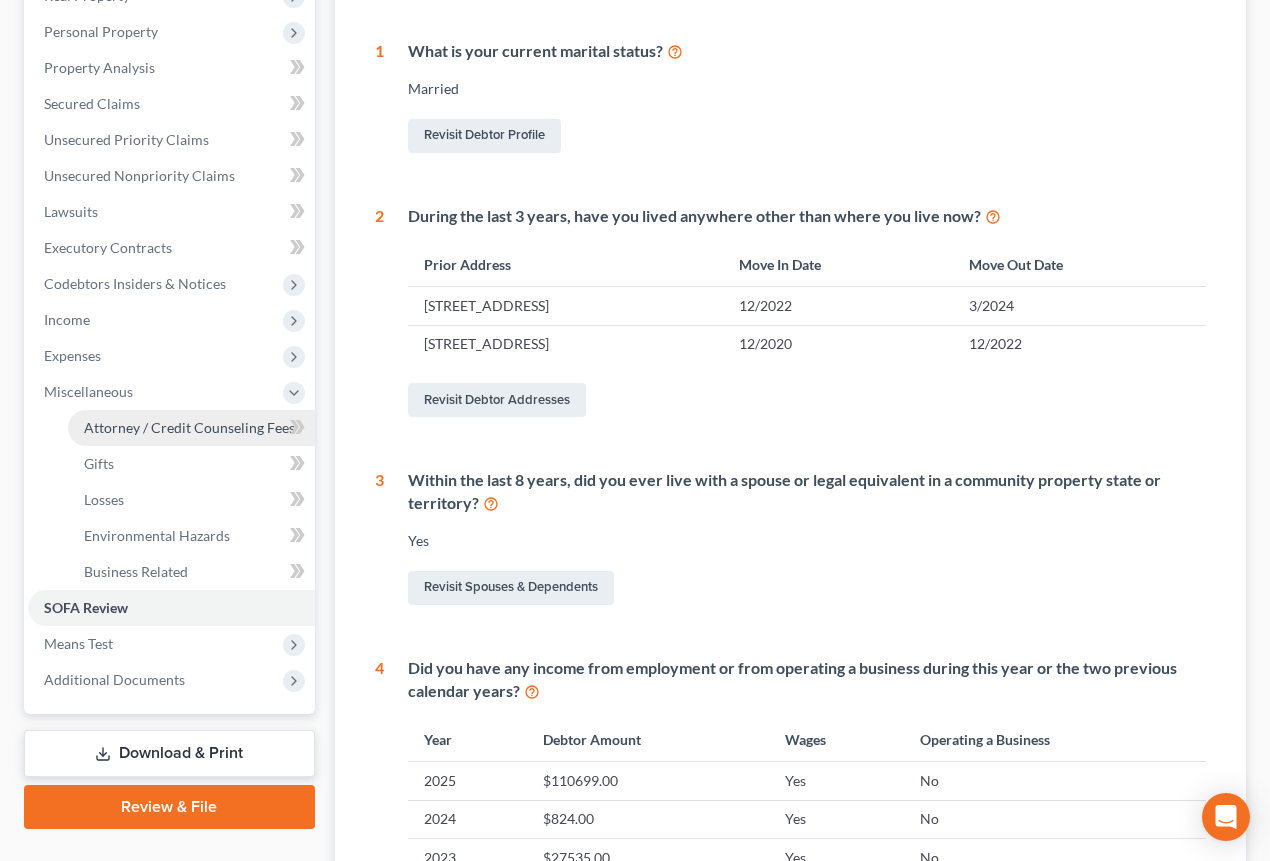 click on "Attorney / Credit Counseling Fees" at bounding box center (189, 427) 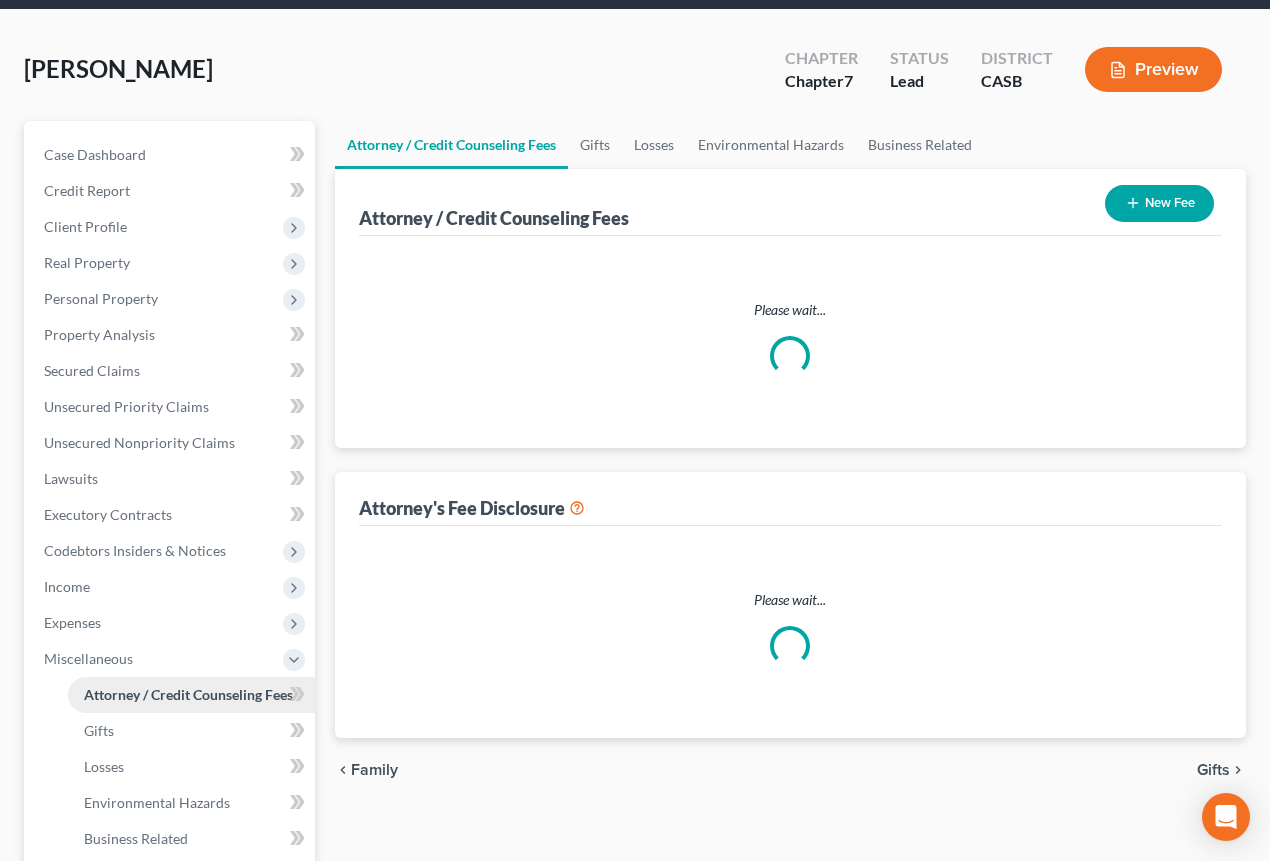 scroll, scrollTop: 14, scrollLeft: 0, axis: vertical 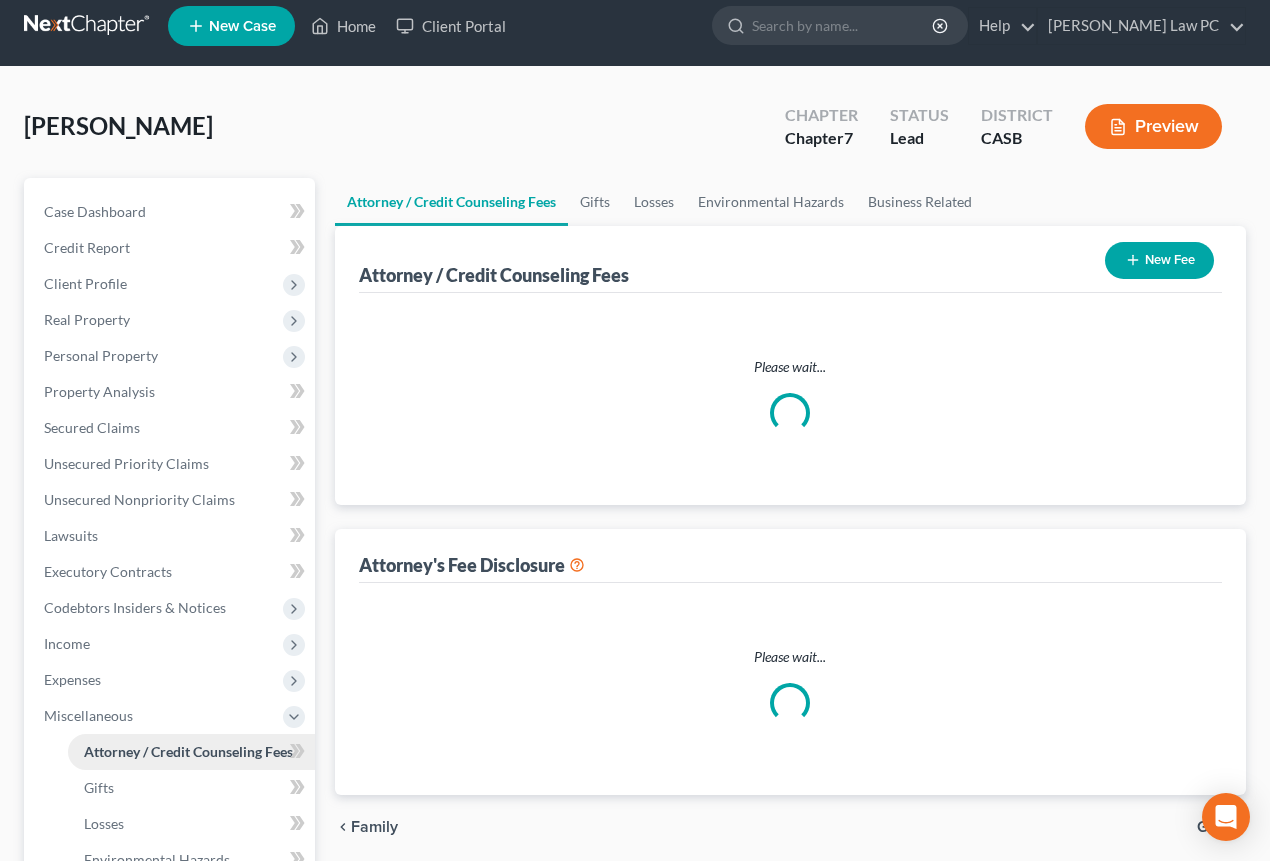 select on "0" 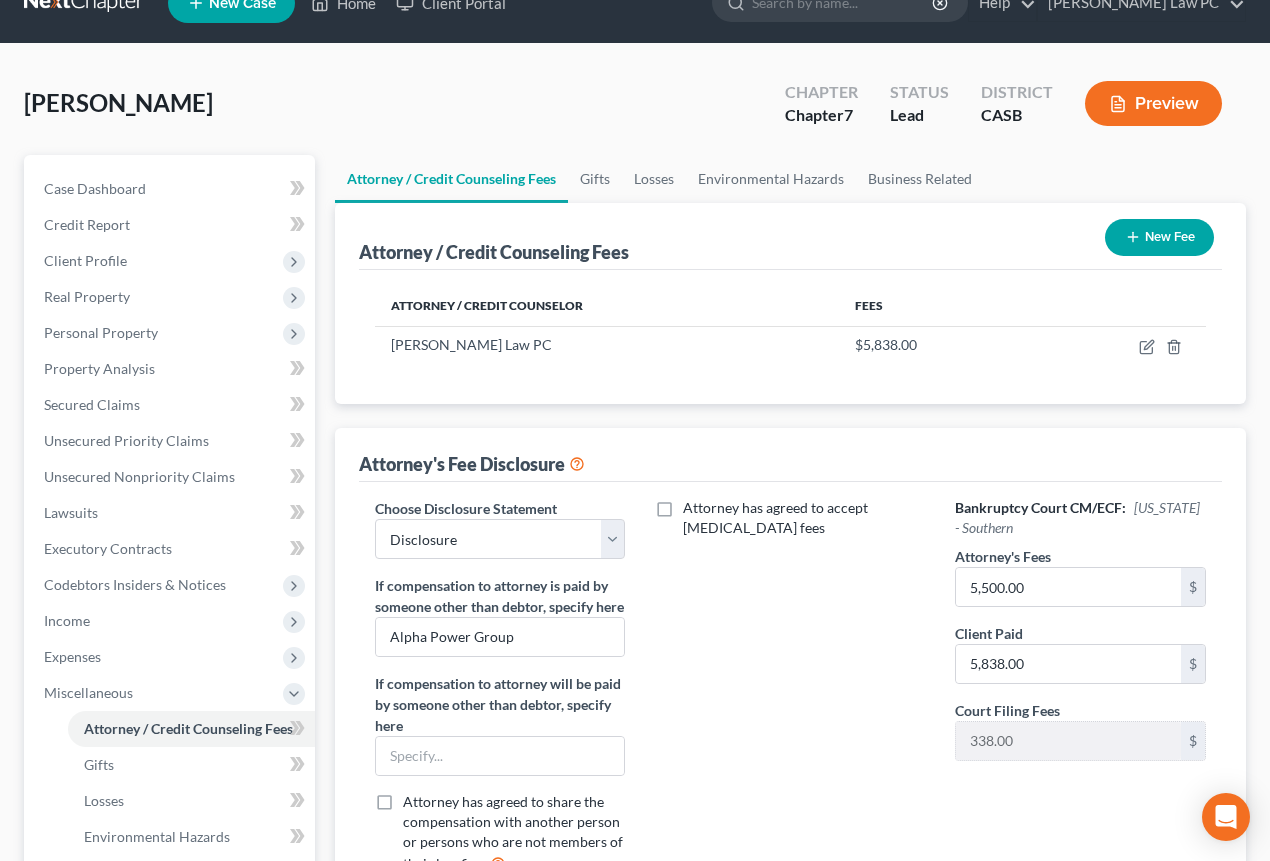 scroll, scrollTop: 137, scrollLeft: 0, axis: vertical 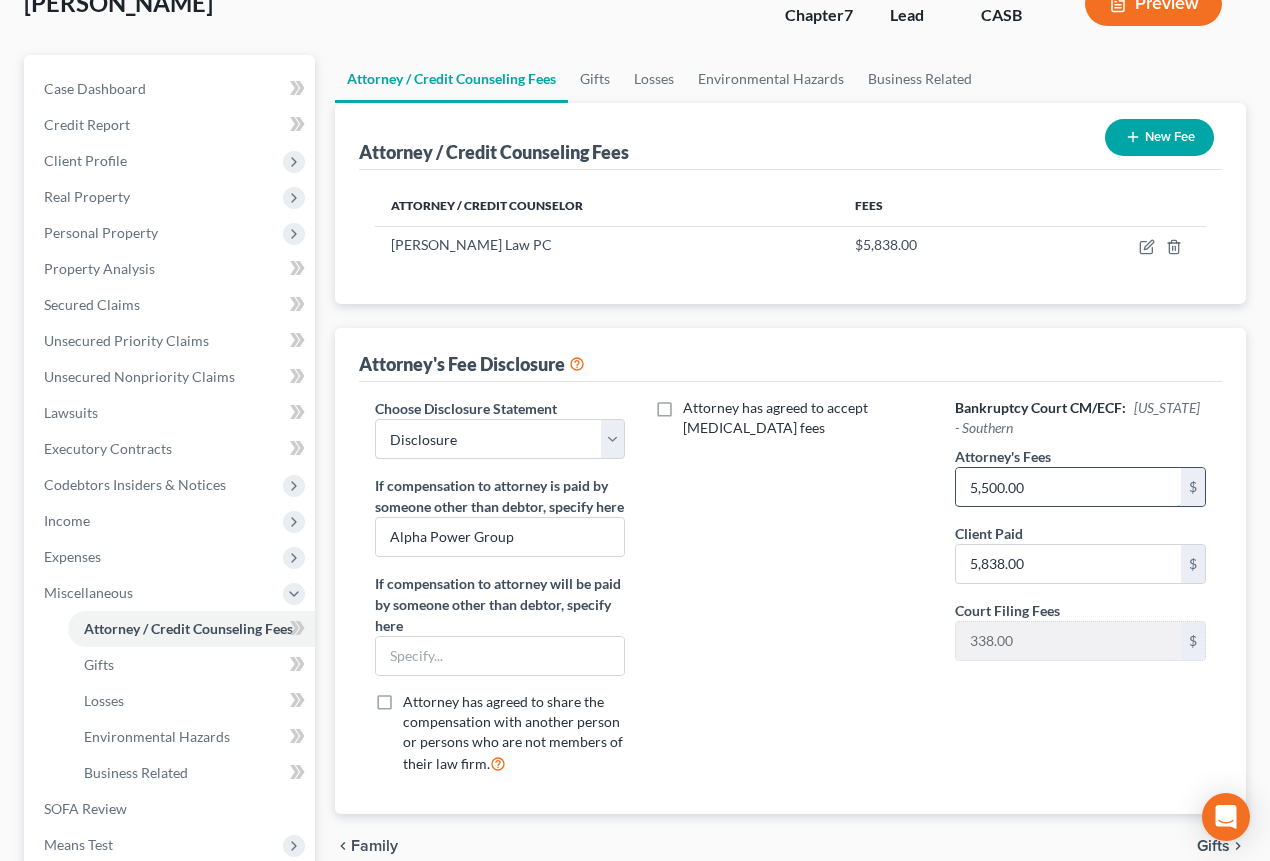 drag, startPoint x: 1076, startPoint y: 483, endPoint x: 1095, endPoint y: 483, distance: 19 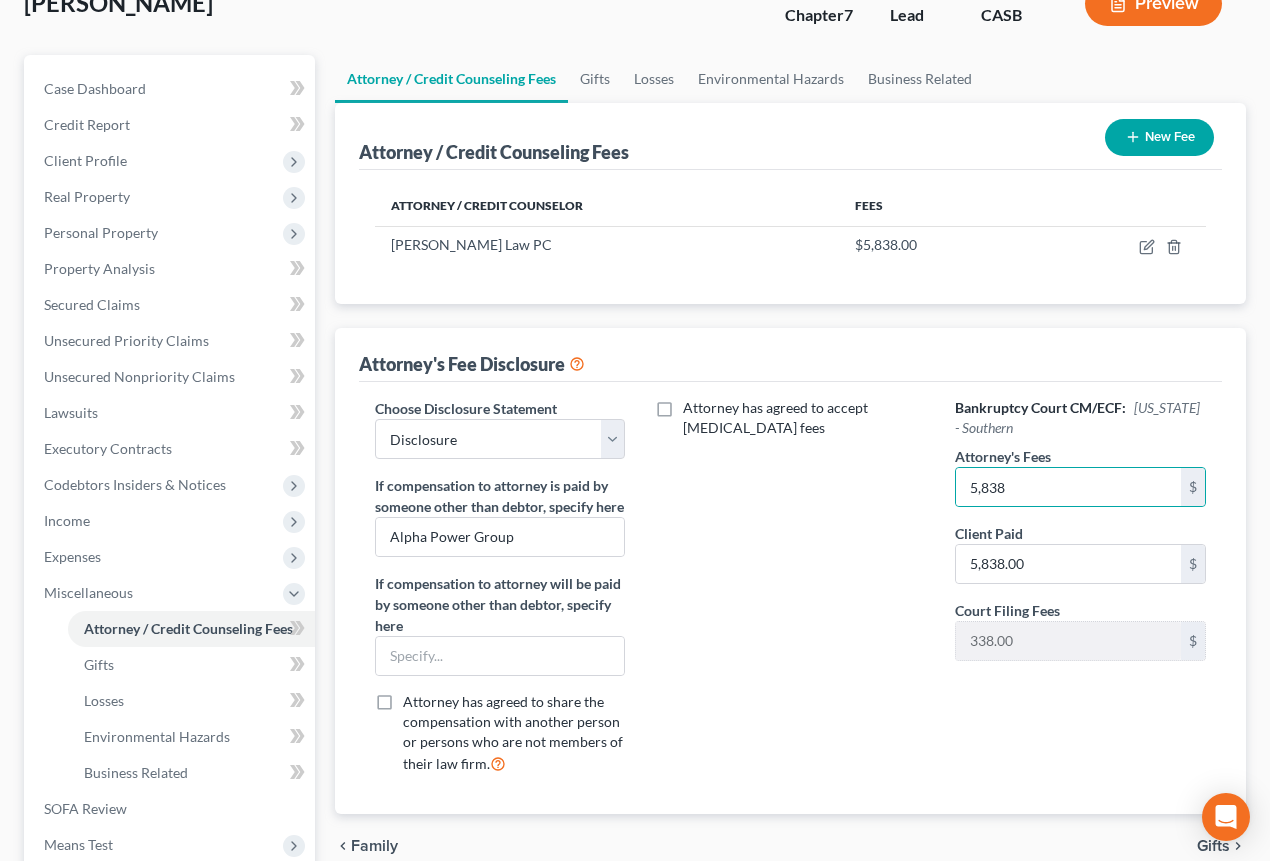 click on "Attorney has agreed to accept [MEDICAL_DATA] fees" at bounding box center [790, 594] 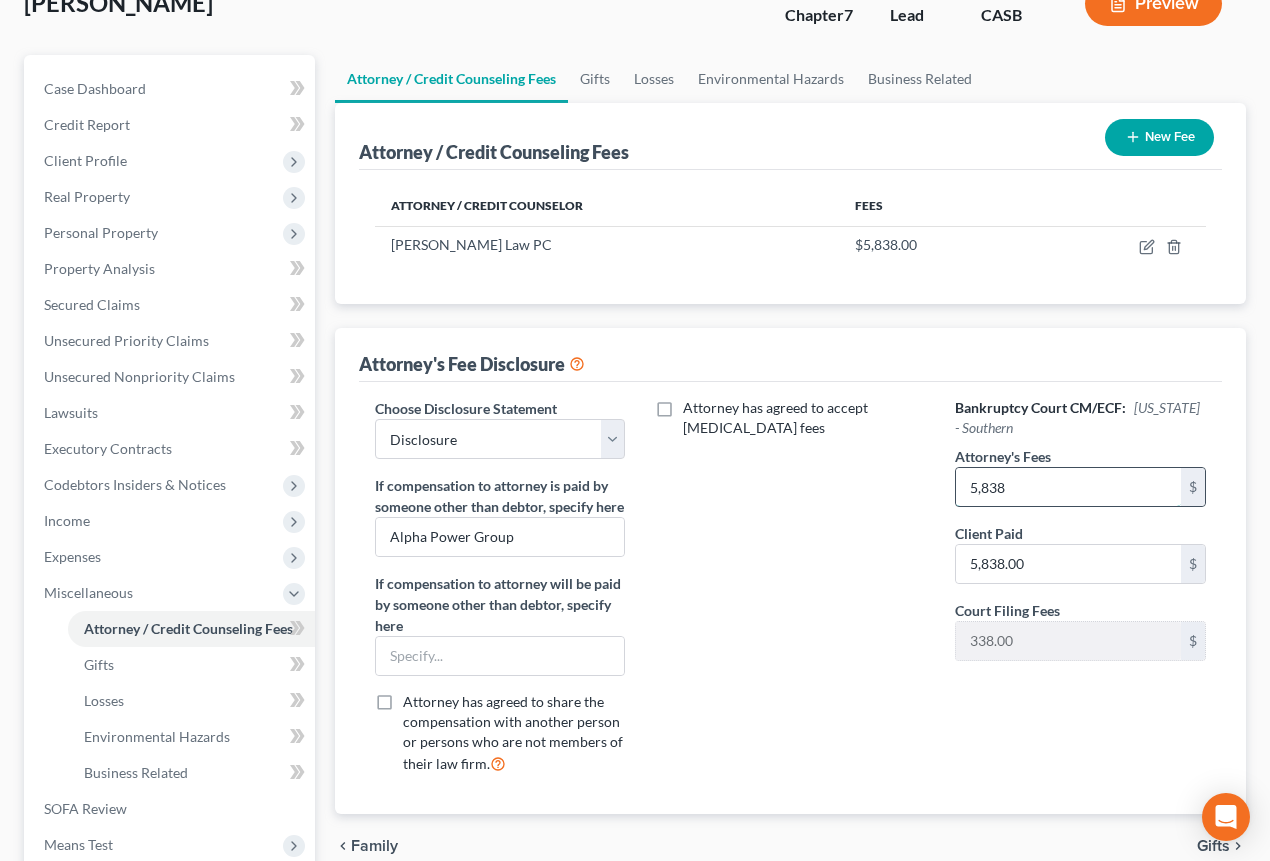 click on "5,838" at bounding box center [1068, 487] 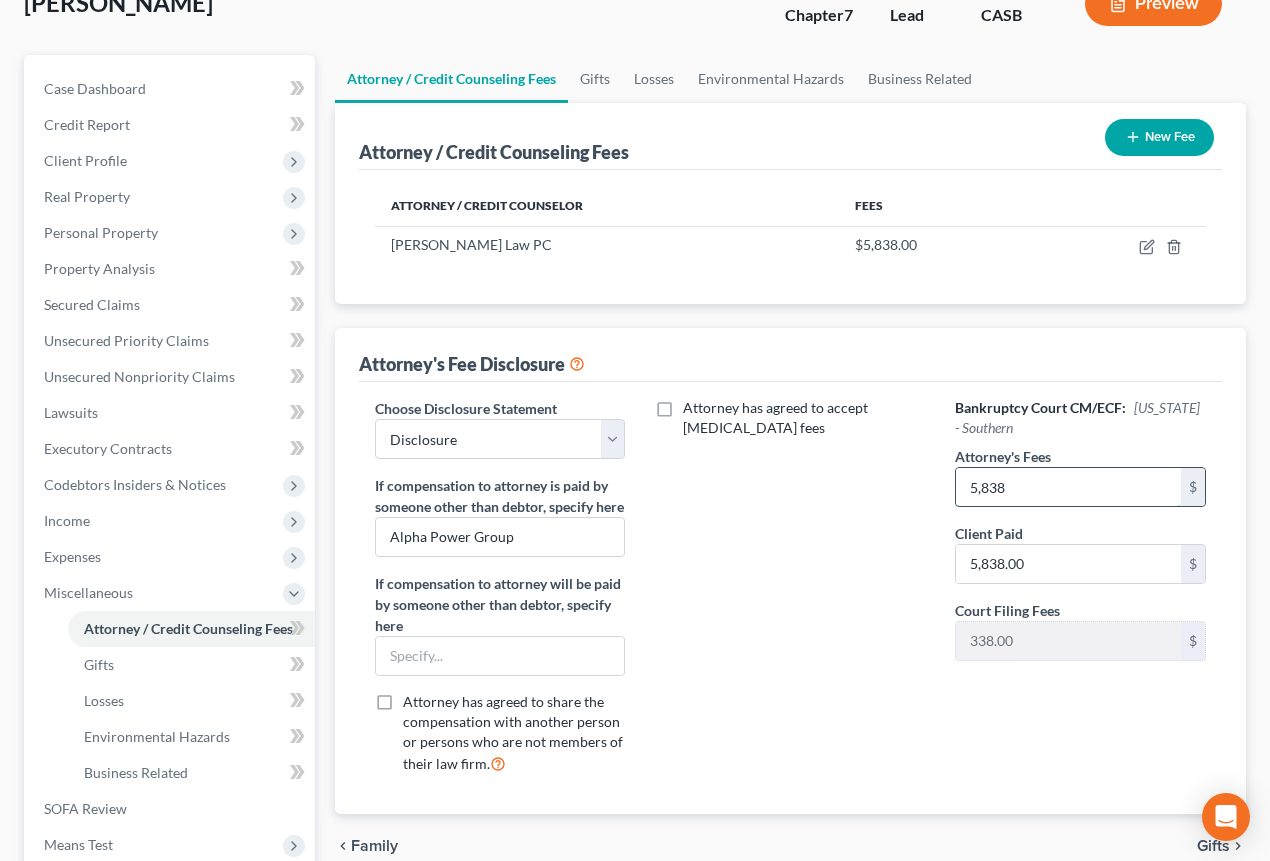 click on "5,838" at bounding box center [1068, 487] 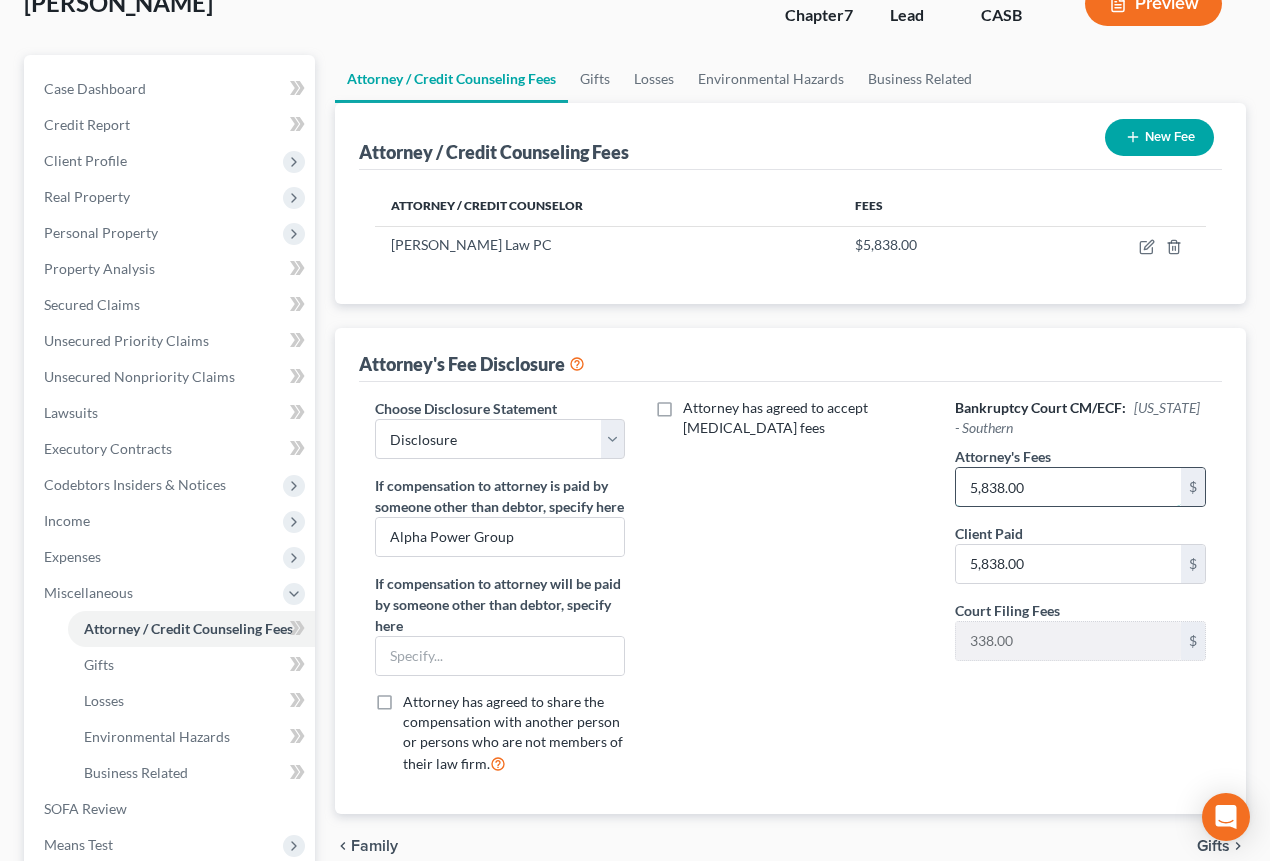 type on "5,838.00" 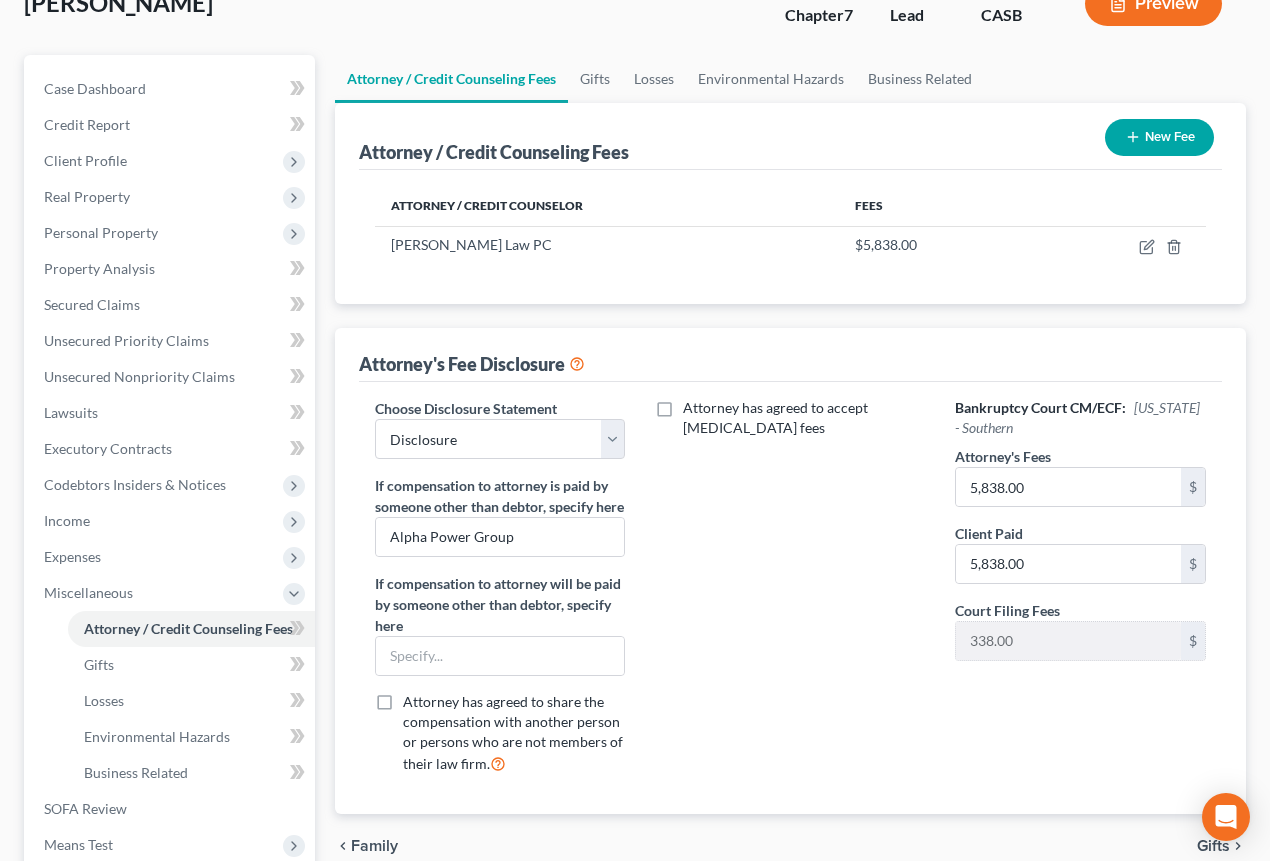 click at bounding box center [577, 362] 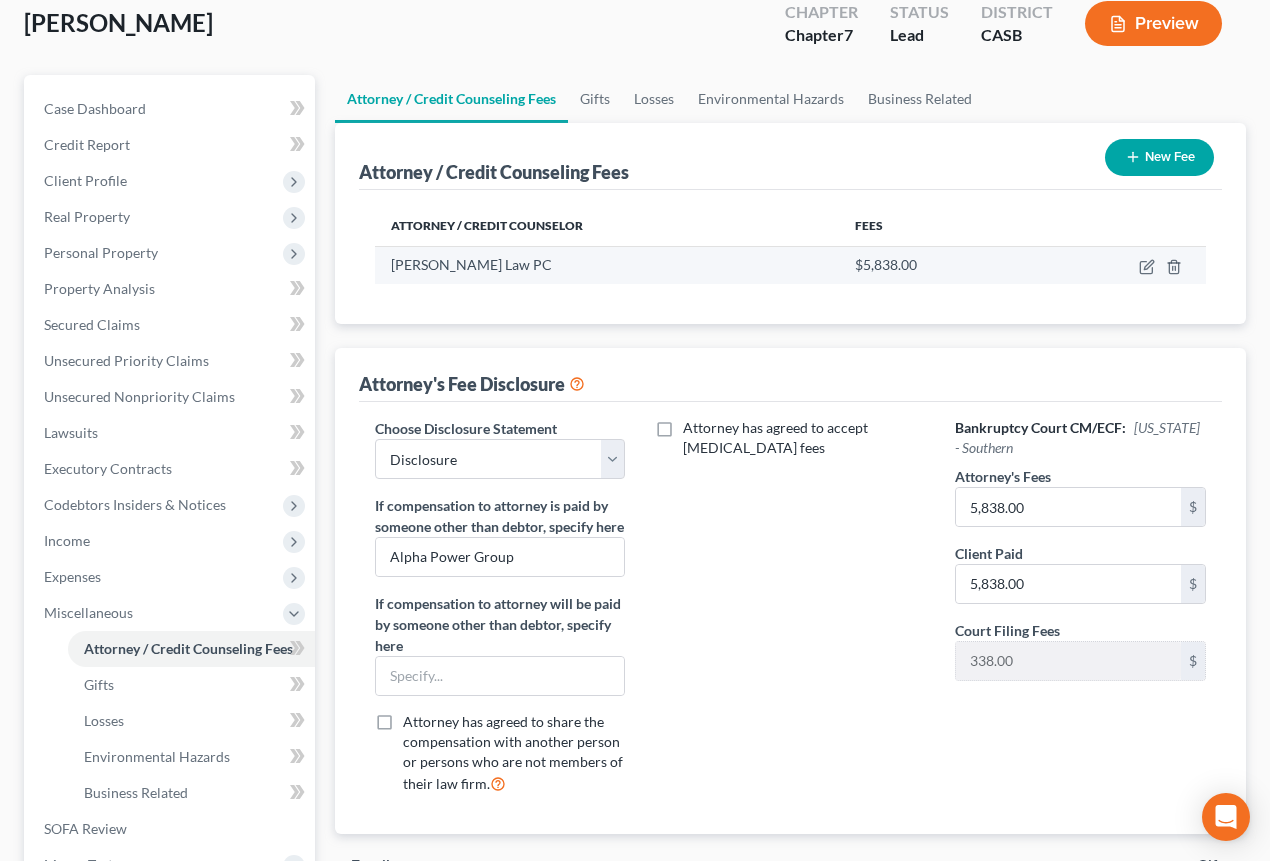 scroll, scrollTop: 0, scrollLeft: 0, axis: both 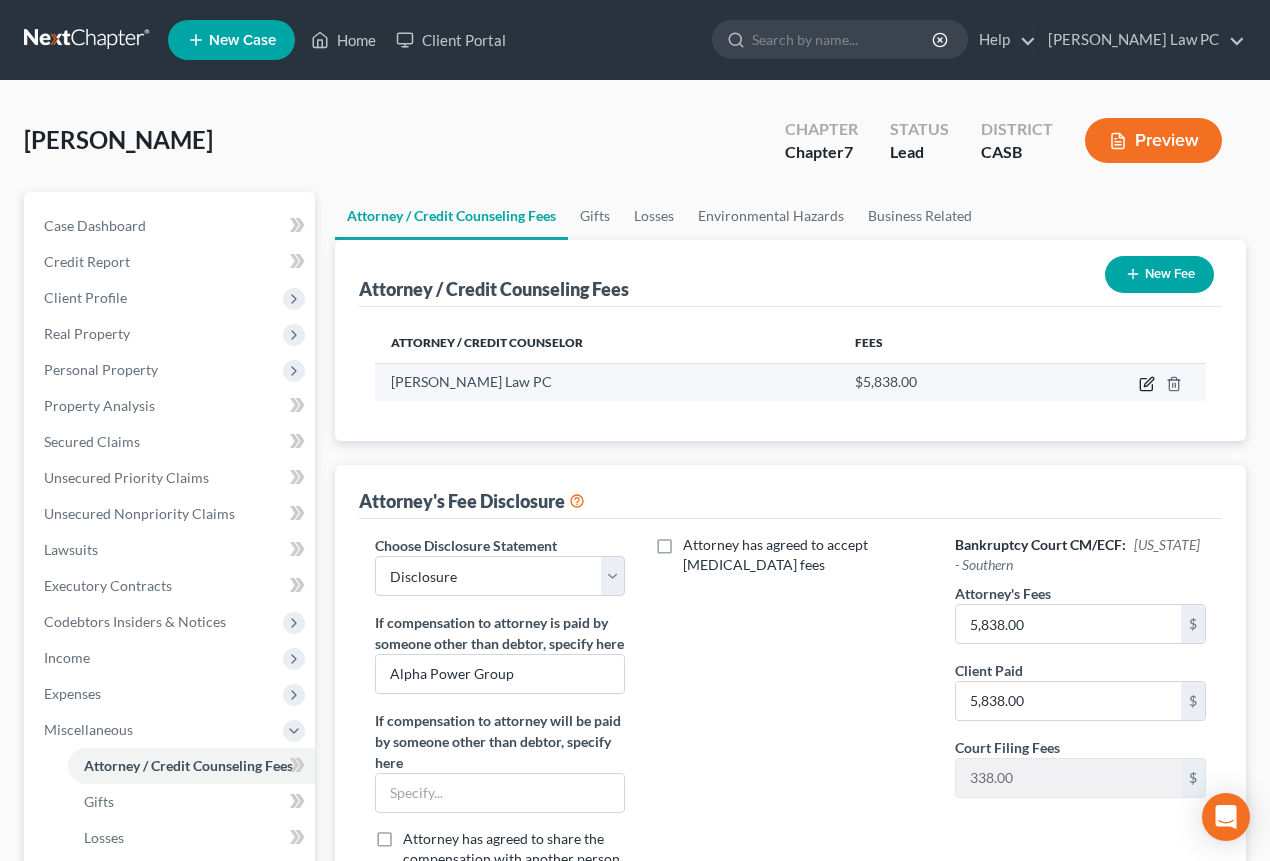 click 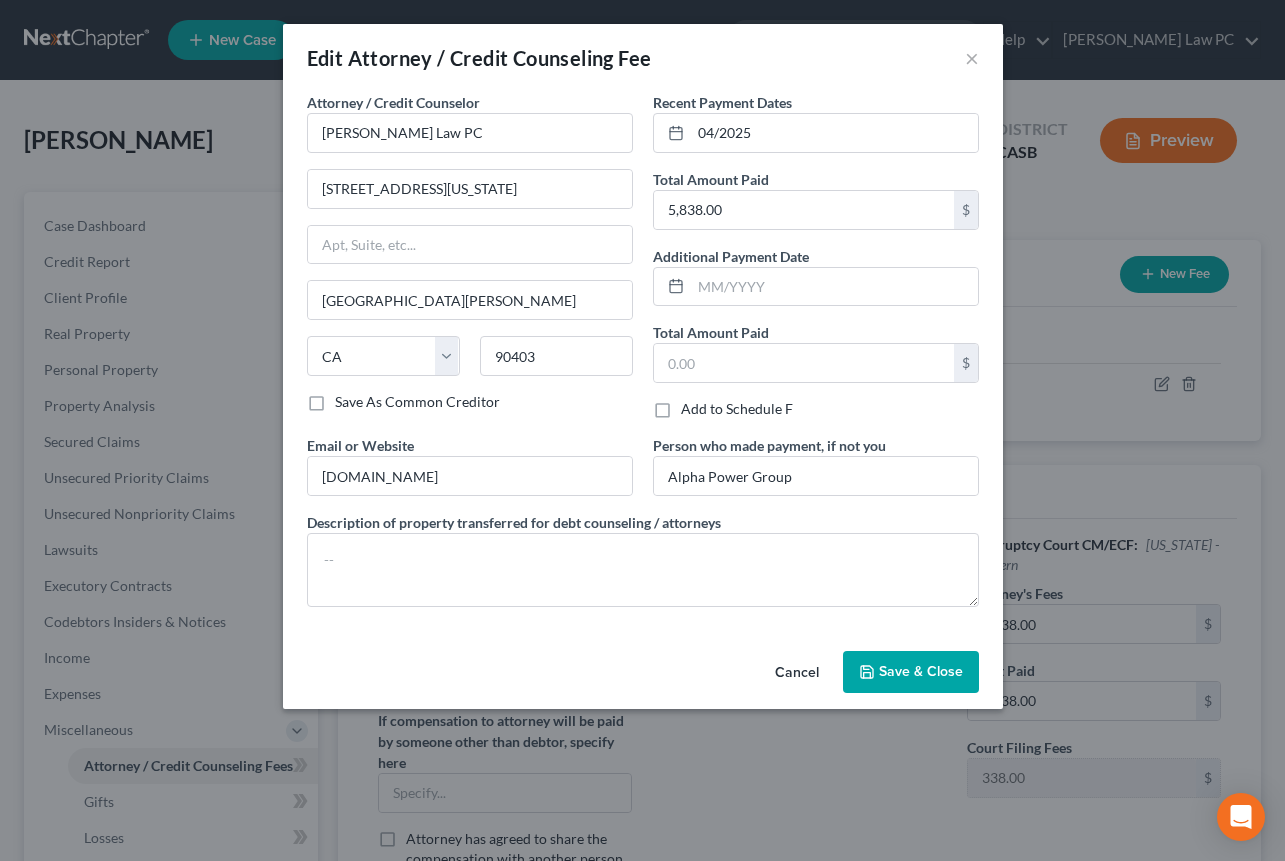 click on "Save & Close" at bounding box center (921, 671) 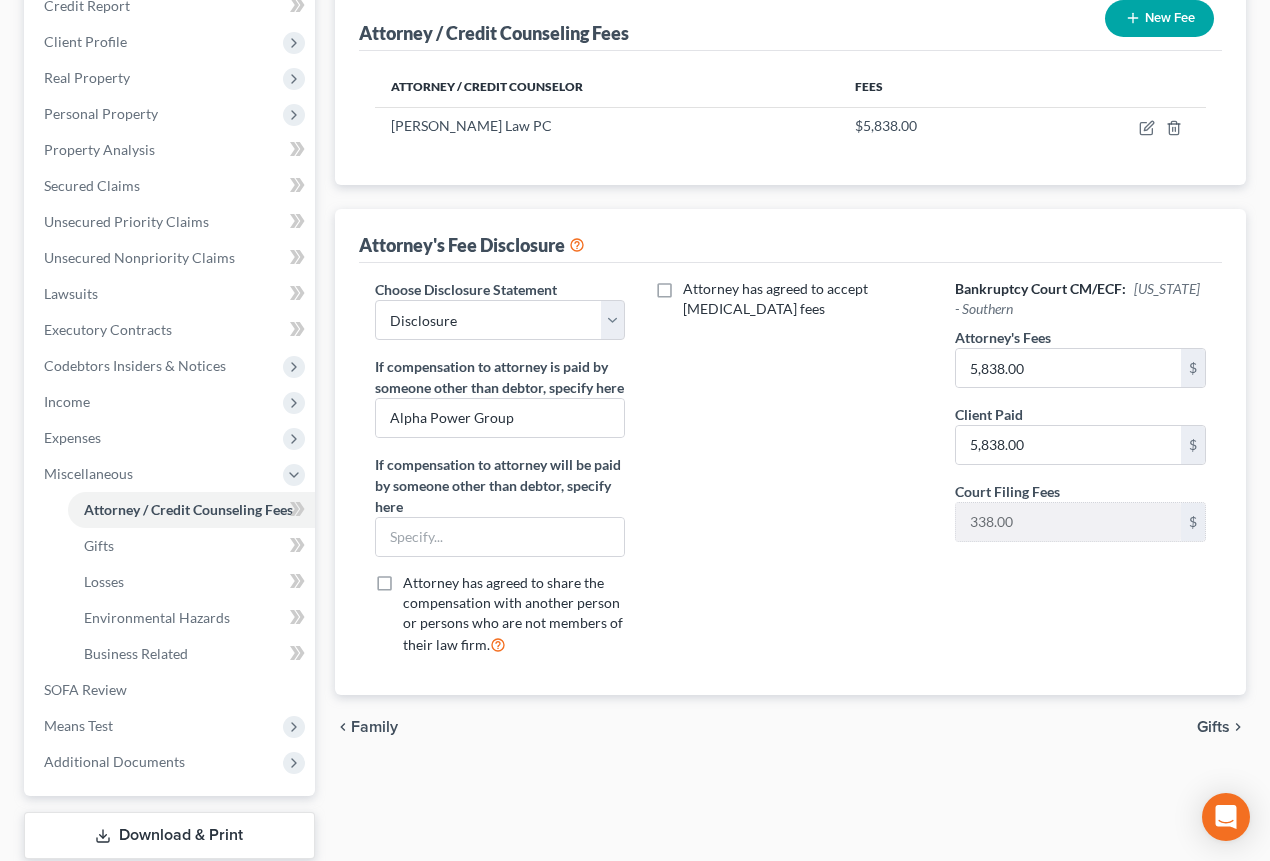 scroll, scrollTop: 258, scrollLeft: 0, axis: vertical 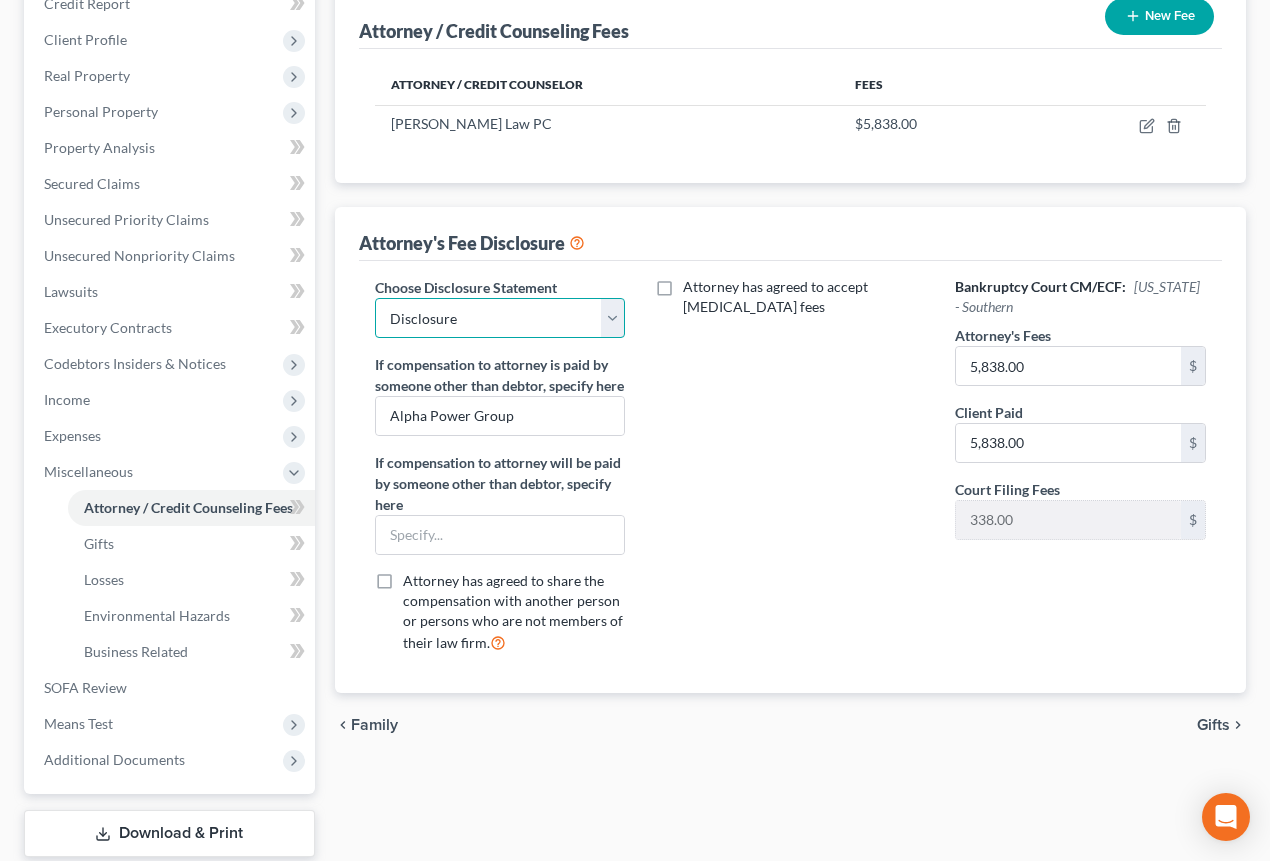 click on "Select Disclosure" at bounding box center (500, 318) 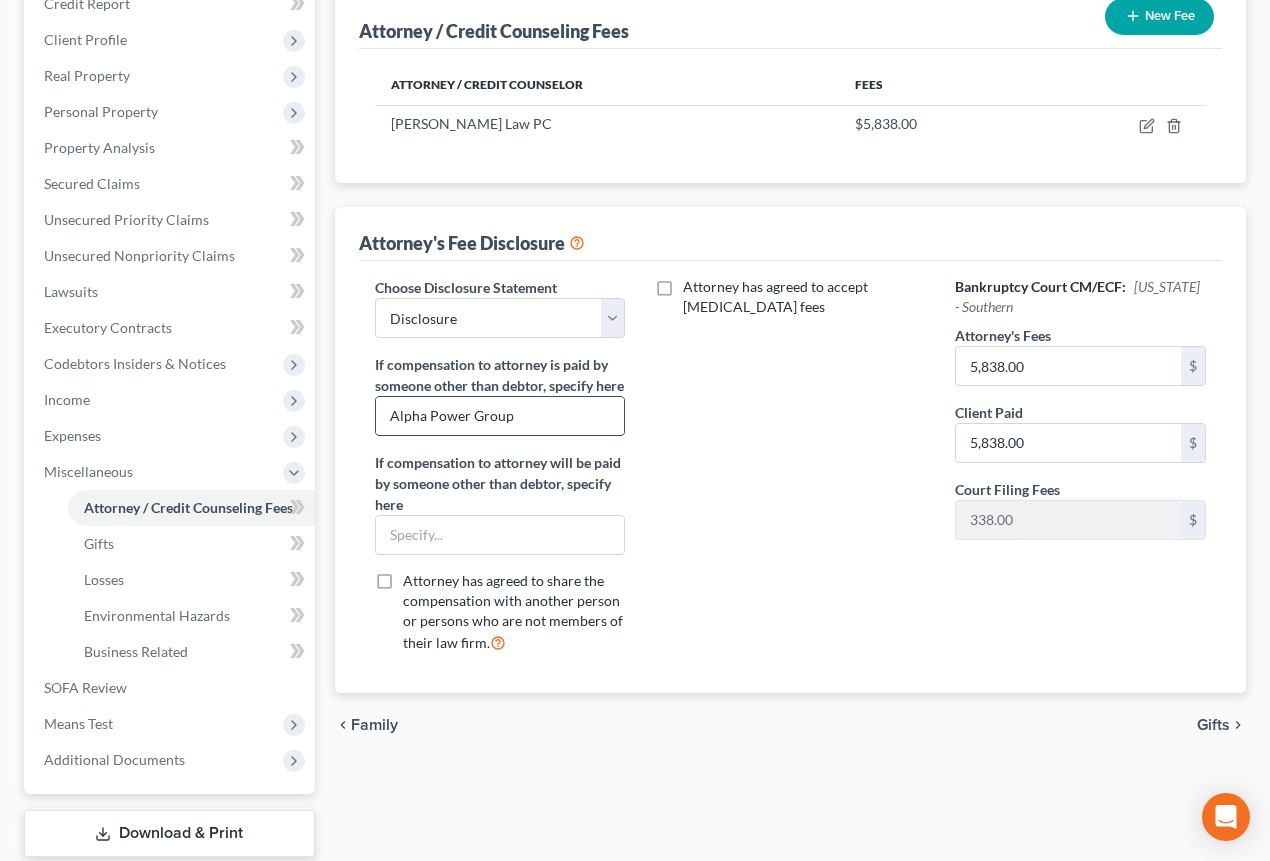 click on "Alpha Power Group" at bounding box center (500, 416) 